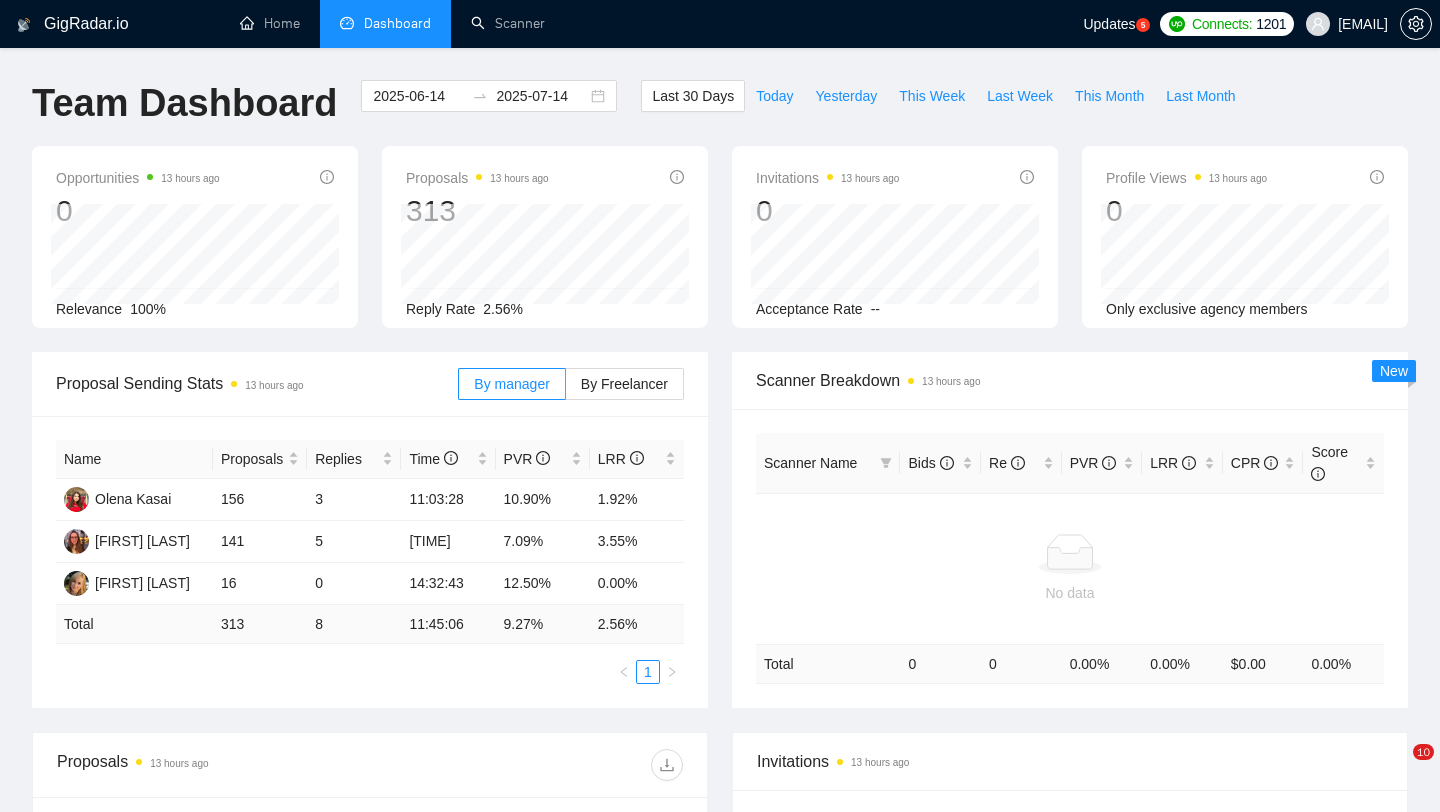 scroll, scrollTop: 833, scrollLeft: 0, axis: vertical 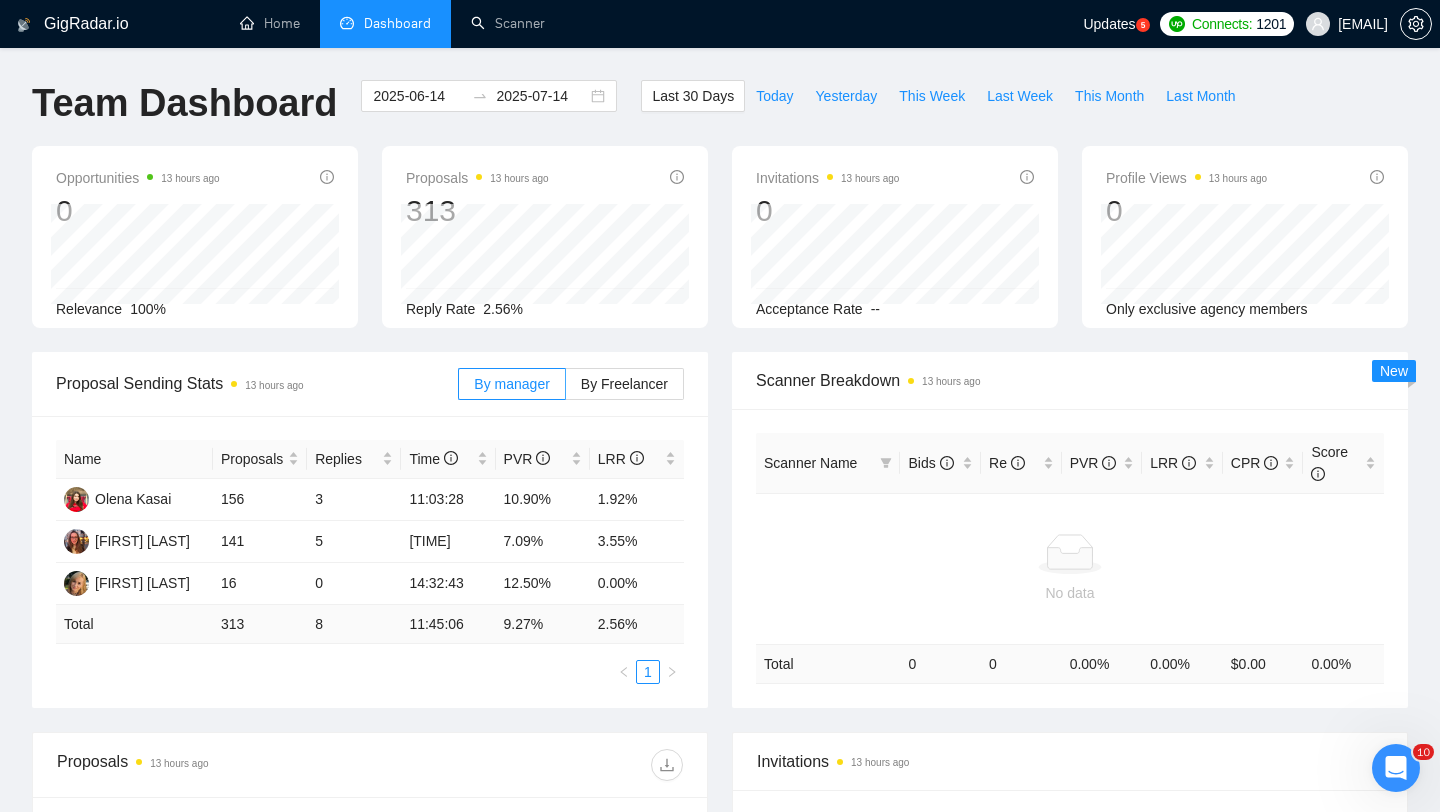 click on "Opportunities 13 hours ago 0   Relevance 100% Proposals 13 hours ago 313   2025-07-10
Sent 25 Reply Rate 2.56% Invitations 13 hours ago 0   Acceptance Rate -- Profile Views 13 hours ago 0   2025-06-27
2025-06-27 0 Only exclusive agency members" at bounding box center [720, 249] 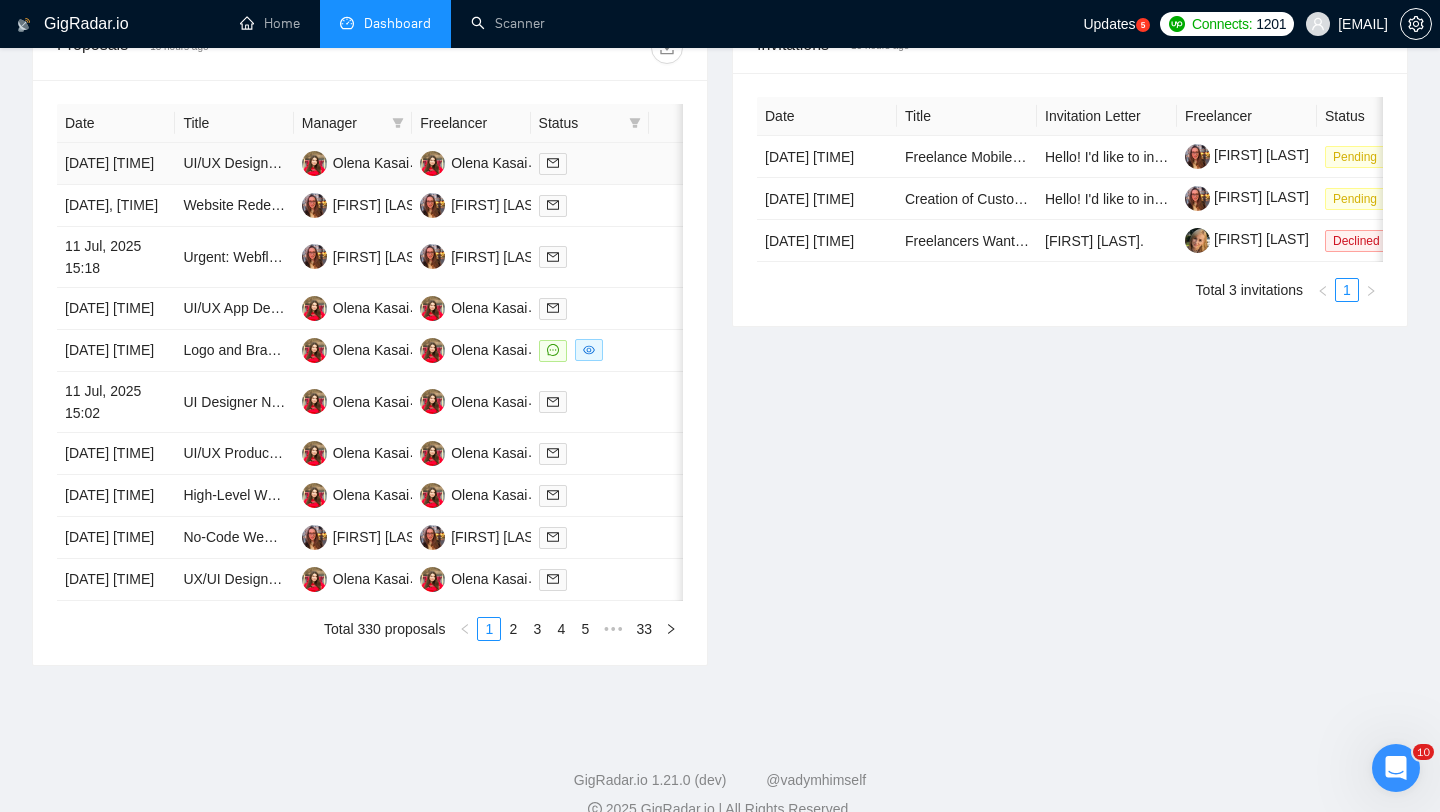 scroll, scrollTop: 0, scrollLeft: 0, axis: both 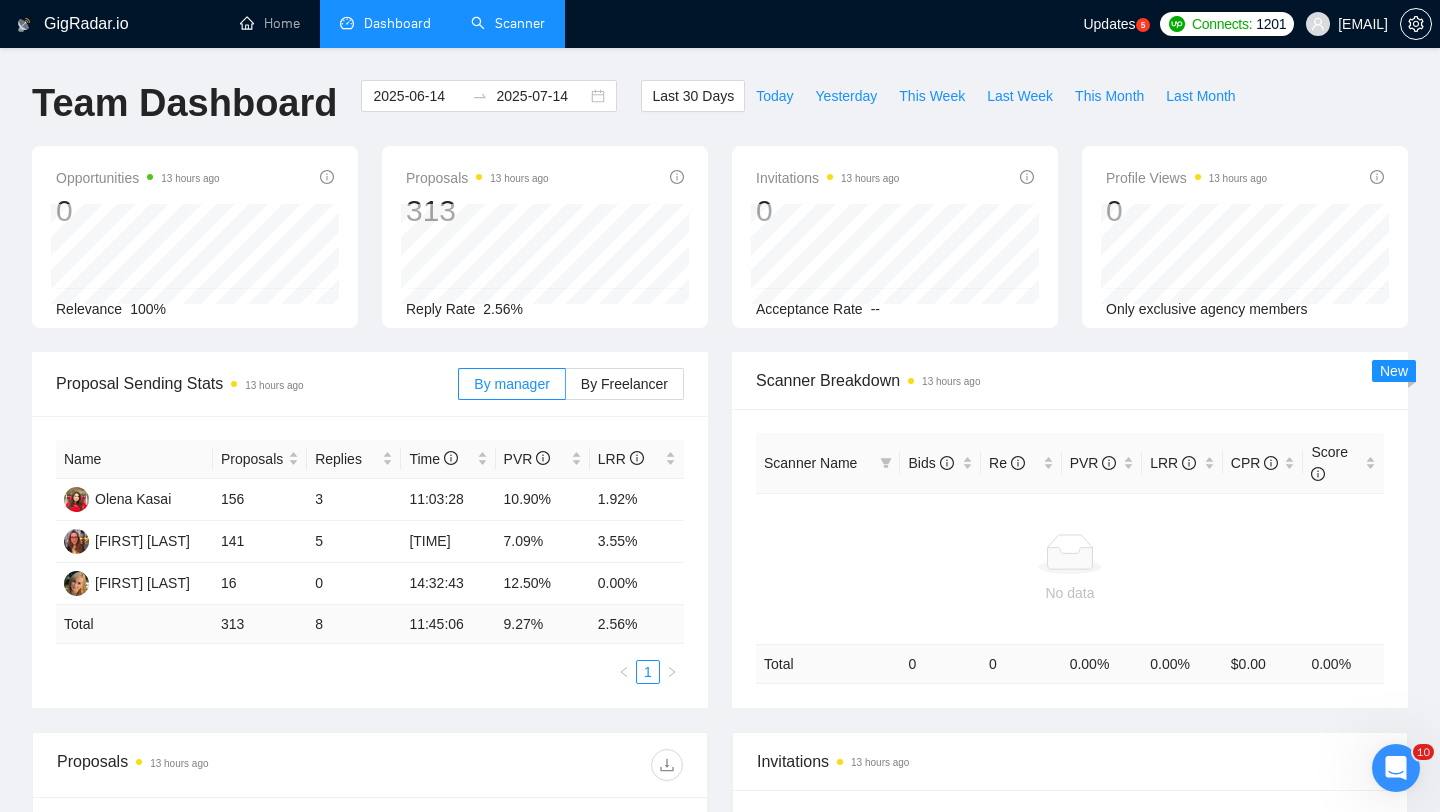 click on "Scanner" at bounding box center [508, 23] 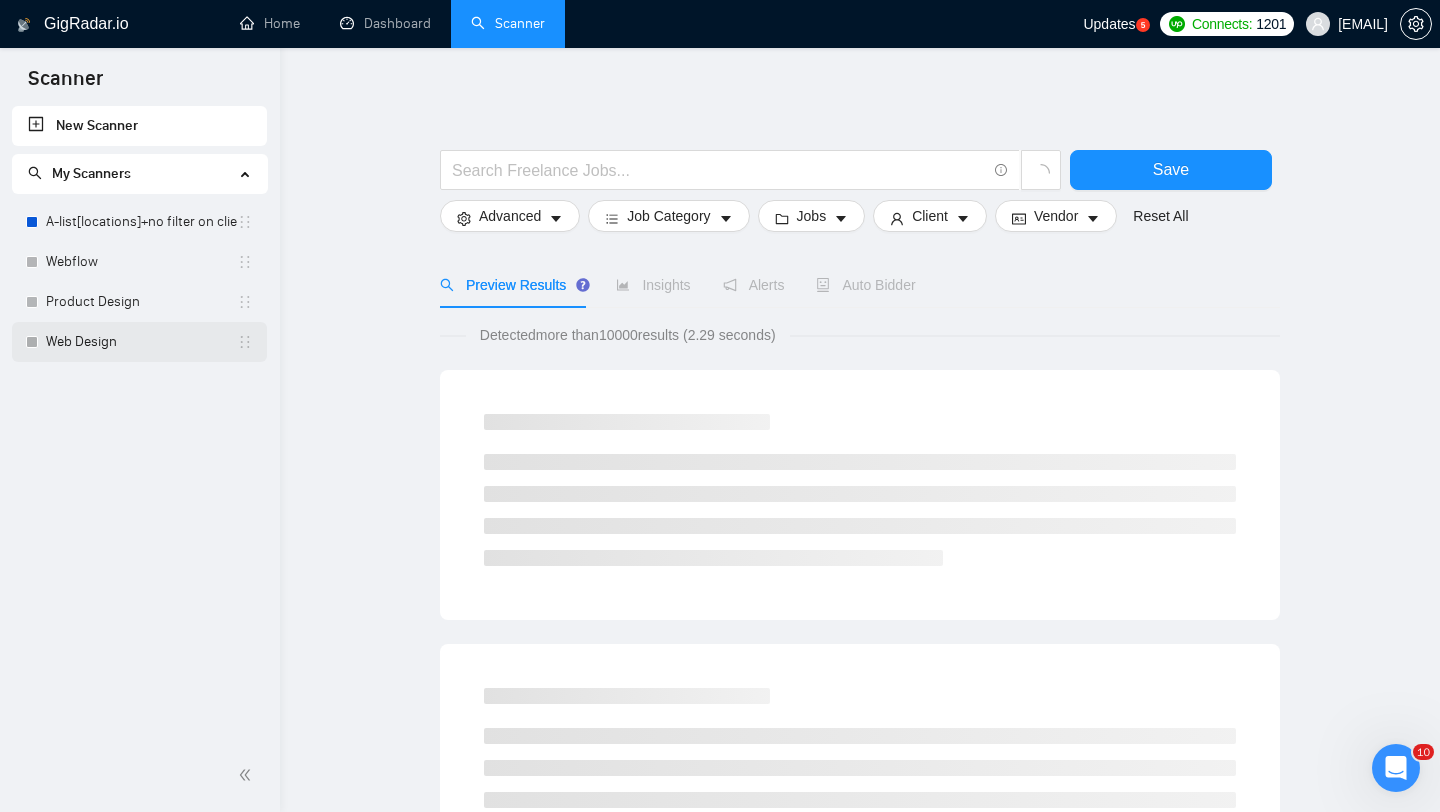 click on "Web Design" at bounding box center [141, 342] 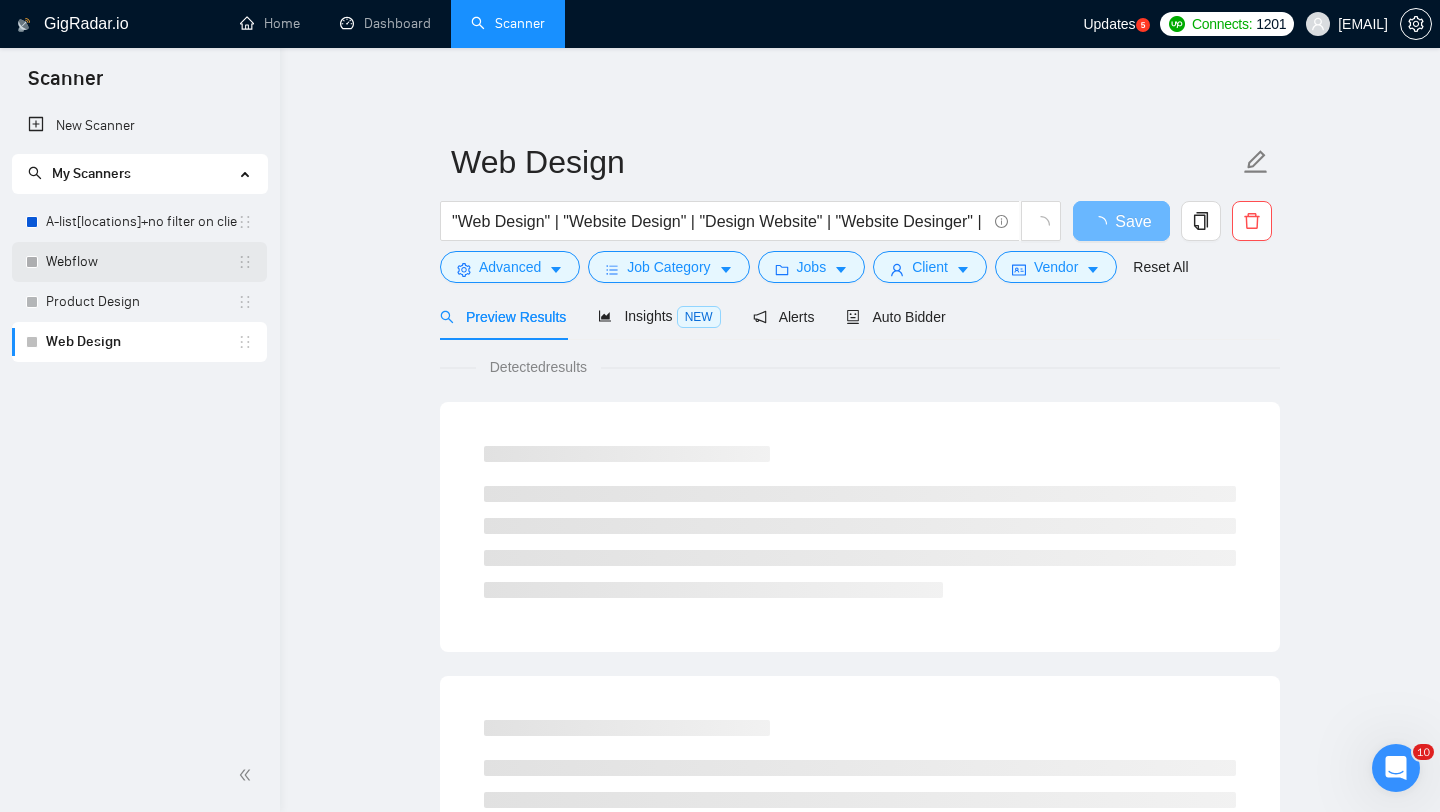 click on "Webflow" at bounding box center [141, 262] 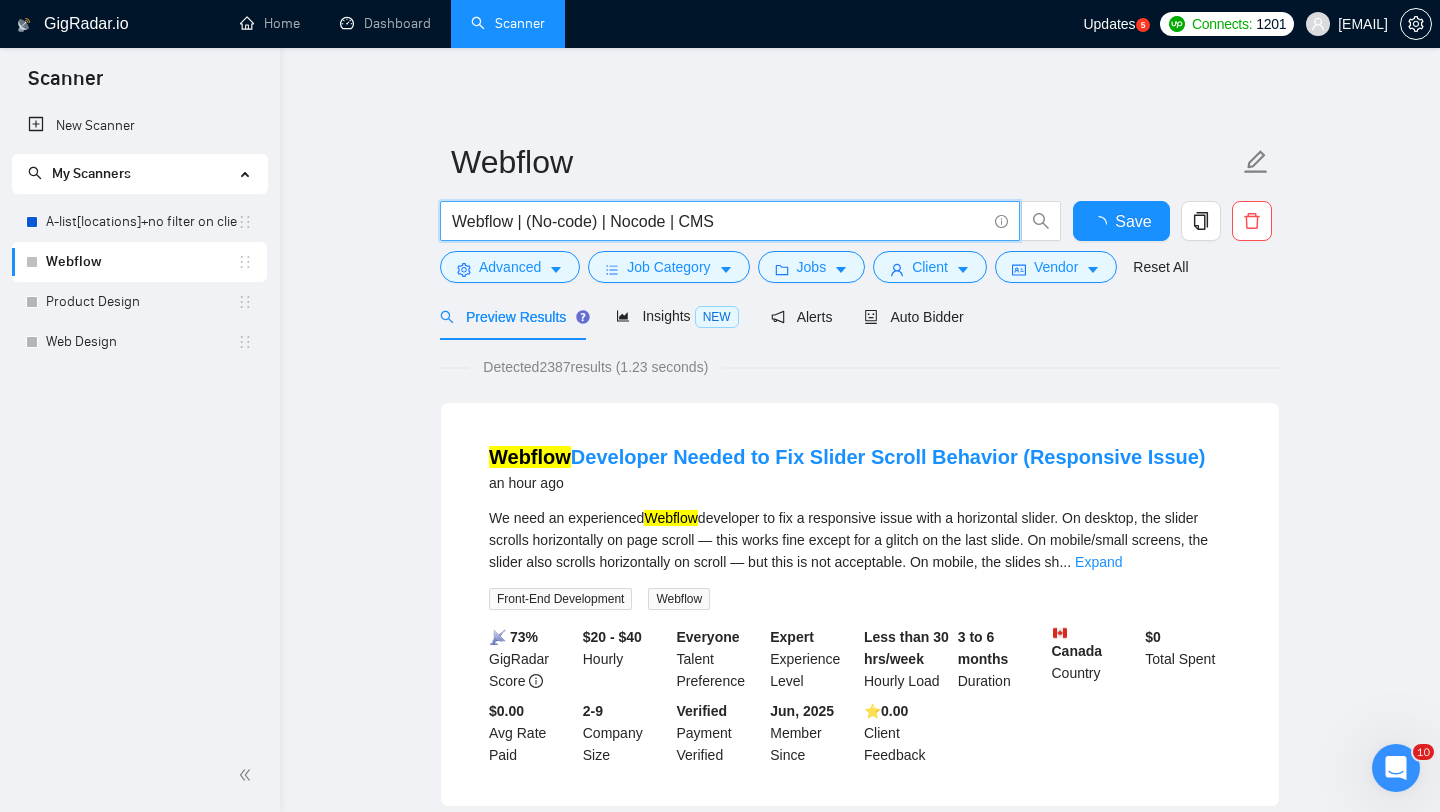 drag, startPoint x: 453, startPoint y: 220, endPoint x: 520, endPoint y: 220, distance: 67 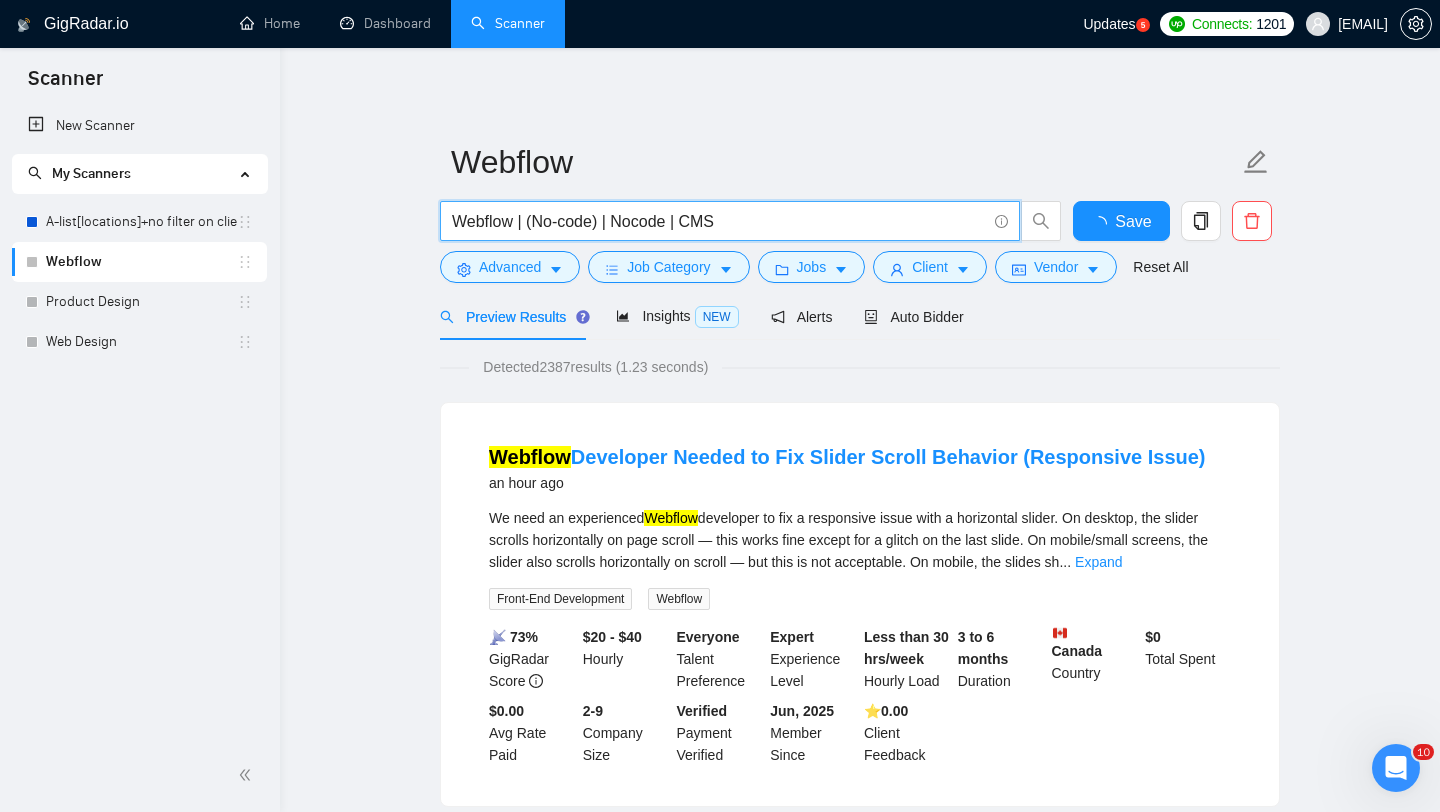 click on "Webflow | (No-code) | Nocode | CMS" at bounding box center (719, 221) 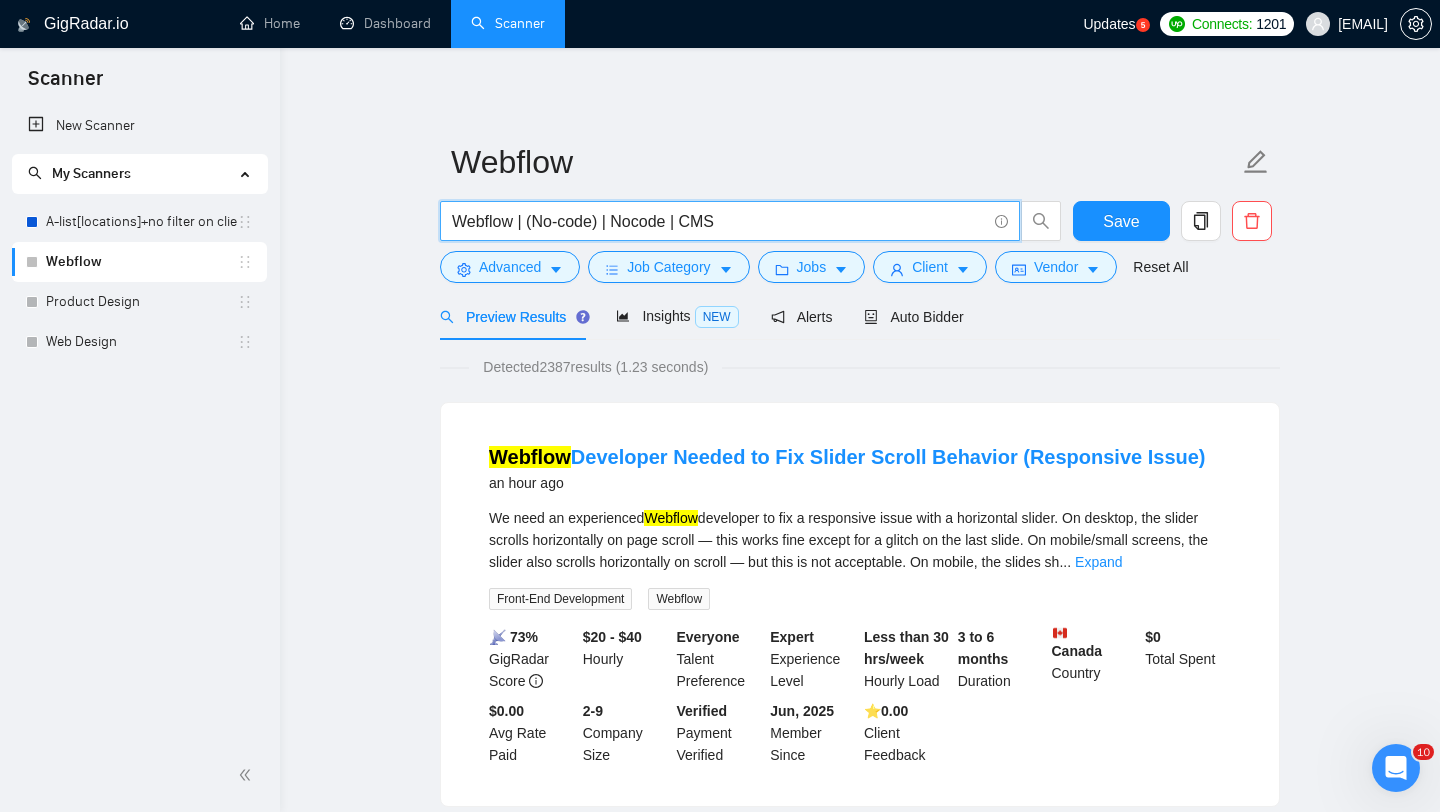 drag, startPoint x: 530, startPoint y: 220, endPoint x: 612, endPoint y: 219, distance: 82.006096 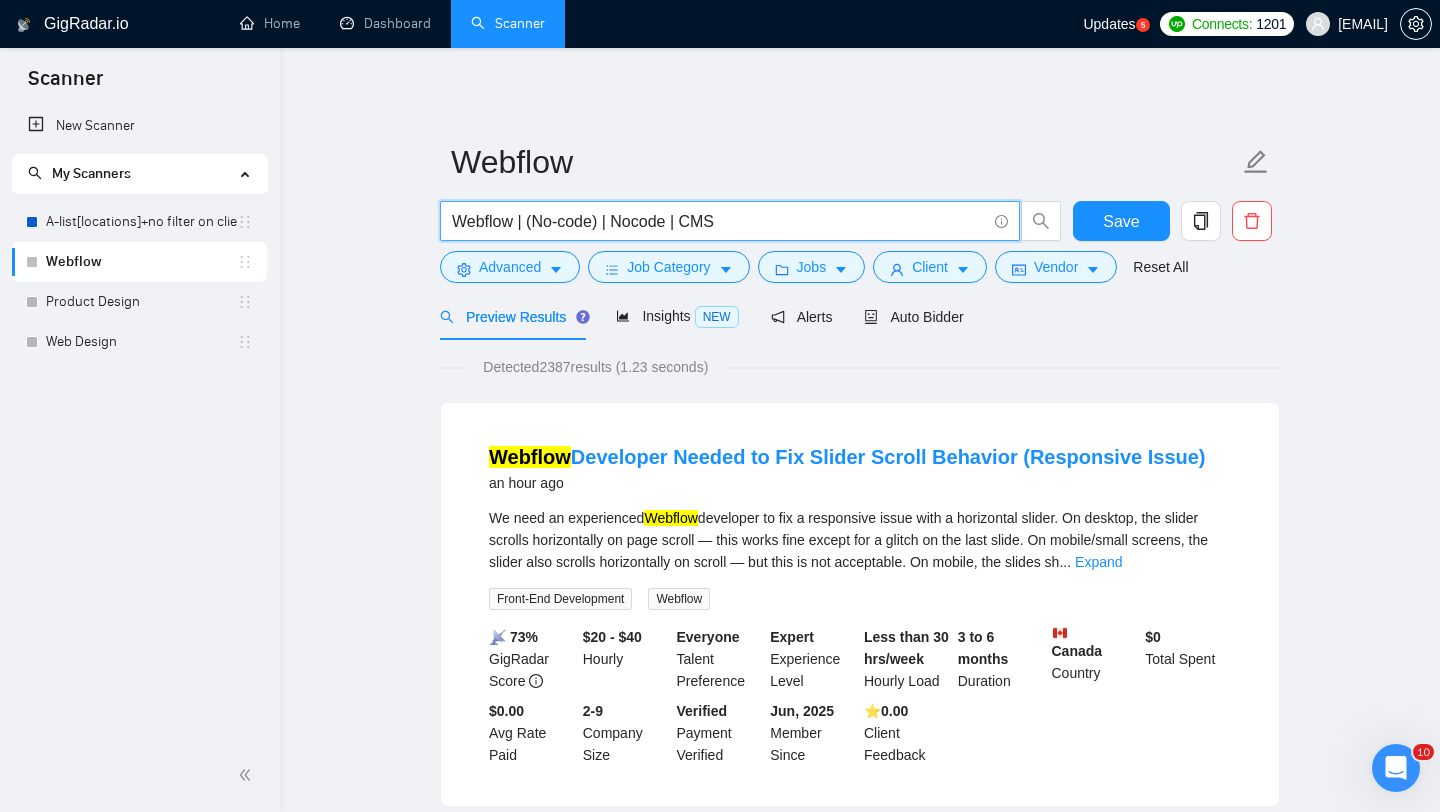 click on "Webflow | (No-code) | Nocode | CMS" at bounding box center [719, 221] 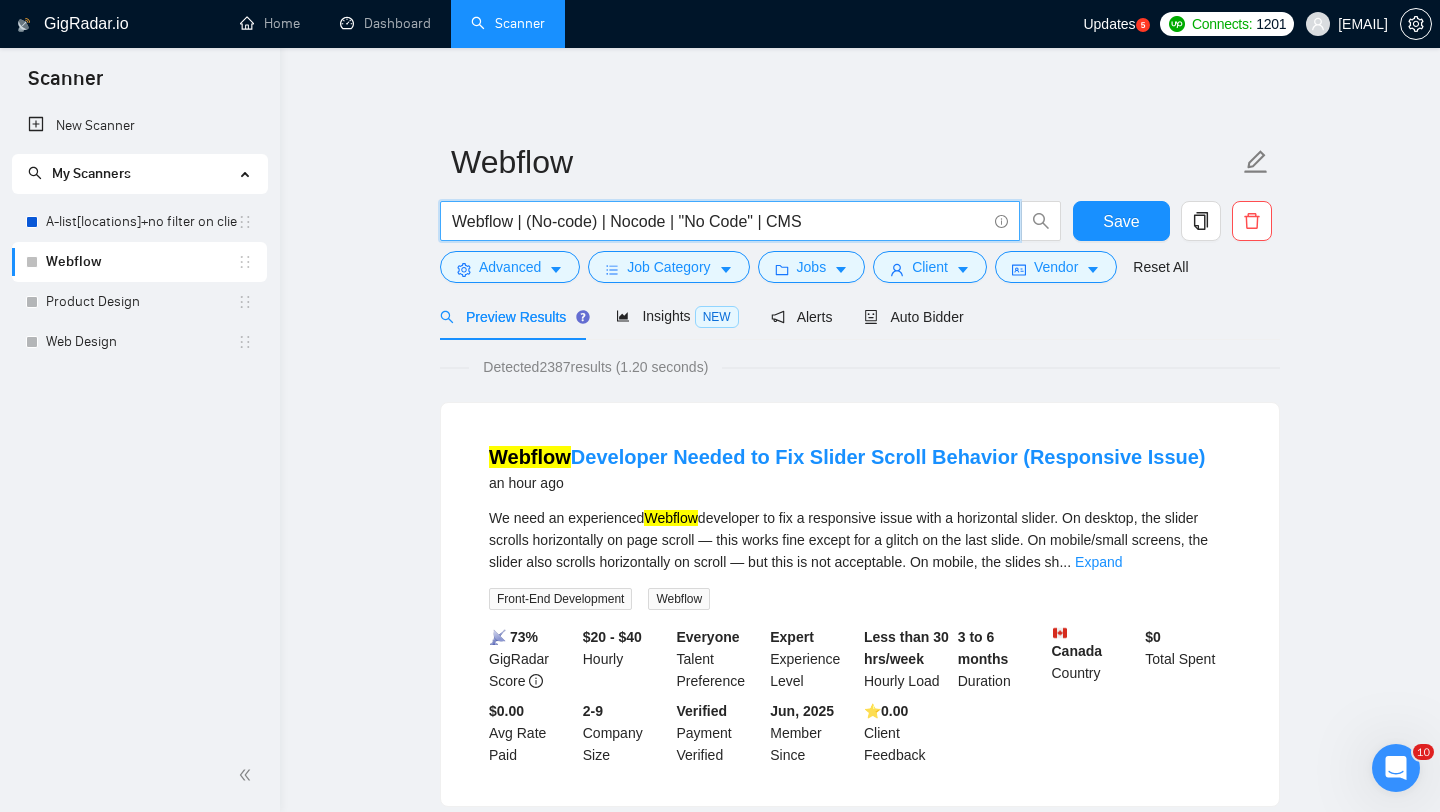 click on "Webflow | (No-code) | Nocode | "No Code" | CMS" at bounding box center [719, 221] 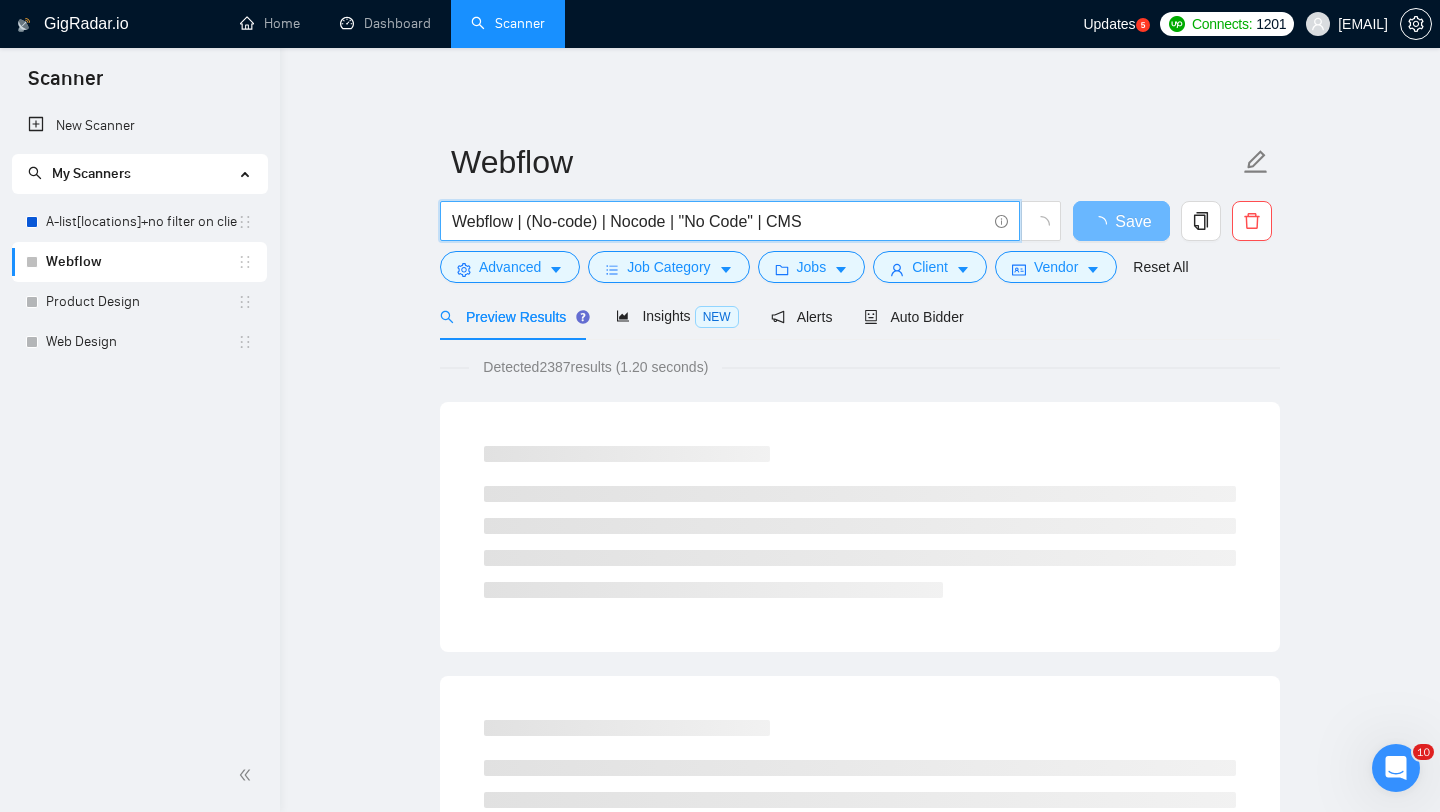 drag, startPoint x: 763, startPoint y: 217, endPoint x: 686, endPoint y: 218, distance: 77.00649 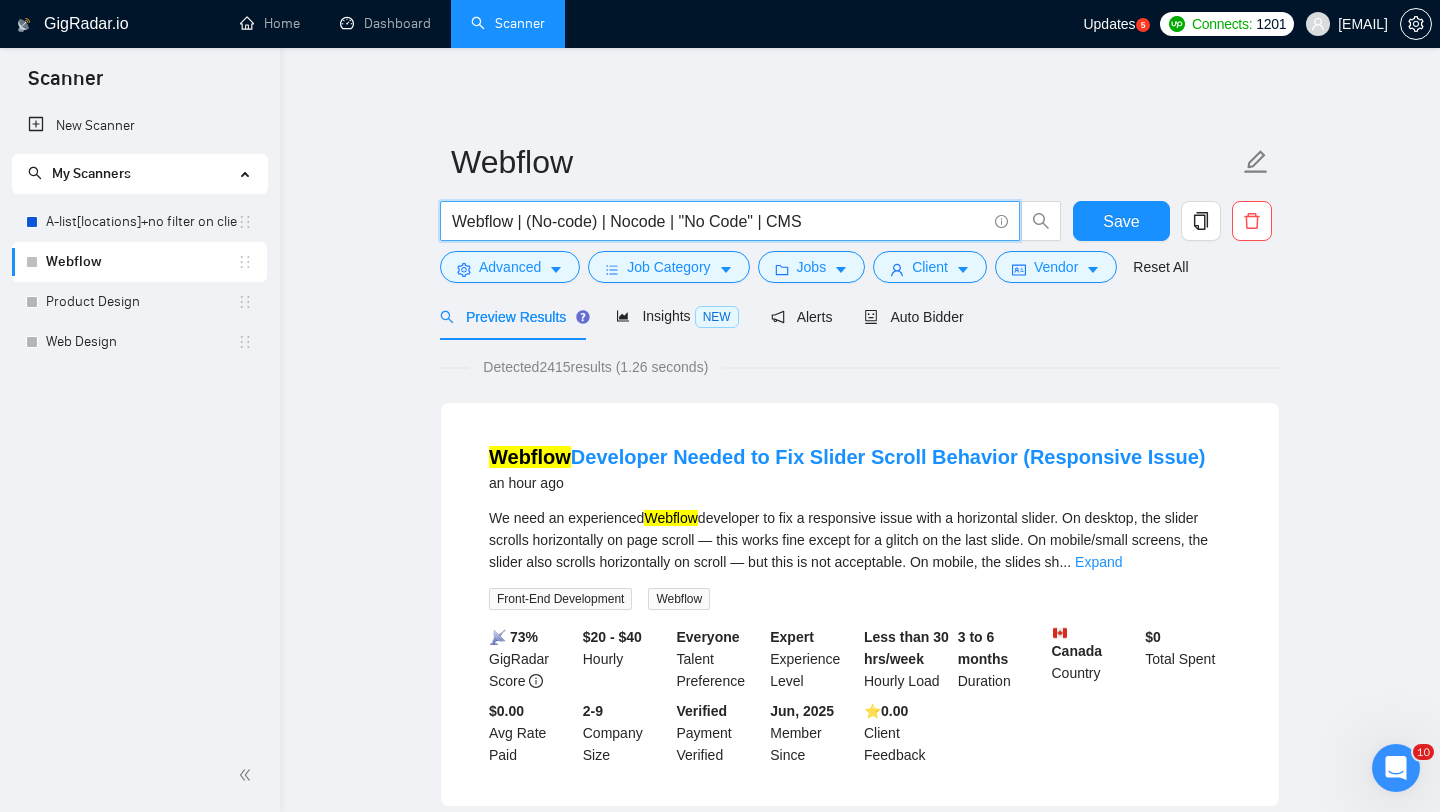 click on "Webflow | (No-code) | Nocode | "No Code" | CMS" at bounding box center [719, 221] 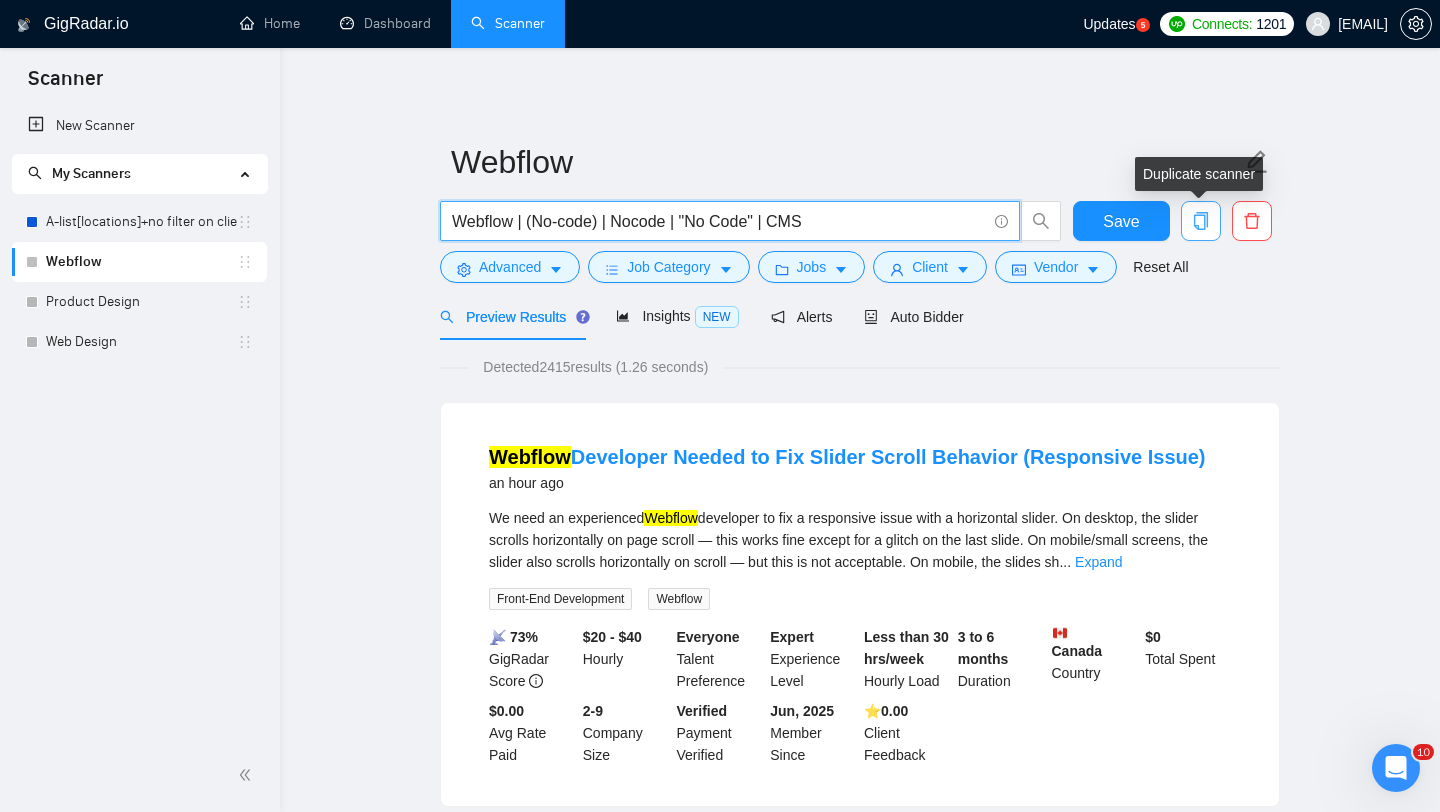 type on "Webflow | (No-code) | Nocode | "No Code" | CMS" 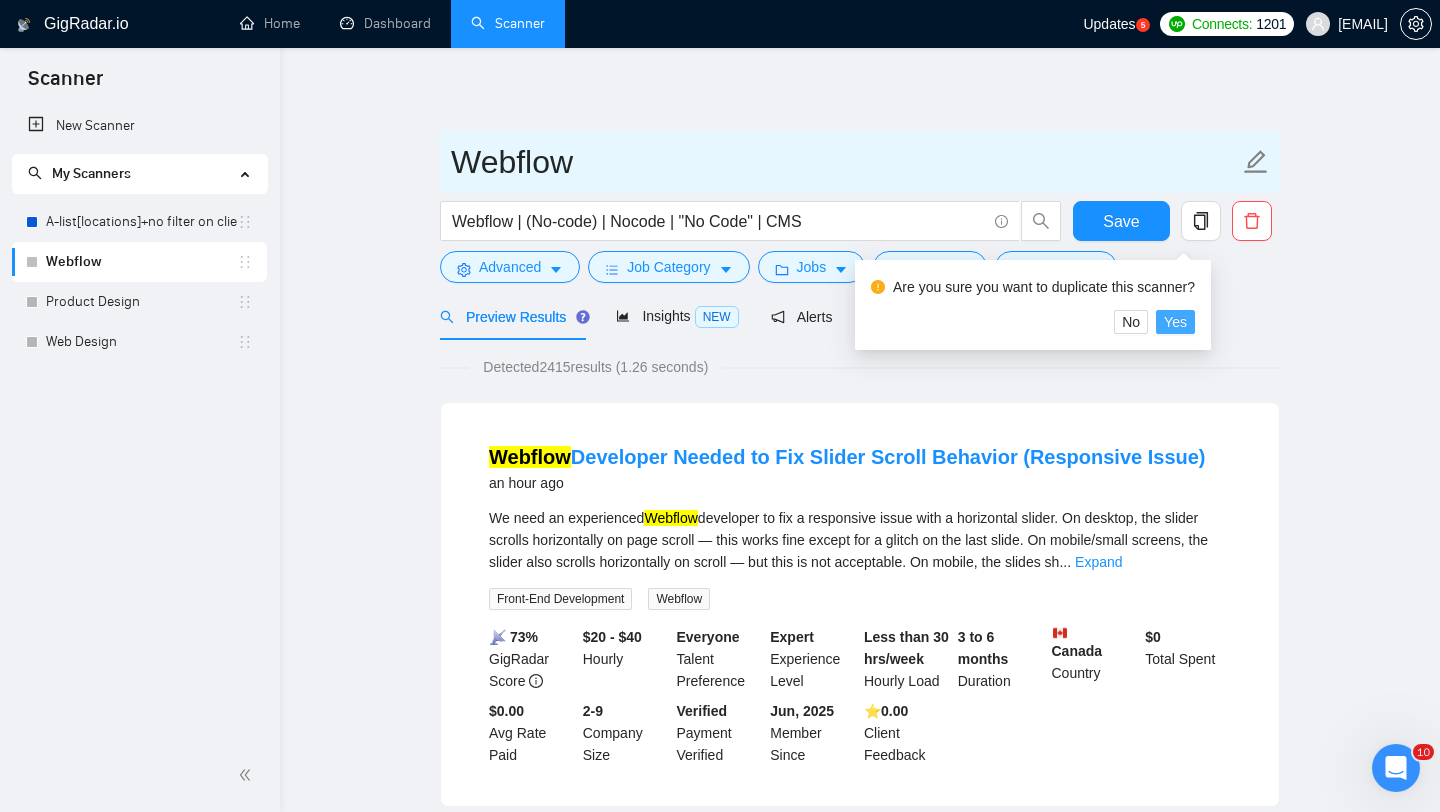 drag, startPoint x: 1191, startPoint y: 320, endPoint x: 894, endPoint y: 133, distance: 350.96722 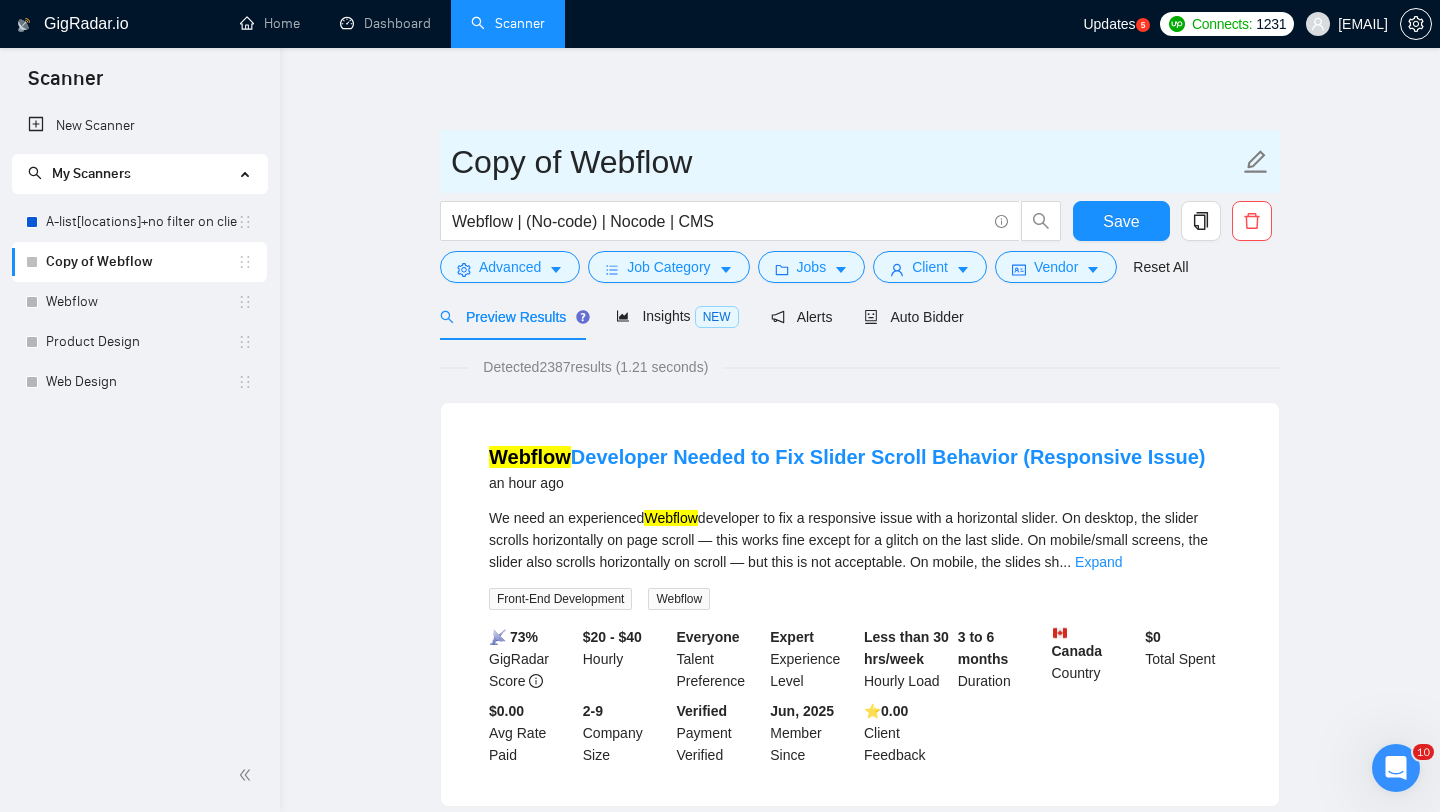 click on "Copy of Webflow" at bounding box center (845, 162) 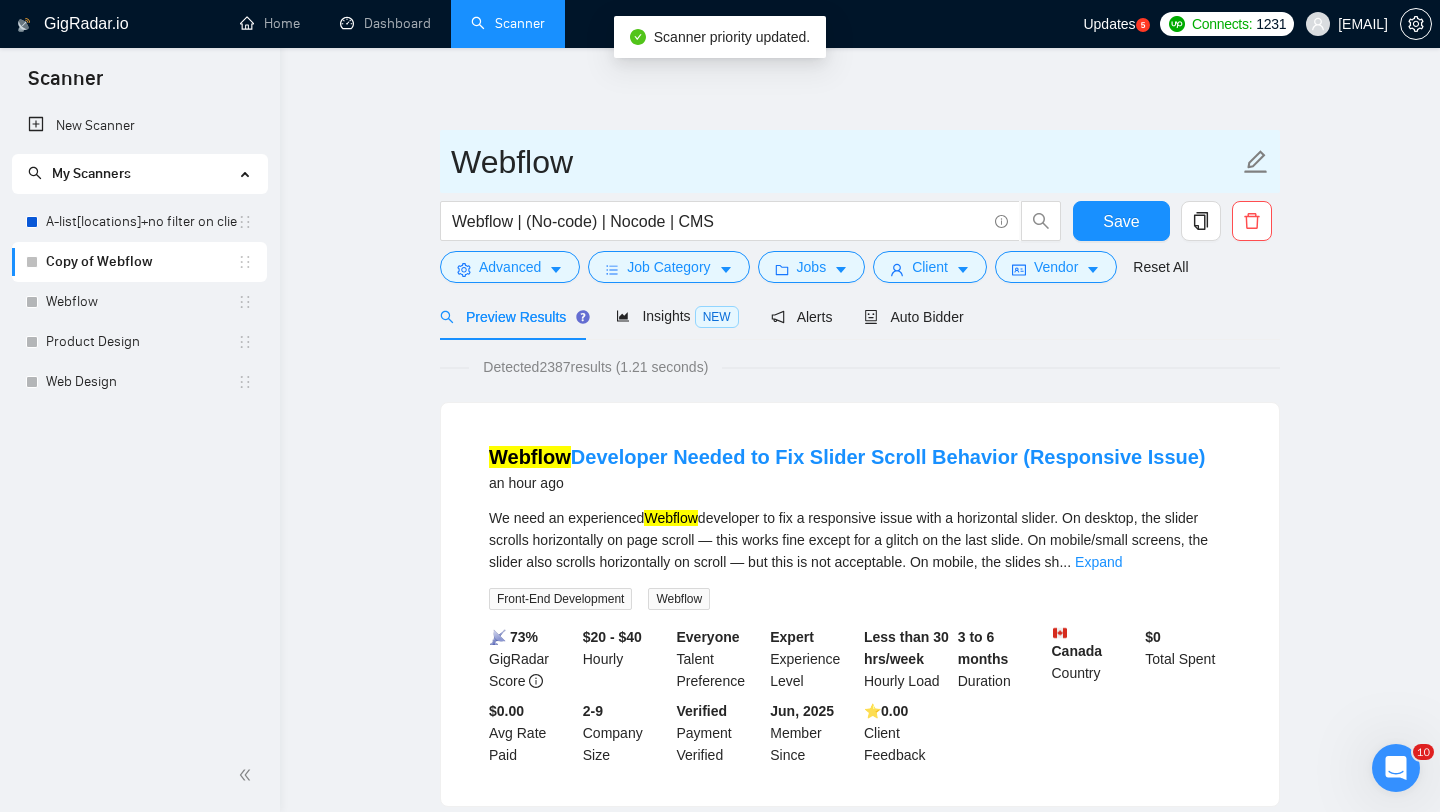 click on "Webflow" at bounding box center (845, 162) 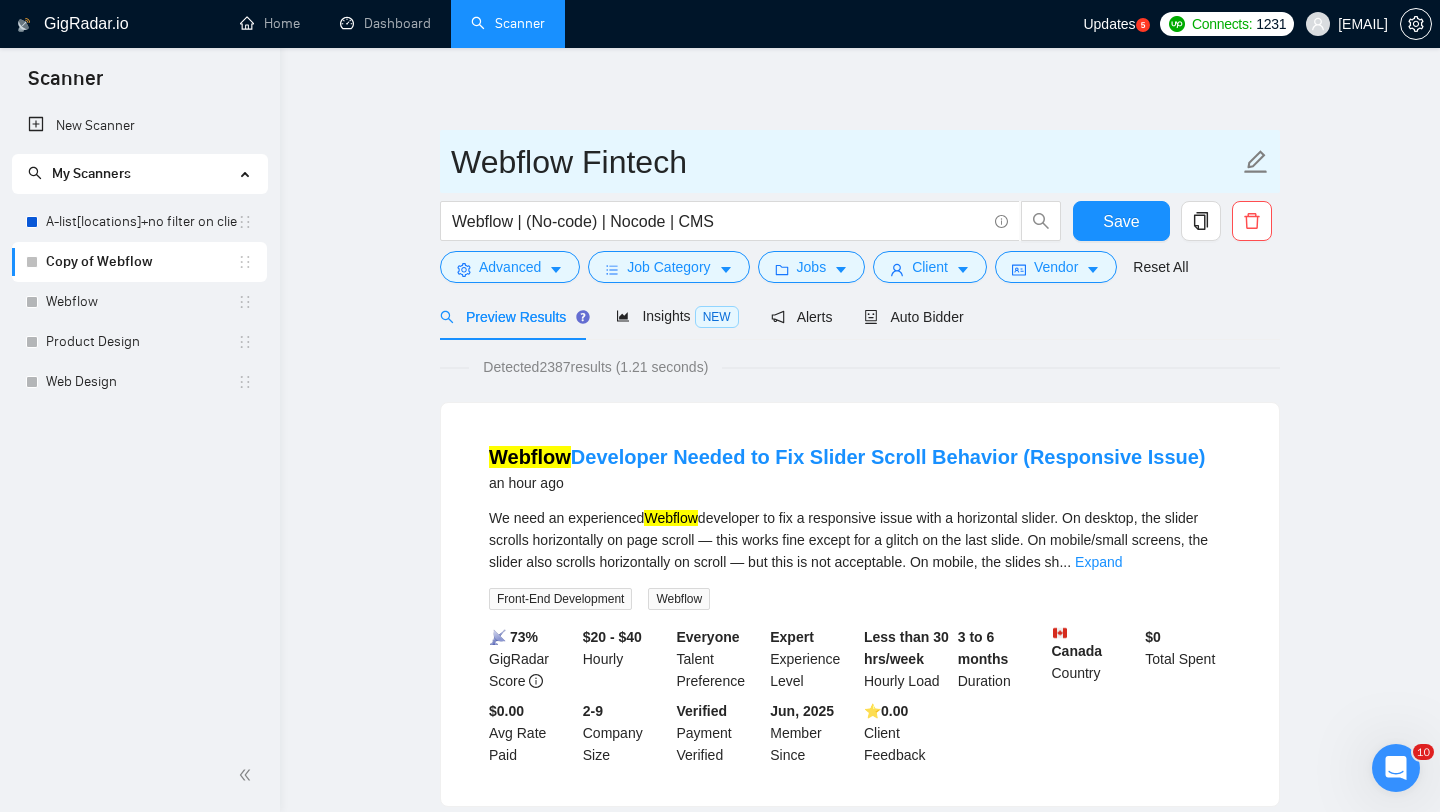 type on "Webflow Fintech" 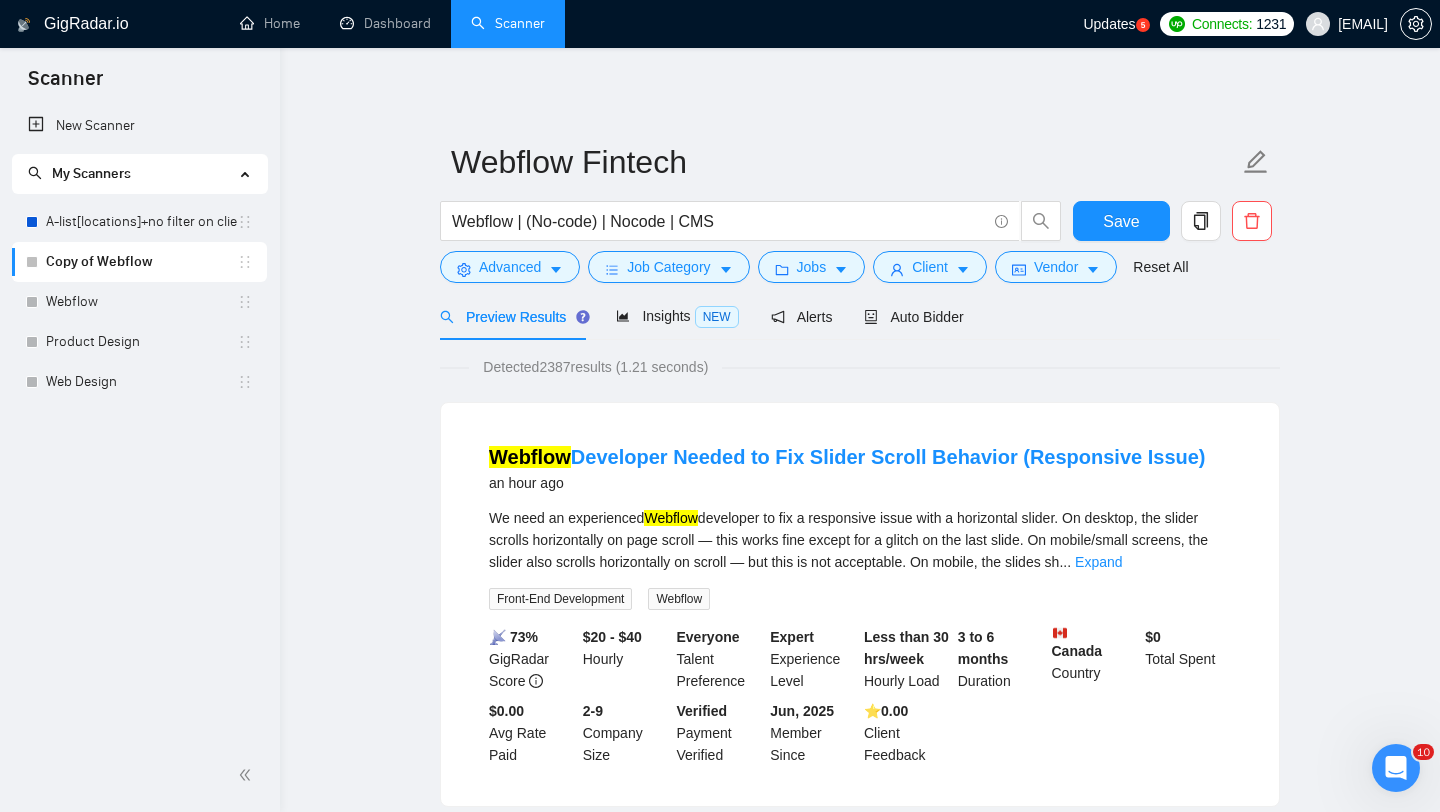 click on "Webflow Fintech Webflow | (No-code) | Nocode | CMS Save Advanced   Job Category   Jobs   Client   Vendor   Reset All Preview Results Insights NEW Alerts Auto Bidder Detected   2387  results   (1.21 seconds) Webflow  Developer Needed to Fix Slider Scroll Behavior (Responsive Issue) [TIME] ago We need an experienced  Webflow  developer to fix a responsive issue with a horizontal slider.
On desktop, the slider scrolls horizontally on page scroll — this works fine except for a glitch on the last slide.
On mobile/small screens, the slider also scrolls horizontally on scroll — but this is not acceptable. On mobile, the slides sh ... Expand Front-End Development Webflow 📡   73% GigRadar Score   $[PRICE] - $[PRICE] Hourly Everyone Talent Preference Expert Experience Level Less than 30 hrs/week Hourly Load 3 to 6 months Duration   [COUNTRY] Country $ 0 Total Spent $0.00 Avg Rate Paid 2-9 Company Size Verified Payment Verified [DATE], [YEAR] Member Since ⭐️  0.00 Client Feedback Finance Dashboard Finalization Expert Needed" at bounding box center [860, 2439] 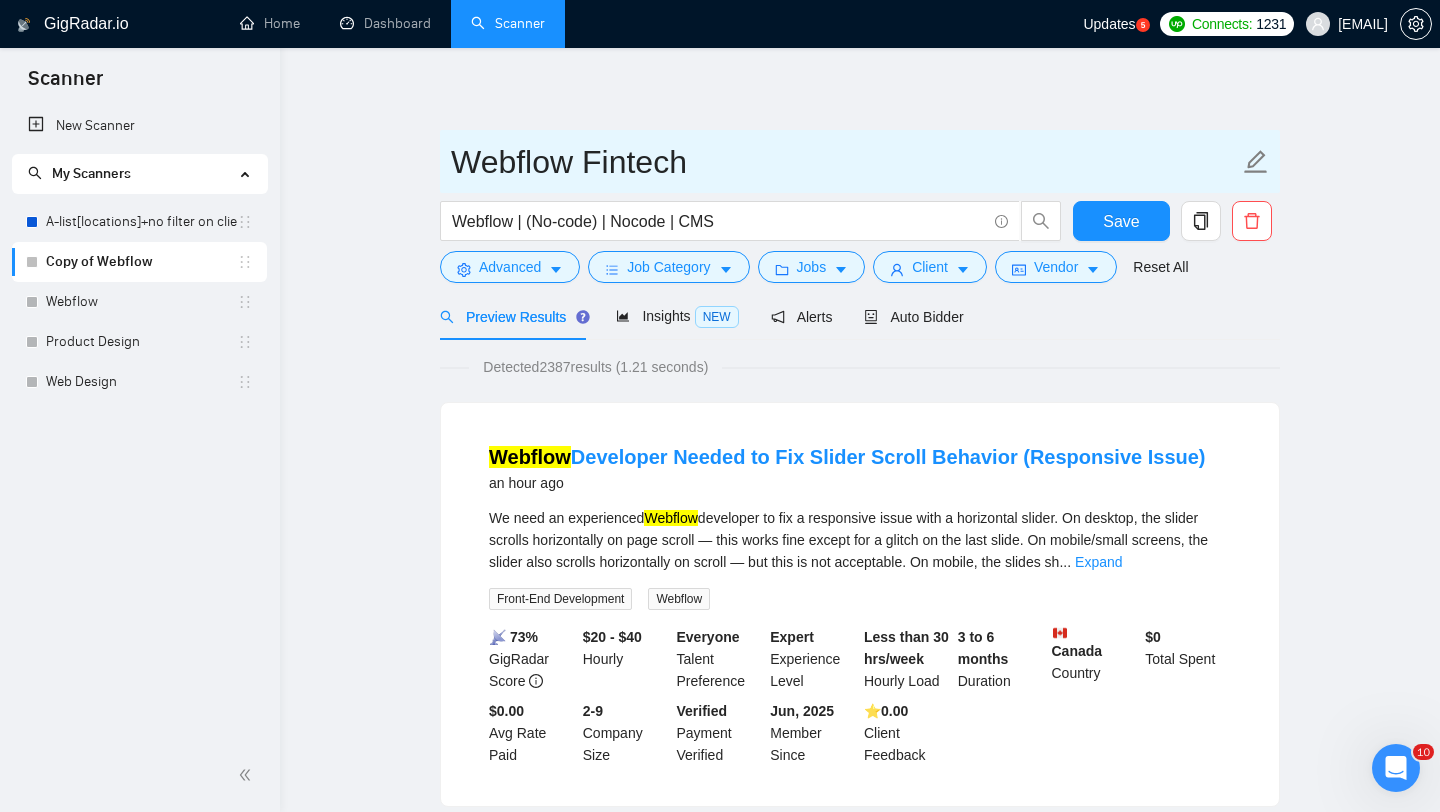 click on "Webflow Fintech" at bounding box center (845, 162) 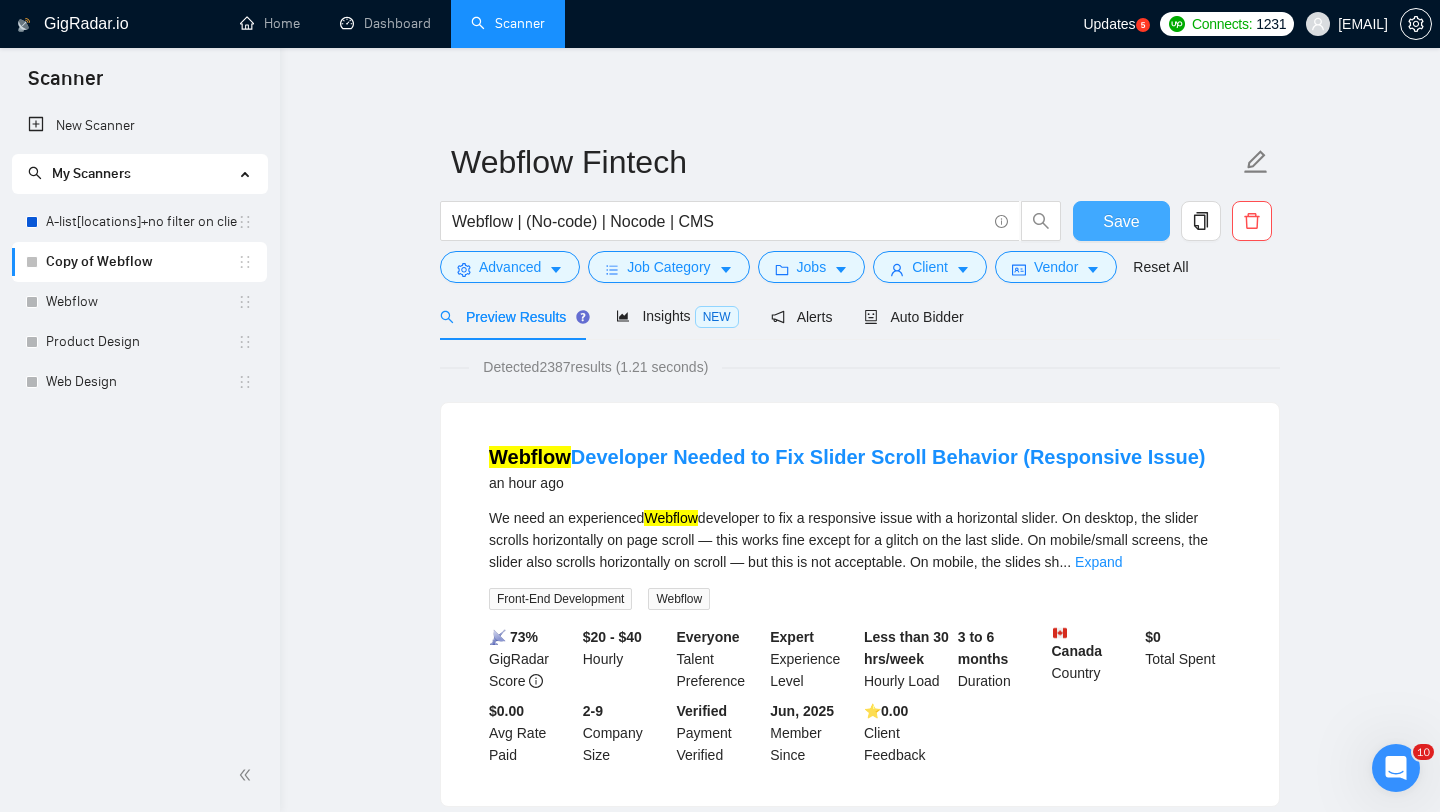 click on "Save" at bounding box center (1121, 221) 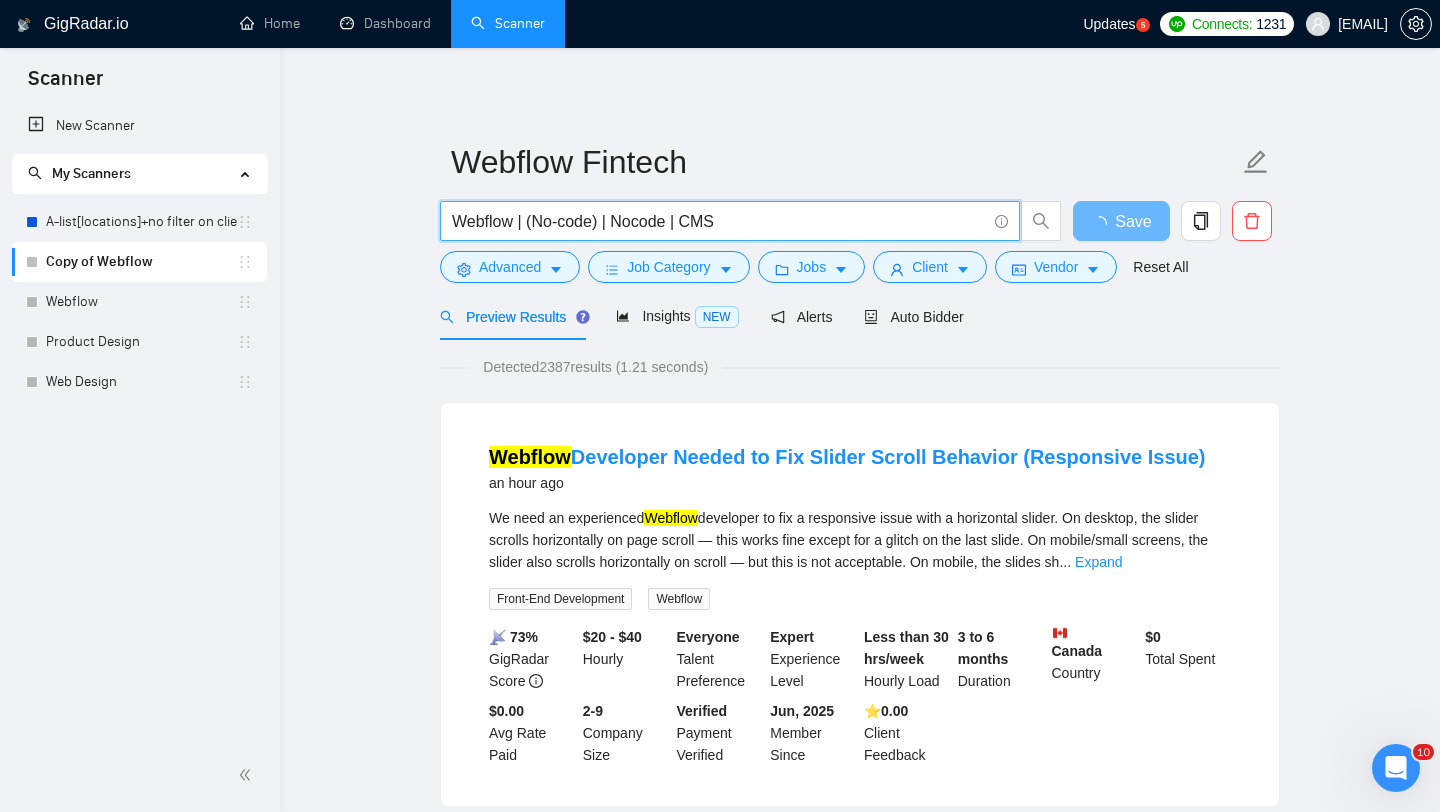 click on "Webflow | (No-code) | Nocode | CMS" at bounding box center [719, 221] 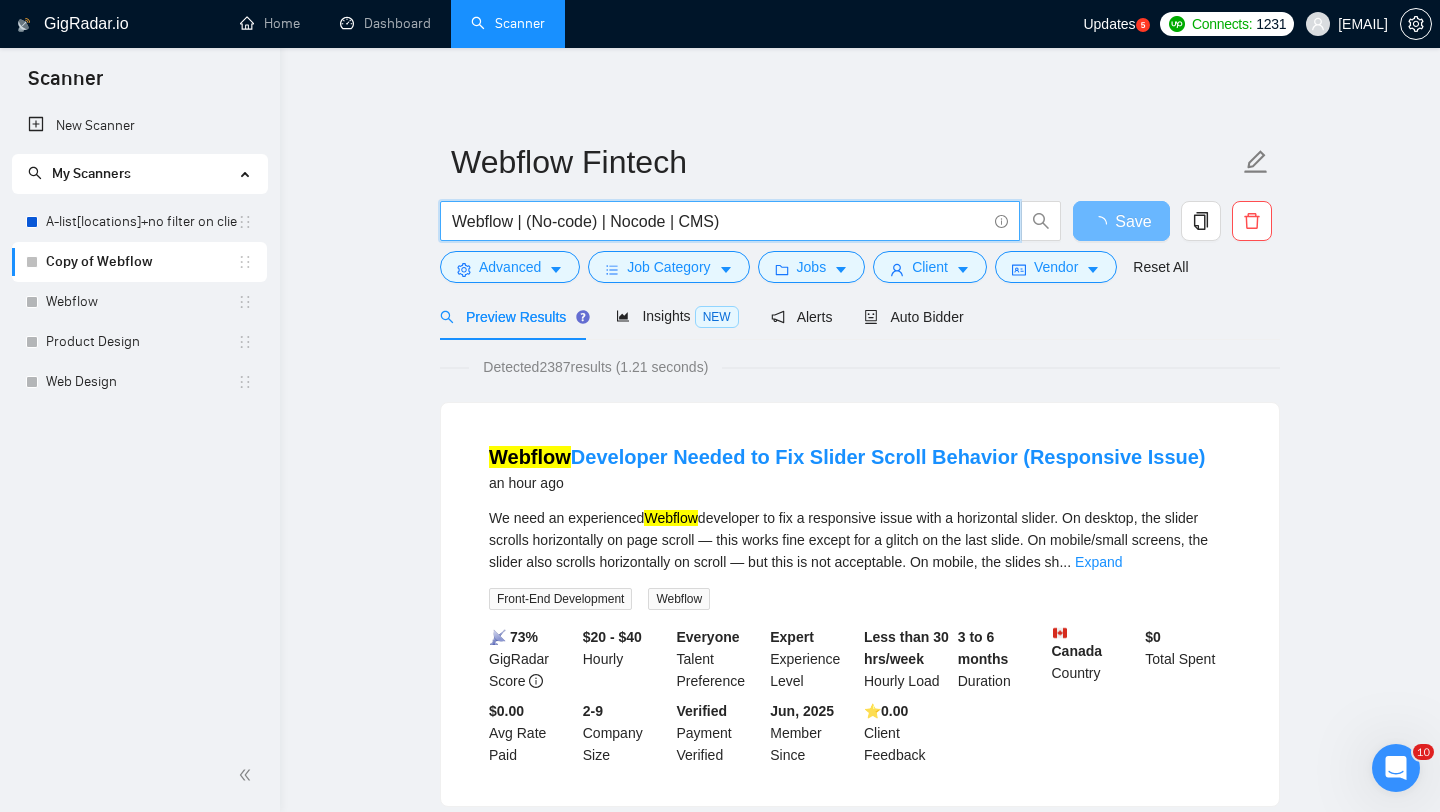click on "Webflow | (No-code) | Nocode | CMS)" at bounding box center (719, 221) 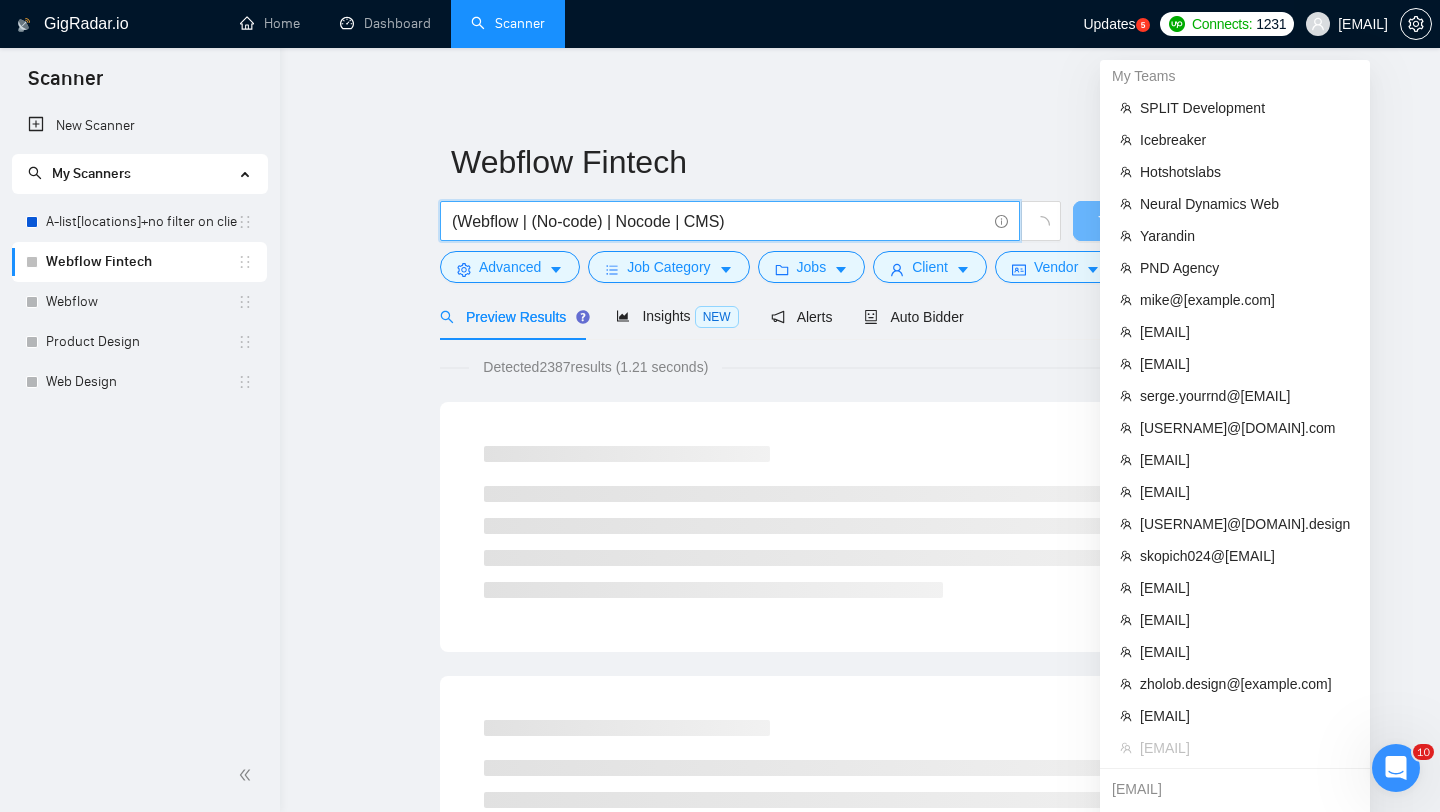 type on "(Webflow | (No-code) | Nocode | CMS)" 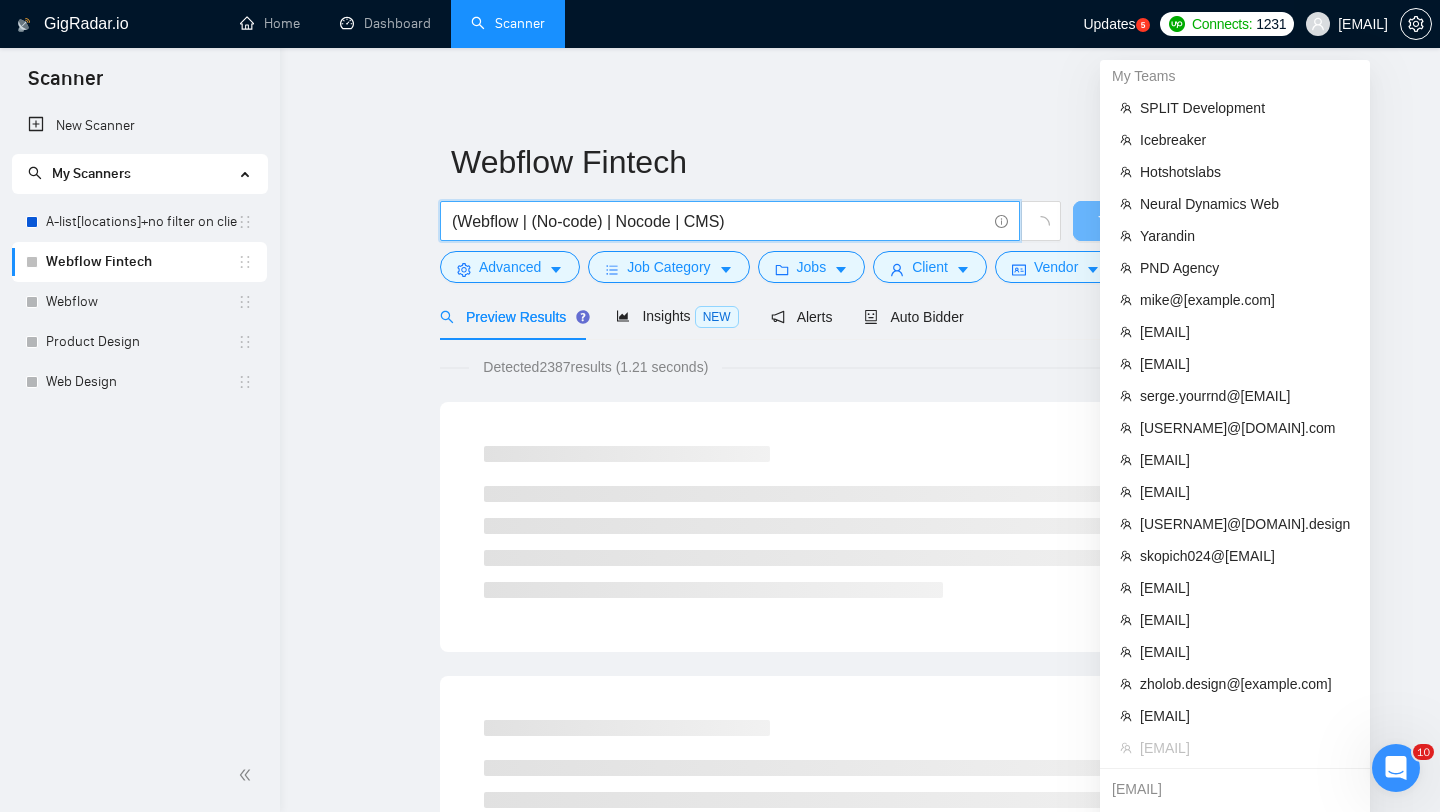 click on "[EMAIL]" at bounding box center [1347, 24] 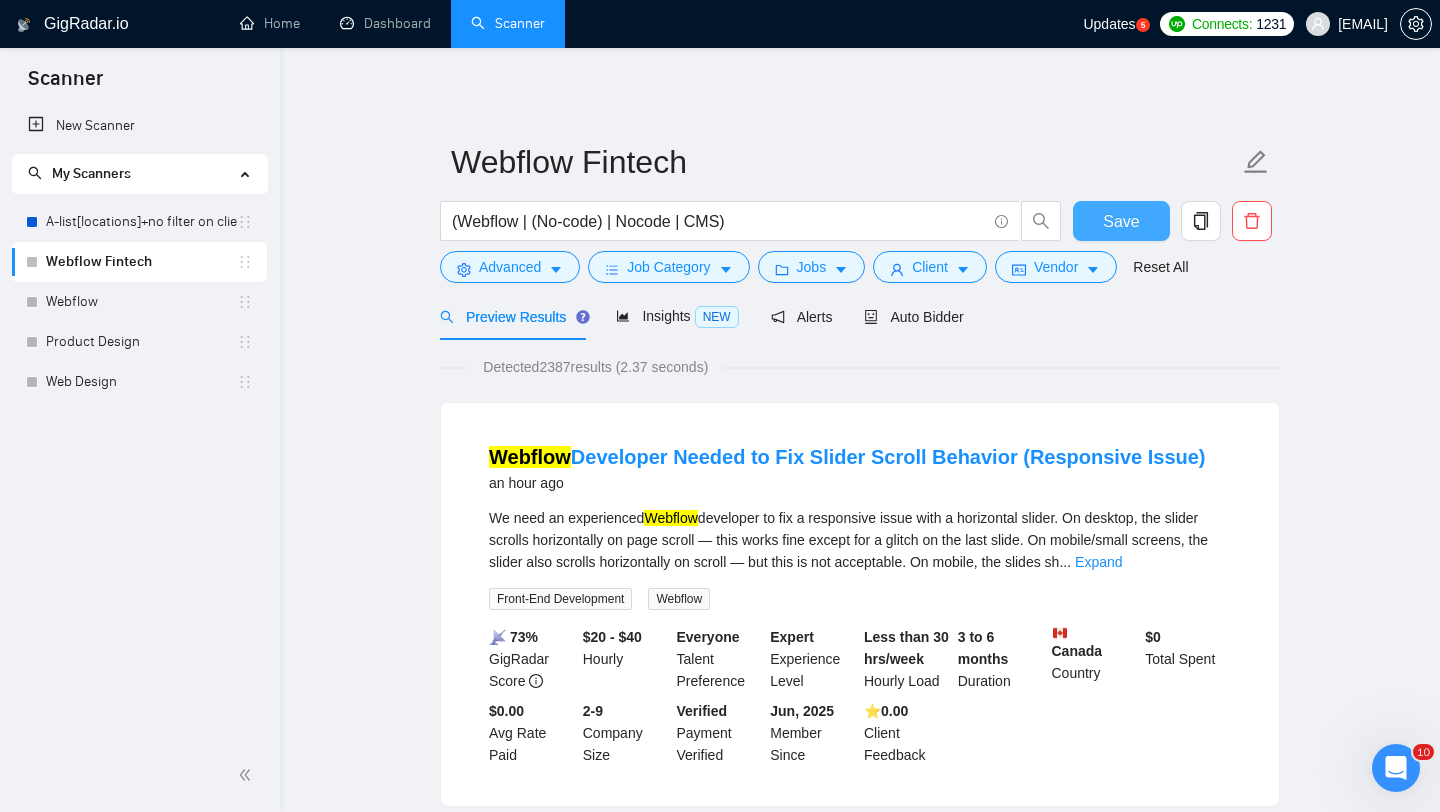 click on "Save" at bounding box center (1121, 221) 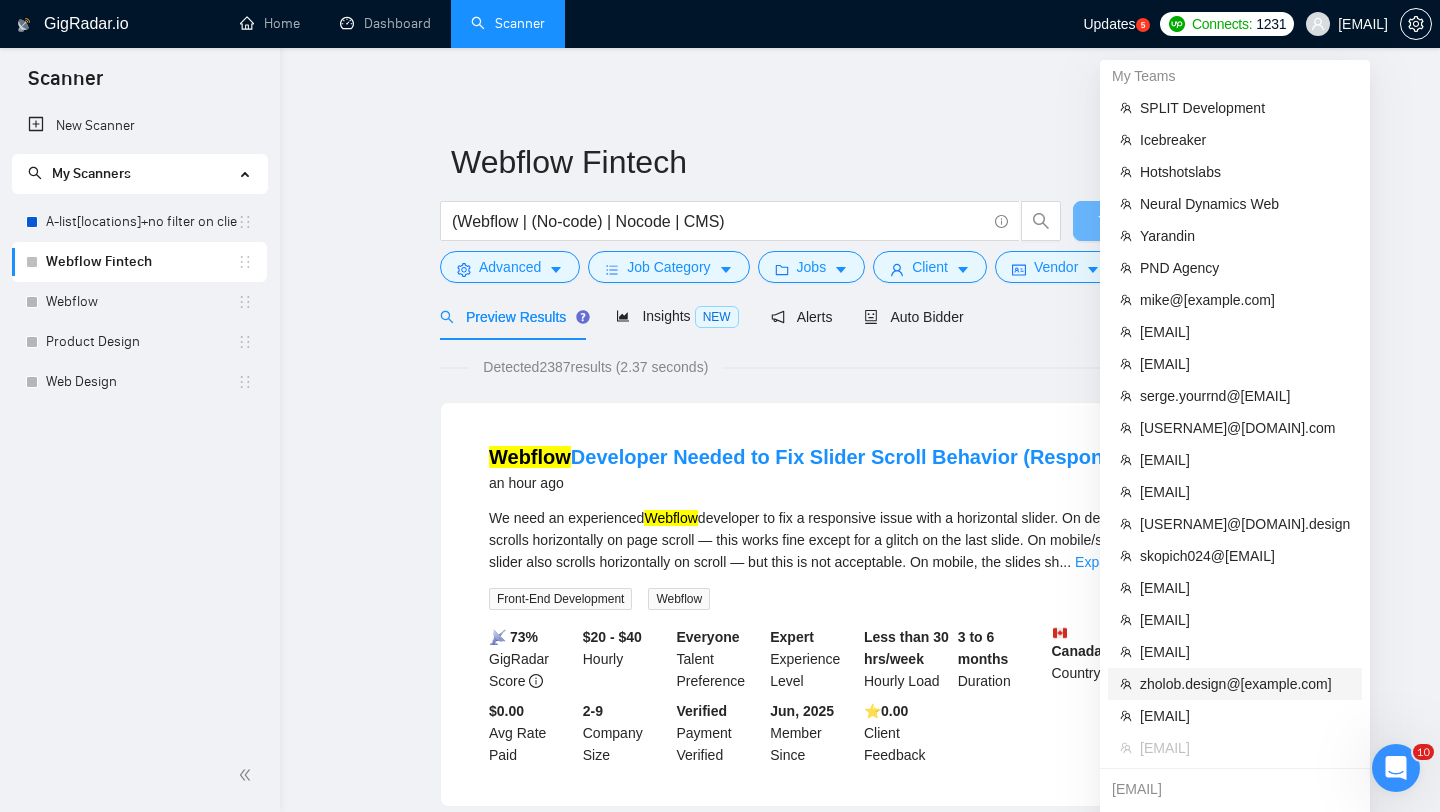 click on "zholob.design@[example.com]" at bounding box center [1245, 684] 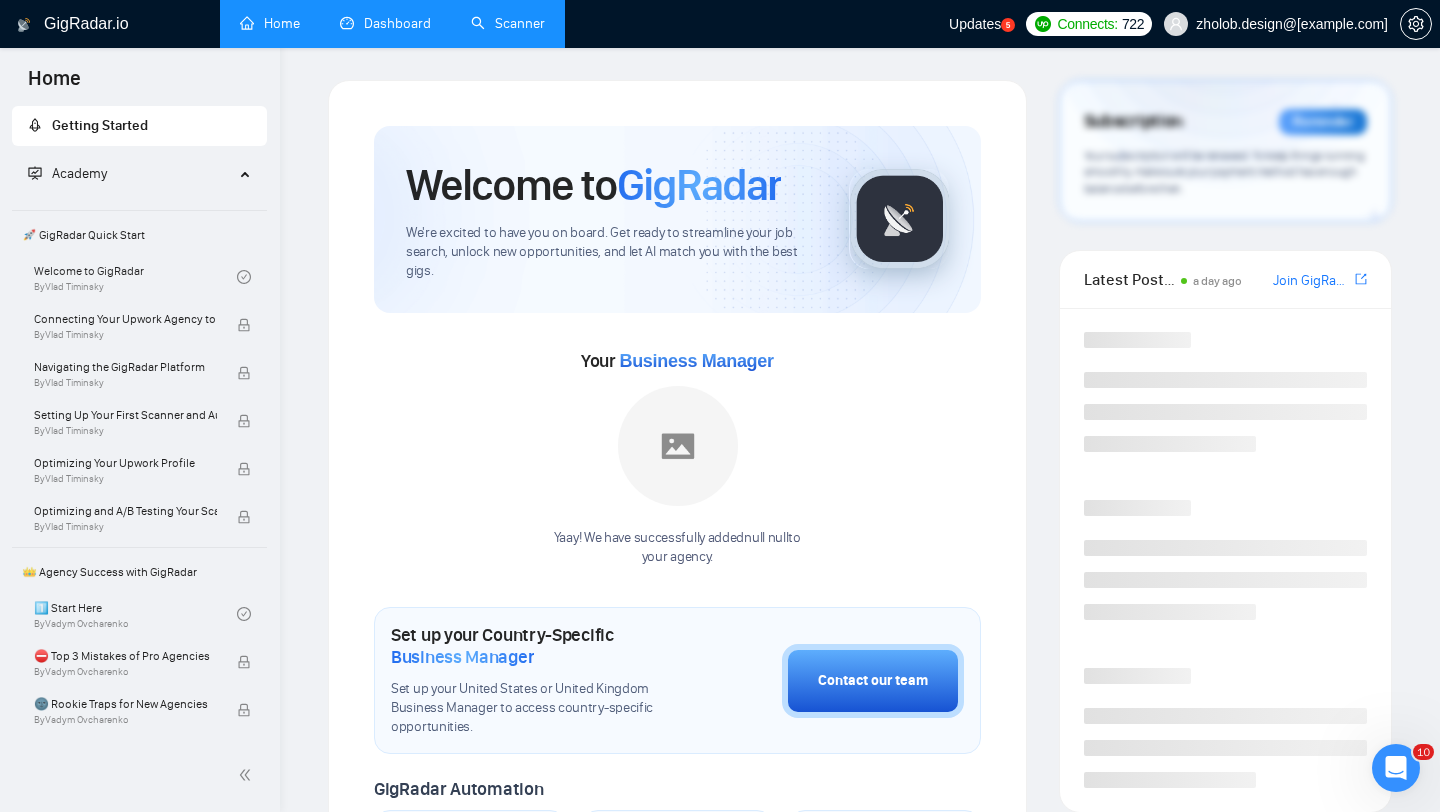 click on "Dashboard" at bounding box center [385, 23] 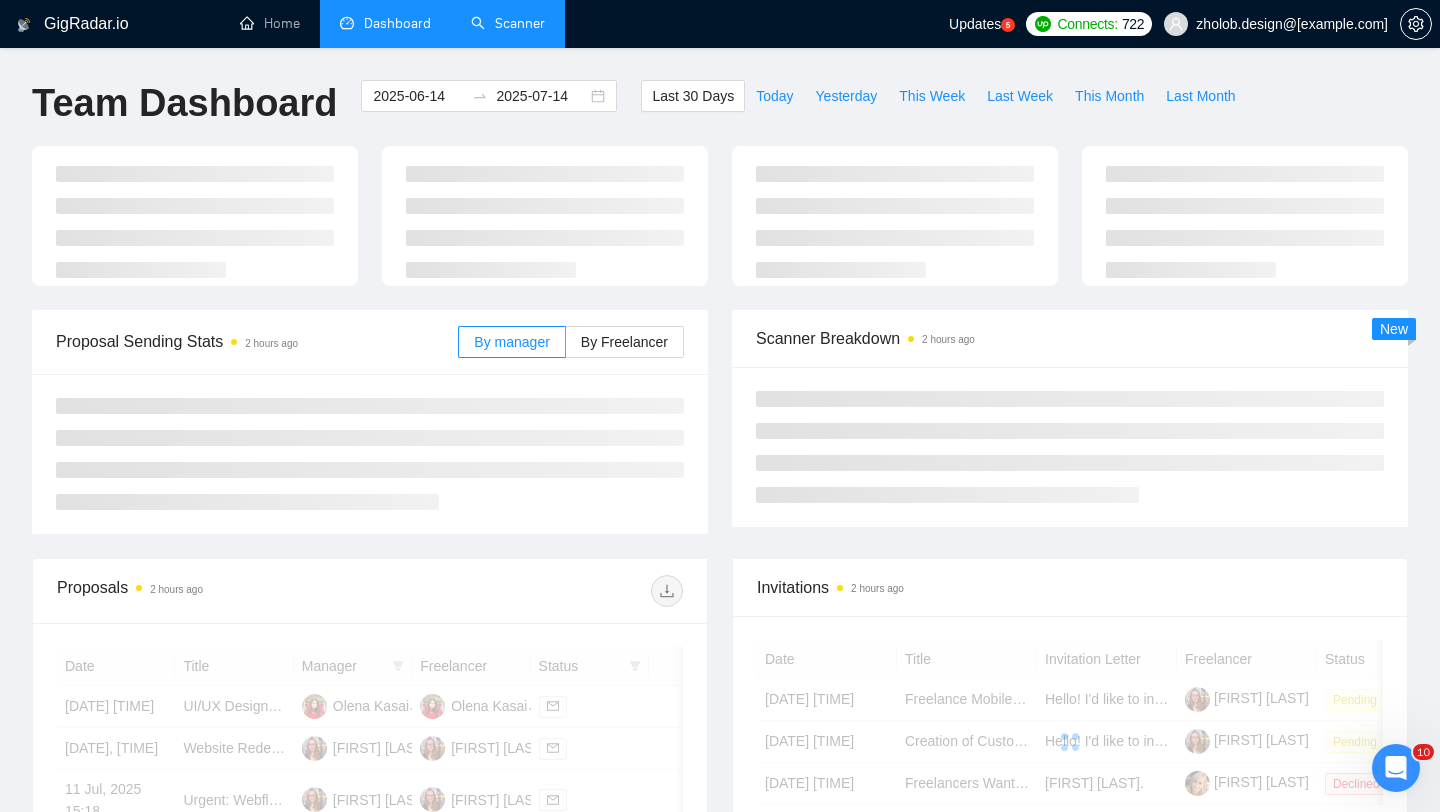 click on "Scanner" at bounding box center (508, 23) 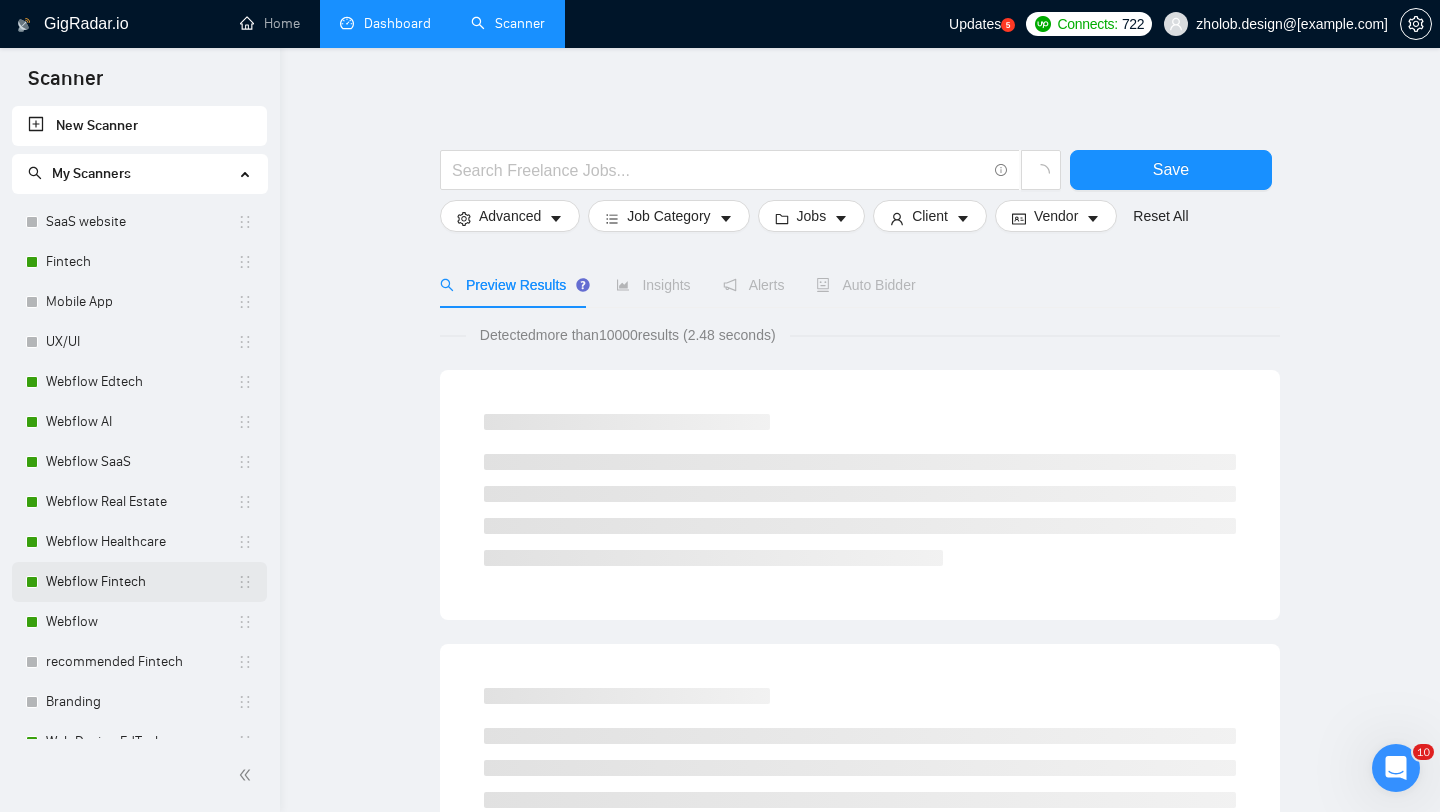 click on "Webflow Fintech" at bounding box center (141, 582) 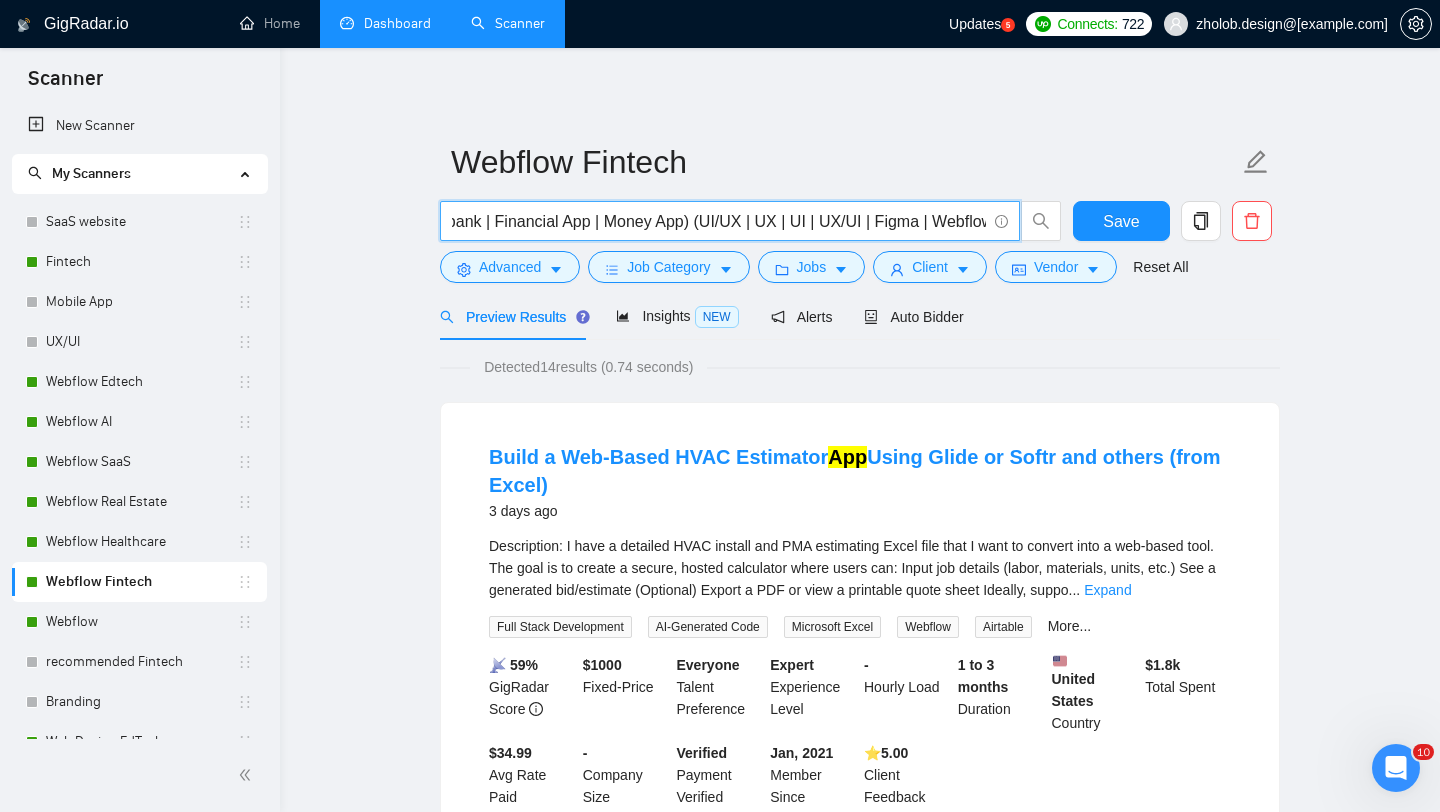 scroll, scrollTop: 0, scrollLeft: 960, axis: horizontal 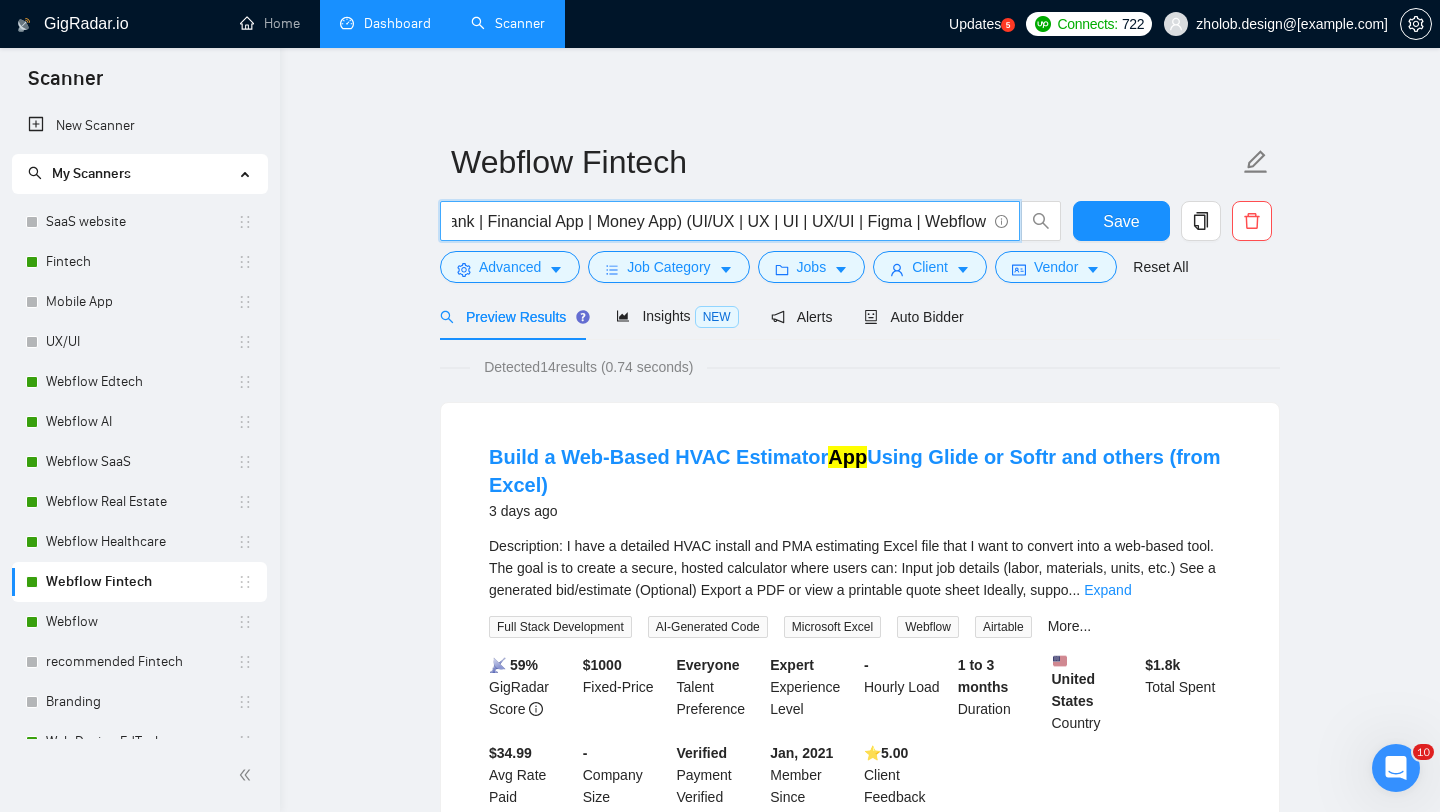 drag, startPoint x: 455, startPoint y: 224, endPoint x: 686, endPoint y: 231, distance: 231.10603 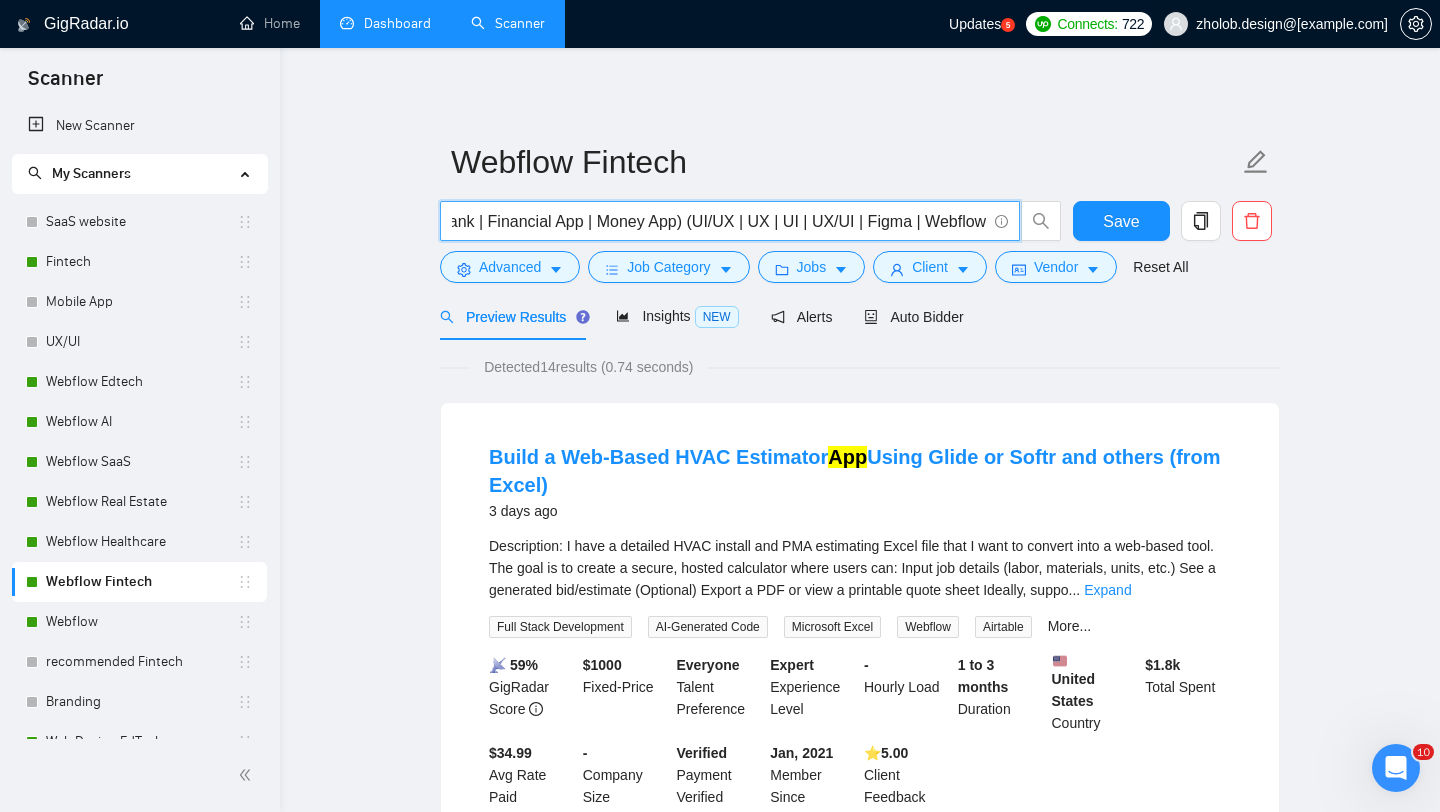 click on "zholob.design@[example.com]" at bounding box center [1292, 24] 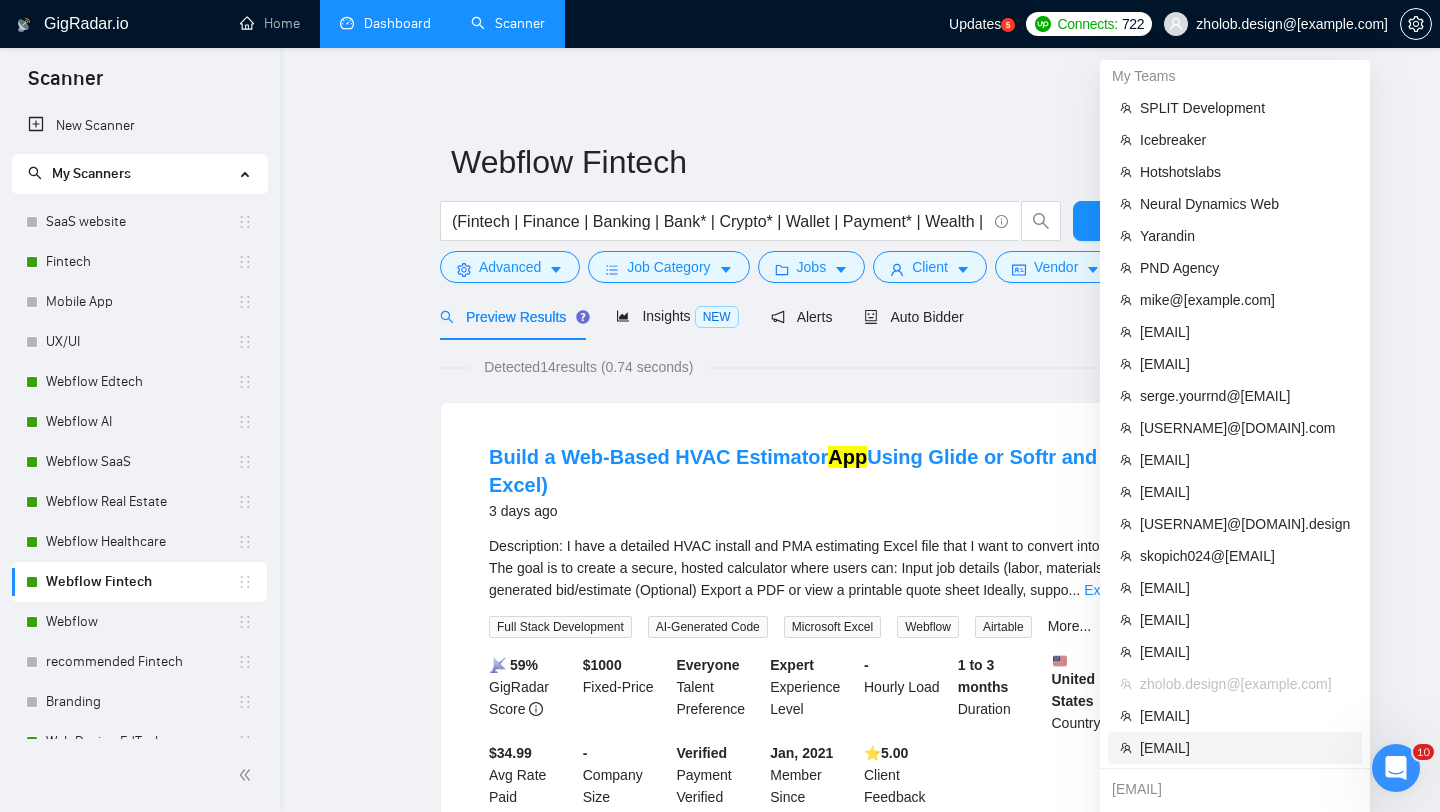 click on "[EMAIL]" at bounding box center [1245, 748] 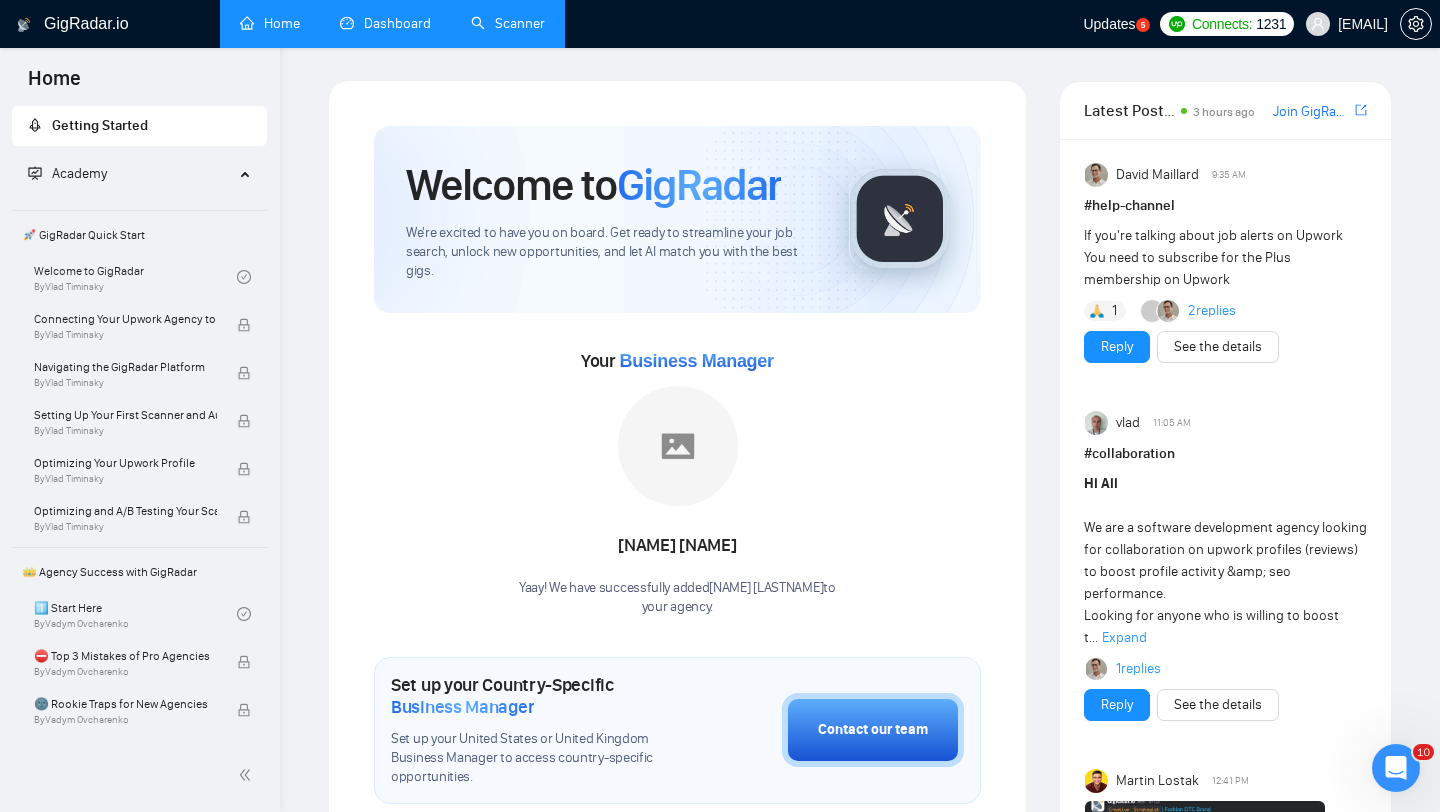 click on "Dashboard" at bounding box center (385, 23) 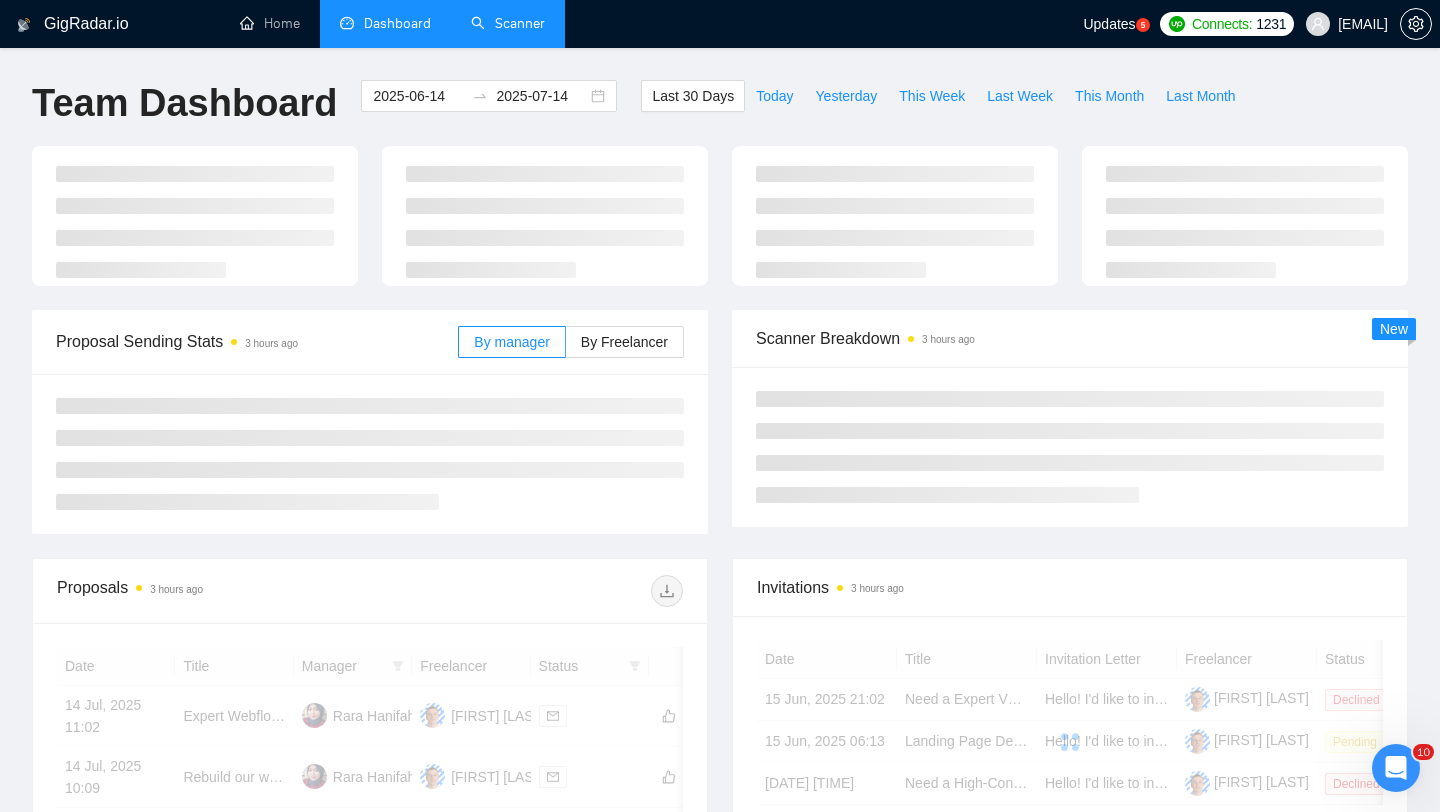 click on "Scanner" at bounding box center (508, 23) 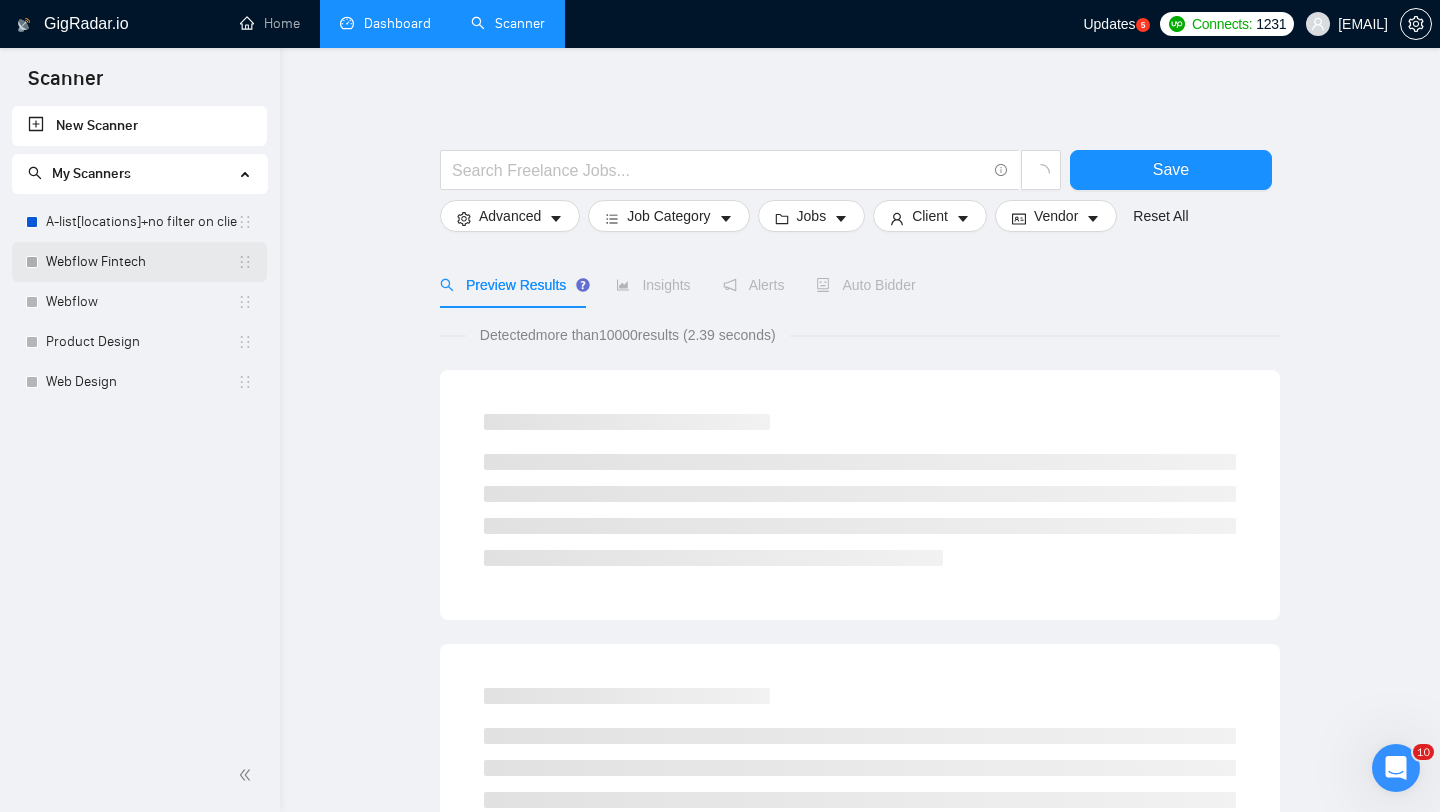 click on "Webflow Fintech" at bounding box center [141, 262] 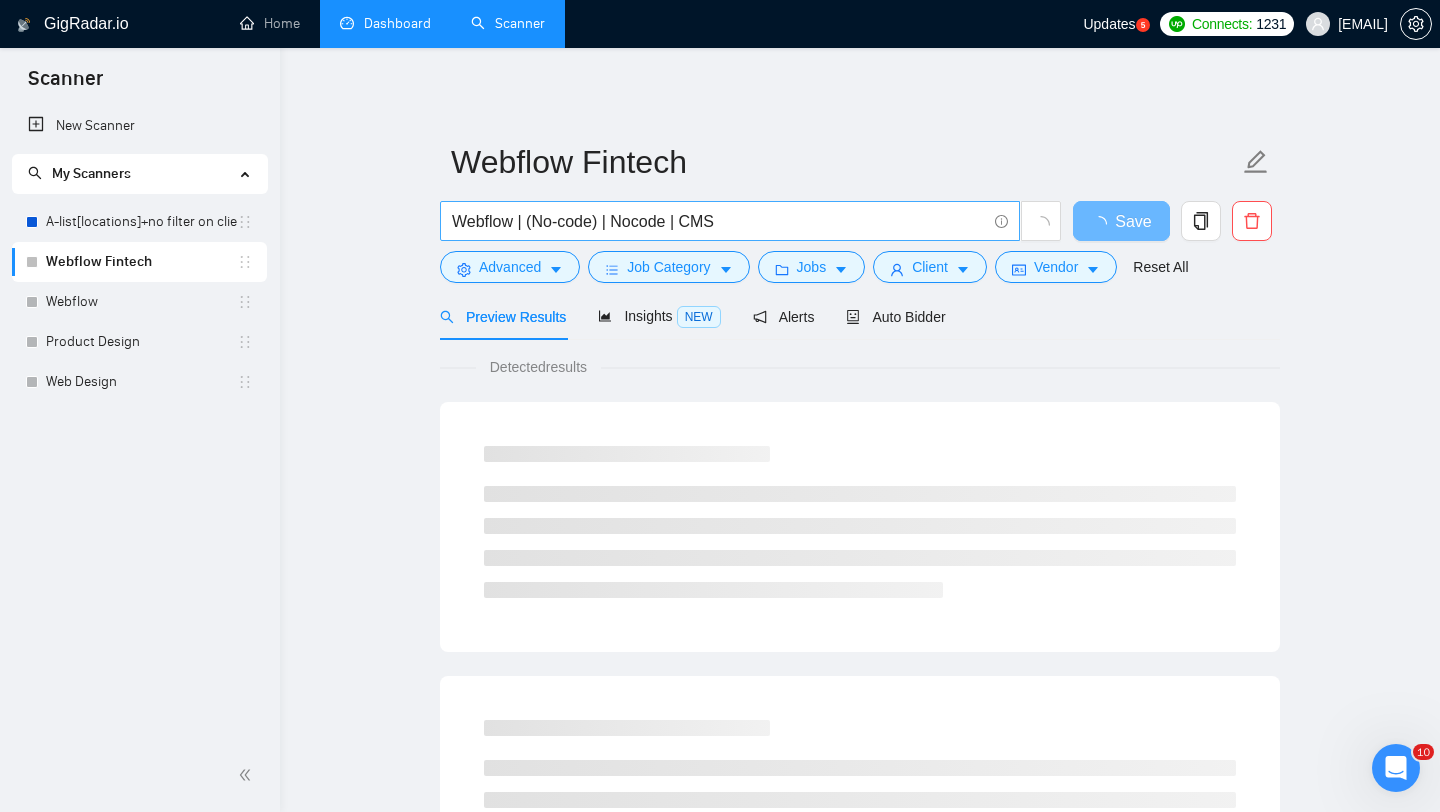 click on "Webflow | (No-code) | Nocode | CMS" at bounding box center [719, 221] 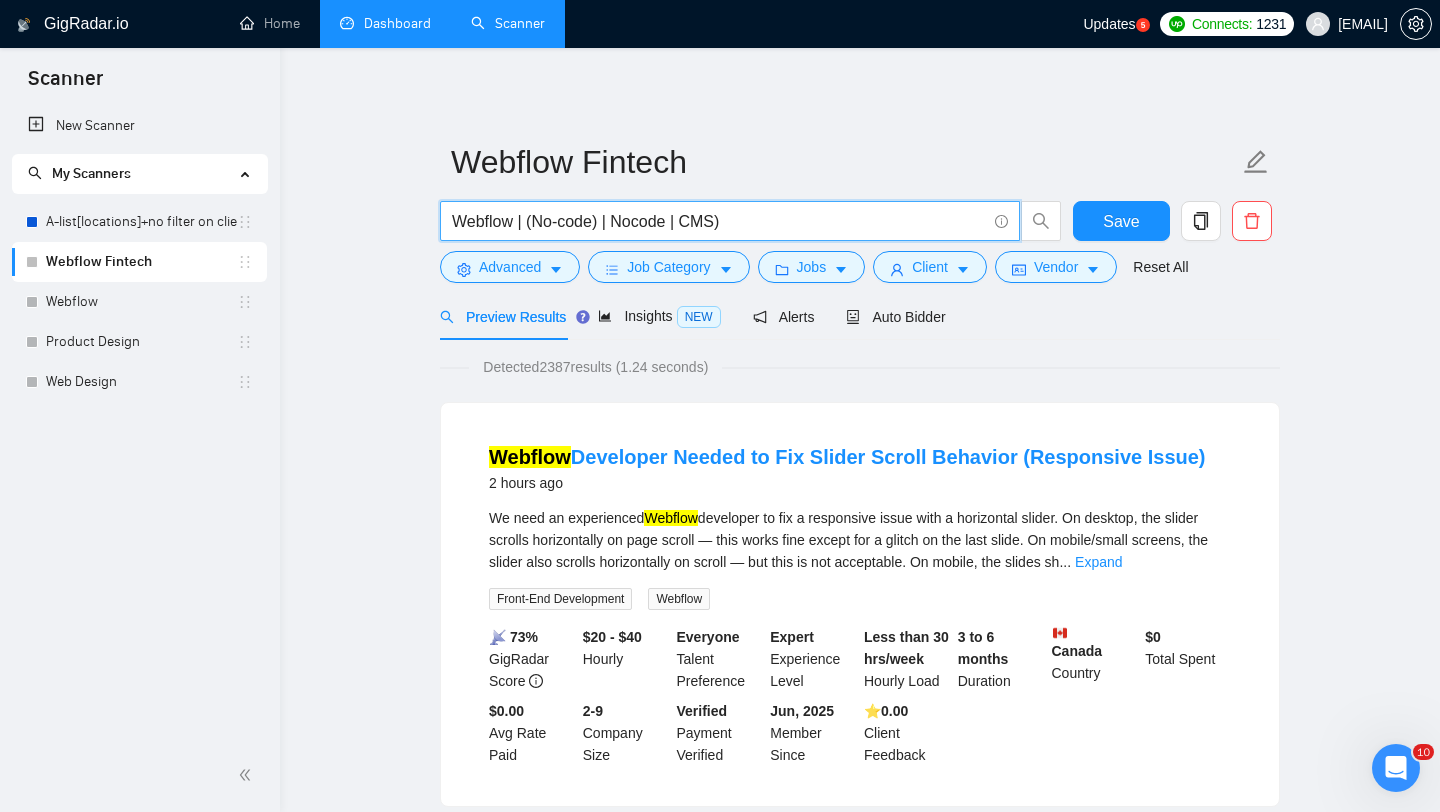 click on "Webflow | (No-code) | Nocode | CMS)" at bounding box center [719, 221] 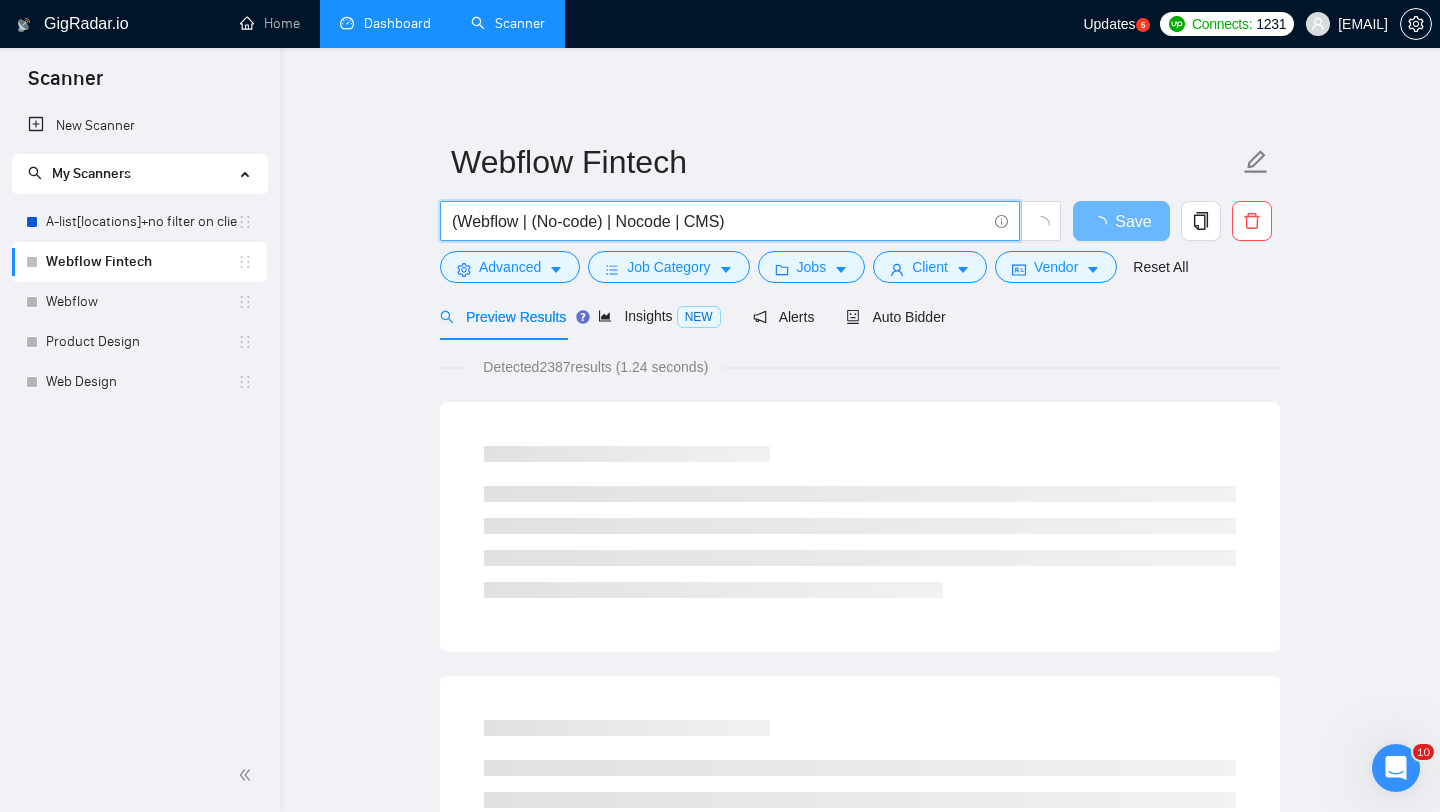 click on "(Webflow | (No-code) | Nocode | CMS)" at bounding box center [719, 221] 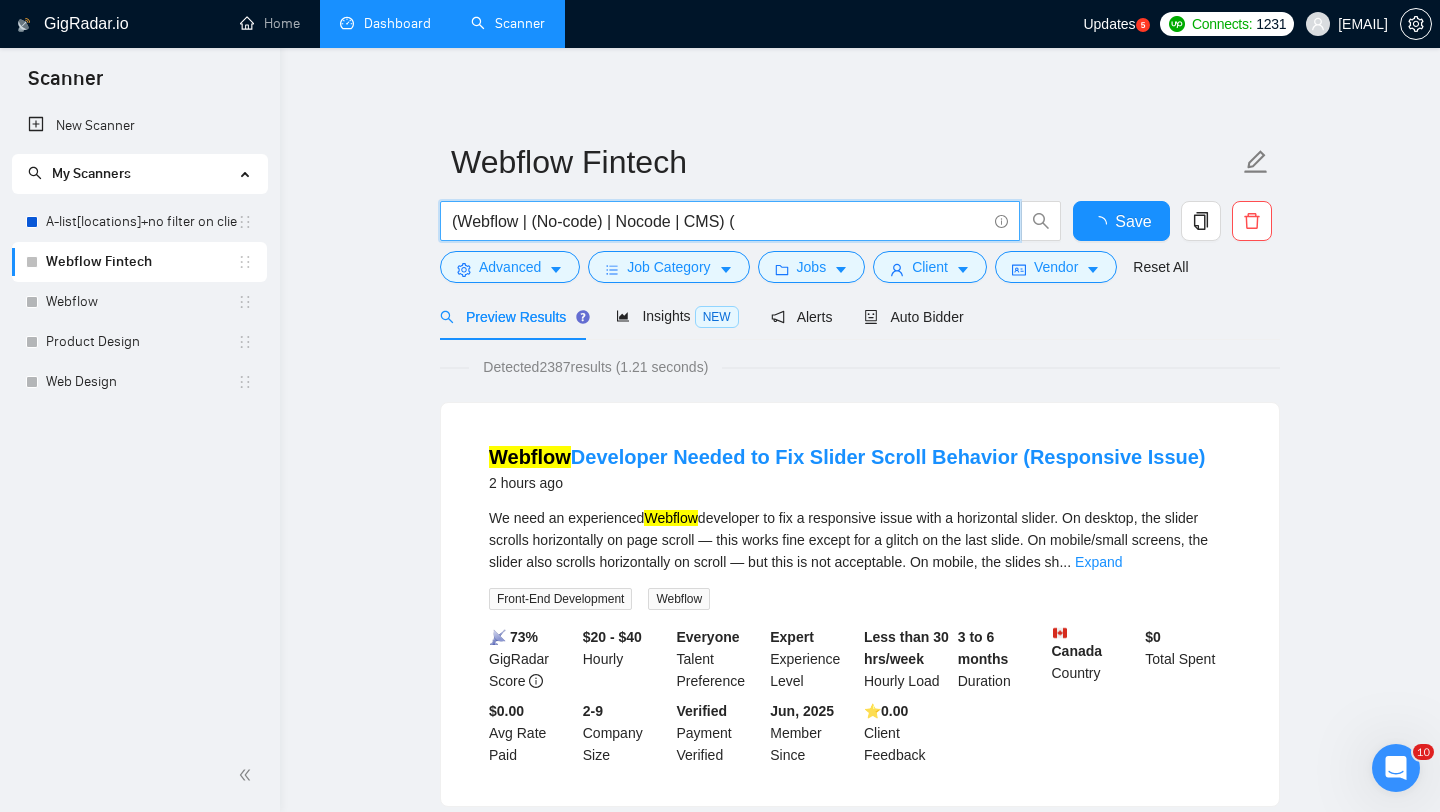 paste on "Fintech | Finance | Banking | Bank* | Crypto* | Wallet | Payment* | Wealth | Savings | Budgeting | Investment | Trading | Lending | Neobank | Financial App | Money App)" 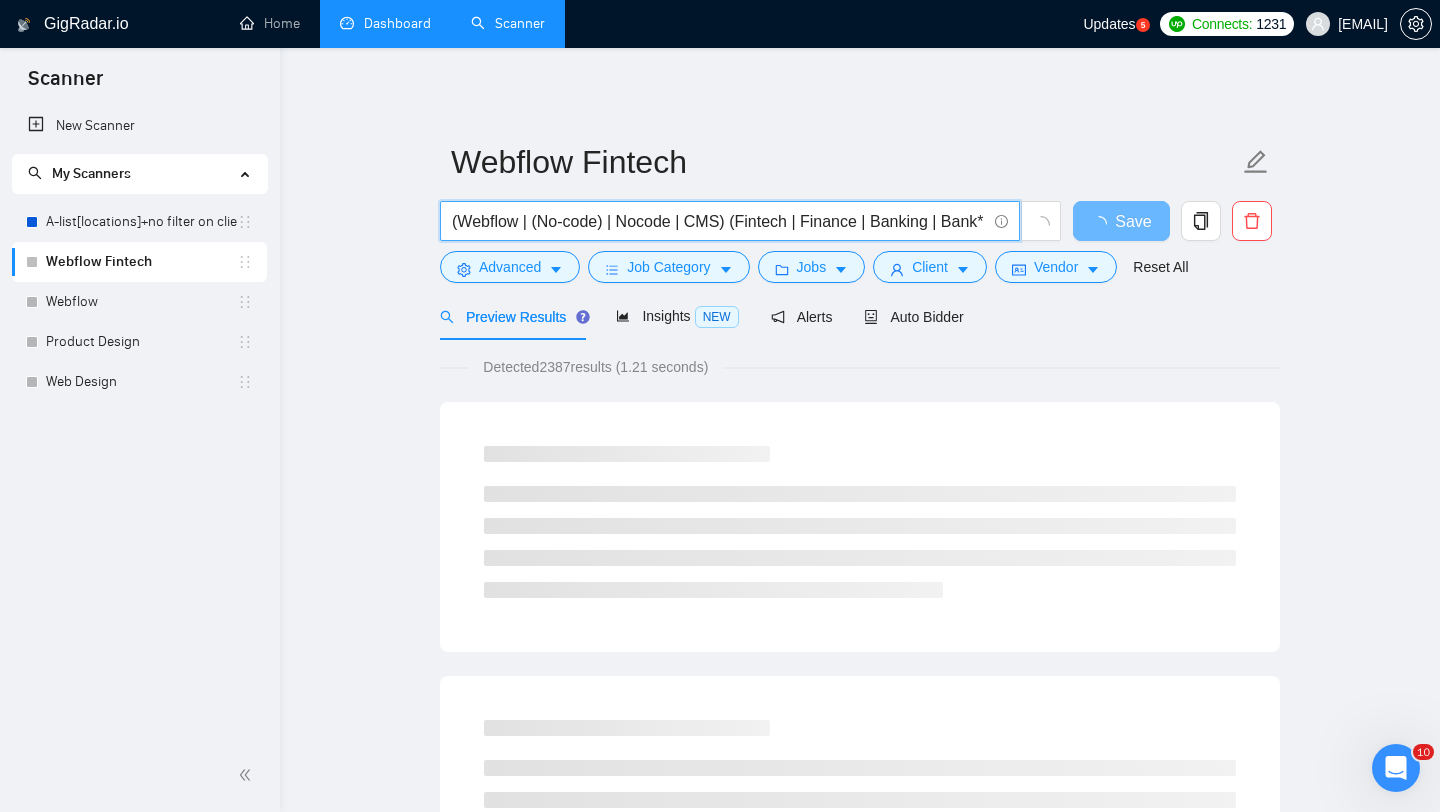 scroll, scrollTop: 0, scrollLeft: 944, axis: horizontal 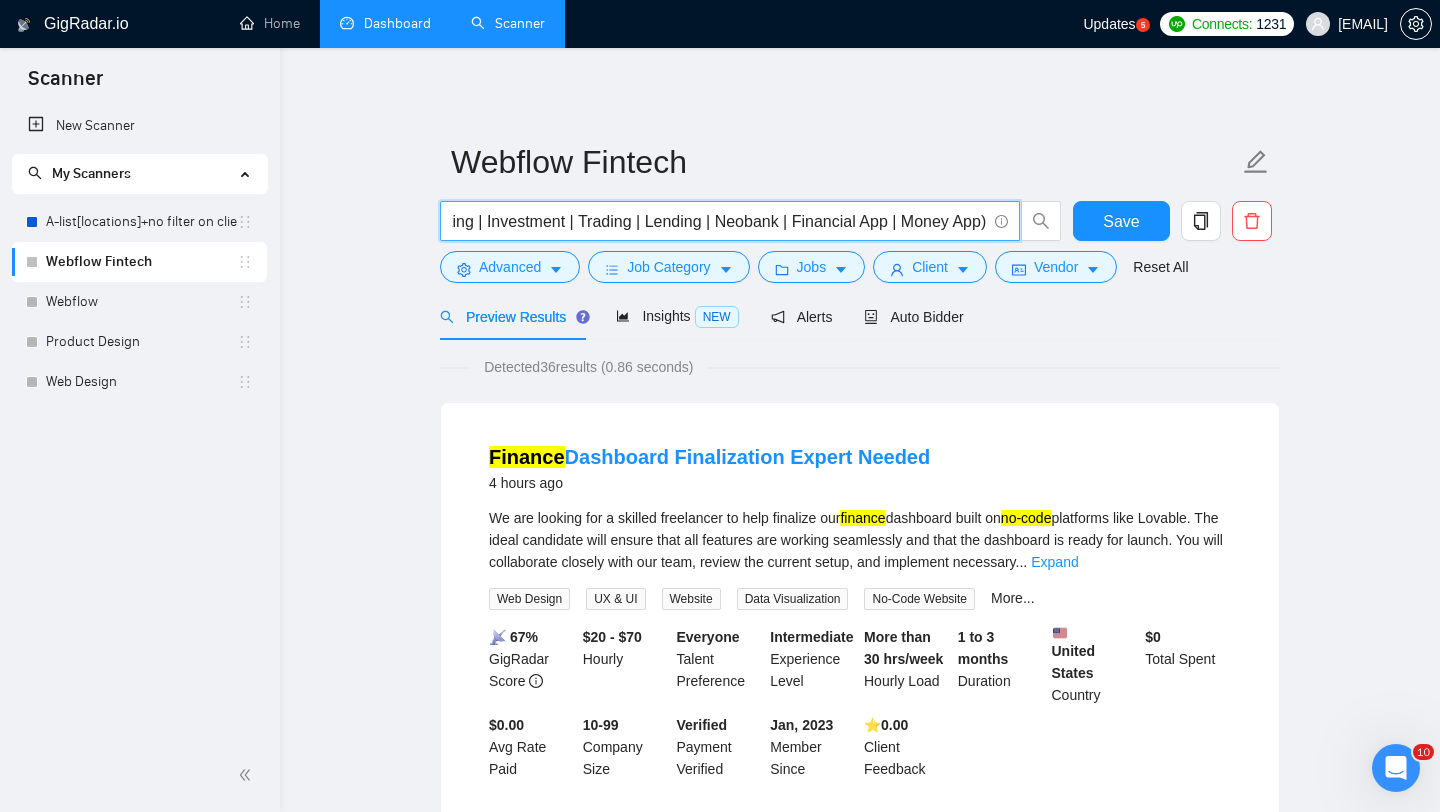 click on "Detected   36  results   (0.86 seconds)" at bounding box center [588, 367] 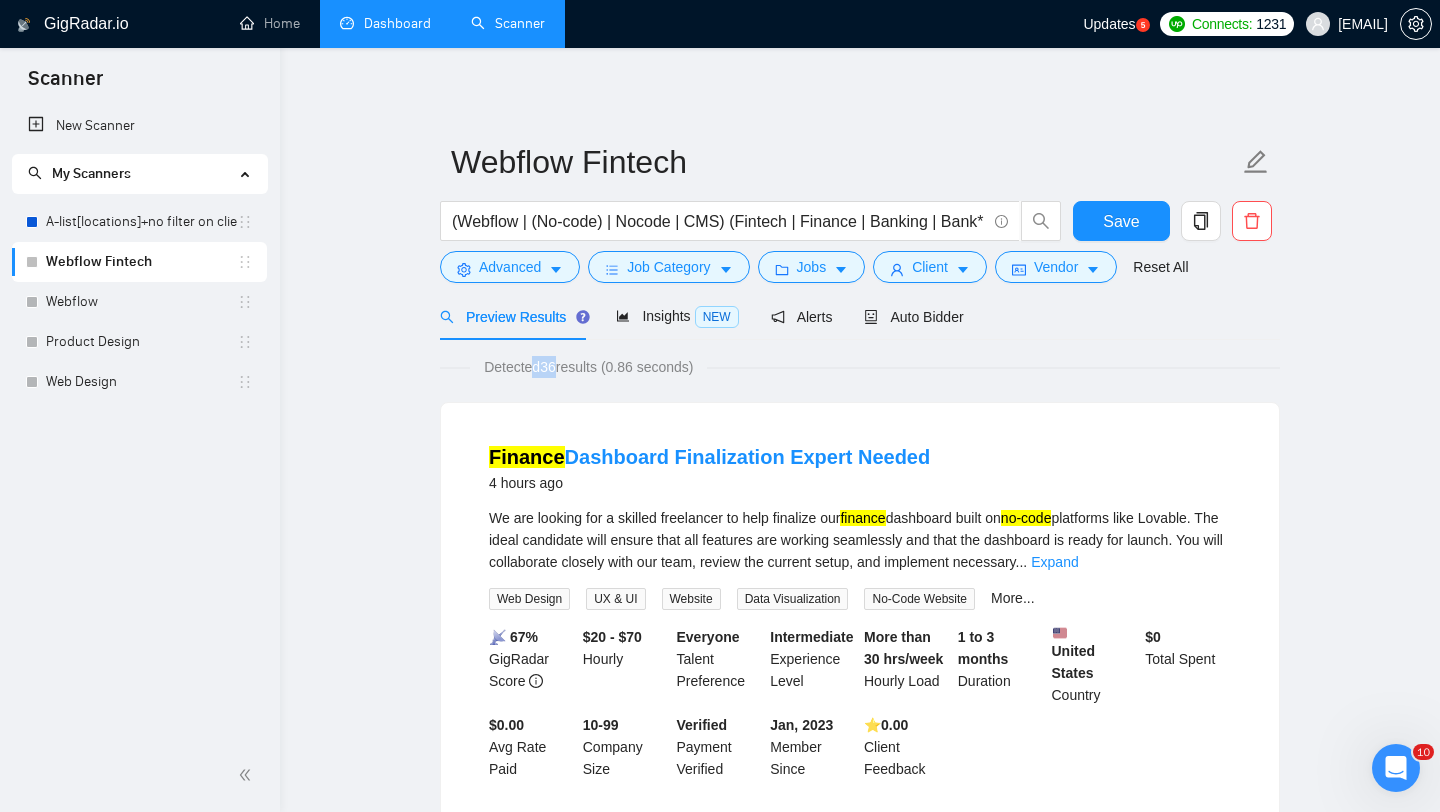 drag, startPoint x: 538, startPoint y: 364, endPoint x: 572, endPoint y: 364, distance: 34 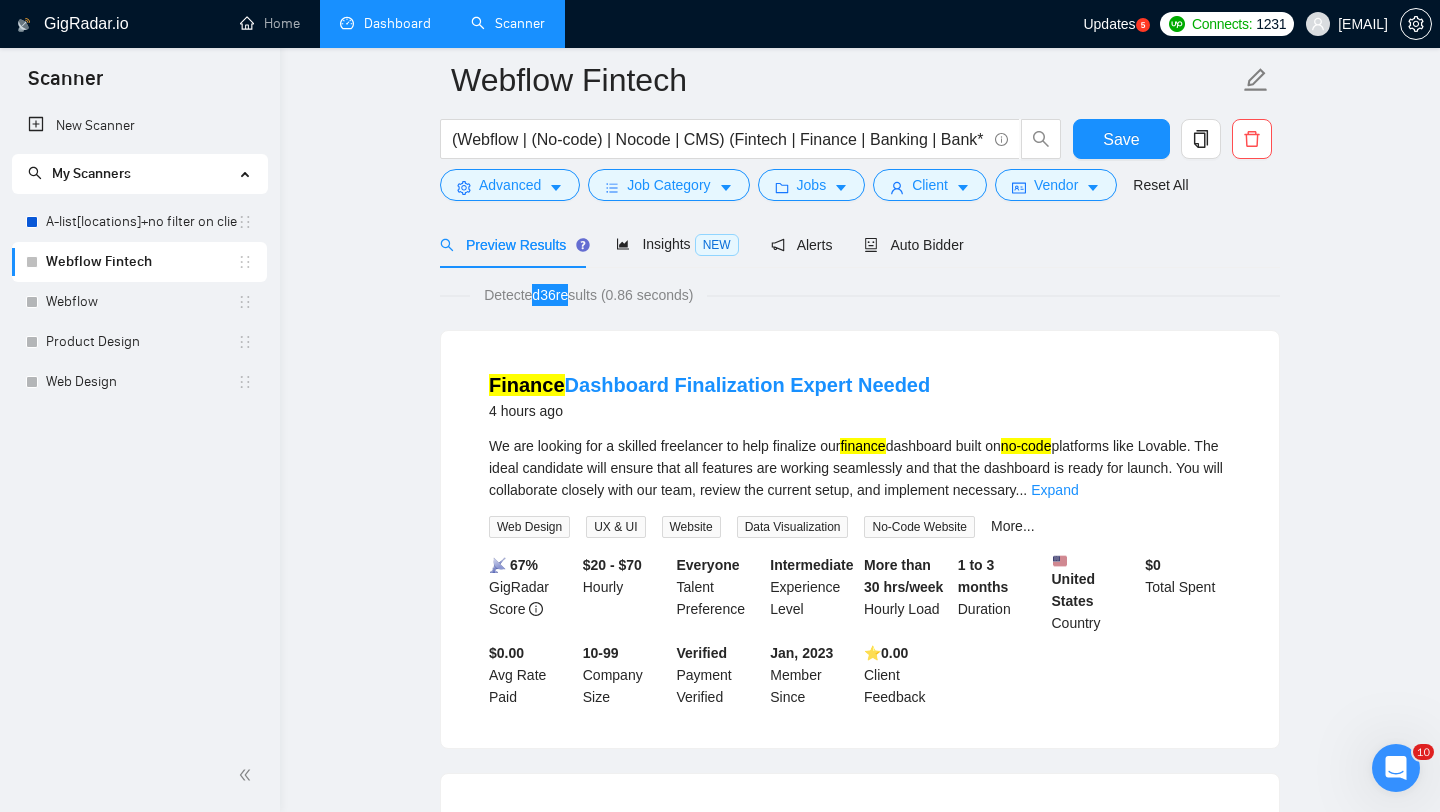 scroll, scrollTop: 110, scrollLeft: 0, axis: vertical 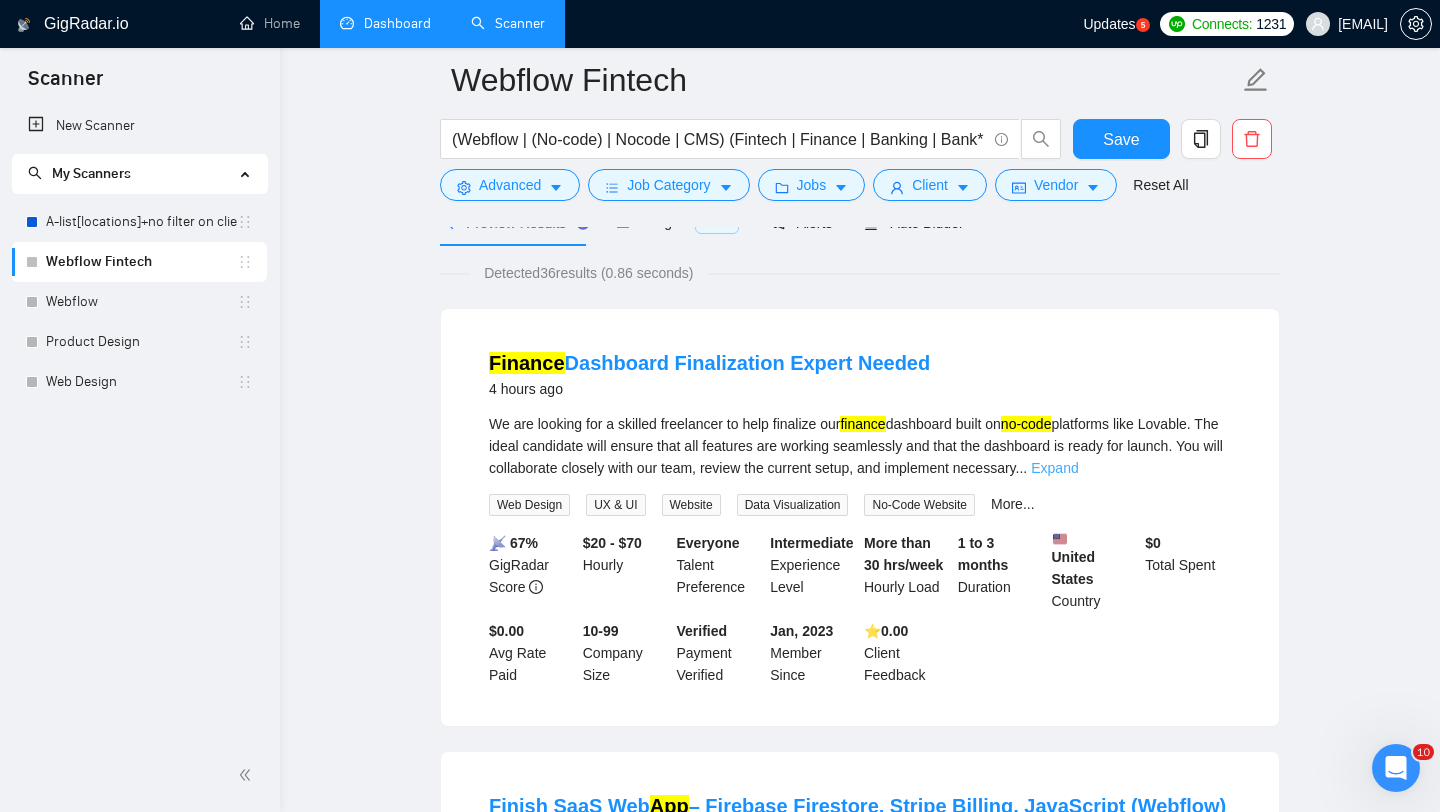 click on "Expand" at bounding box center (1054, 468) 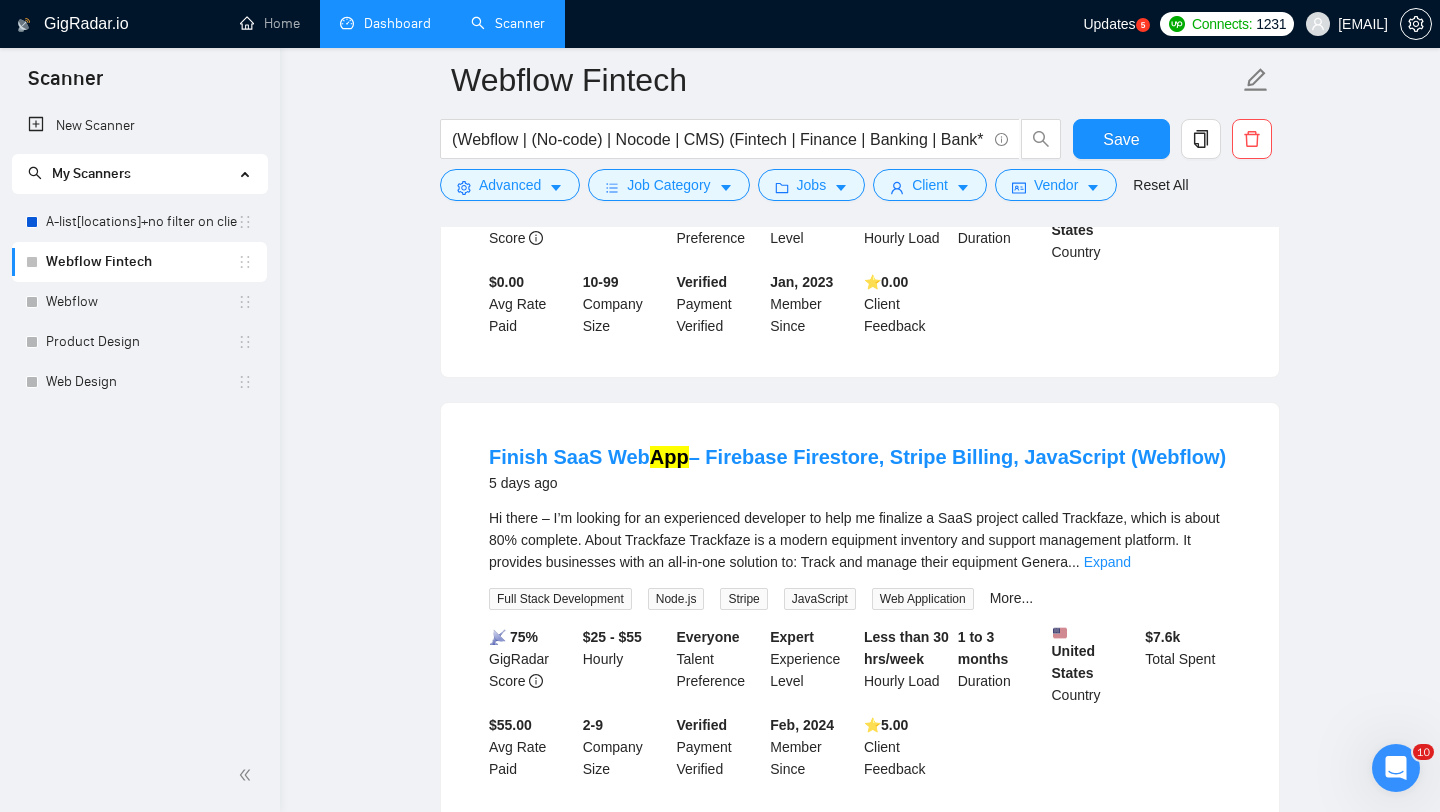 scroll, scrollTop: 495, scrollLeft: 0, axis: vertical 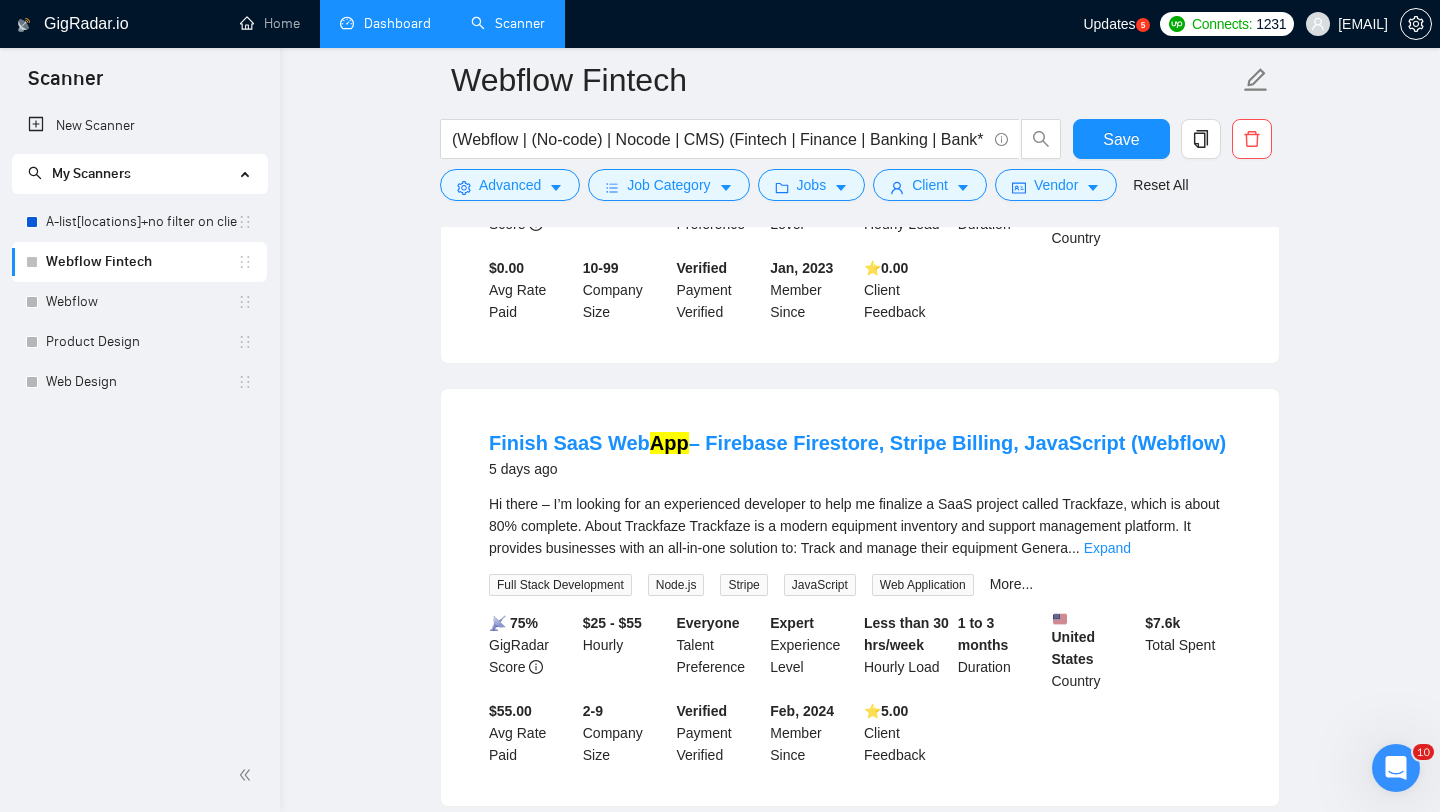 click on "Hi there – I’m looking for an experienced developer to help me finalize a SaaS project called Trackfaze, which is about 80% complete.
About Trackfaze
Trackfaze is a modern equipment inventory and support management platform. It provides businesses with an all-in-one solution to:
Track and manage their equipment
Genera ... Expand" at bounding box center [860, 526] 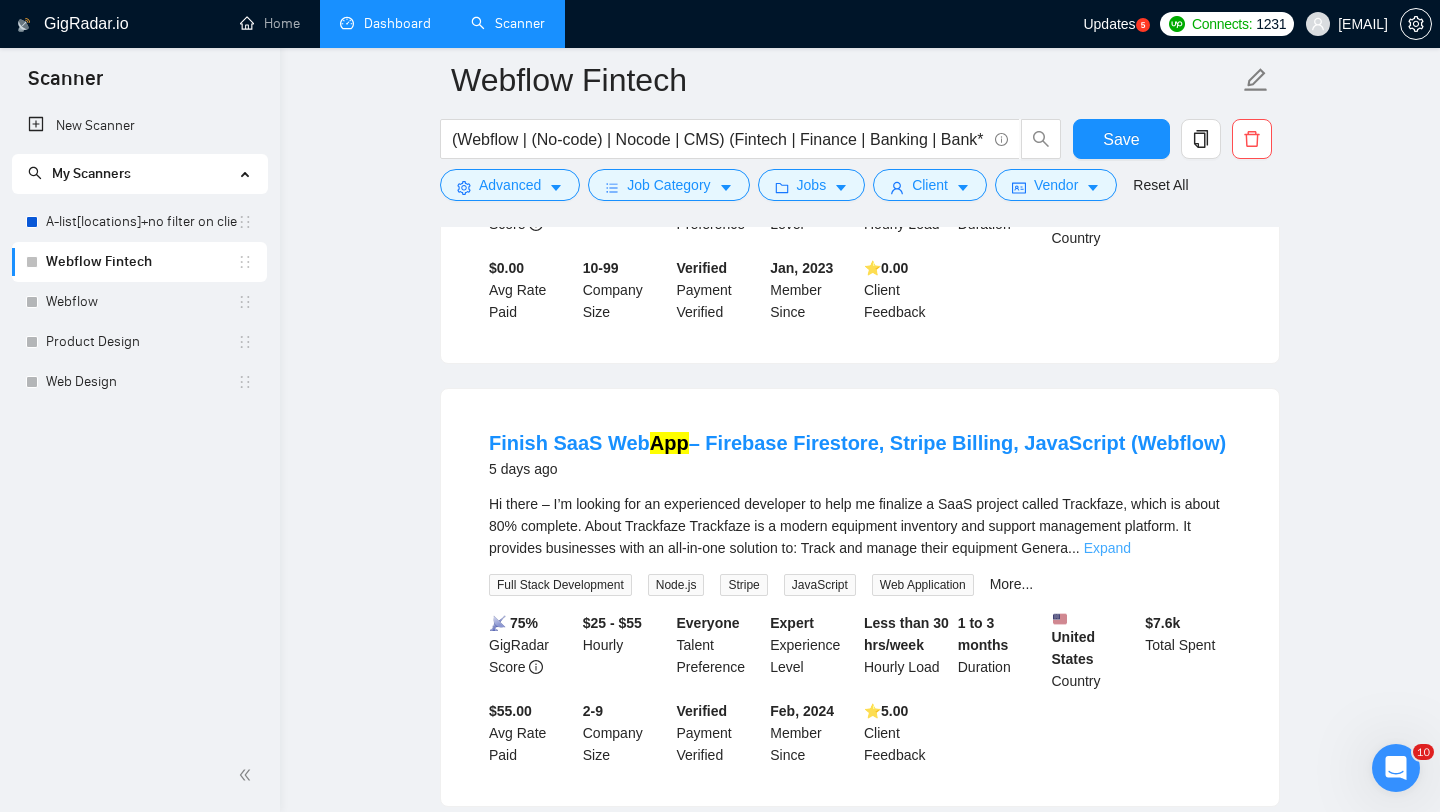 click on "Expand" at bounding box center [1107, 548] 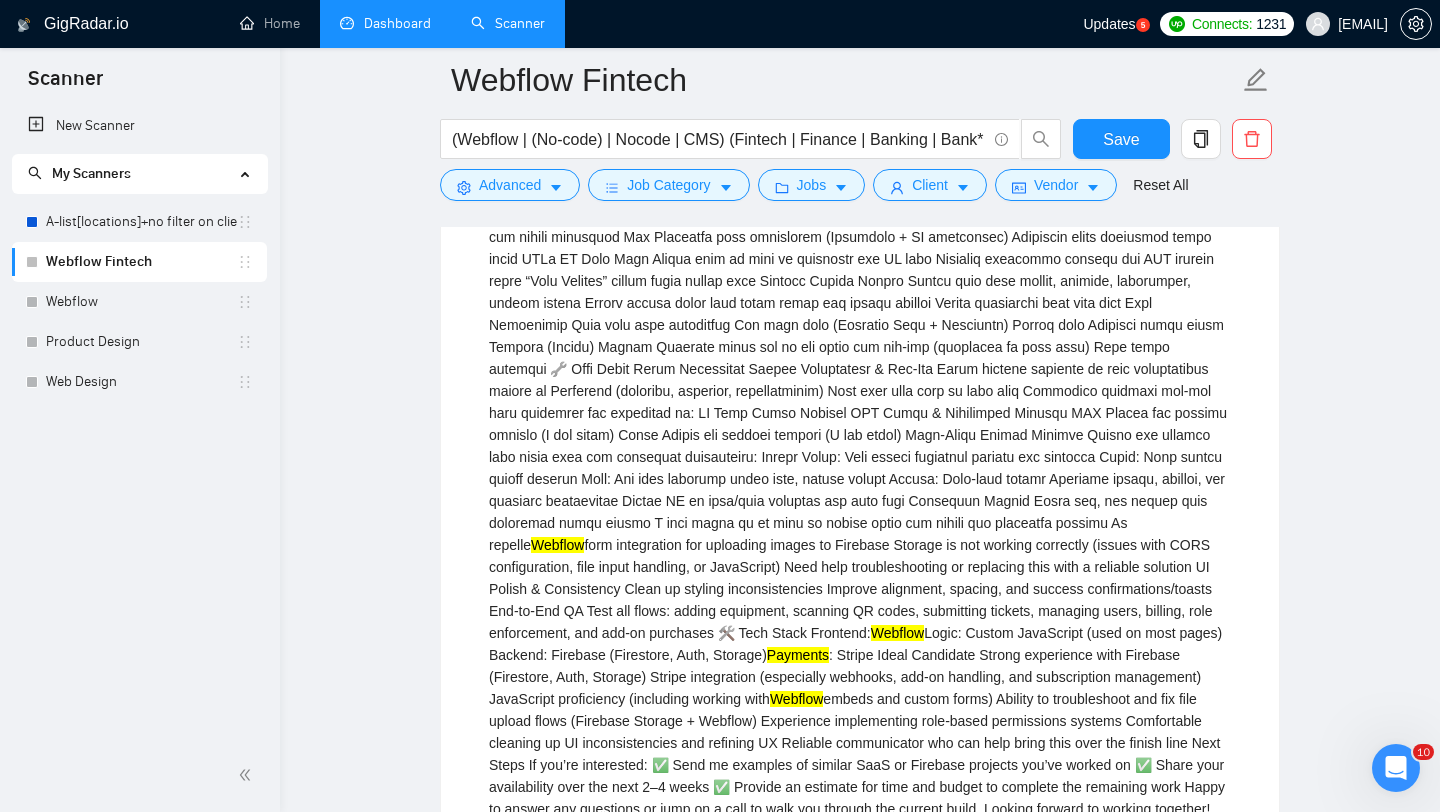 scroll, scrollTop: 948, scrollLeft: 0, axis: vertical 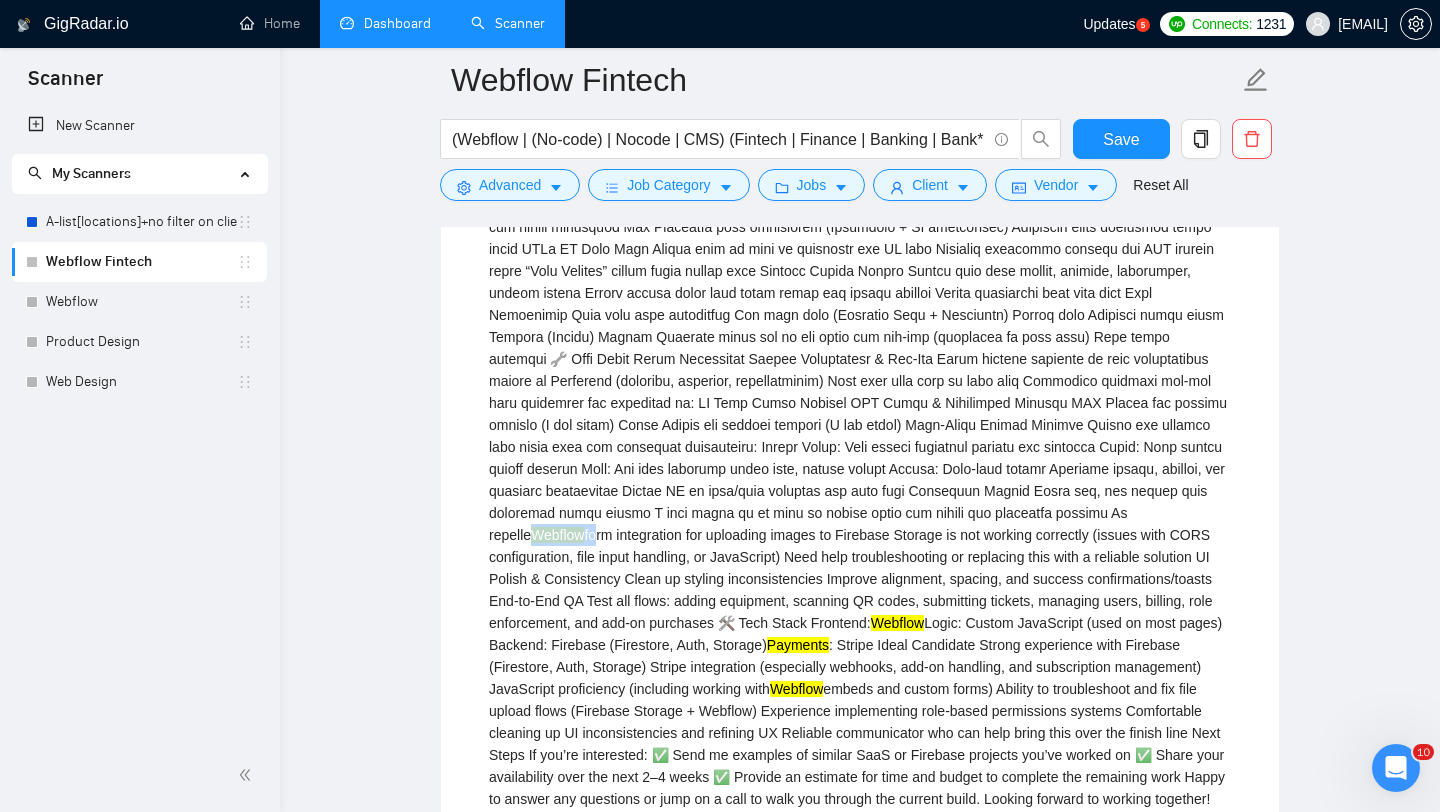 drag, startPoint x: 821, startPoint y: 557, endPoint x: 892, endPoint y: 556, distance: 71.00704 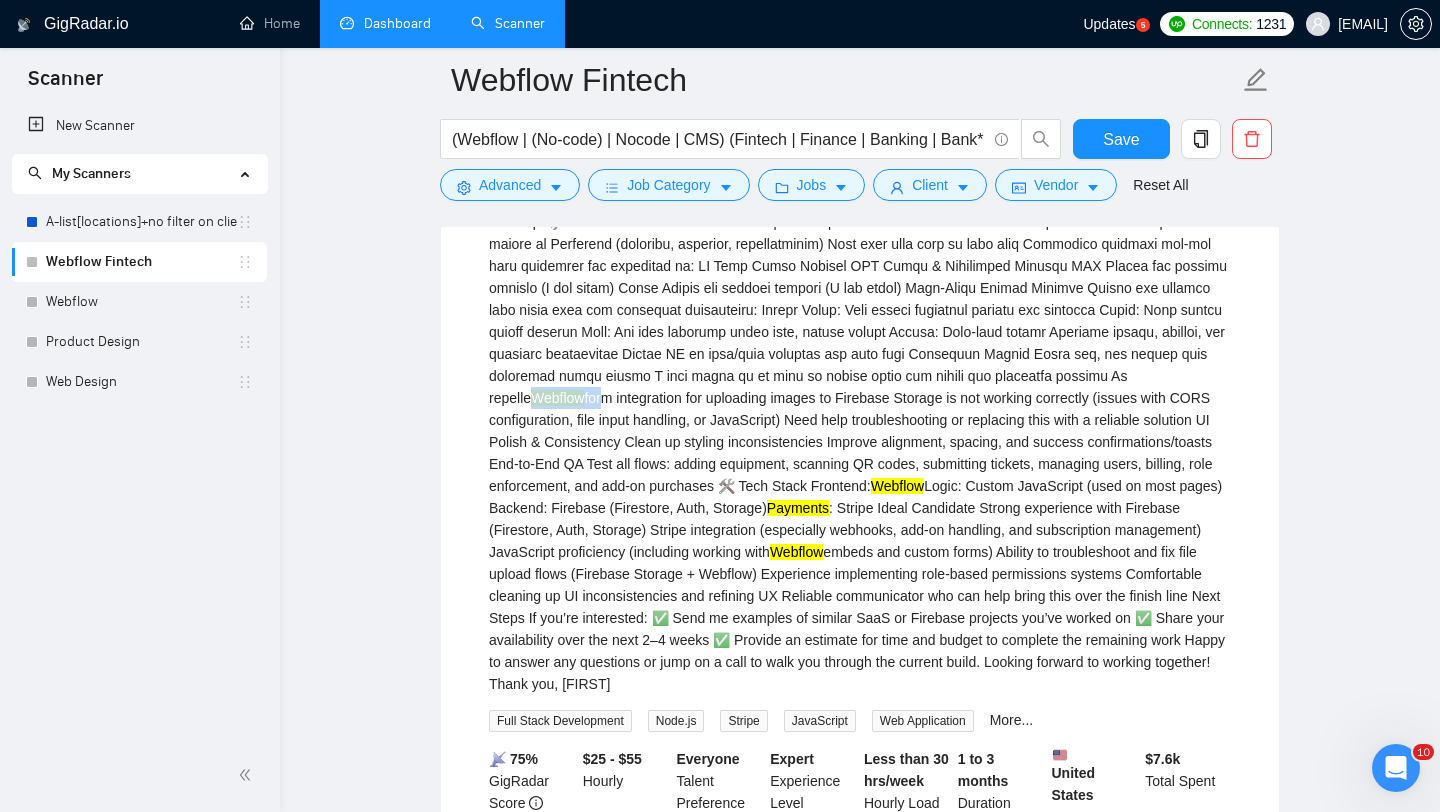 scroll, scrollTop: 1088, scrollLeft: 0, axis: vertical 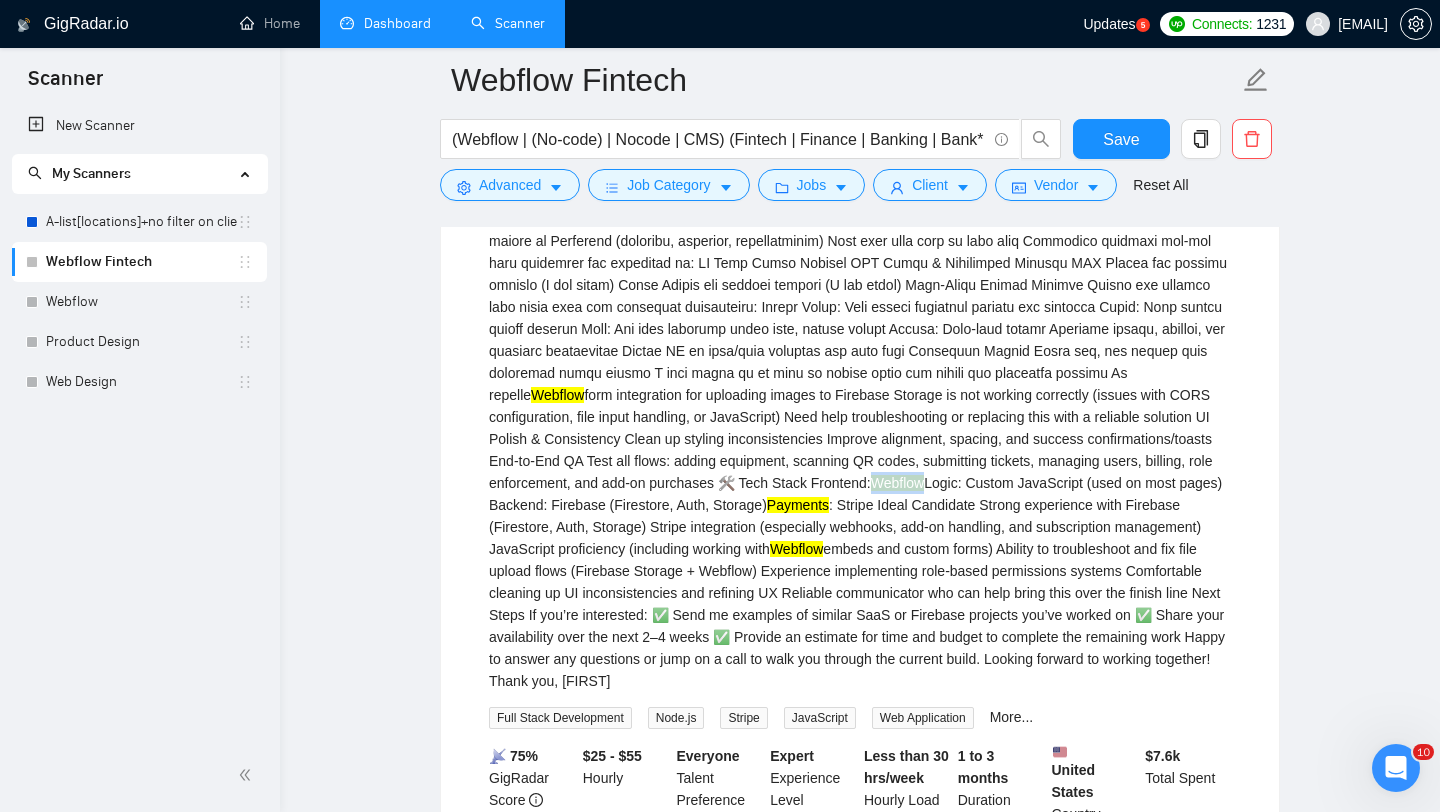 drag, startPoint x: 597, startPoint y: 528, endPoint x: 648, endPoint y: 528, distance: 51 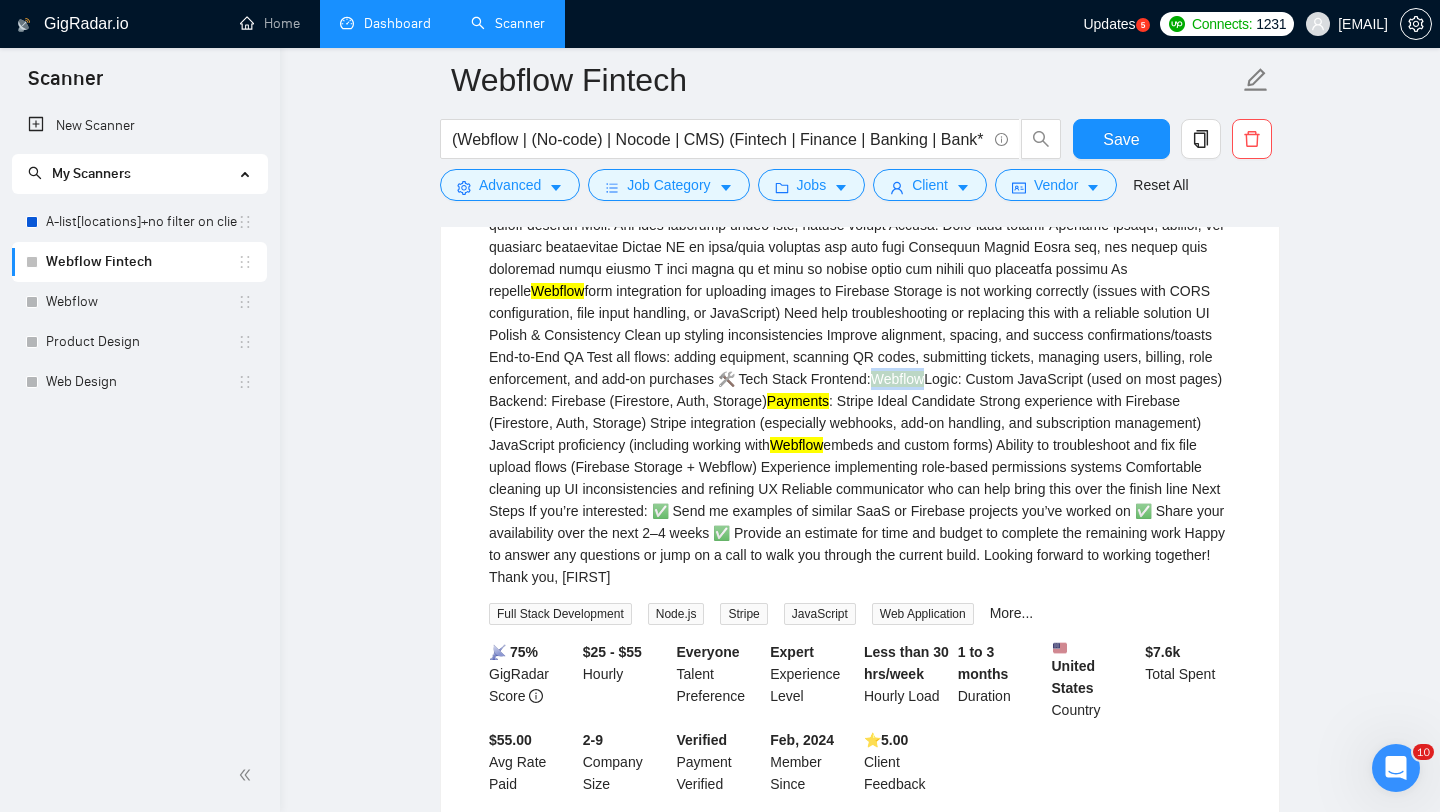 scroll, scrollTop: 1203, scrollLeft: 0, axis: vertical 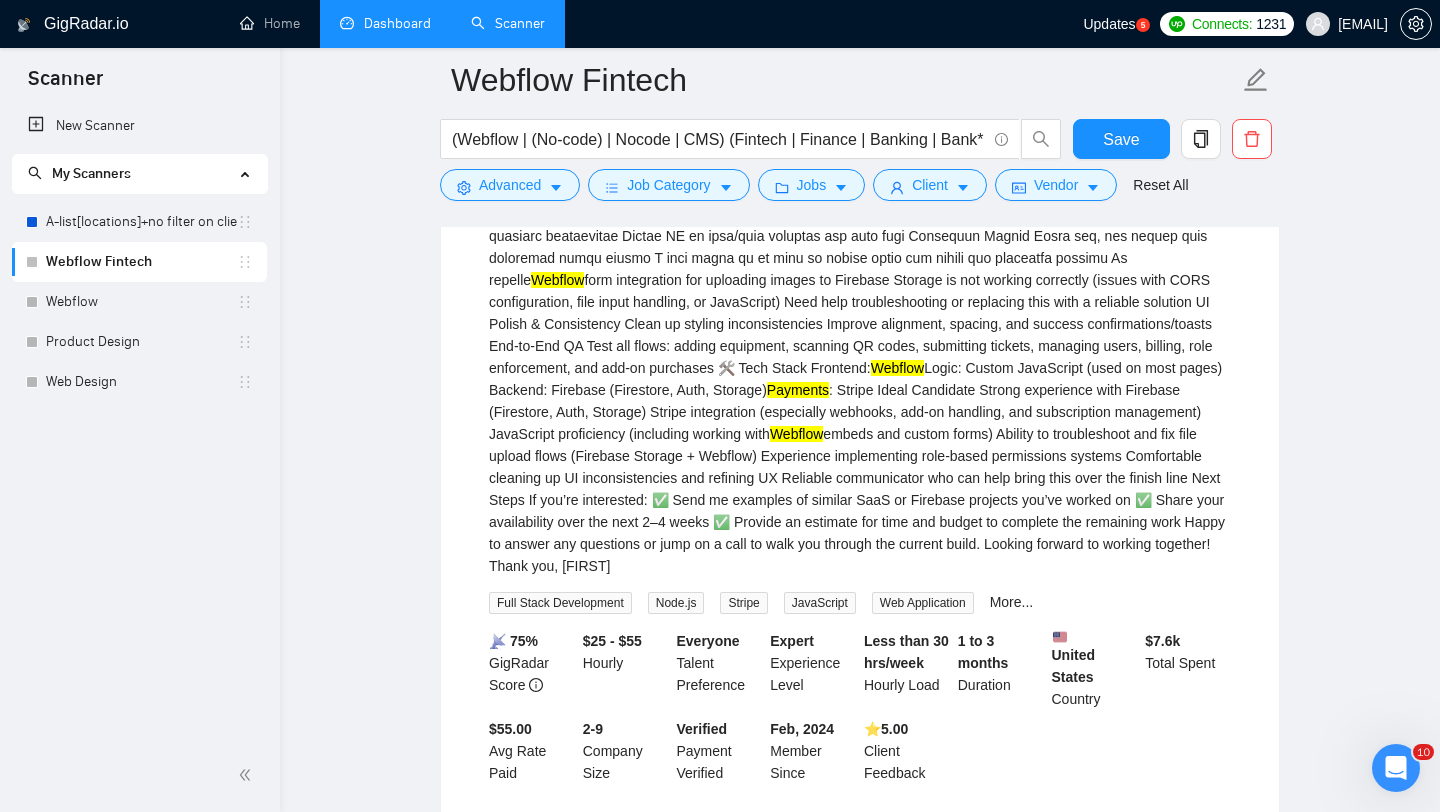 click on "Webflow" at bounding box center [796, 434] 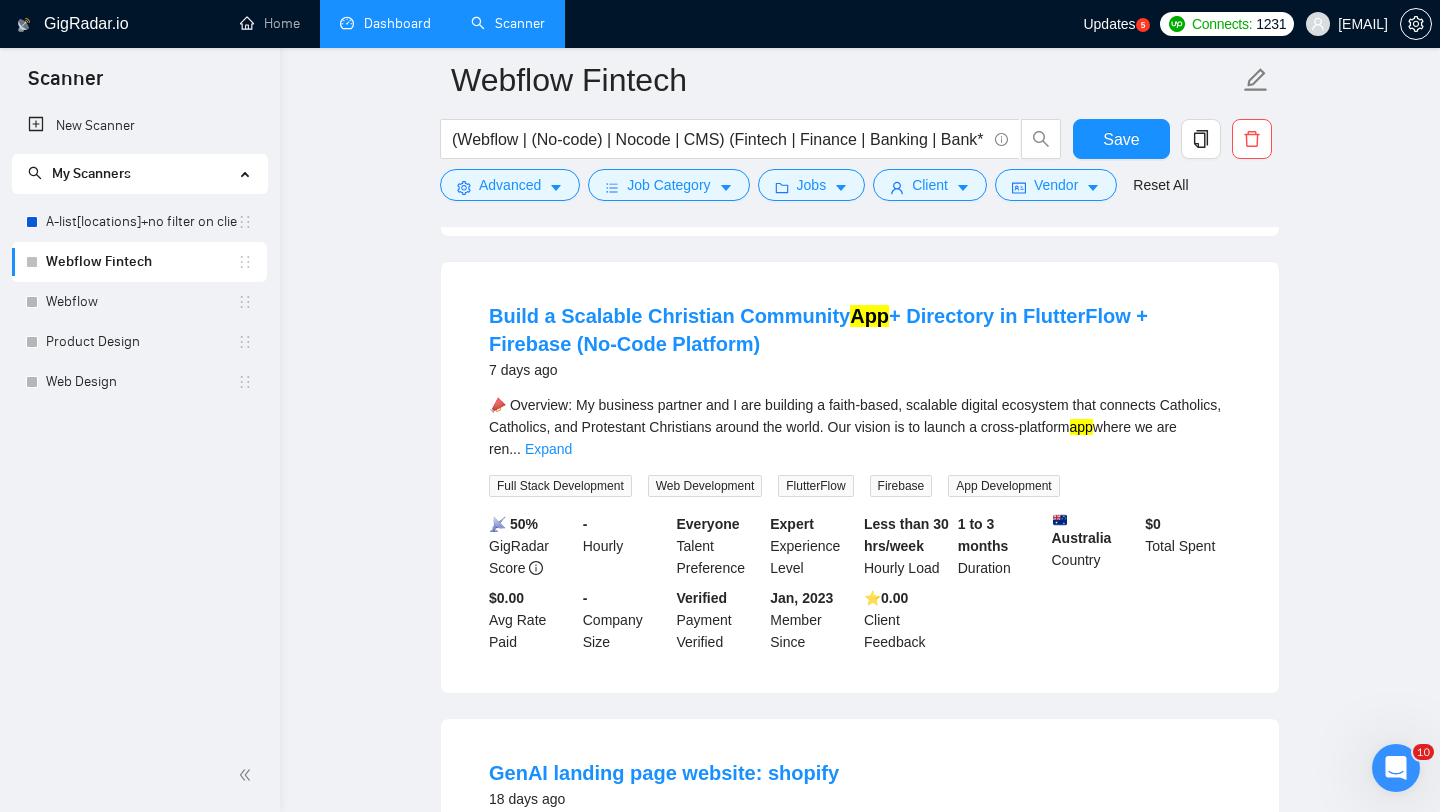scroll, scrollTop: 1793, scrollLeft: 0, axis: vertical 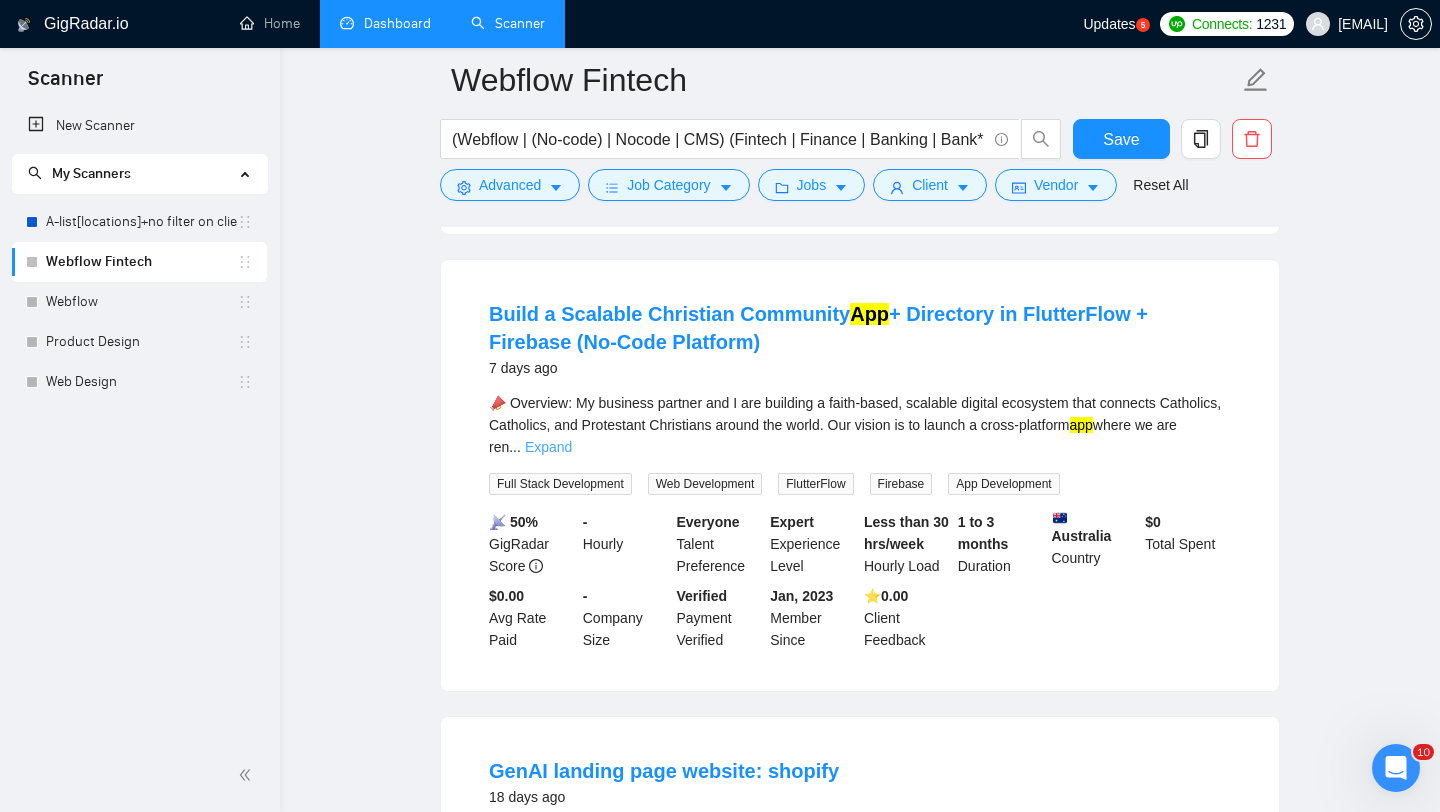 click on "Expand" at bounding box center (548, 447) 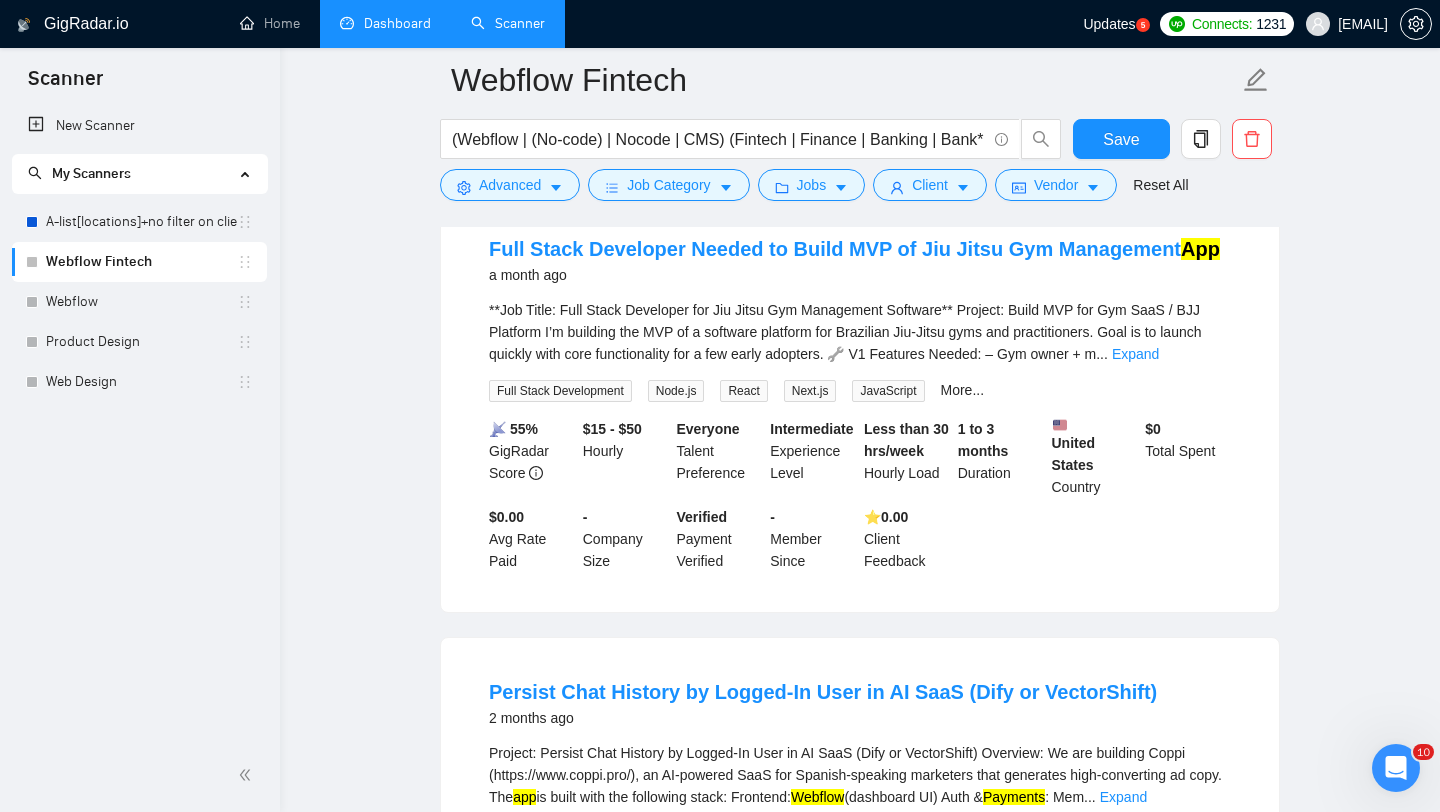 scroll, scrollTop: 4112, scrollLeft: 0, axis: vertical 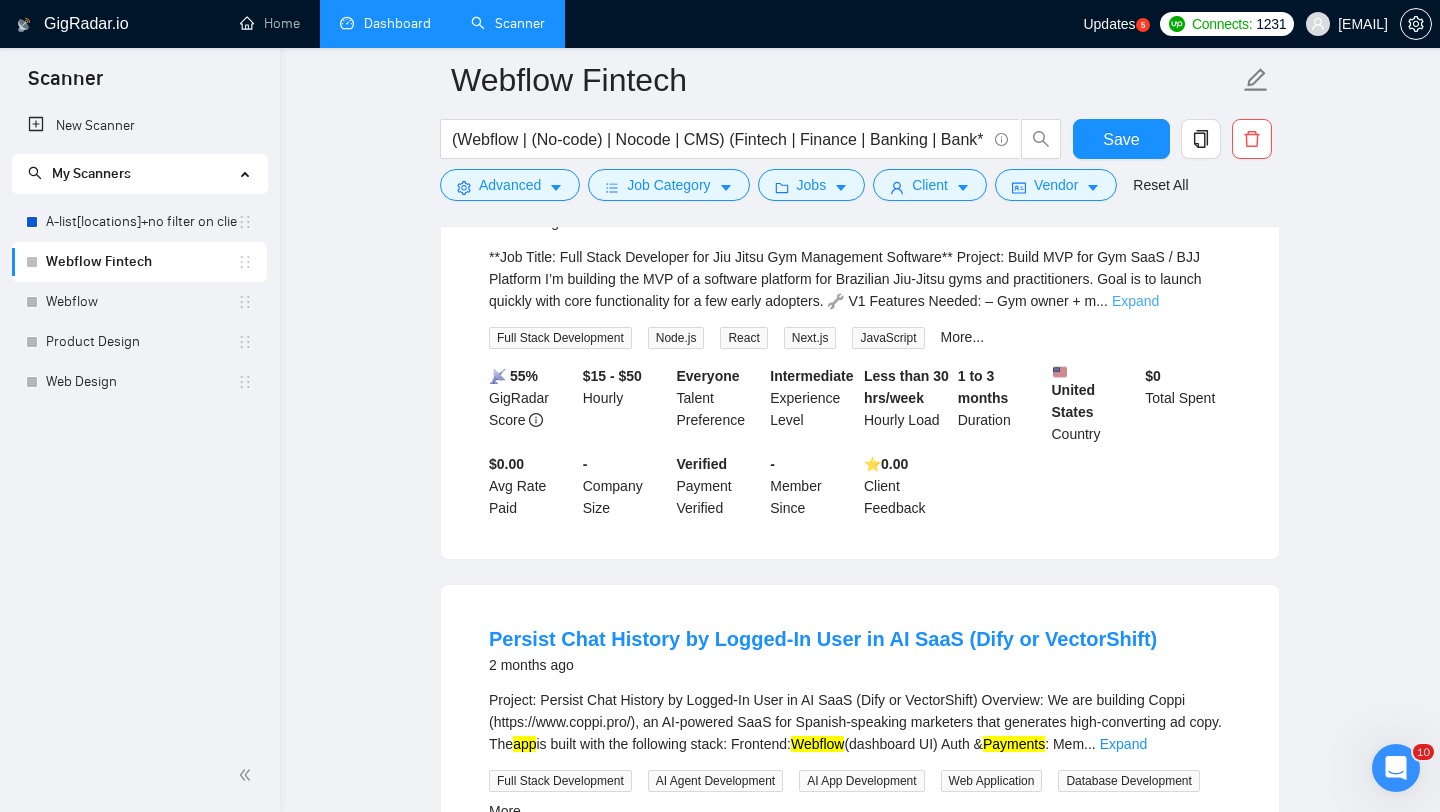 click on "Expand" at bounding box center [1135, 301] 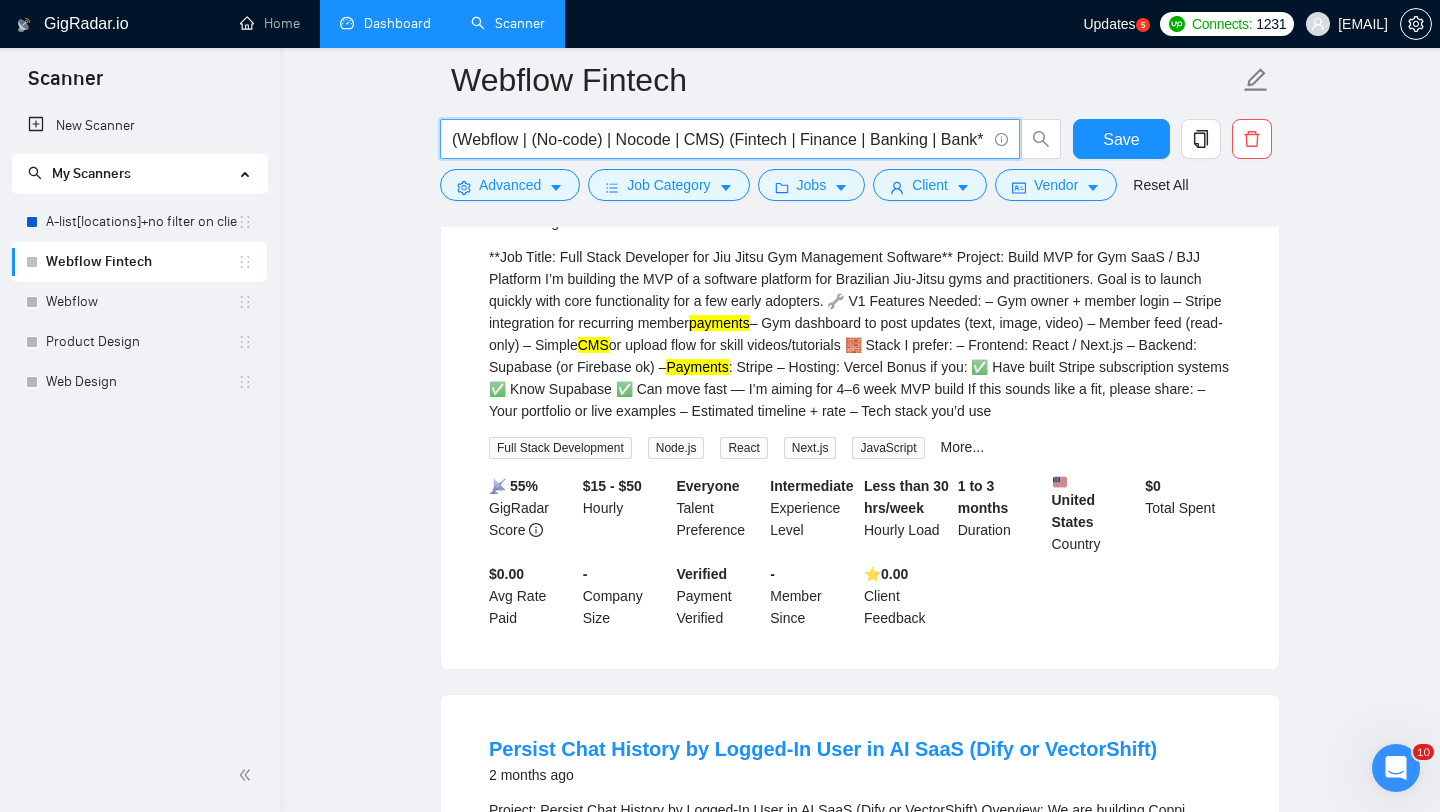 drag, startPoint x: 723, startPoint y: 135, endPoint x: 679, endPoint y: 135, distance: 44 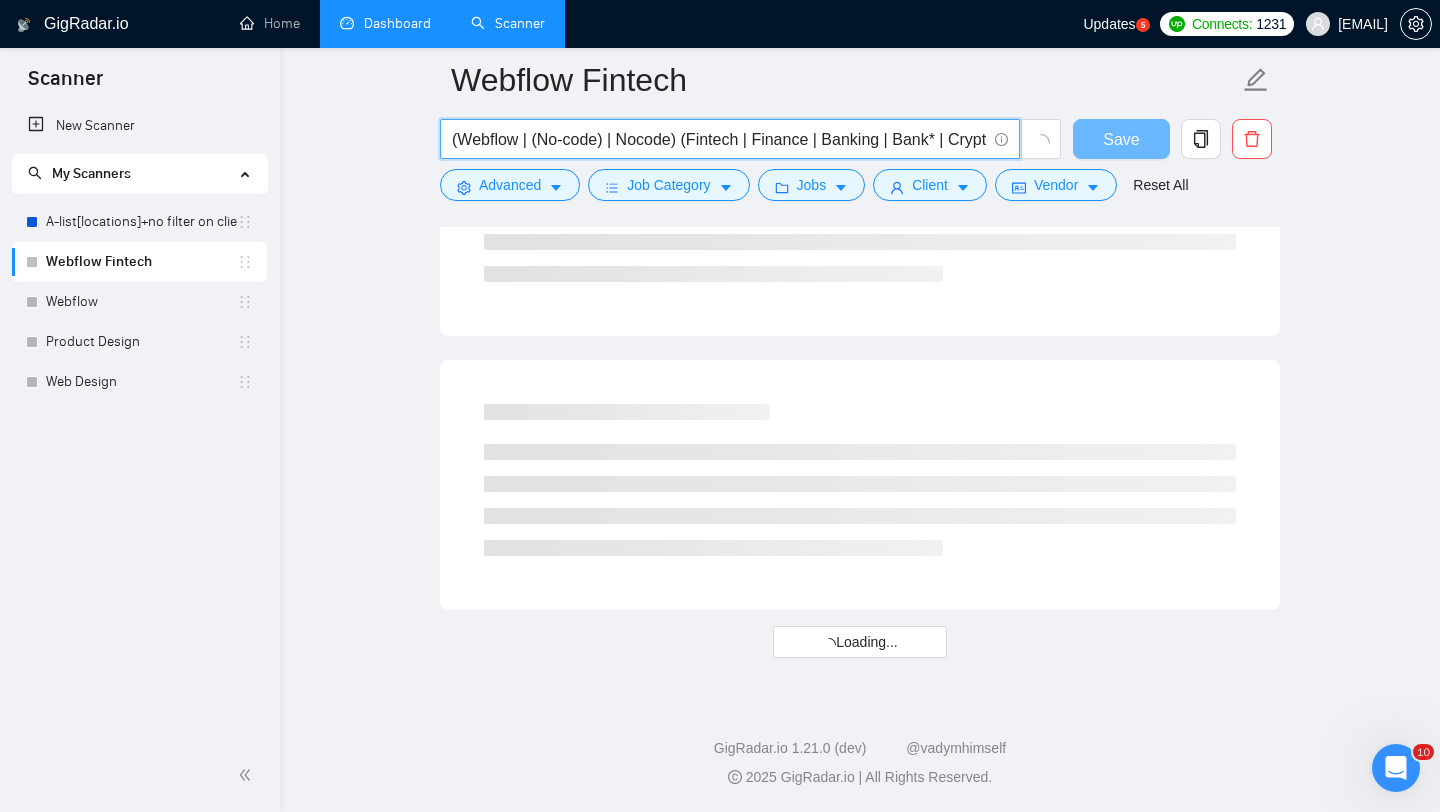 type on "(Webflow | (No-code) | Nocode) (Fintech | Finance | Banking | Bank* | Crypto* | Wallet | Payment* | Wealth | Savings | Budgeting | Investment | Trading | Lending | Neobank | Financial App | Money App)" 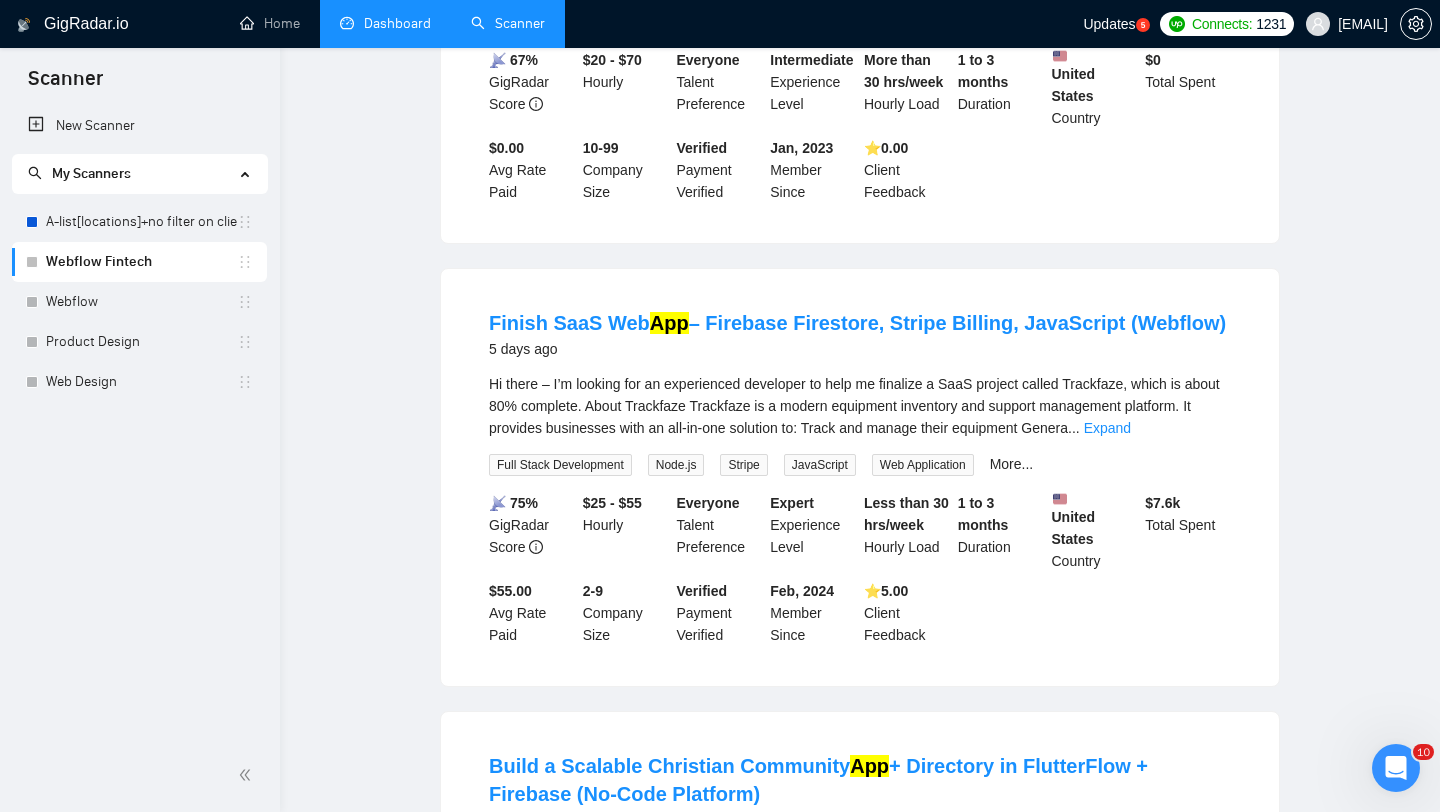 scroll, scrollTop: 0, scrollLeft: 0, axis: both 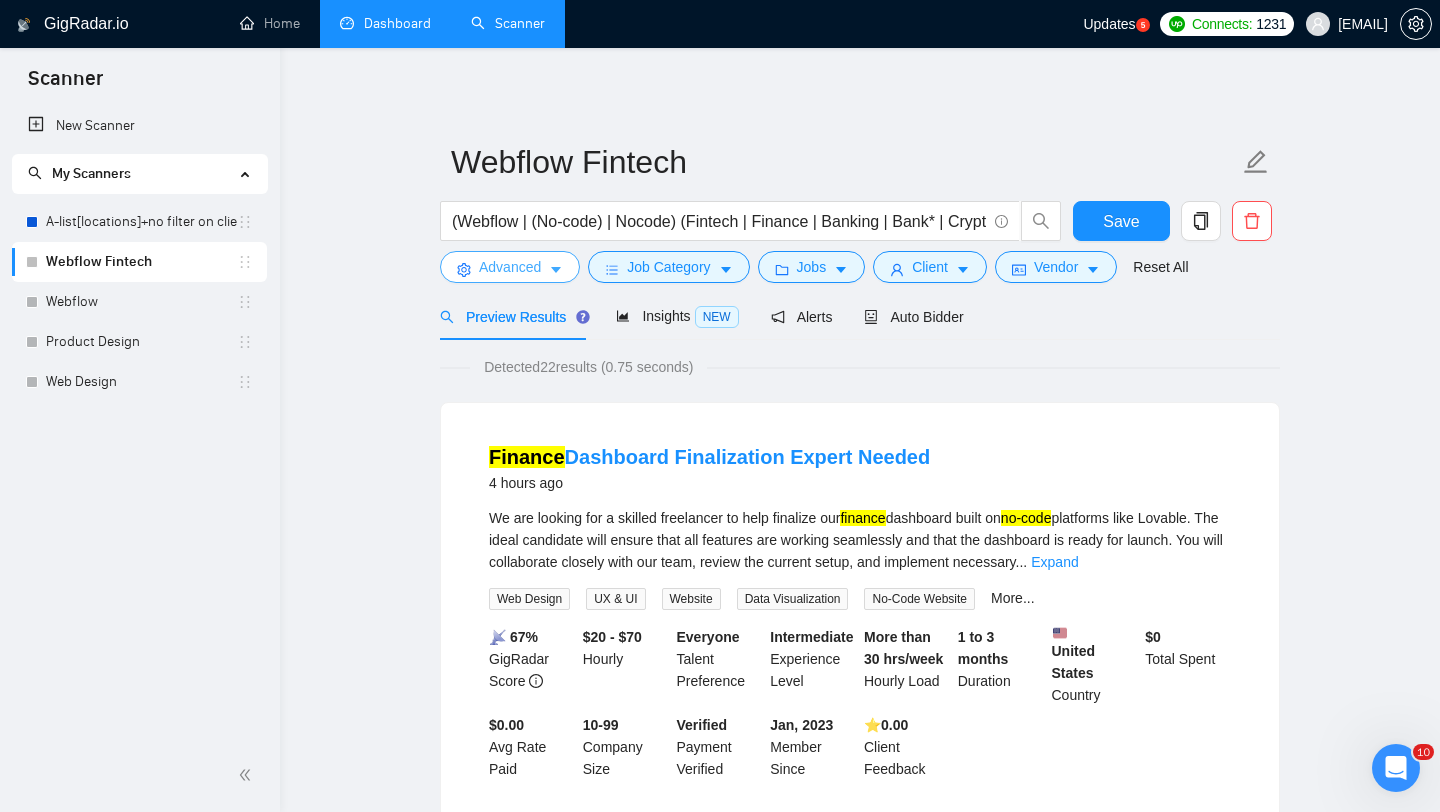 click on "Advanced" at bounding box center [510, 267] 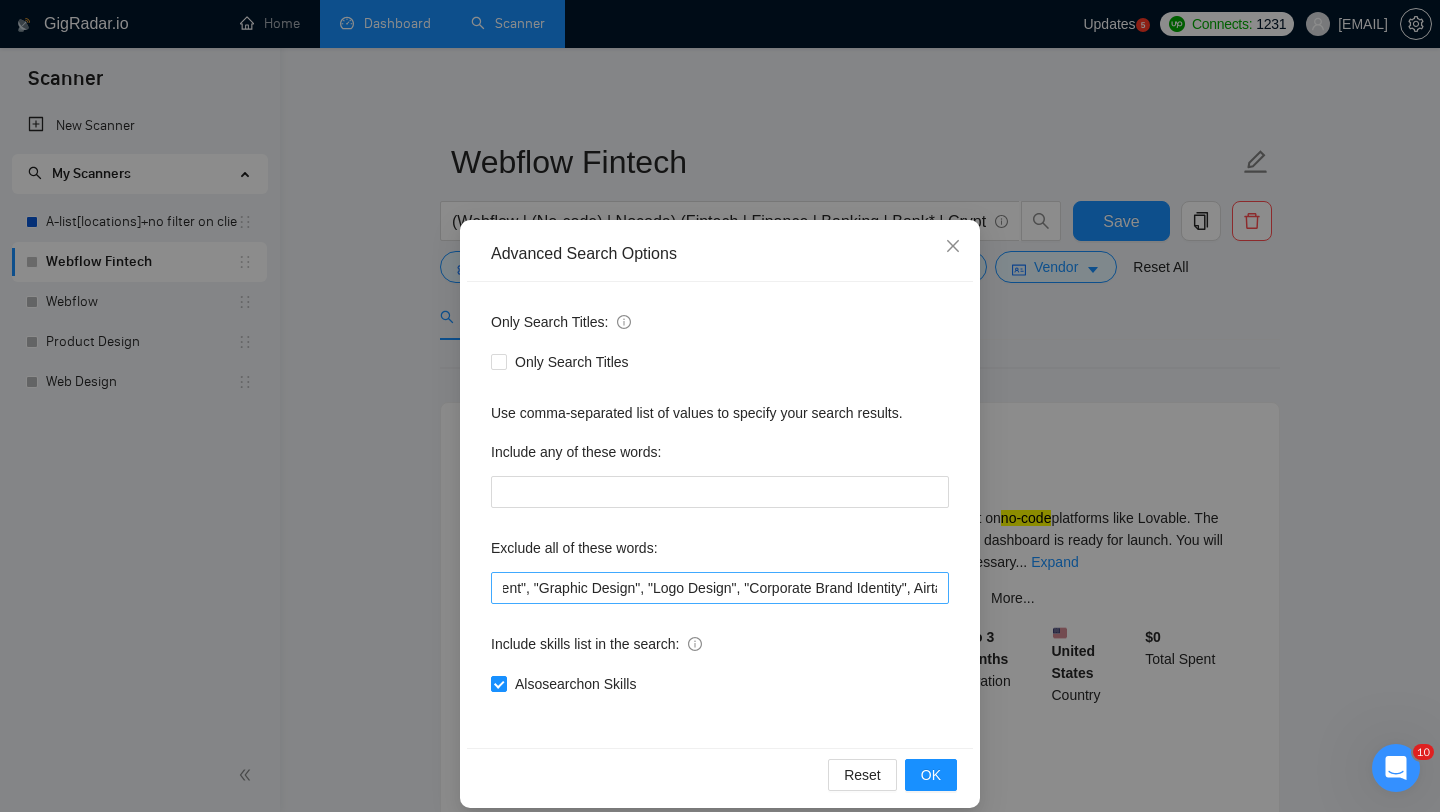 scroll, scrollTop: 0, scrollLeft: 280, axis: horizontal 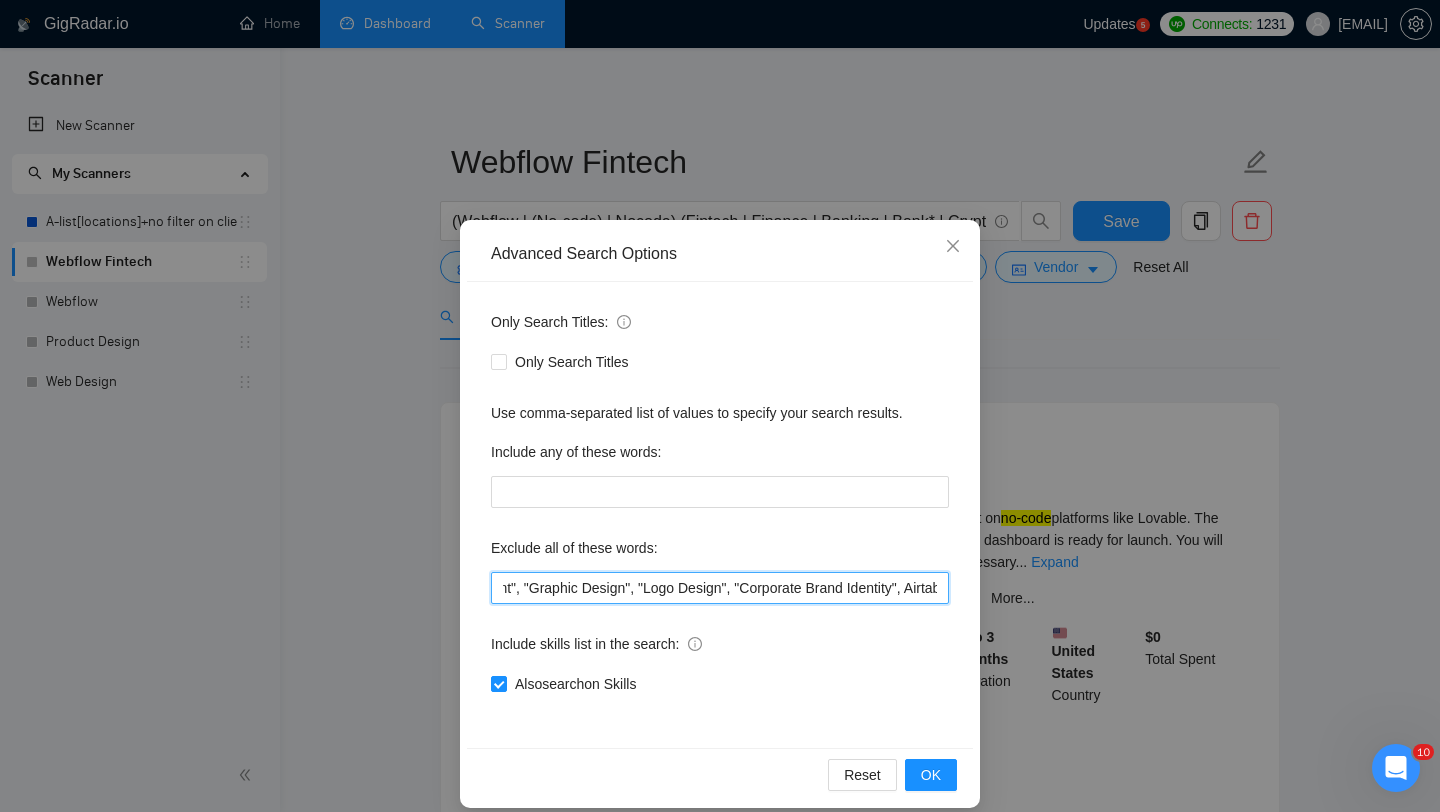 drag, startPoint x: 534, startPoint y: 585, endPoint x: 654, endPoint y: 587, distance: 120.01666 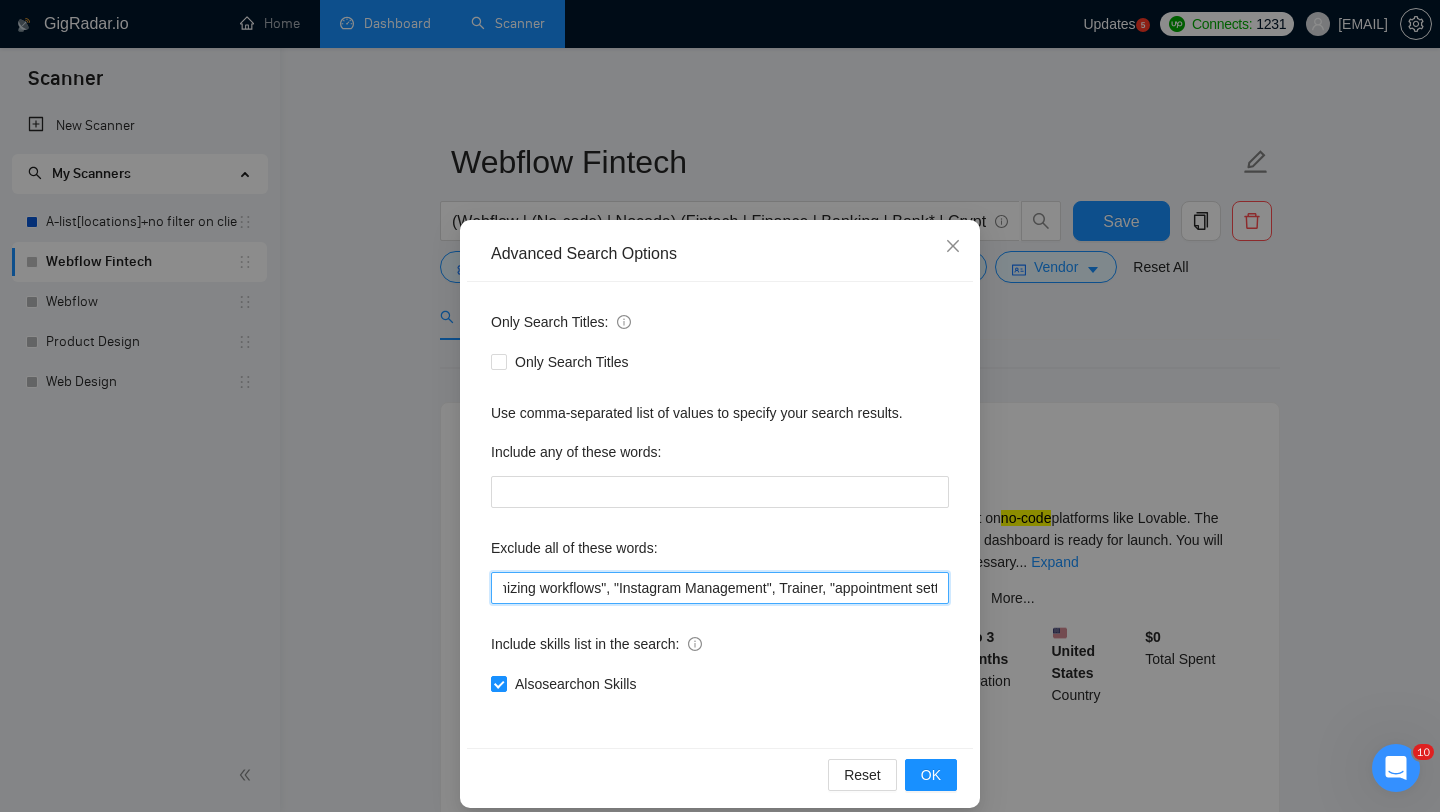 scroll, scrollTop: 0, scrollLeft: 2141, axis: horizontal 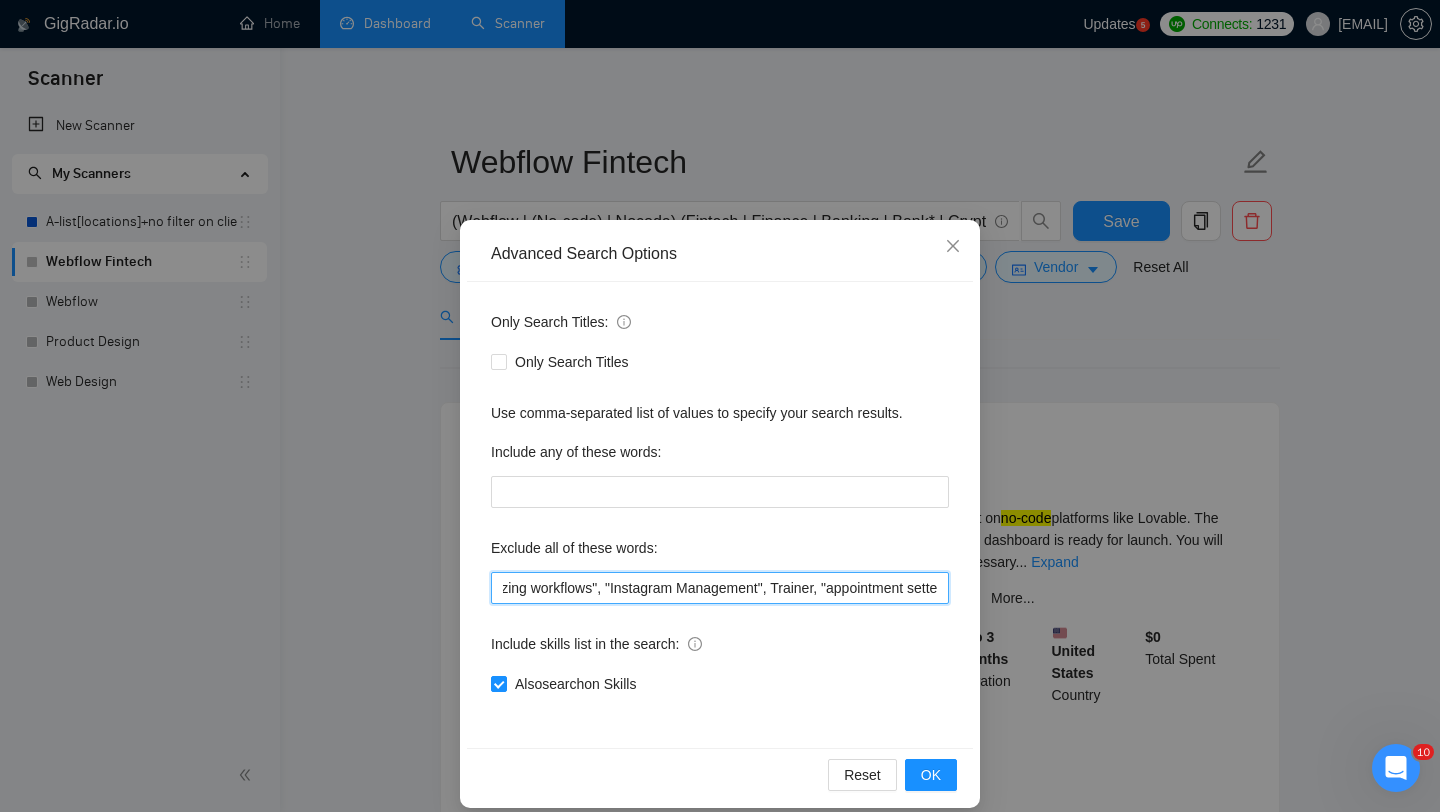 drag, startPoint x: 548, startPoint y: 588, endPoint x: 699, endPoint y: 586, distance: 151.01324 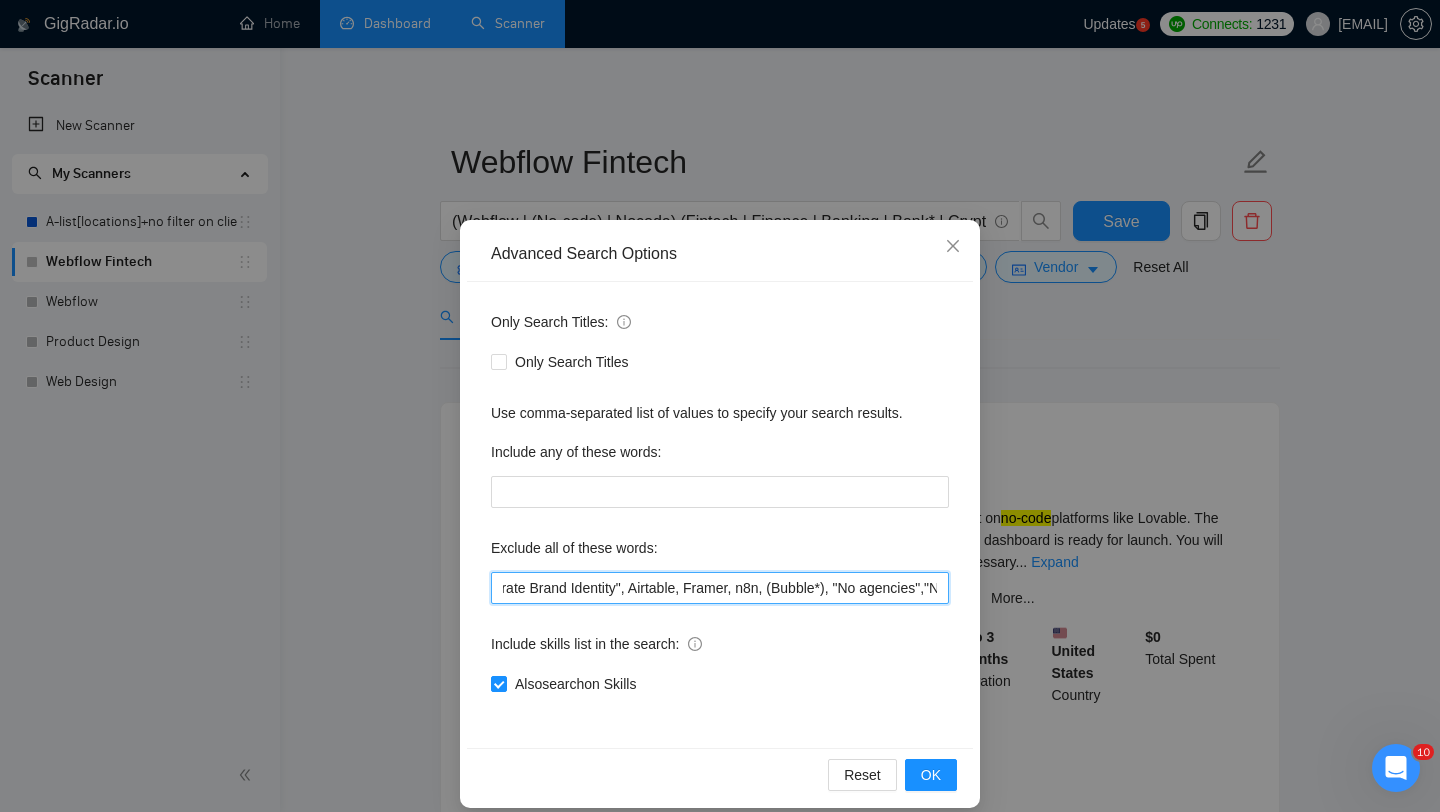 scroll, scrollTop: 0, scrollLeft: 0, axis: both 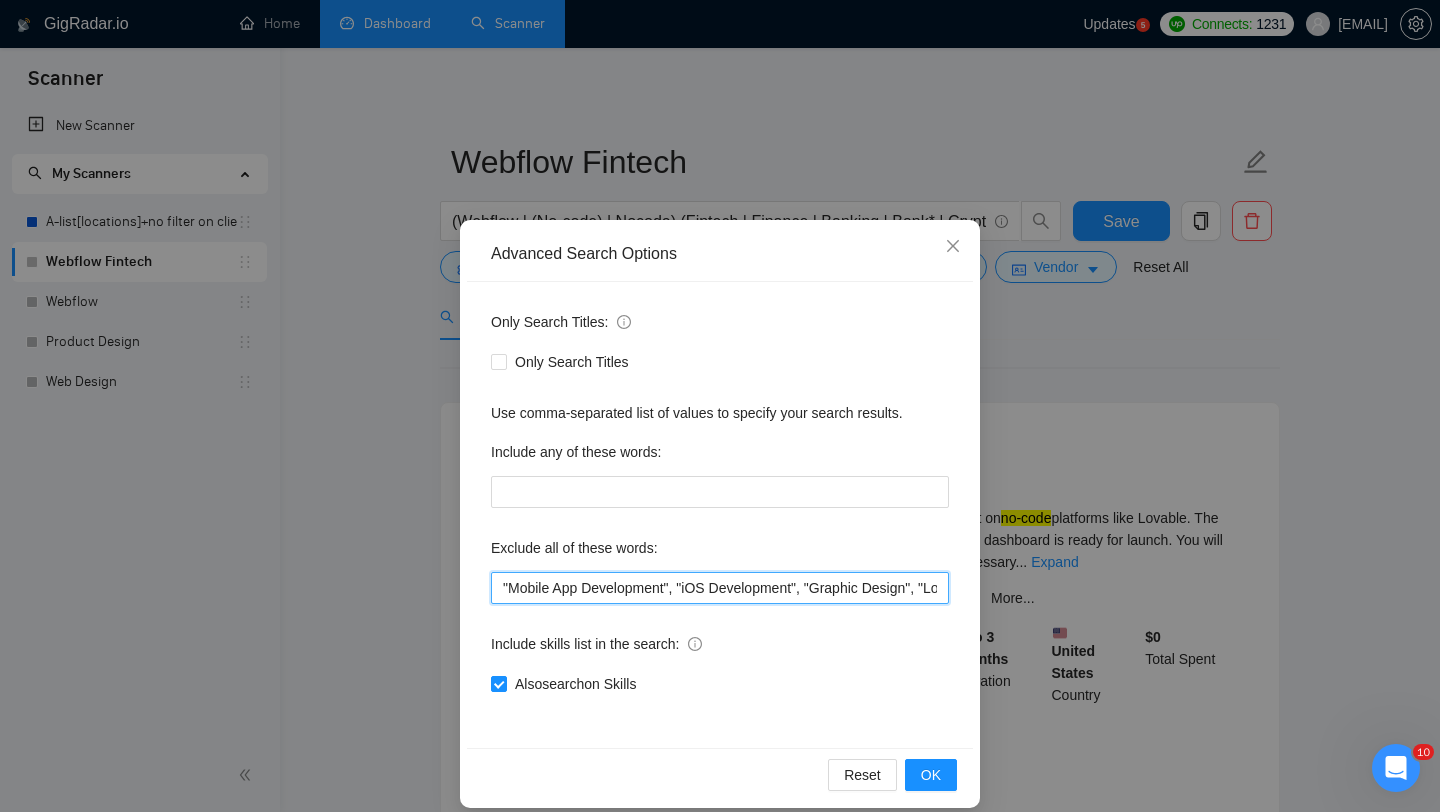 click on ""Mobile App Development", "iOS Development", "Graphic Design", "Logo Design", "Corporate Brand Identity", Airtable, Framer, n8n, (Bubble*), "No agencies","Not Agency","Individual Only", (Consult*), "No Agencies", "German speaking", "Spanish Speaking", Closer, Python, Affiliate, "Bidder", funnels, "Marketing Strategy", "closing deals", "Optimizing workflows", "Instagram Management", Trainer, "appointment setter", "Media Buyer", Portuguese, "Appointment Setting", "cold caller", "follow up", PPC, SEO, "cold calls", "WordPress", meeting, "automation funnel", "Marketing automation experience", "Video Editing", "Direct Sales", "closing sales", "Follow-up", (meet*), "commission based", "up-sales", "Prompt Engineer", DevOps, PyTorch, "AI integration", "Data Analysis", "AI Development", "AI Influencers", "Prompt Engineering", "Android SDK", "Tax Account Advisor", "community manager",  "Business Plan", "Shopify Templates"" at bounding box center [720, 588] 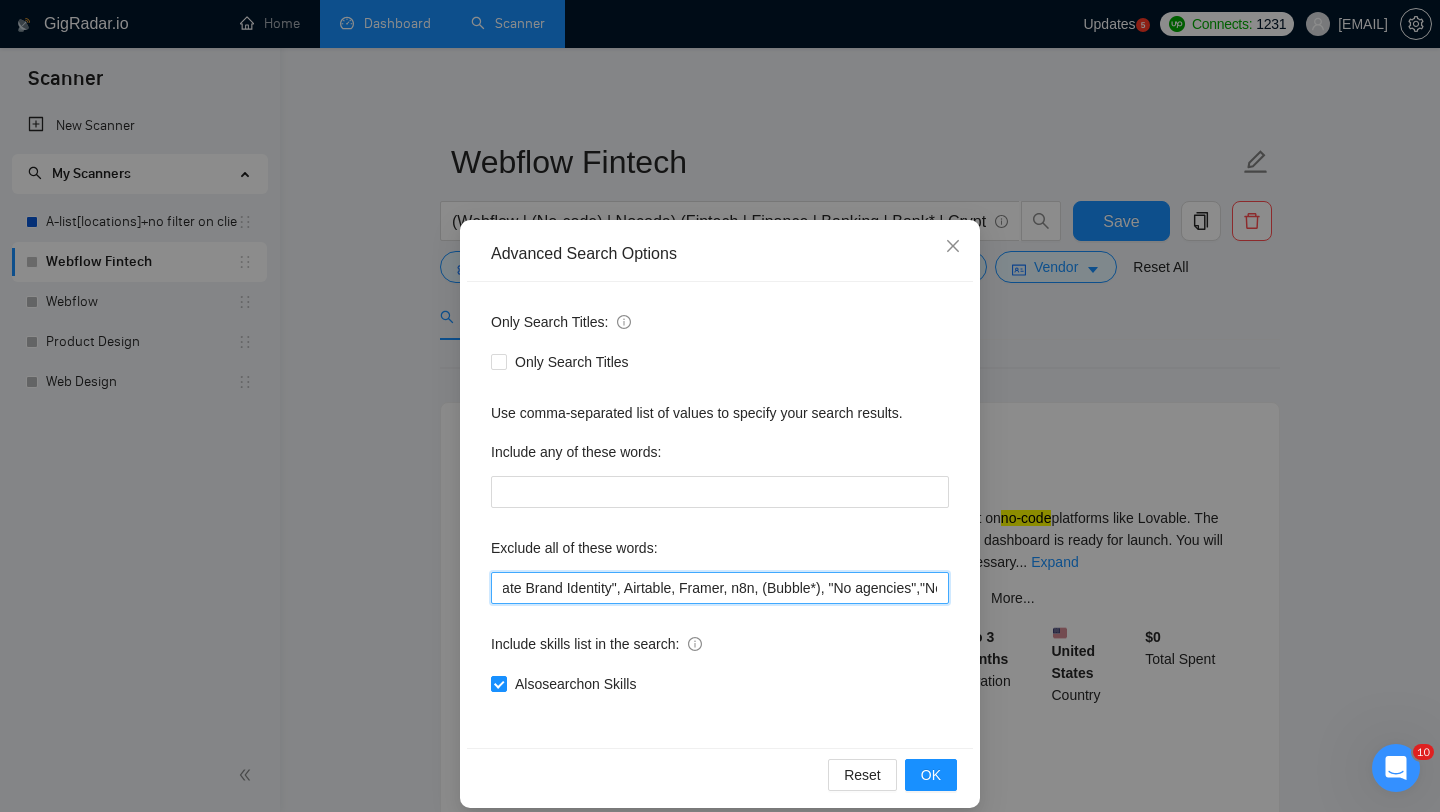 scroll, scrollTop: 0, scrollLeft: 588, axis: horizontal 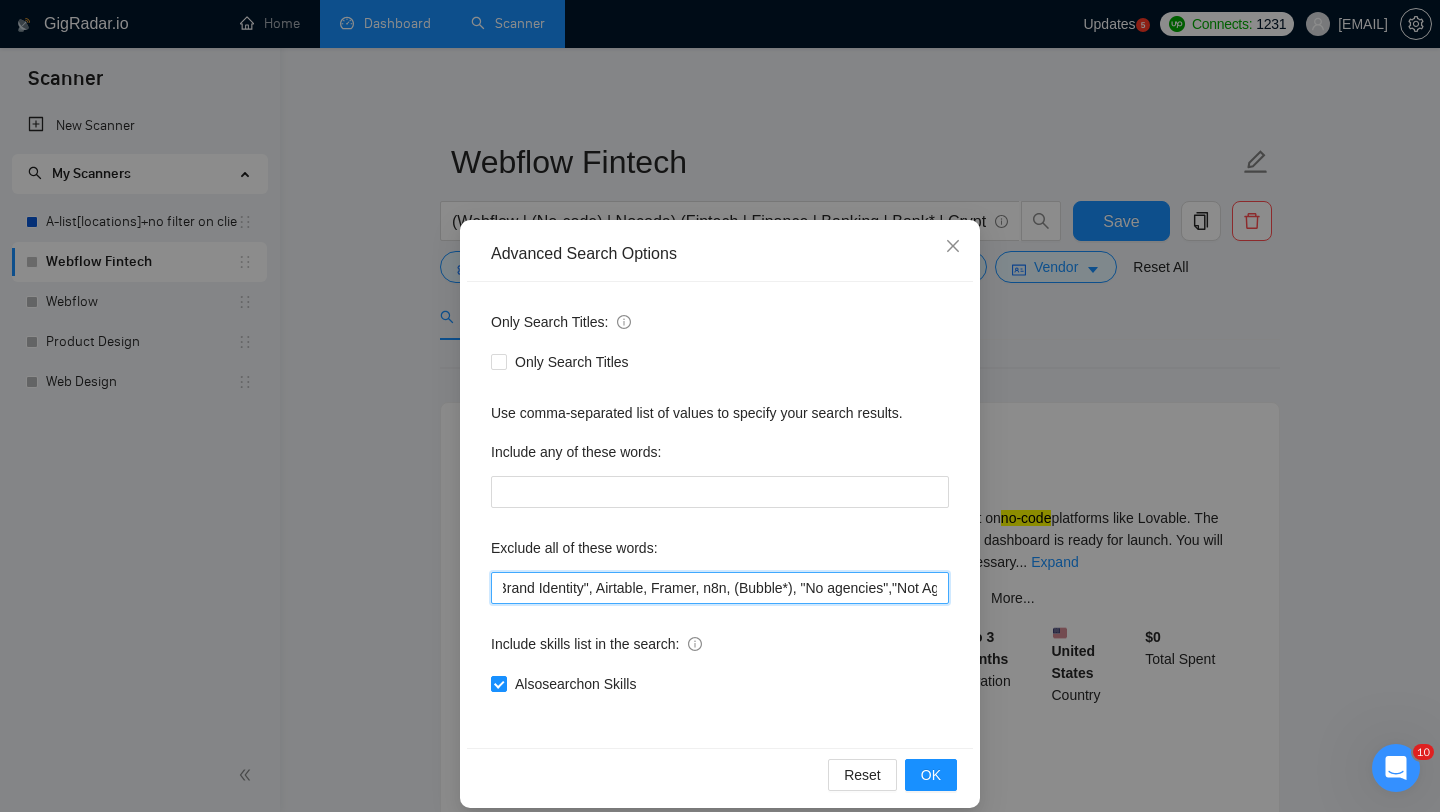 click on ""Mobile App Development", "iOS Development", "Graphic Design", "Logo Design", "Corporate Brand Identity", Airtable, Framer, n8n, (Bubble*), "No agencies","Not Agency","Individual Only", (Consult*), "No Agencies", "German speaking", "Spanish Speaking", Closer, Python, Affiliate, "Bidder", funnels, "Marketing Strategy", "closing deals", "Optimizing workflows", "Instagram Management", Trainer, "appointment setter", "Media Buyer", Portuguese, "Appointment Setting", "cold caller", "follow up", PPC, SEO, "cold calls", "WordPress", meeting, "automation funnel", "Marketing automation experience", "Video Editing", "Direct Sales", "closing sales", "Follow-up", (meet*), "commission based", "up-sales", "Prompt Engineer", DevOps, PyTorch, "AI integration", "Data Analysis", "AI Development", "AI Influencers", "Prompt Engineering", "Android SDK", "Tax Account Advisor", "community manager",  "Business Plan", "Shopify Templates"" at bounding box center [720, 588] 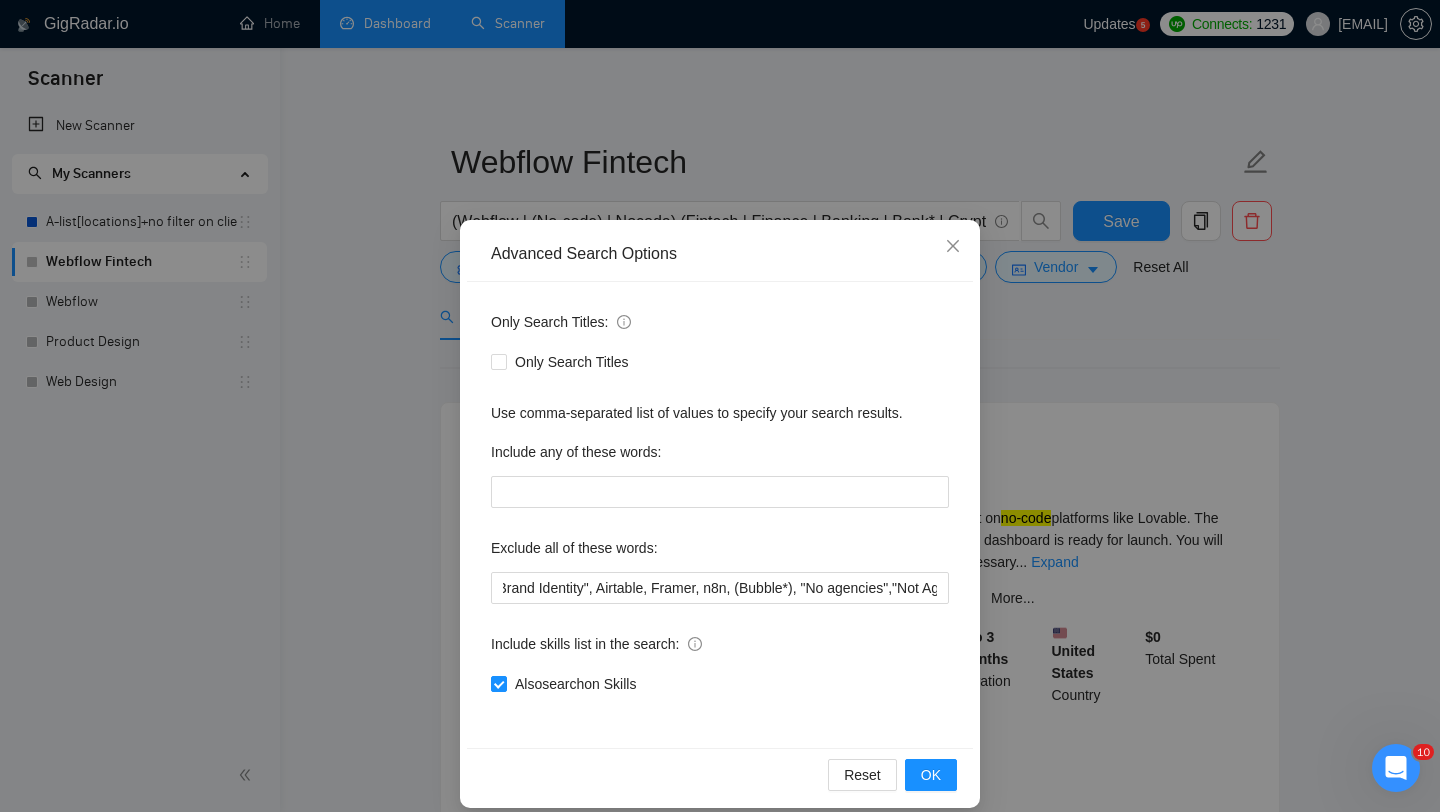 scroll, scrollTop: 0, scrollLeft: 0, axis: both 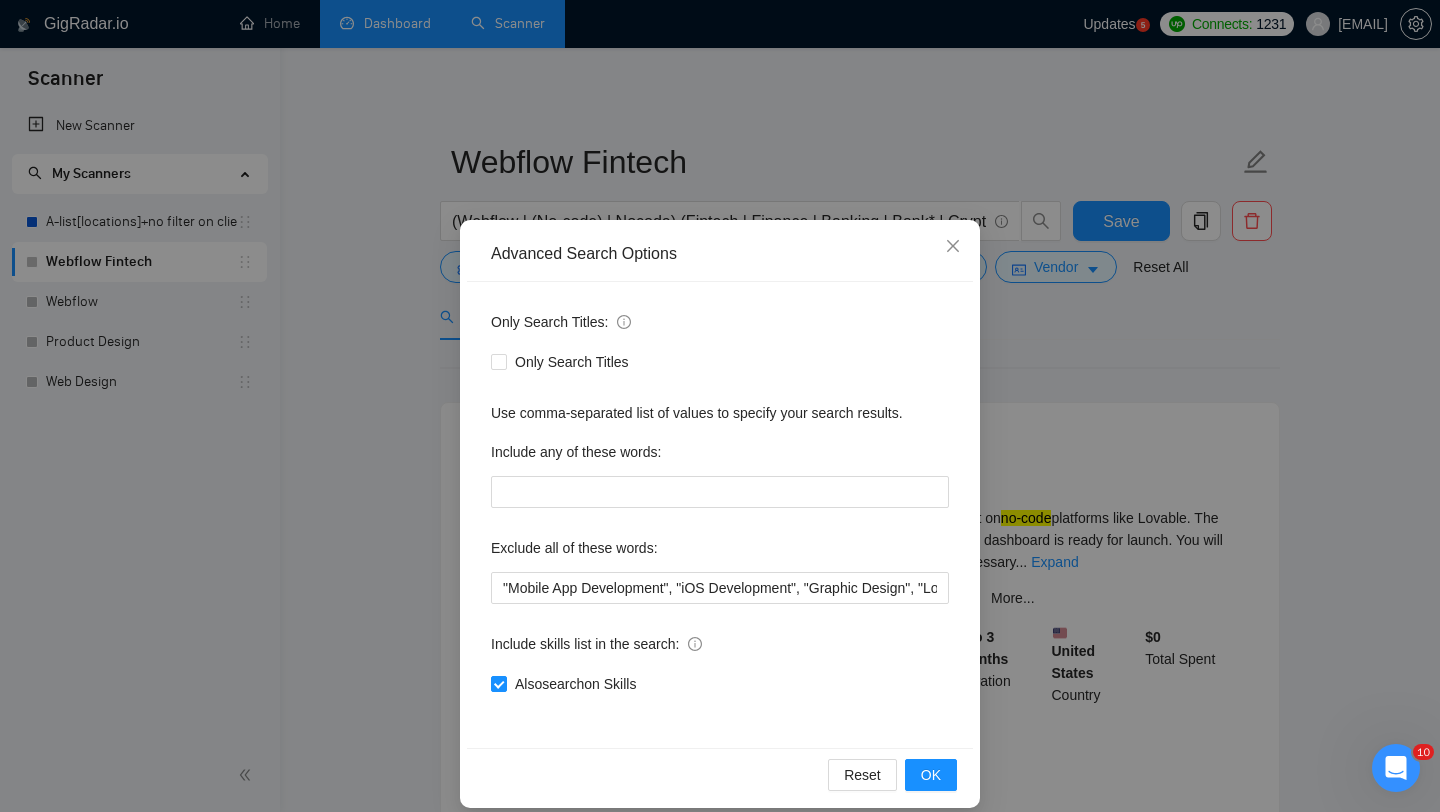 click on "Advanced Search Options Only Search Titles:   Only Search Titles Use comma-separated list of values to specify your search results. Include any of these words: Exclude all of these words: Include skills list in the search:   Also  search  on Skills Reset OK" at bounding box center [720, 406] 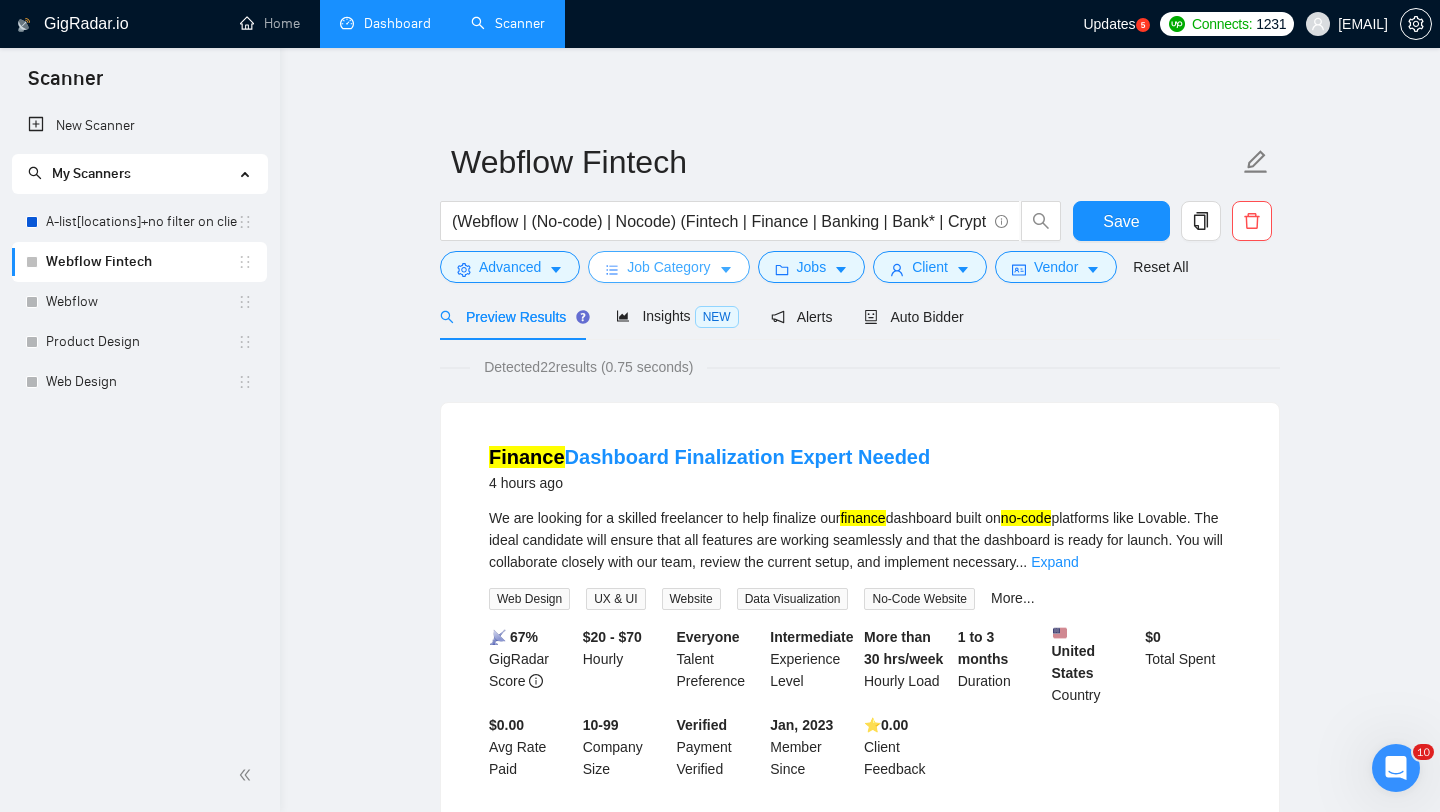 click on "Job Category" at bounding box center (668, 267) 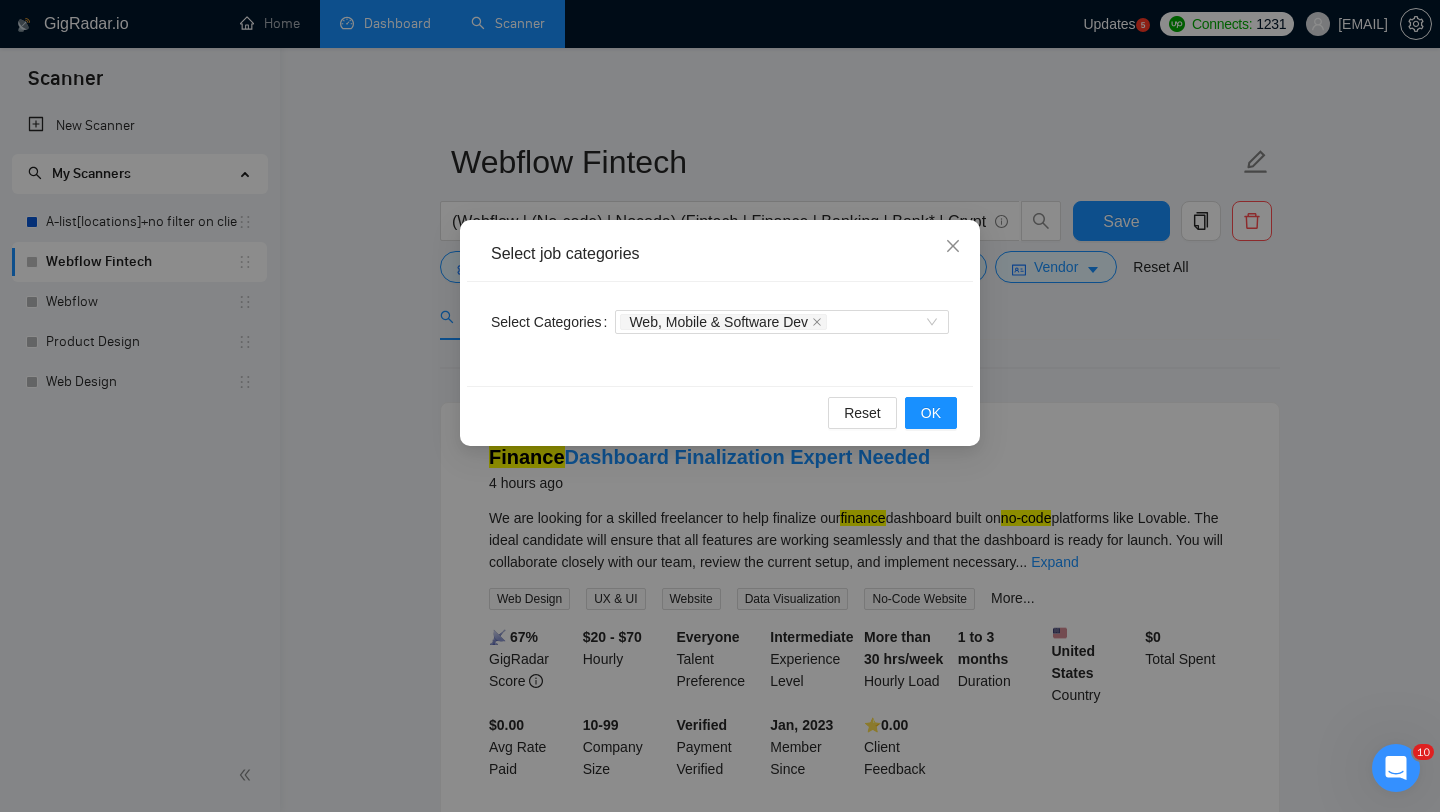 click on "Select job categories Select Categories Web, Mobile & Software Dev   Reset OK" at bounding box center [720, 406] 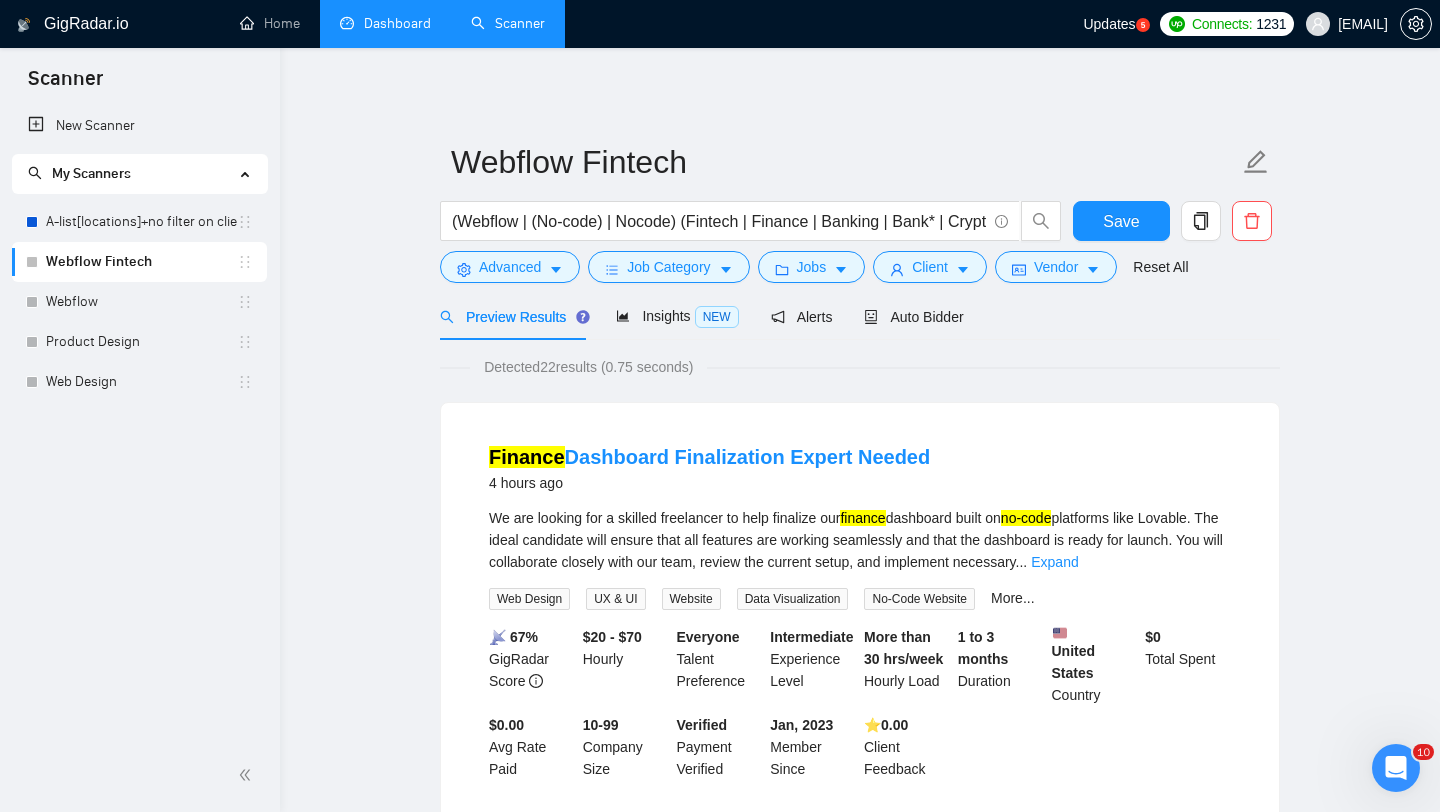 click on "Webflow Fintech (Webflow | (No-code) | Nocode) (Fintech | Finance | Banking | Bank* | Crypto* | Wallet | Payment* | Wealth | Savings | Budgeting | Investment | Trading | Lending | Neobank | Financial App | Money App) Save Advanced   Job Category   Jobs   Client   Vendor   Reset All" at bounding box center (860, 211) 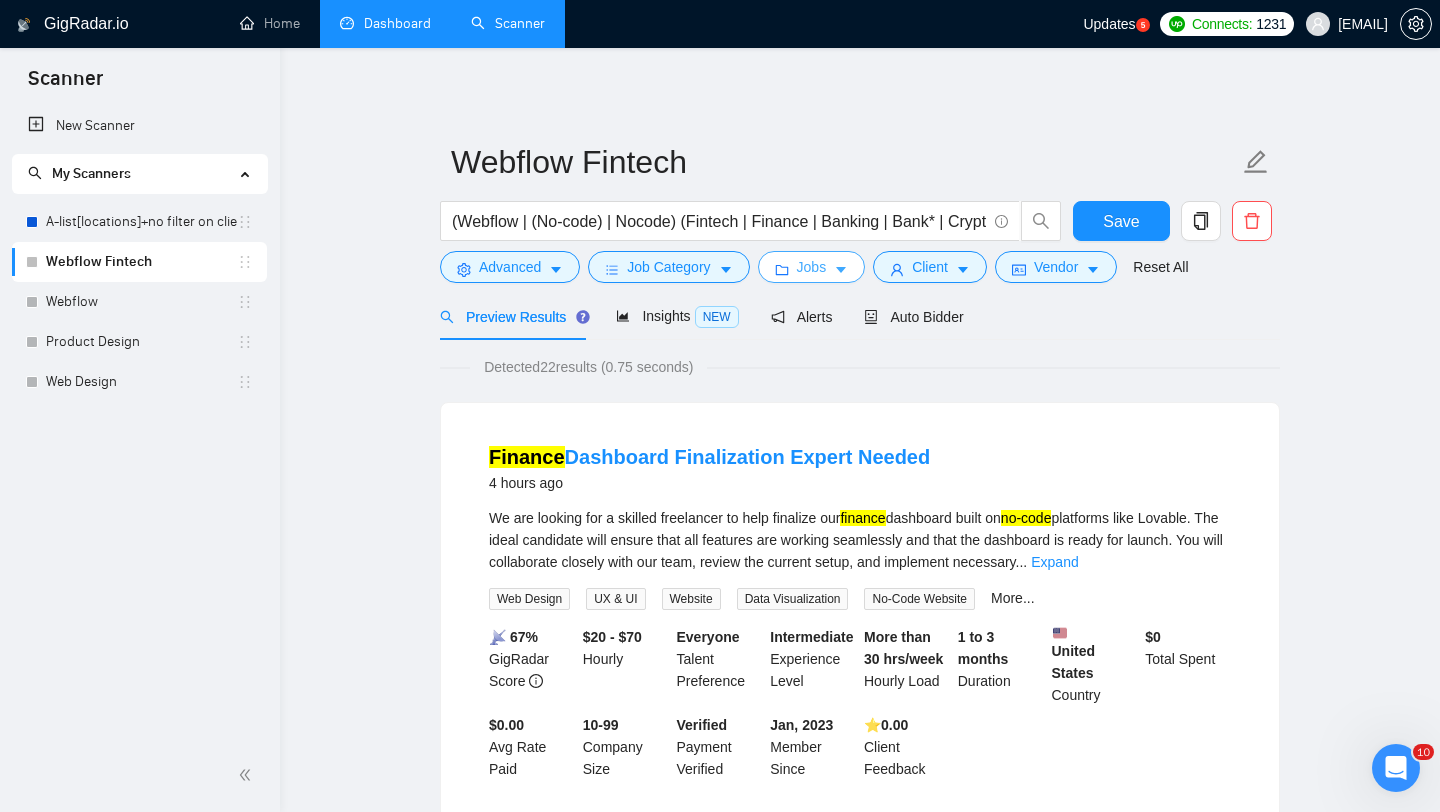 click on "Jobs" at bounding box center (812, 267) 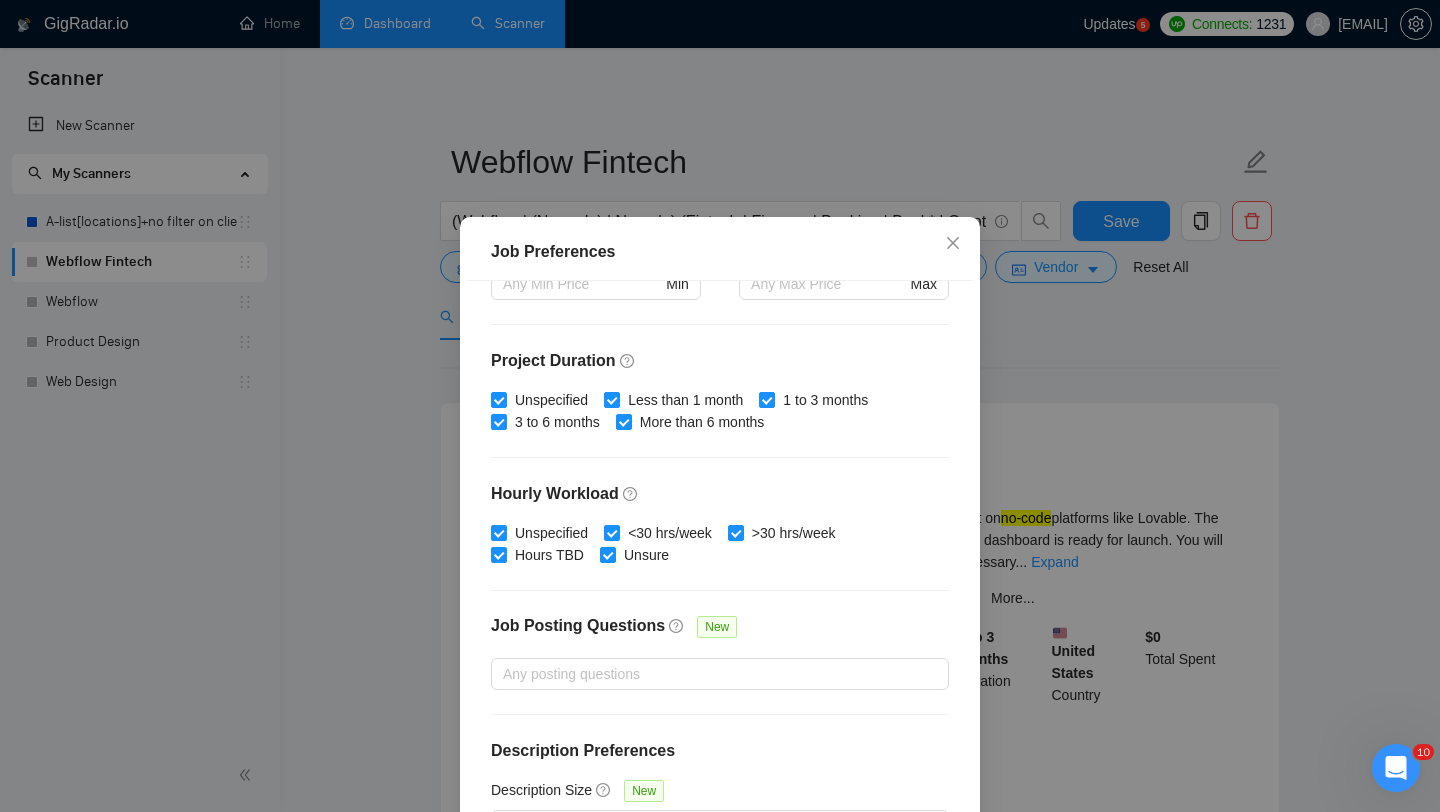 scroll, scrollTop: 559, scrollLeft: 0, axis: vertical 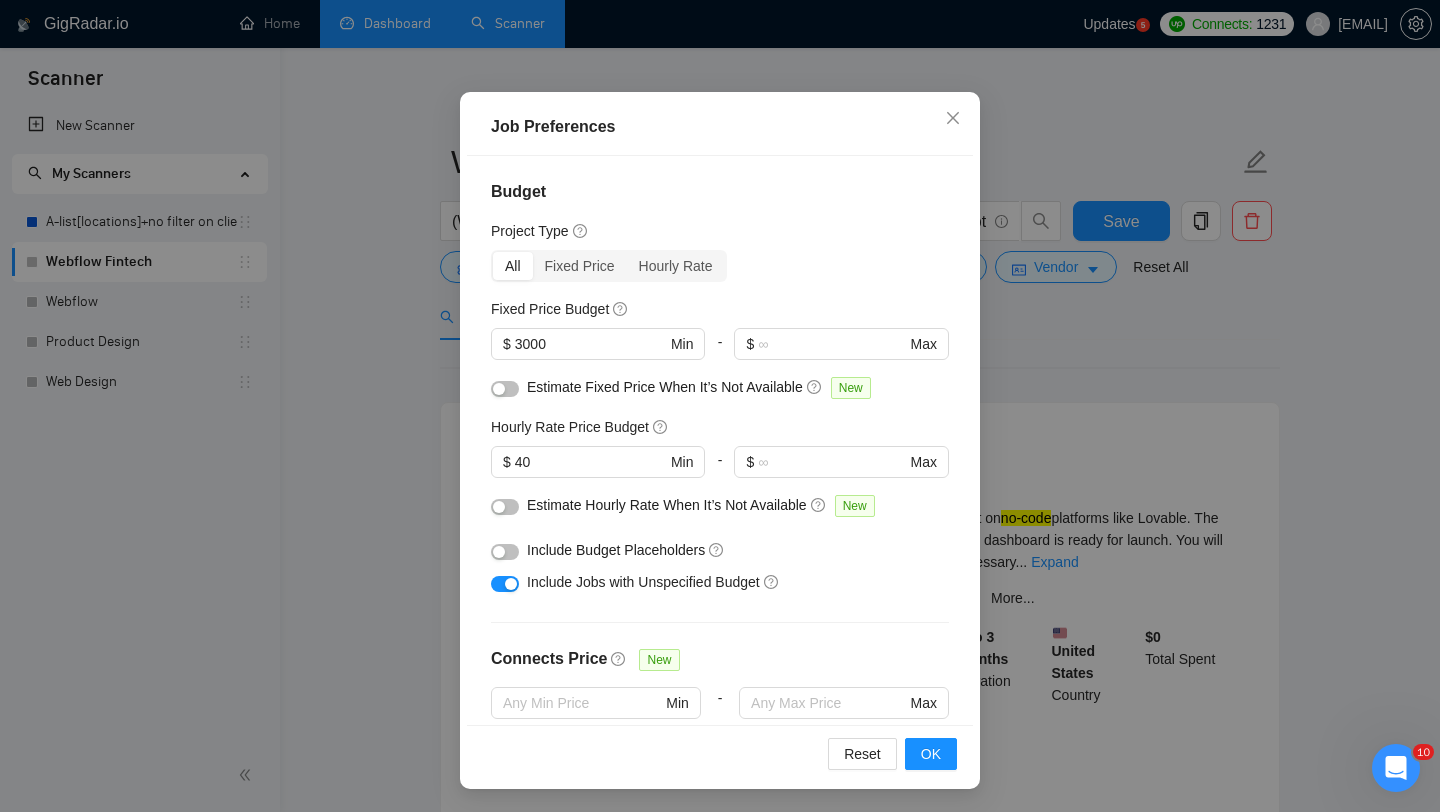 click on "Job Preferences Budget Project Type All Fixed Price Hourly Rate Fixed Price Budget $ 3000 Min - $ Max Estimate Fixed Price When It’s Not Available New Hourly Rate Price Budget $ 40 Min - $ Max Estimate Hourly Rate When It’s Not Available New Include Budget Placeholders Include Jobs with Unspecified Budget Connects Price New Min - Max Project Duration Unspecified Less than 1 month 1 to 3 months 3 to 6 months More than 6 months Hourly Workload Unspecified <30 hrs/week >30 hrs/week Hours TBD Unsure Job Posting Questions New Any posting questions Description Preferences Description Size New Any description size Reset OK" at bounding box center (720, 406) 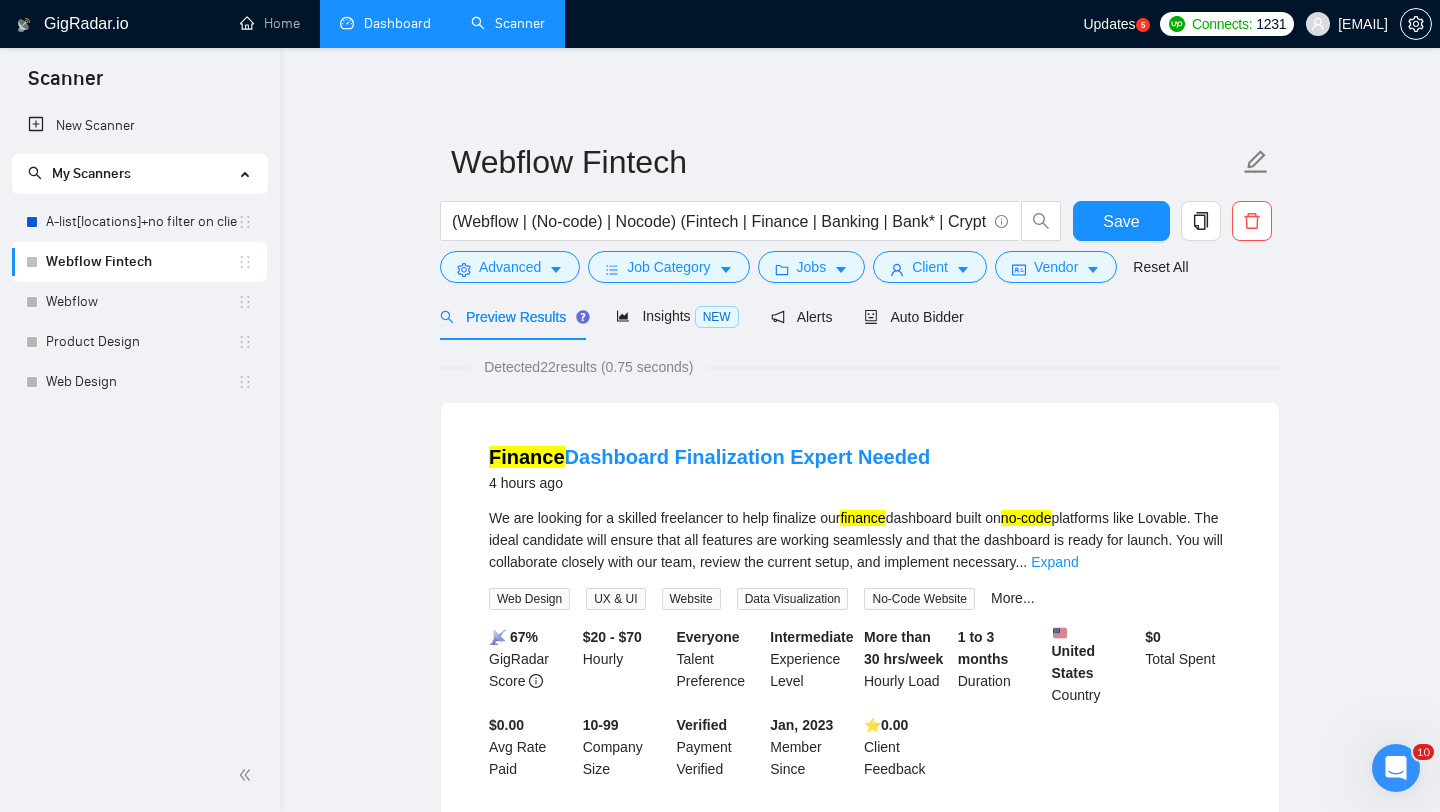 scroll, scrollTop: 28, scrollLeft: 0, axis: vertical 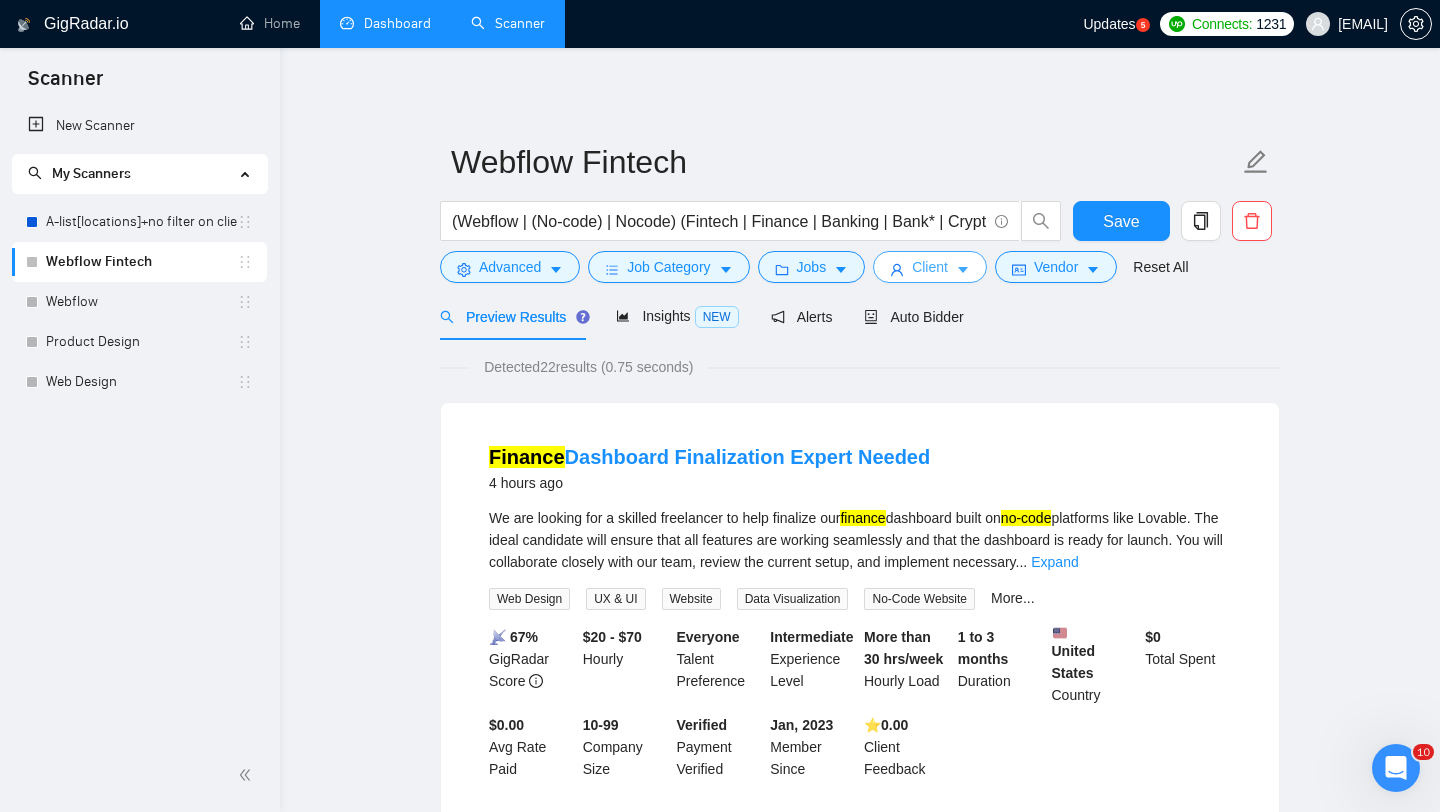 click on "Client" at bounding box center (930, 267) 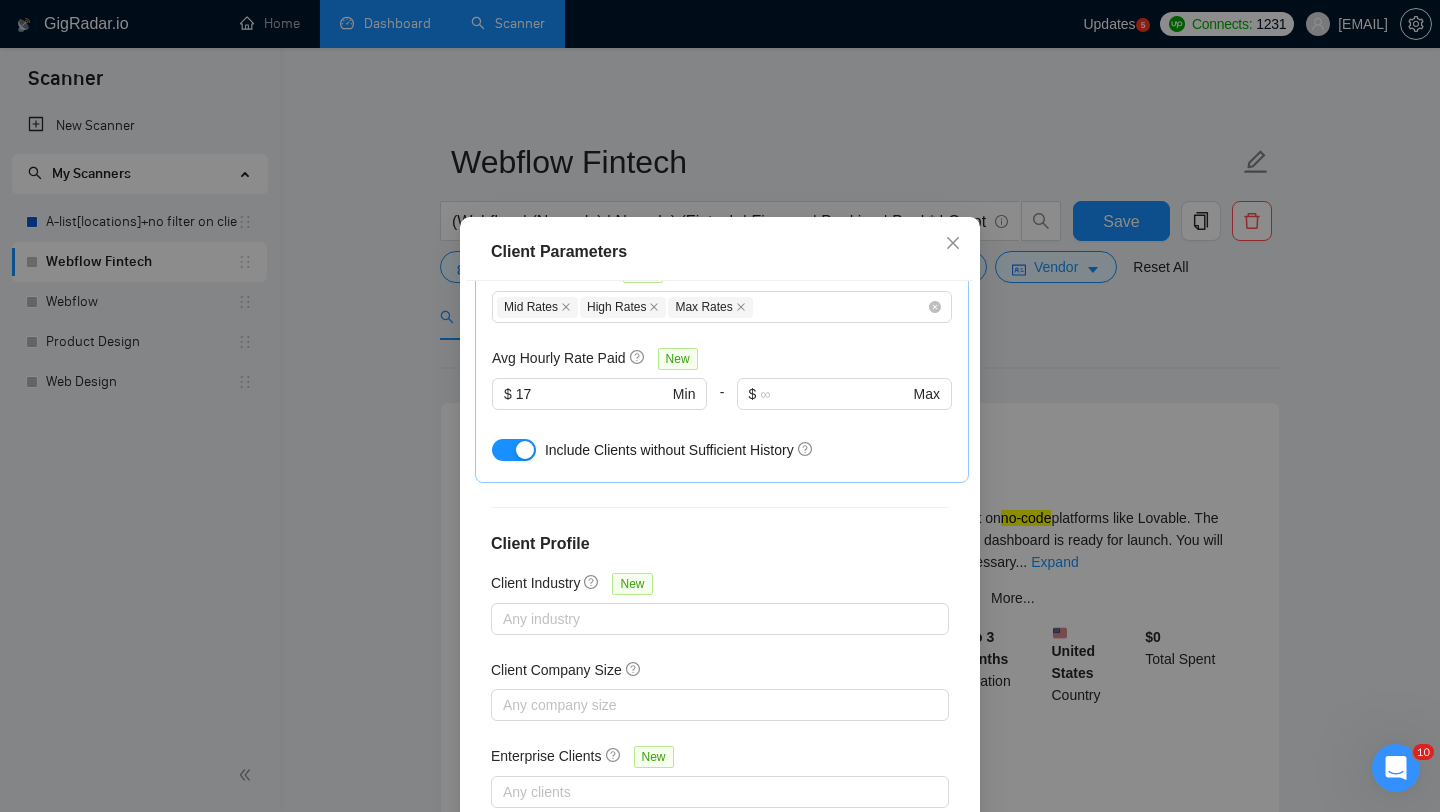scroll, scrollTop: 958, scrollLeft: 0, axis: vertical 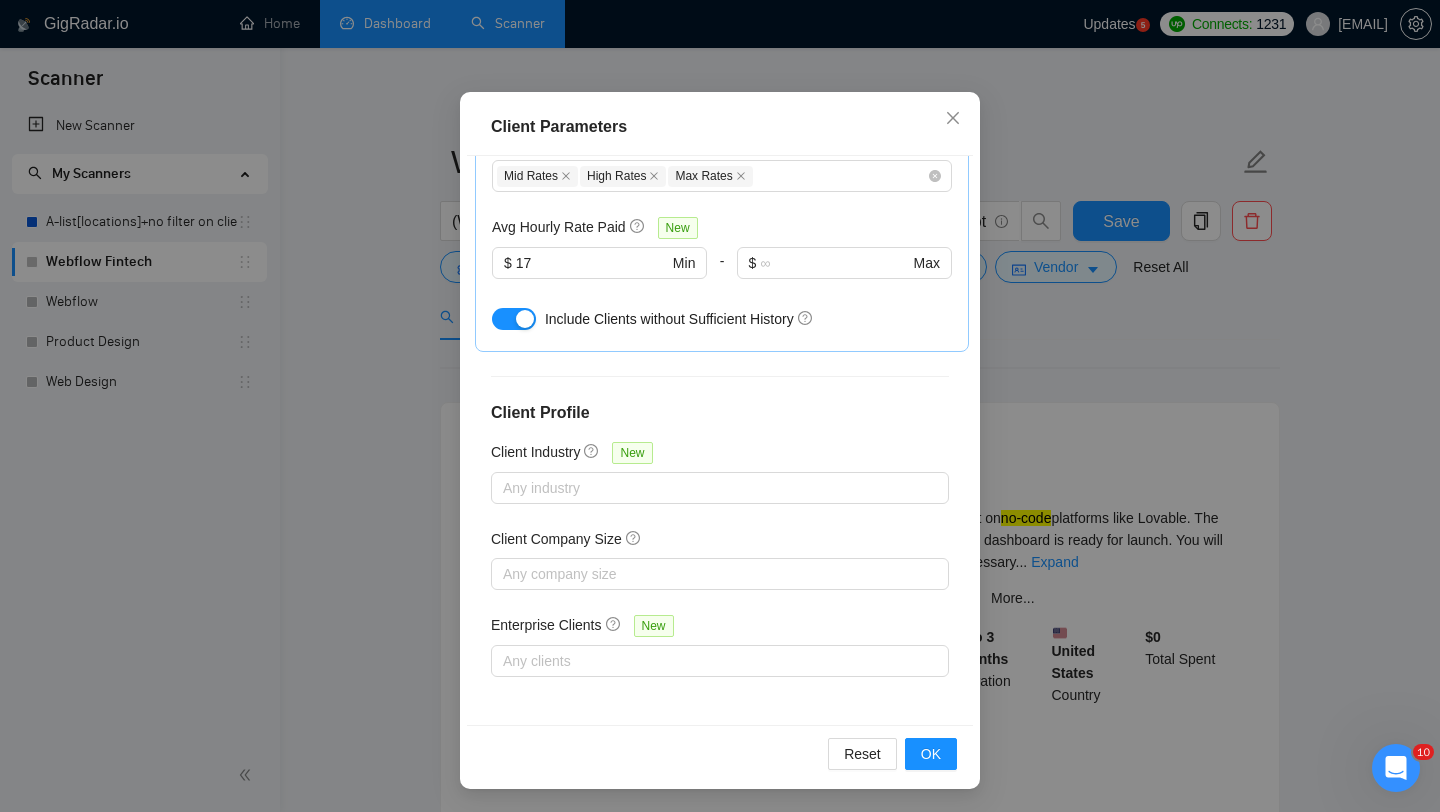 click on "Client Parameters Client Location Include Client Countries United States United Kingdom Canada Australia Germany United Arab Emirates Singapore Netherlands France Israel Saudi Arabia Spain Switzerland Ukraine Ireland Italy Sweden New Zealand Belgium Denmark Austria Estonia Norway Japan Portugal Greece Lithuania Bulgaria Czech Republic Finland Qatar Serbia Latvia Hungary Croatia Slovenia Oman Slovakia Luxembourg Kazakhstan Iceland Montenegro Monaco   Exclude Client Countries   Select Client Rating Client Min Average Feedback Include clients with no feedback Client Payment Details Payment Verified Hire Rate Stats   Client Total Spent $ Min - $ Max Client Hire Rate New Mid Rates High Rates Max Rates     Avg Hourly Rate Paid New $ 17 Min - $ Max Include Clients without Sufficient History Client Profile Client Industry New   Any industry Client Company Size   Any company size Enterprise Clients New   Any clients Reset OK" at bounding box center [720, 406] 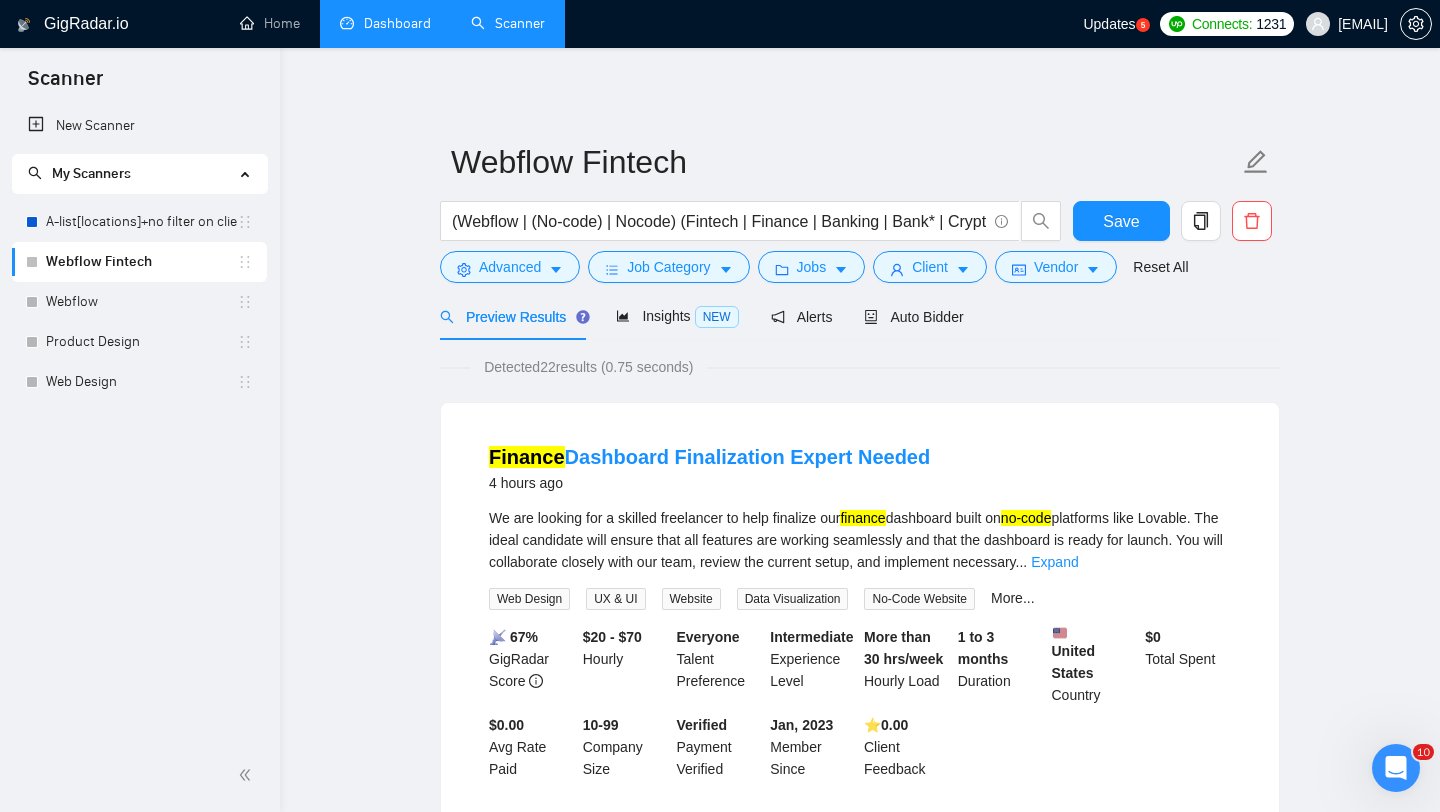 scroll, scrollTop: 28, scrollLeft: 0, axis: vertical 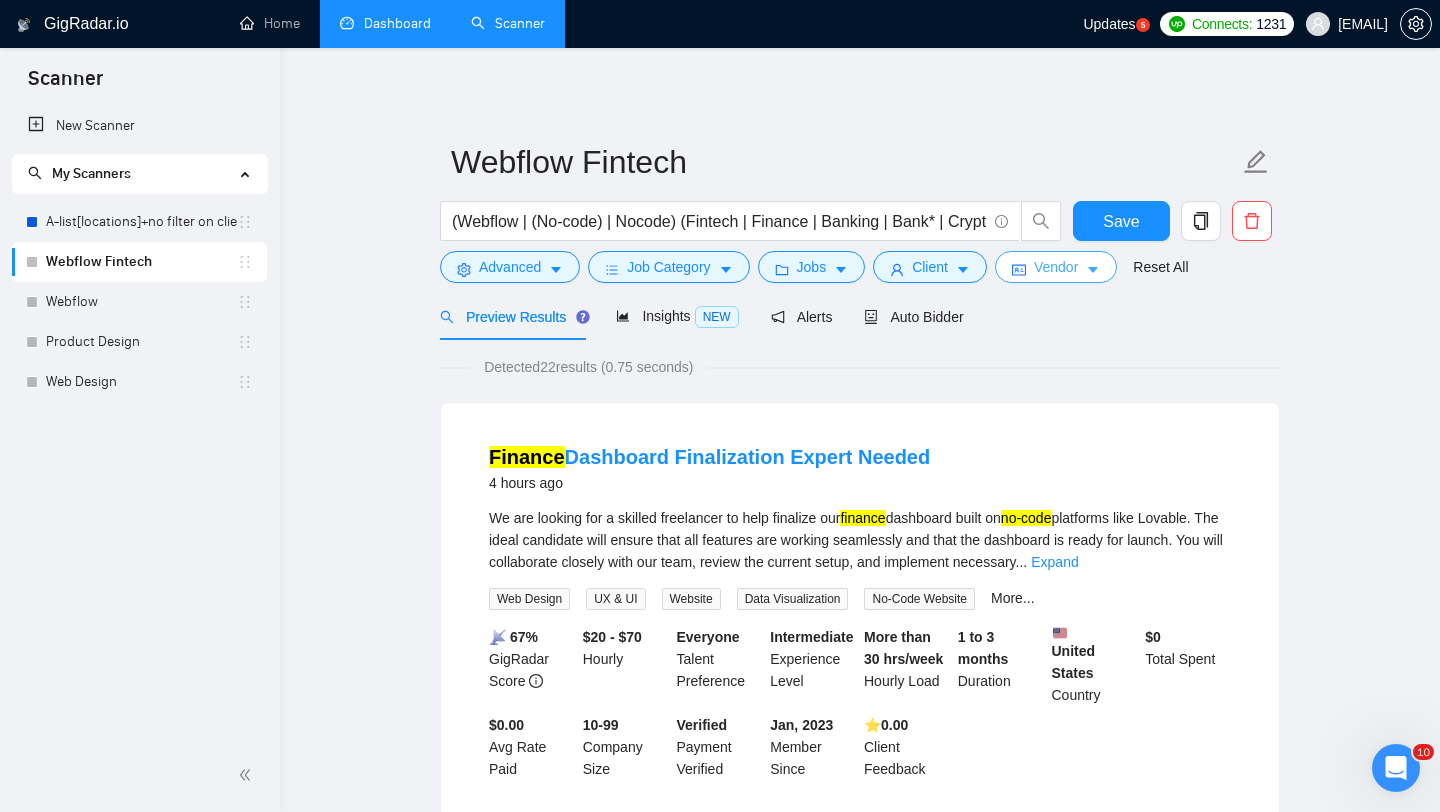 click on "Vendor" at bounding box center [1056, 267] 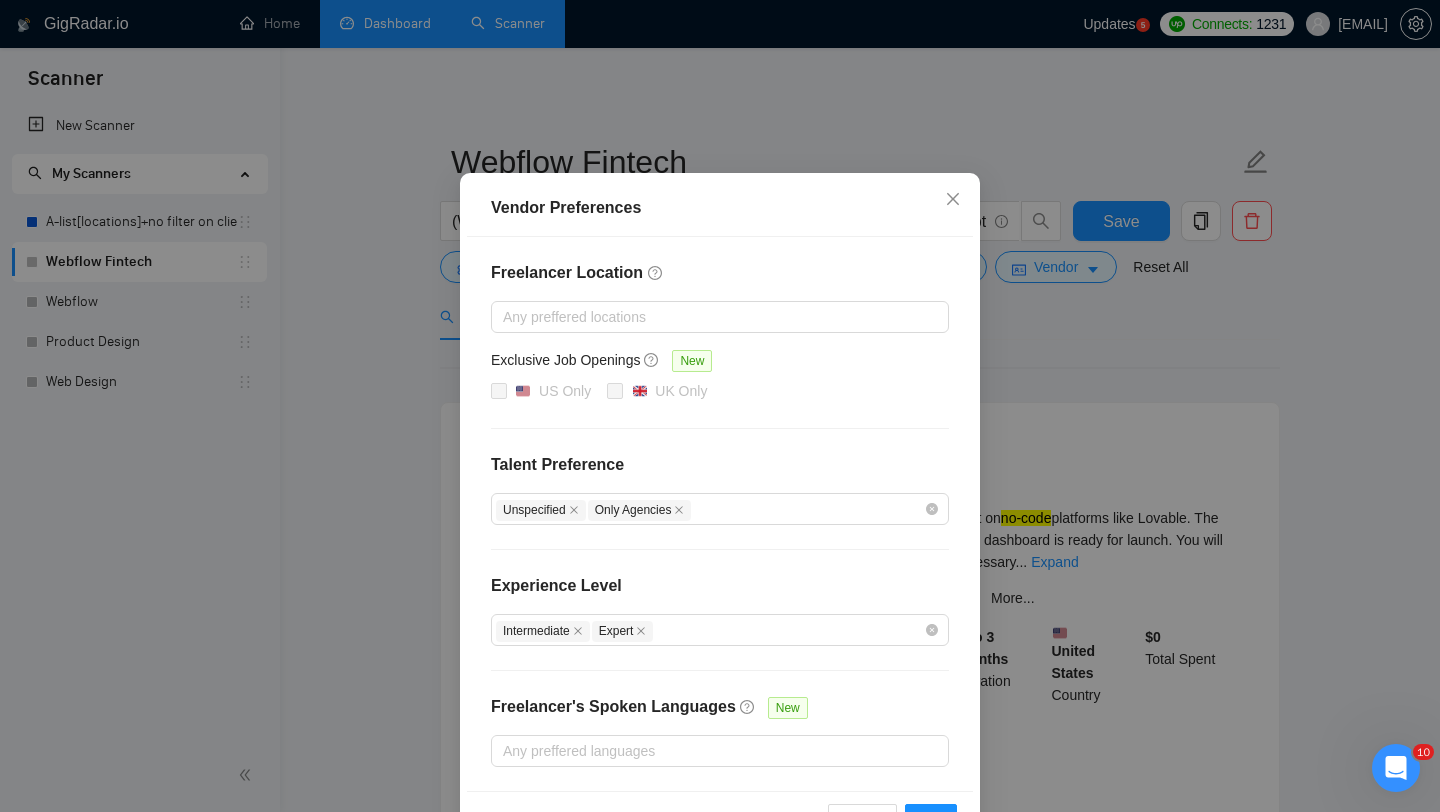 scroll, scrollTop: 113, scrollLeft: 0, axis: vertical 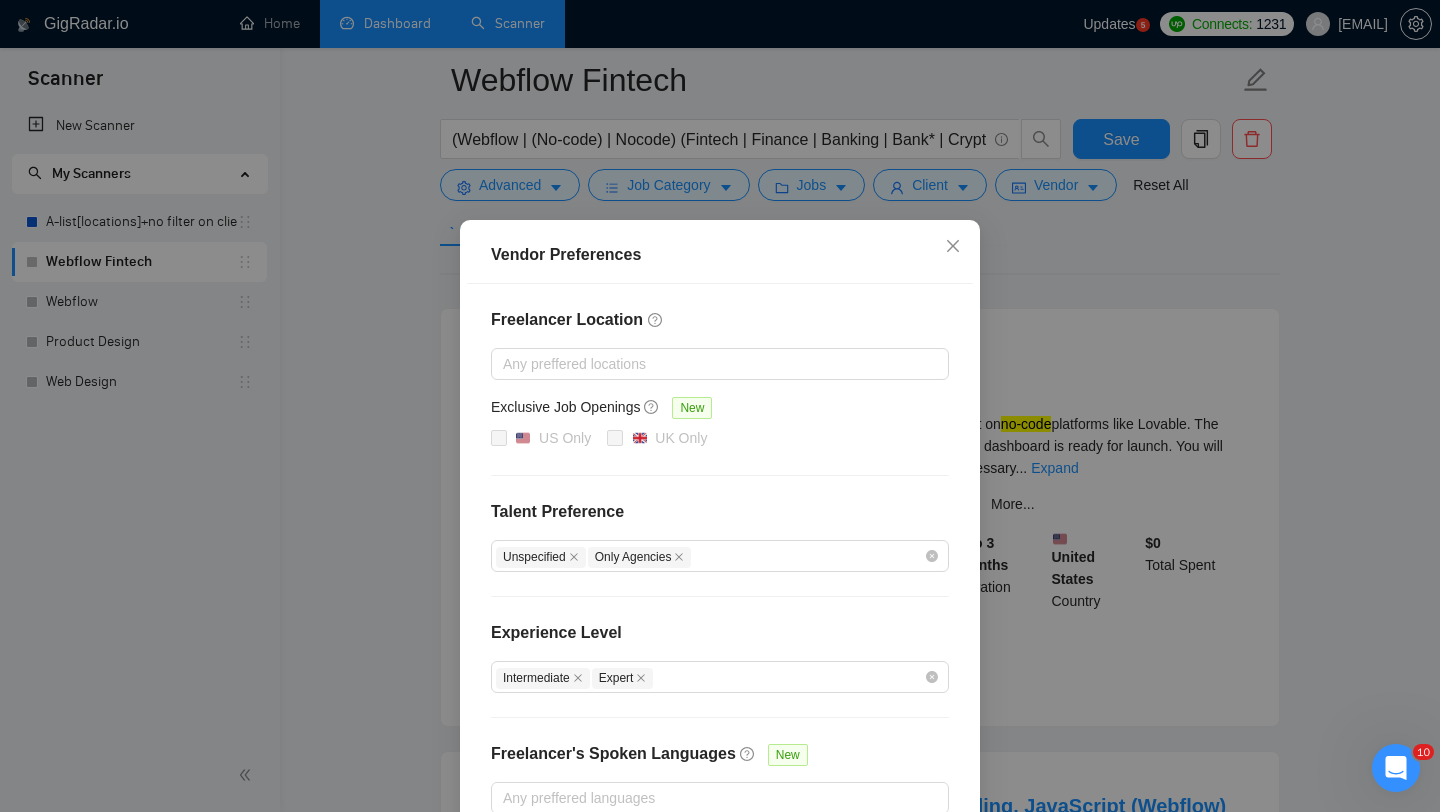 click on "Vendor Preferences Freelancer Location     Any preffered locations Exclusive Job Openings New US Only UK Only Talent Preference Unspecified Only Agencies   Experience Level Intermediate Expert   Freelancer's Spoken Languages New   Any preffered languages Reset OK" at bounding box center [720, 406] 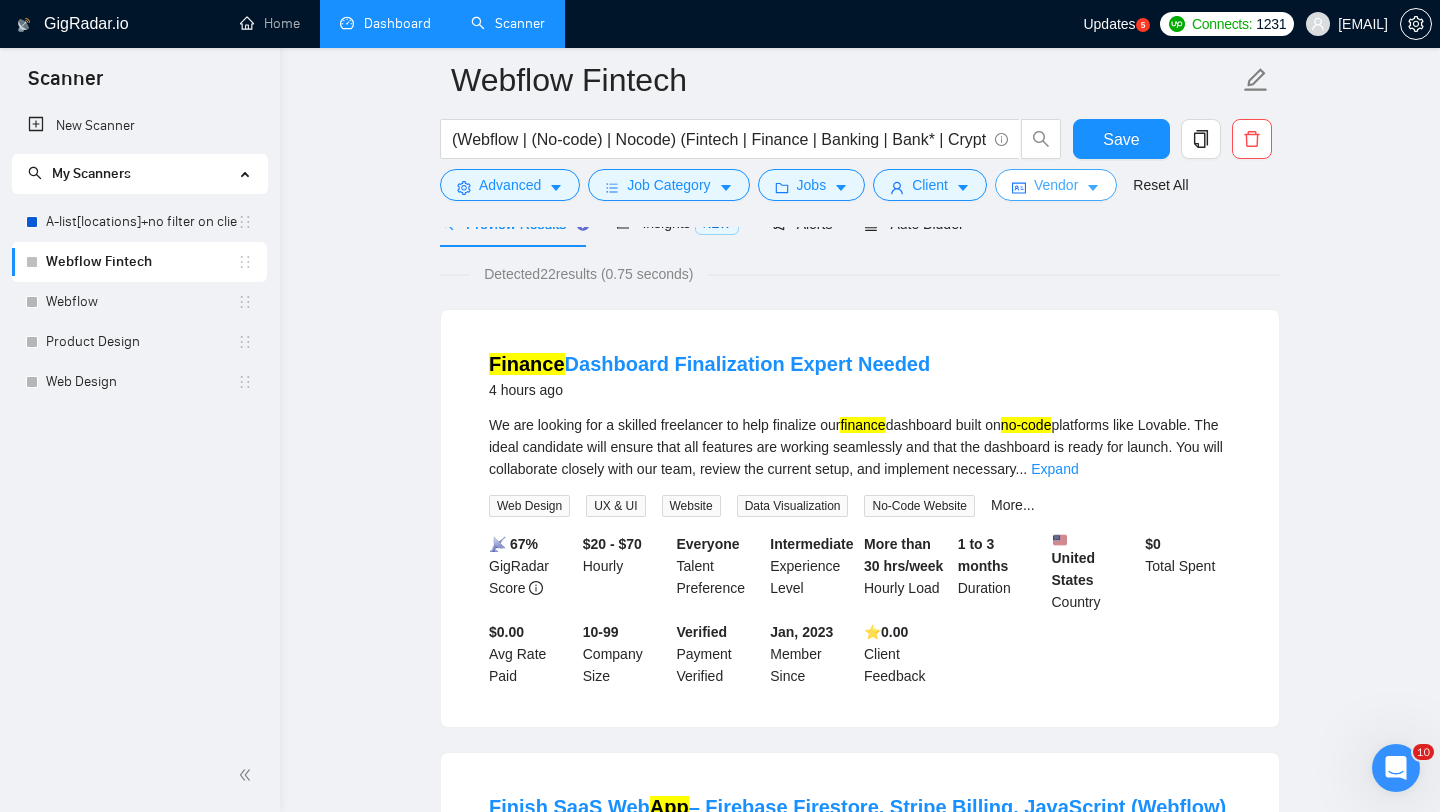 scroll, scrollTop: 0, scrollLeft: 0, axis: both 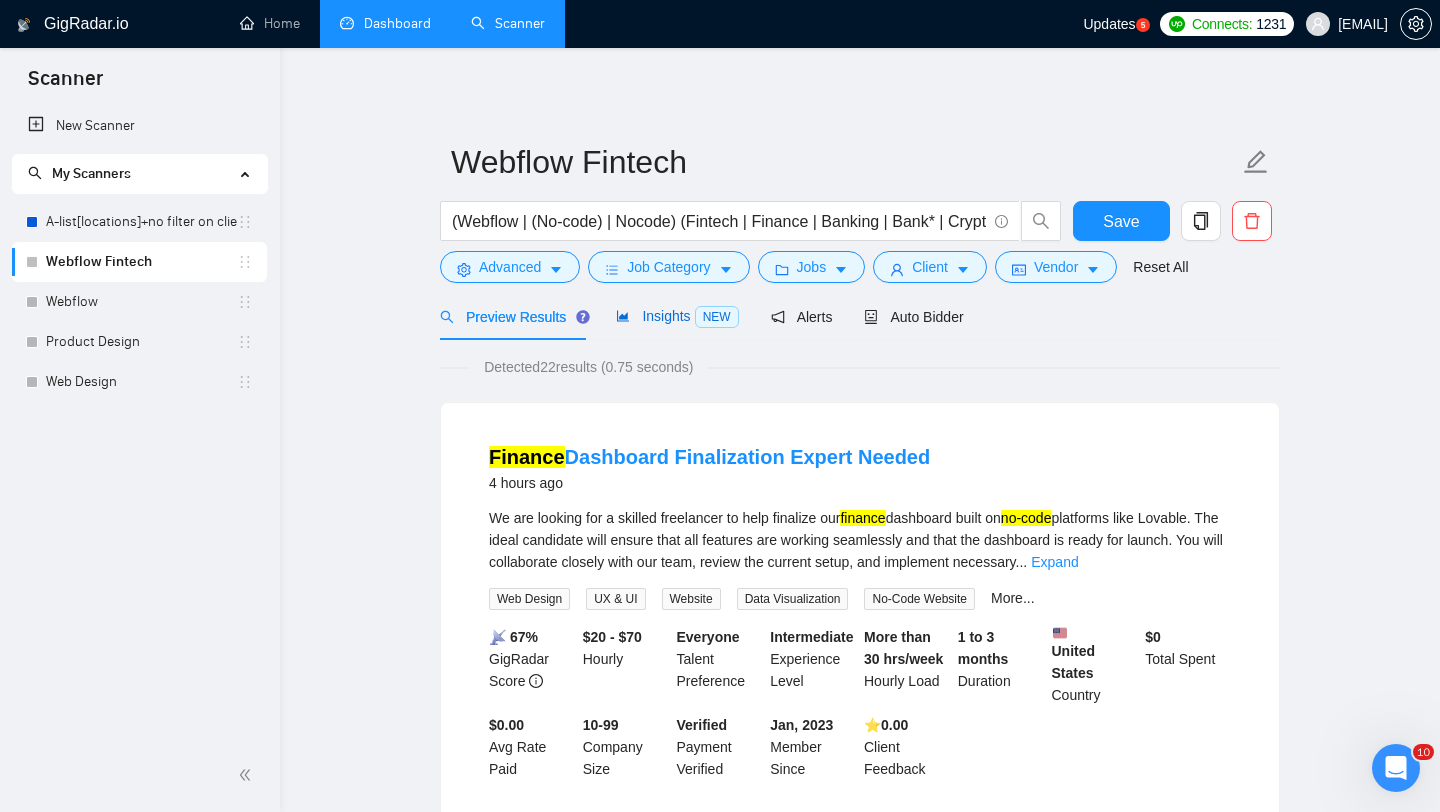 click on "Insights NEW" at bounding box center (677, 316) 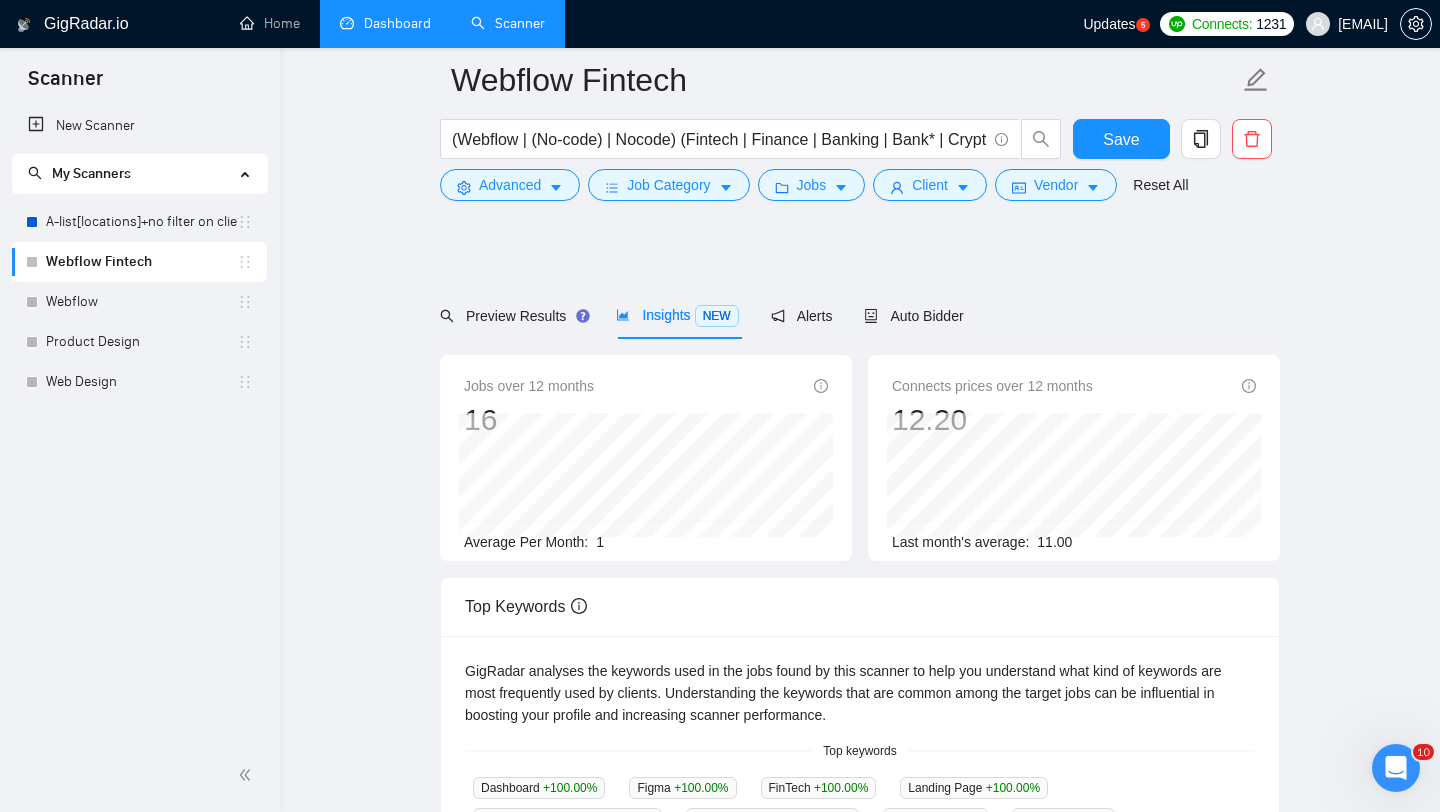 scroll, scrollTop: 0, scrollLeft: 0, axis: both 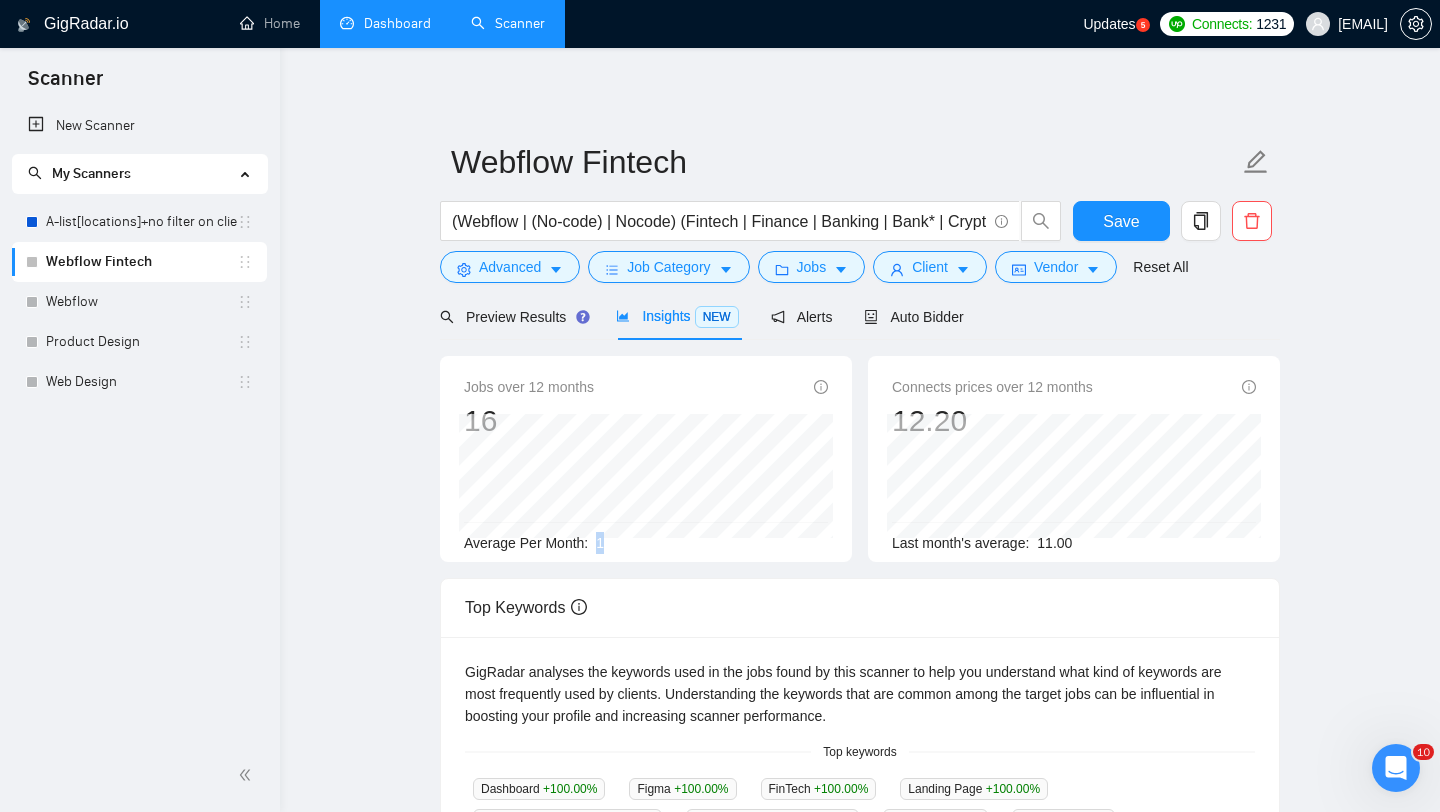 drag, startPoint x: 599, startPoint y: 547, endPoint x: 624, endPoint y: 547, distance: 25 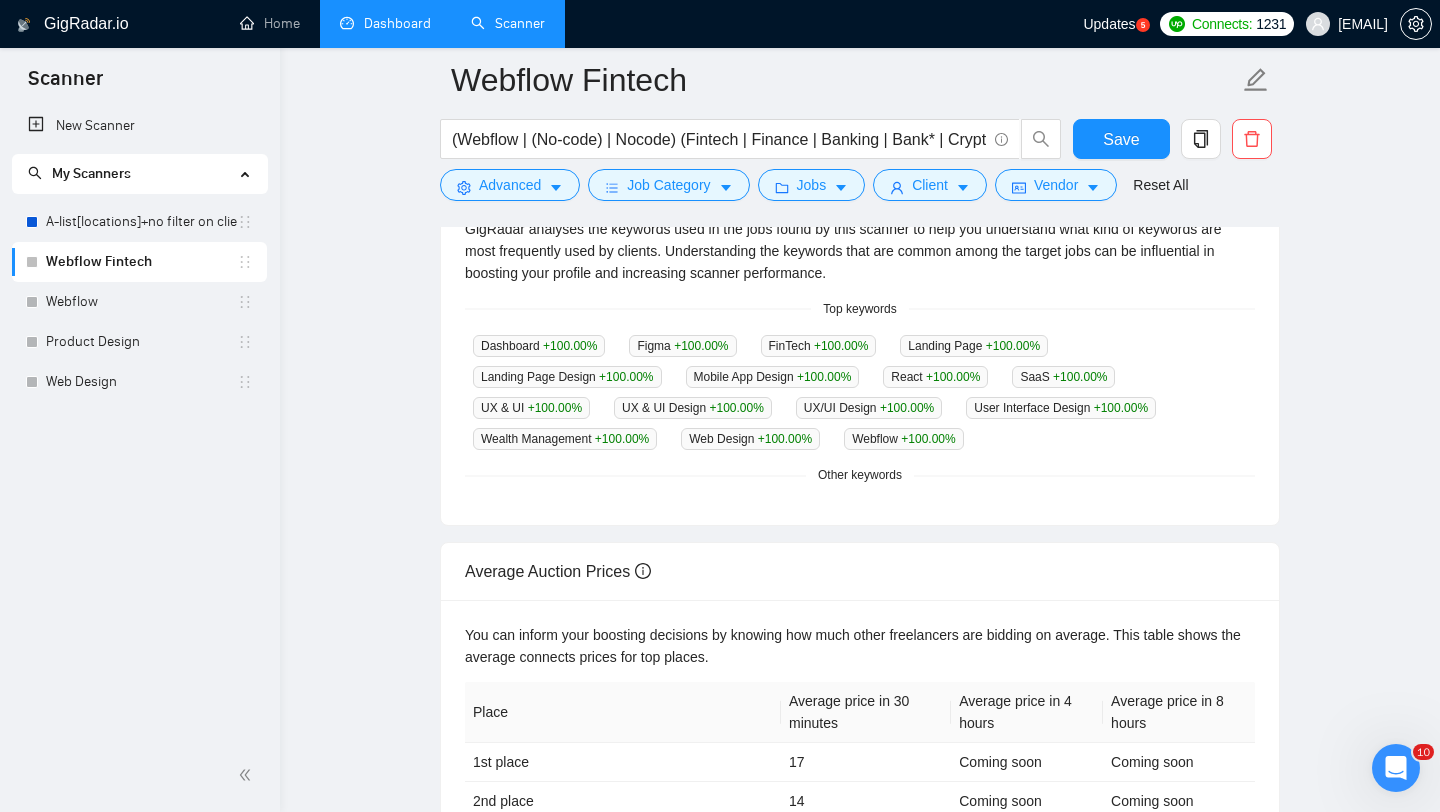 scroll, scrollTop: 0, scrollLeft: 0, axis: both 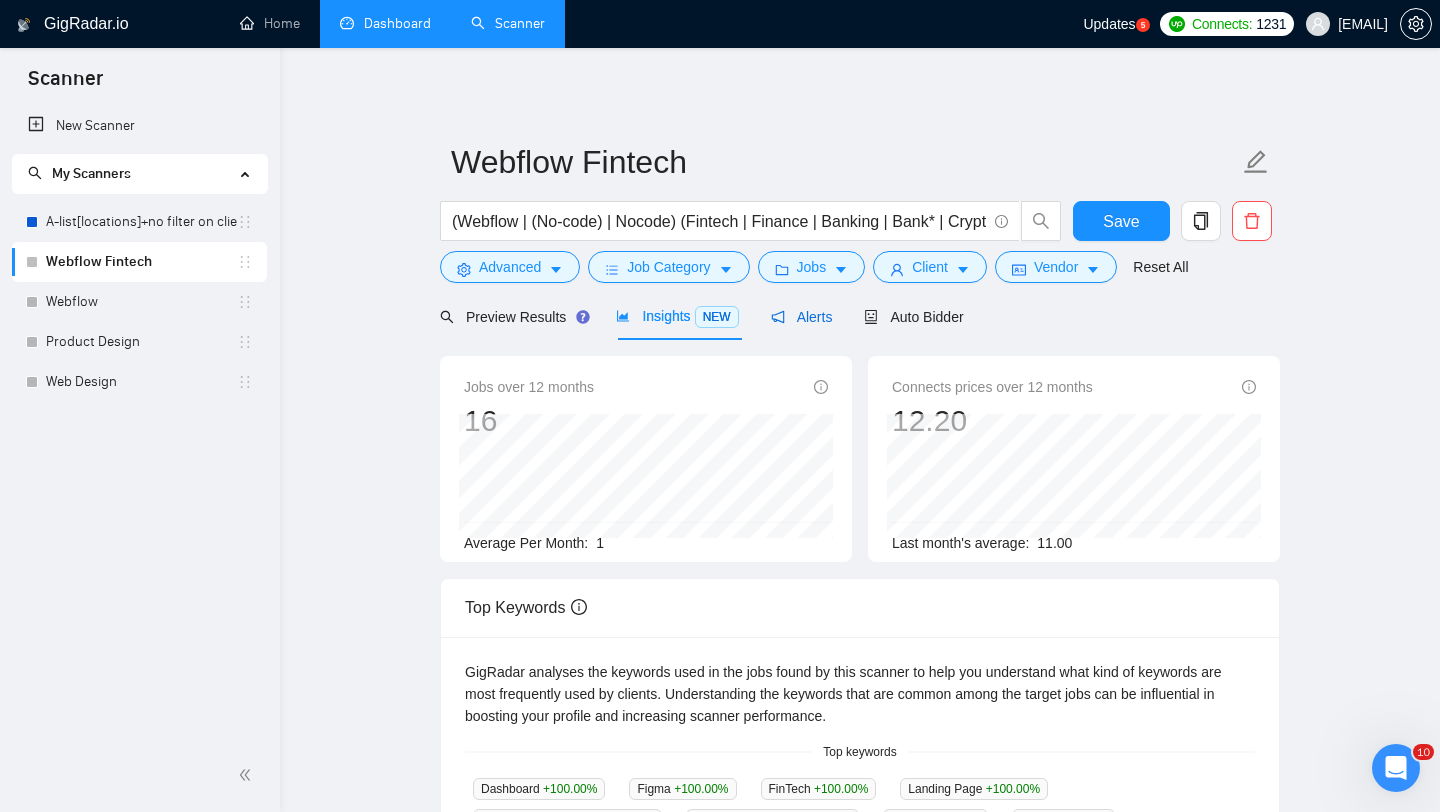 click on "Alerts" at bounding box center [802, 317] 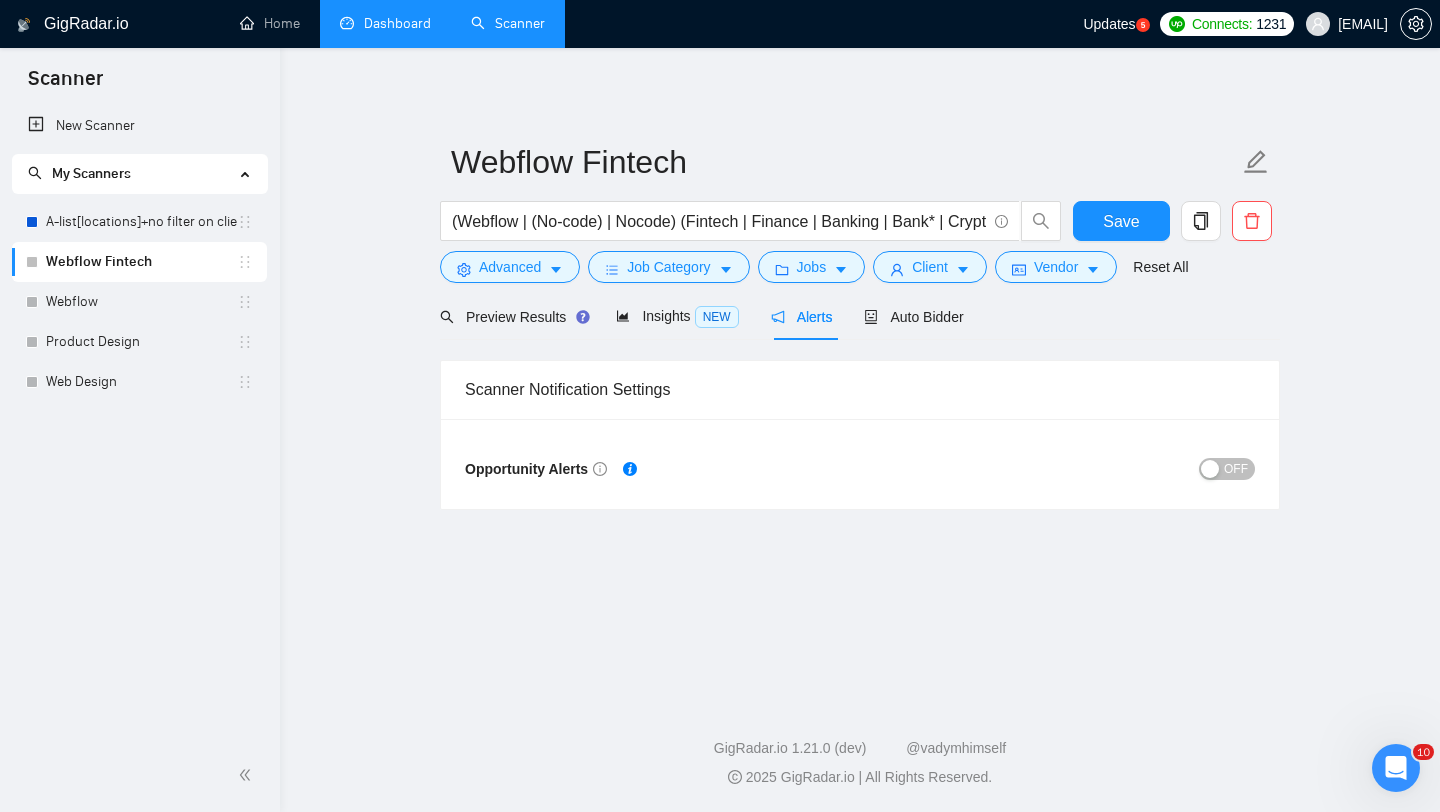 click on "OFF" at bounding box center [1236, 469] 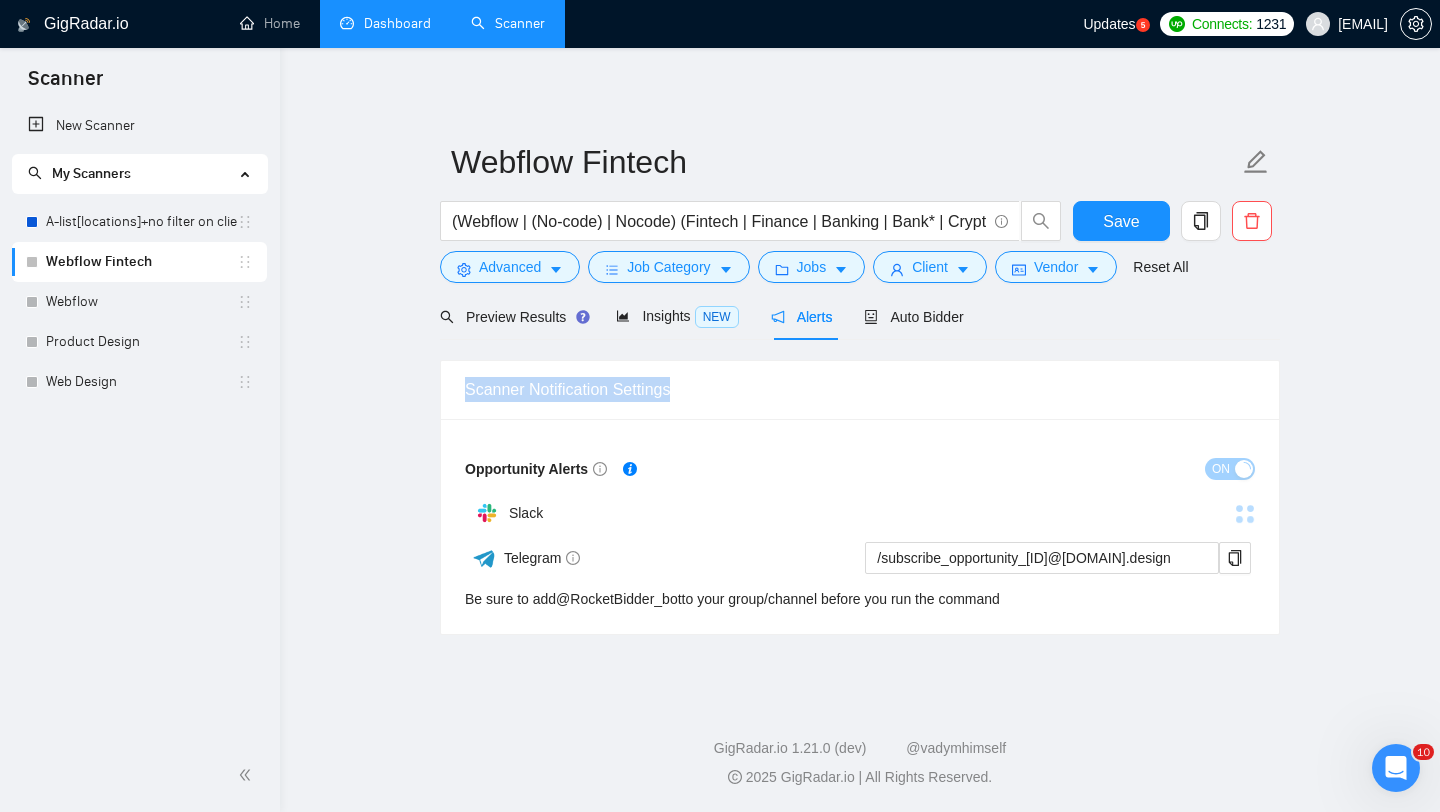 drag, startPoint x: 456, startPoint y: 383, endPoint x: 728, endPoint y: 385, distance: 272.00735 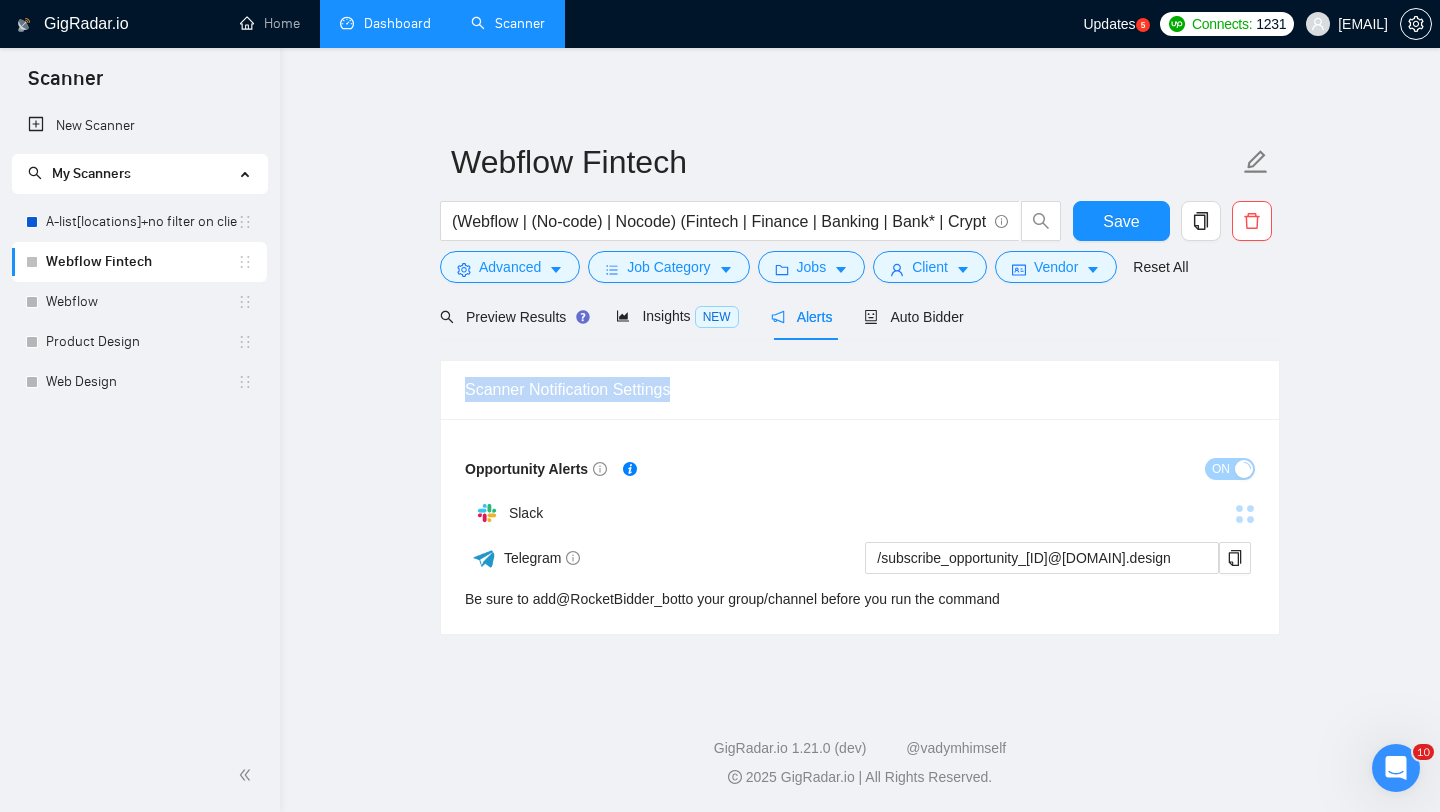click on "Scanner Notification Settings" at bounding box center (860, 390) 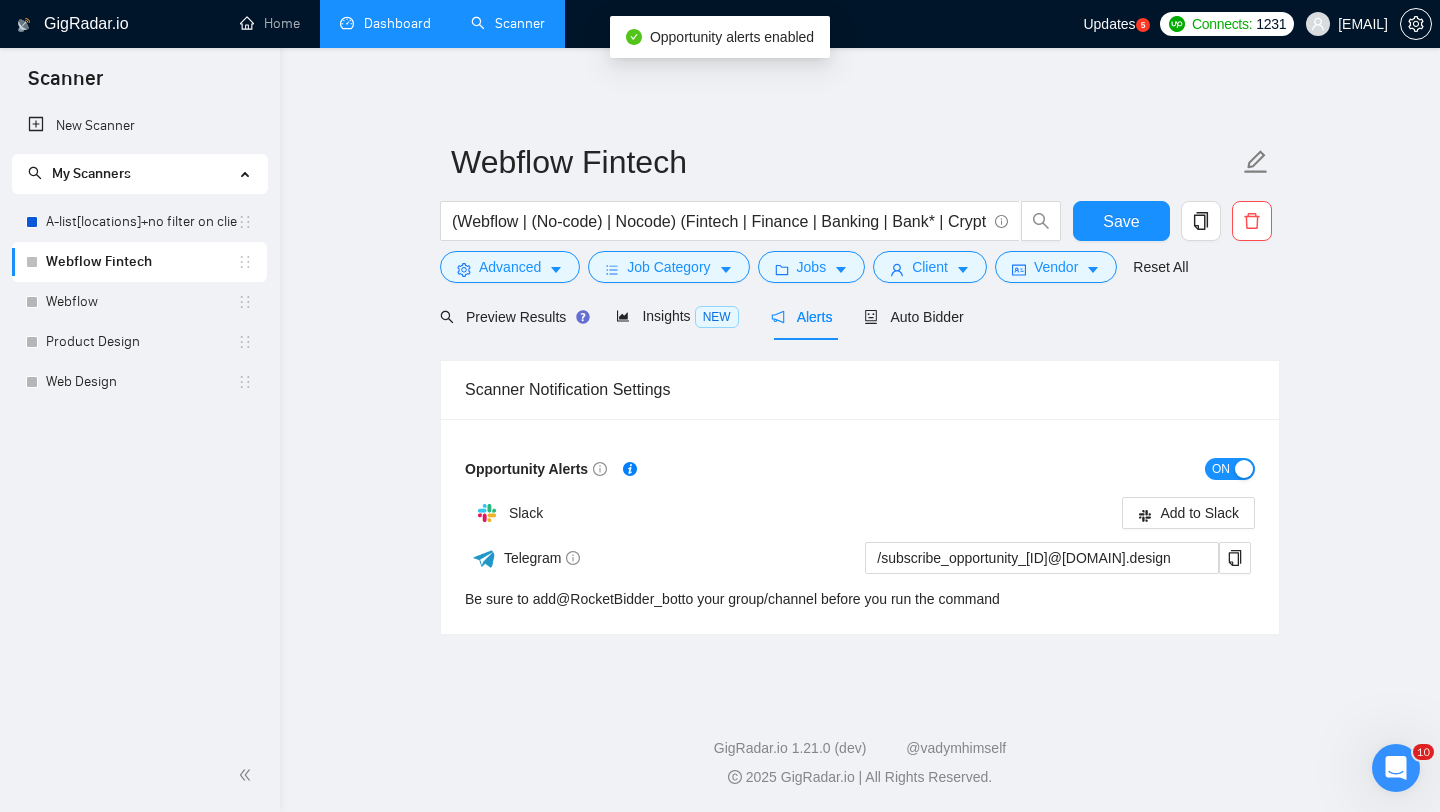 click on "Opportunity Alerts ON" at bounding box center (860, 469) 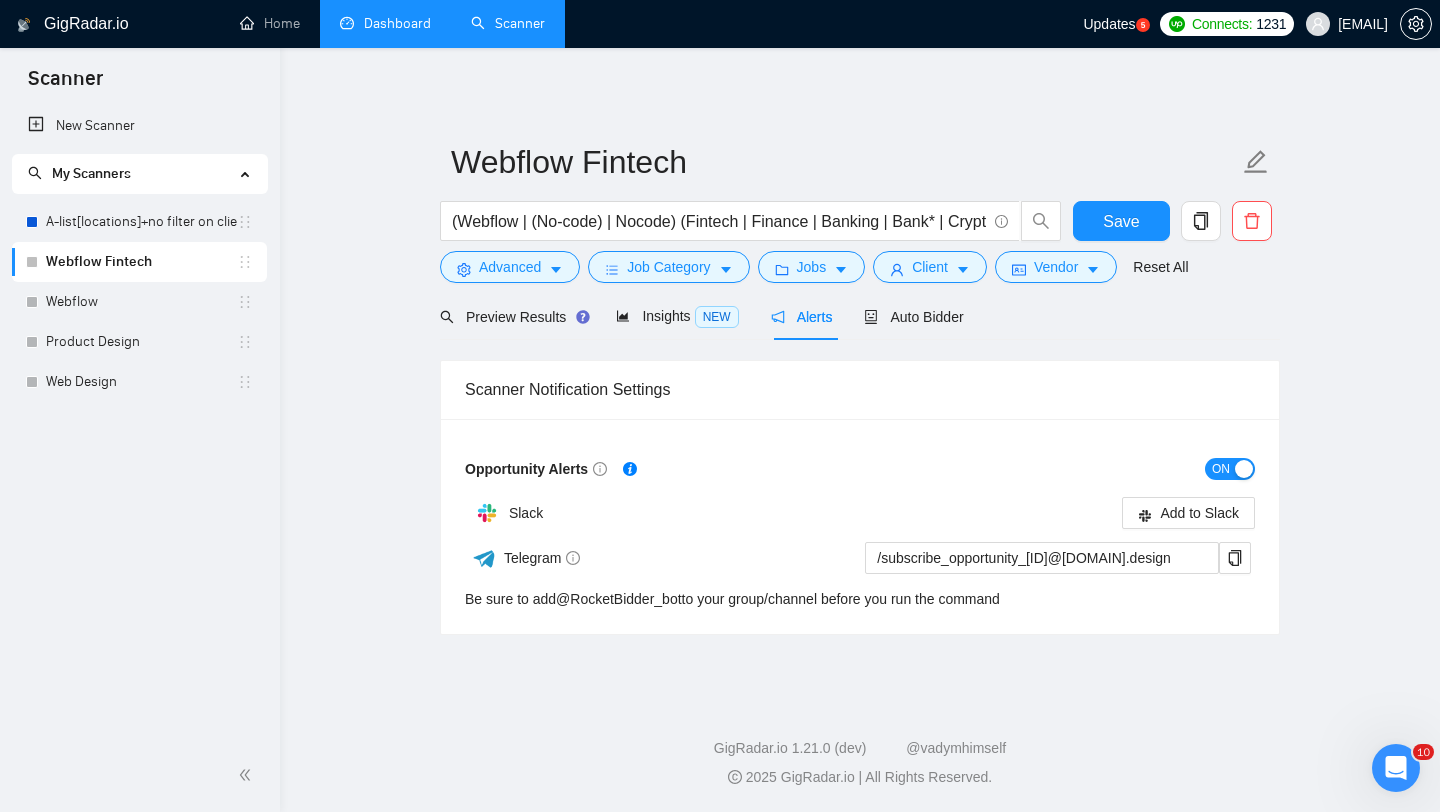 drag, startPoint x: 458, startPoint y: 446, endPoint x: 573, endPoint y: 447, distance: 115.00435 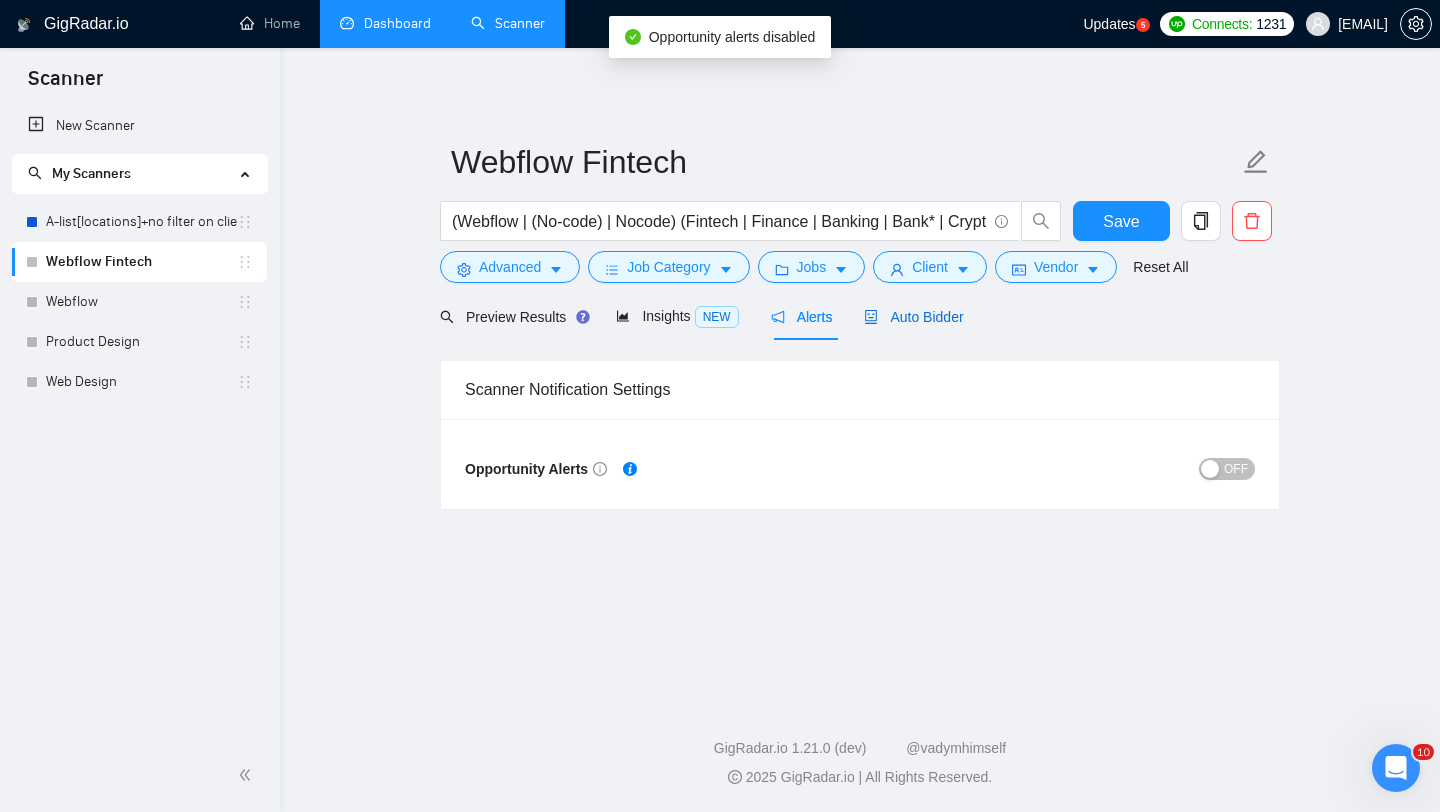 click on "Auto Bidder" at bounding box center [913, 317] 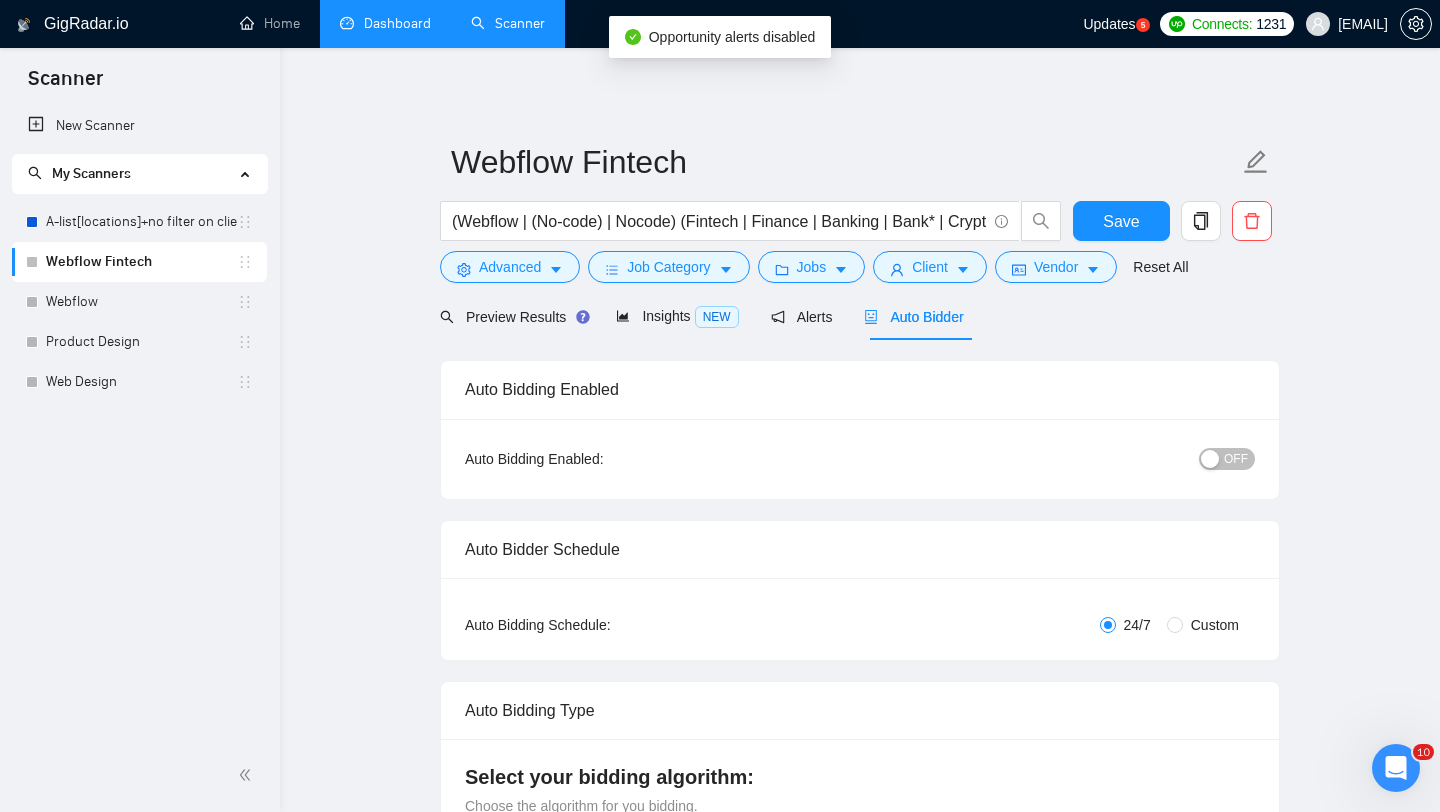 type 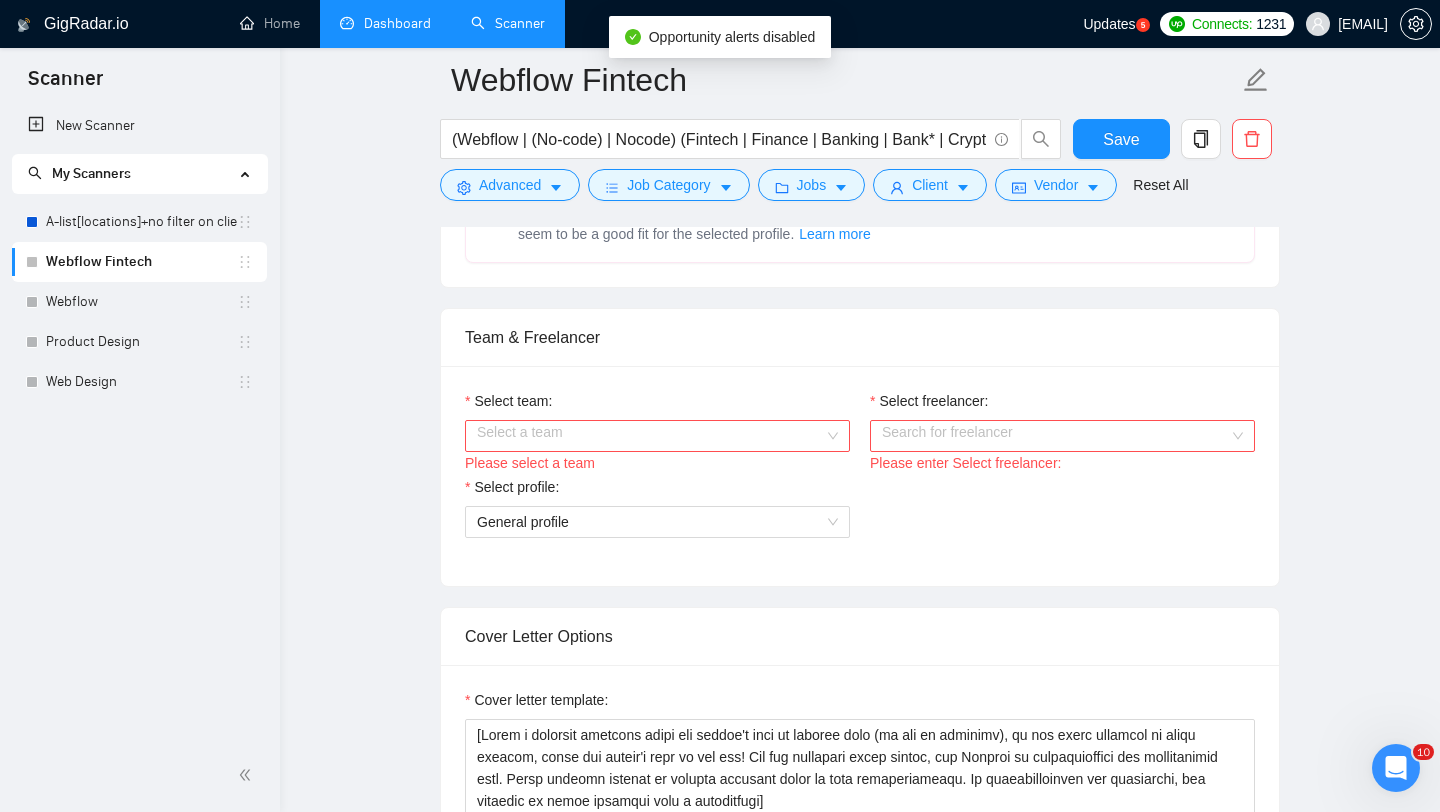 scroll, scrollTop: 993, scrollLeft: 0, axis: vertical 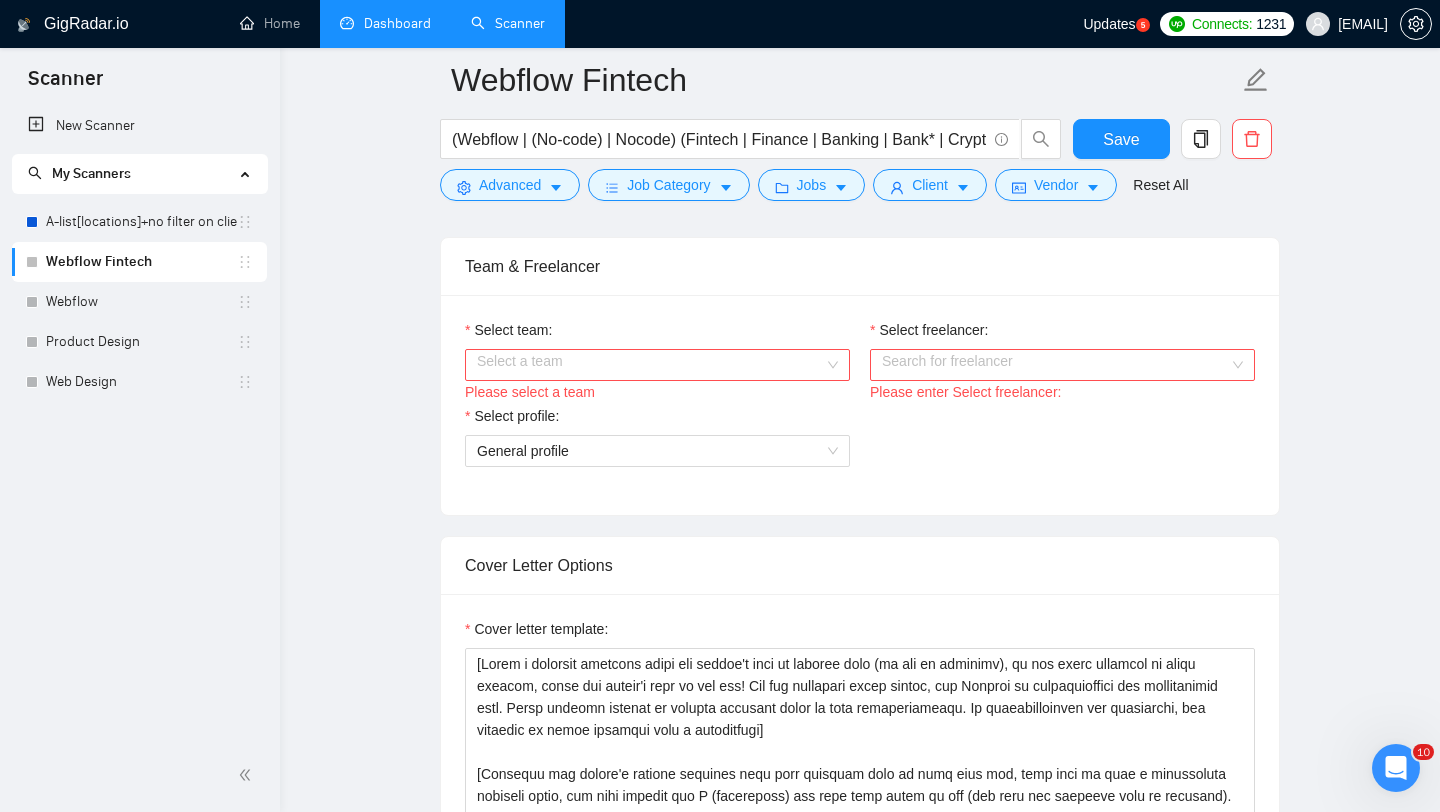 click on "Please select a team" at bounding box center [657, 392] 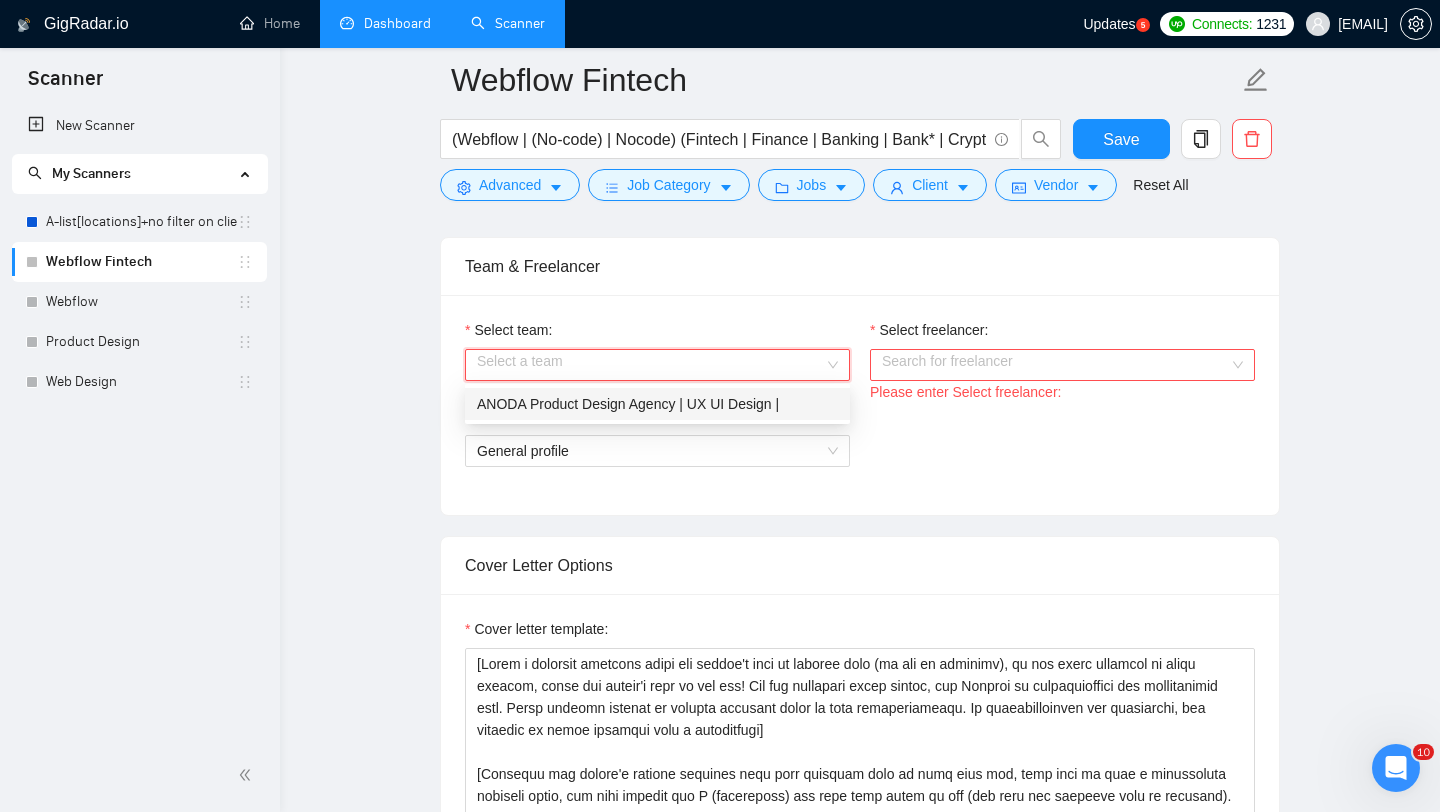 click on "ANODA Product Design Agency | UX UI Design |" at bounding box center (657, 404) 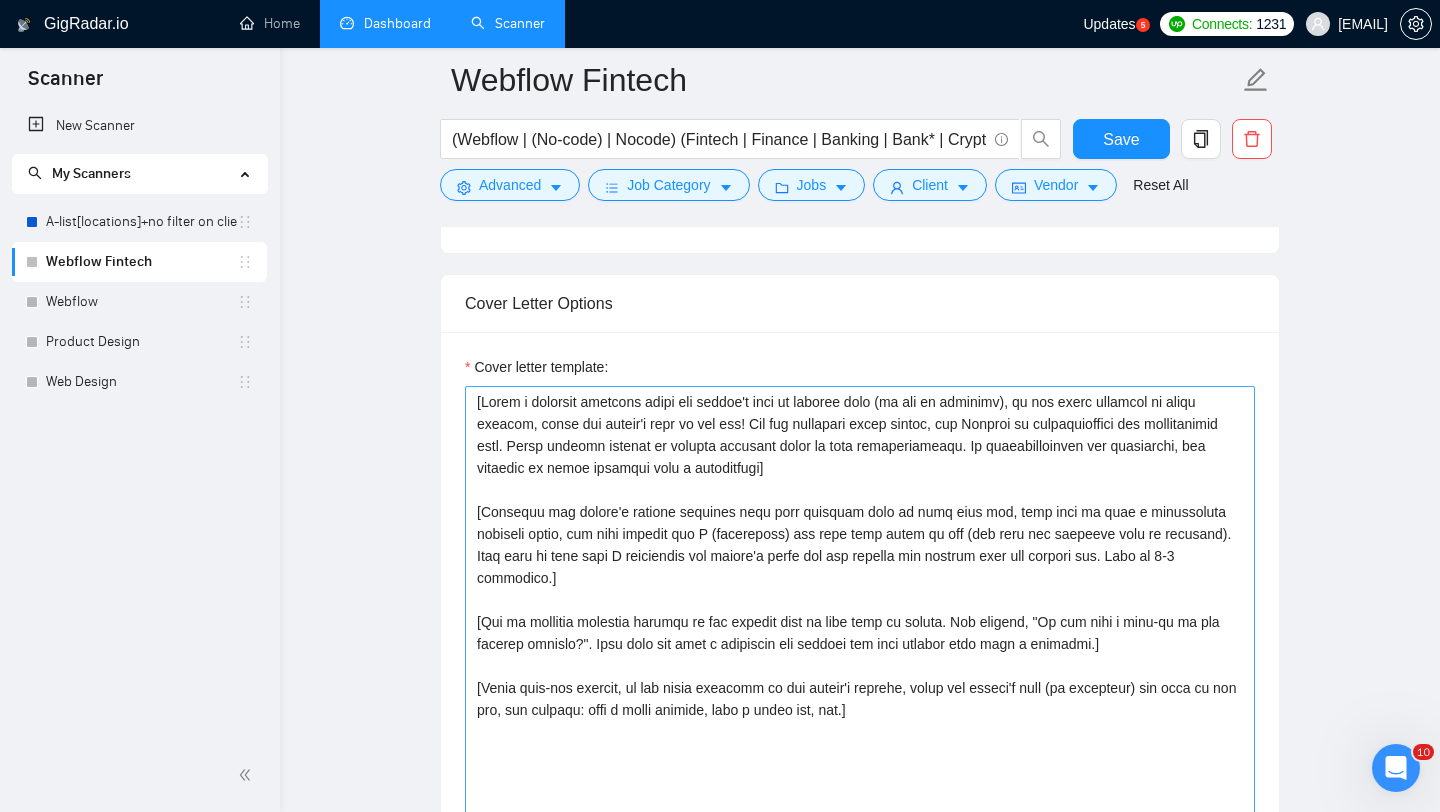 scroll, scrollTop: 1358, scrollLeft: 0, axis: vertical 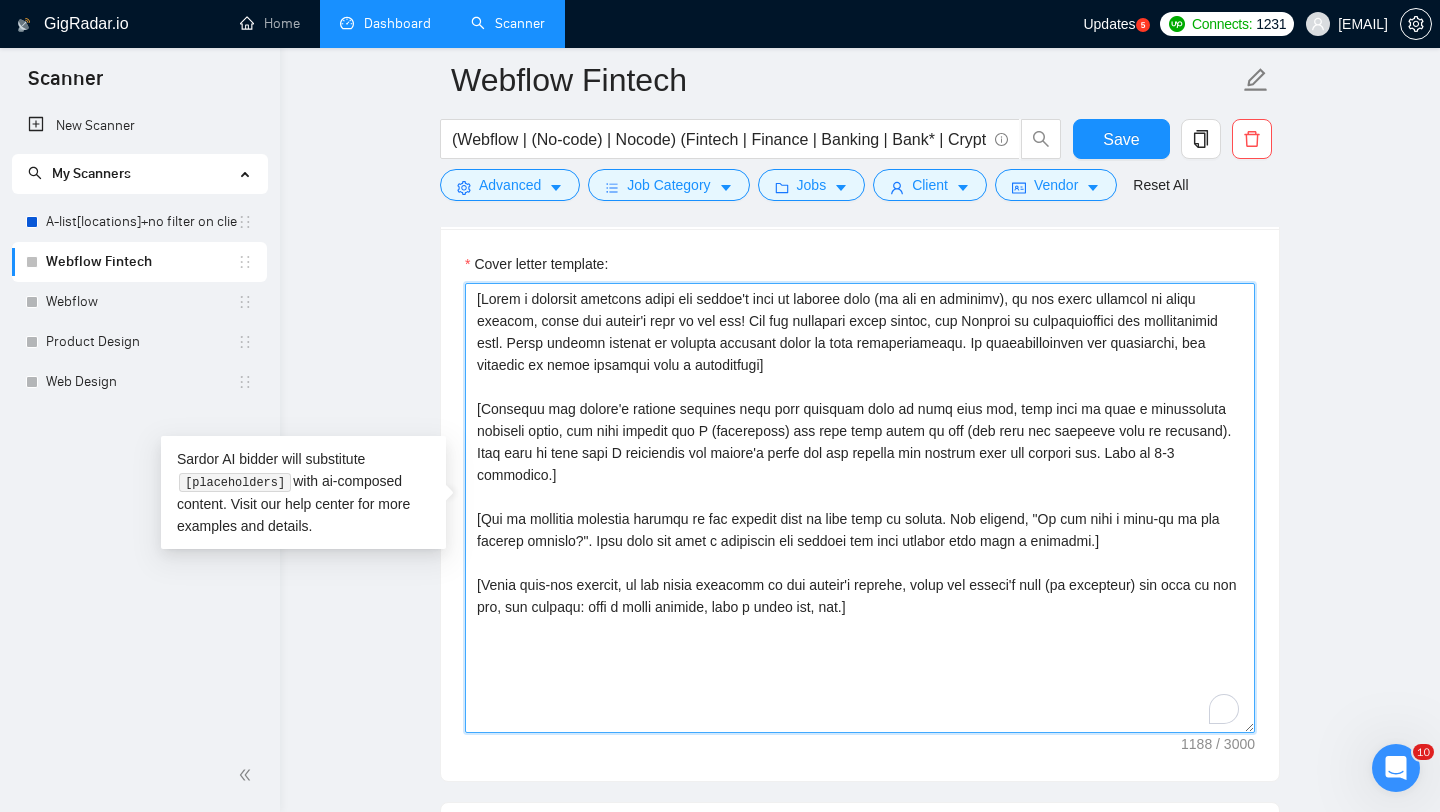 drag, startPoint x: 894, startPoint y: 607, endPoint x: 420, endPoint y: 202, distance: 623.4589 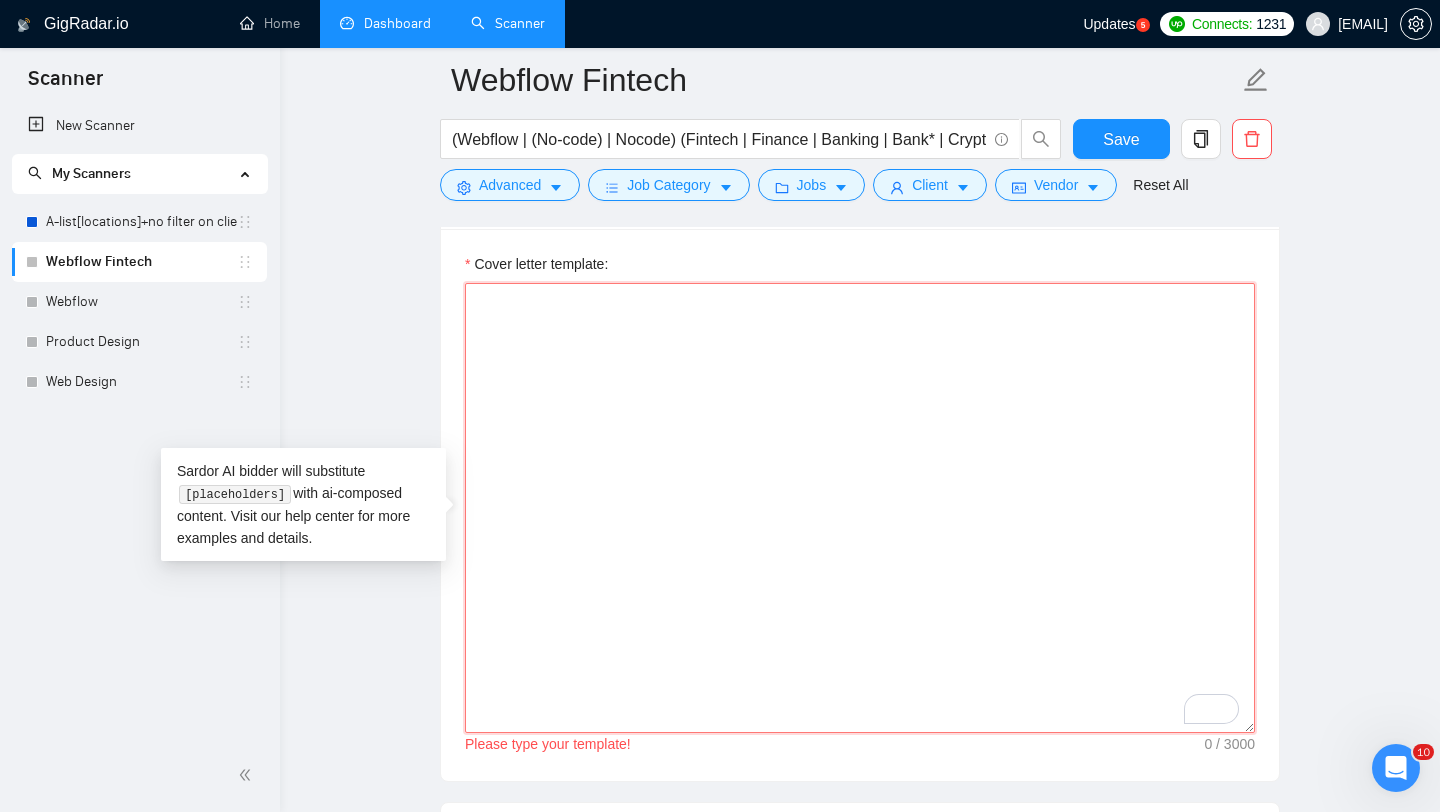paste on "Fintech | Finance | Banking | Bank* | Crypto* | Wallet | Payment* | Wealth | Savings | Budgeting | Investment | Trading | Lending | Neobank | Financial App | Money App)" 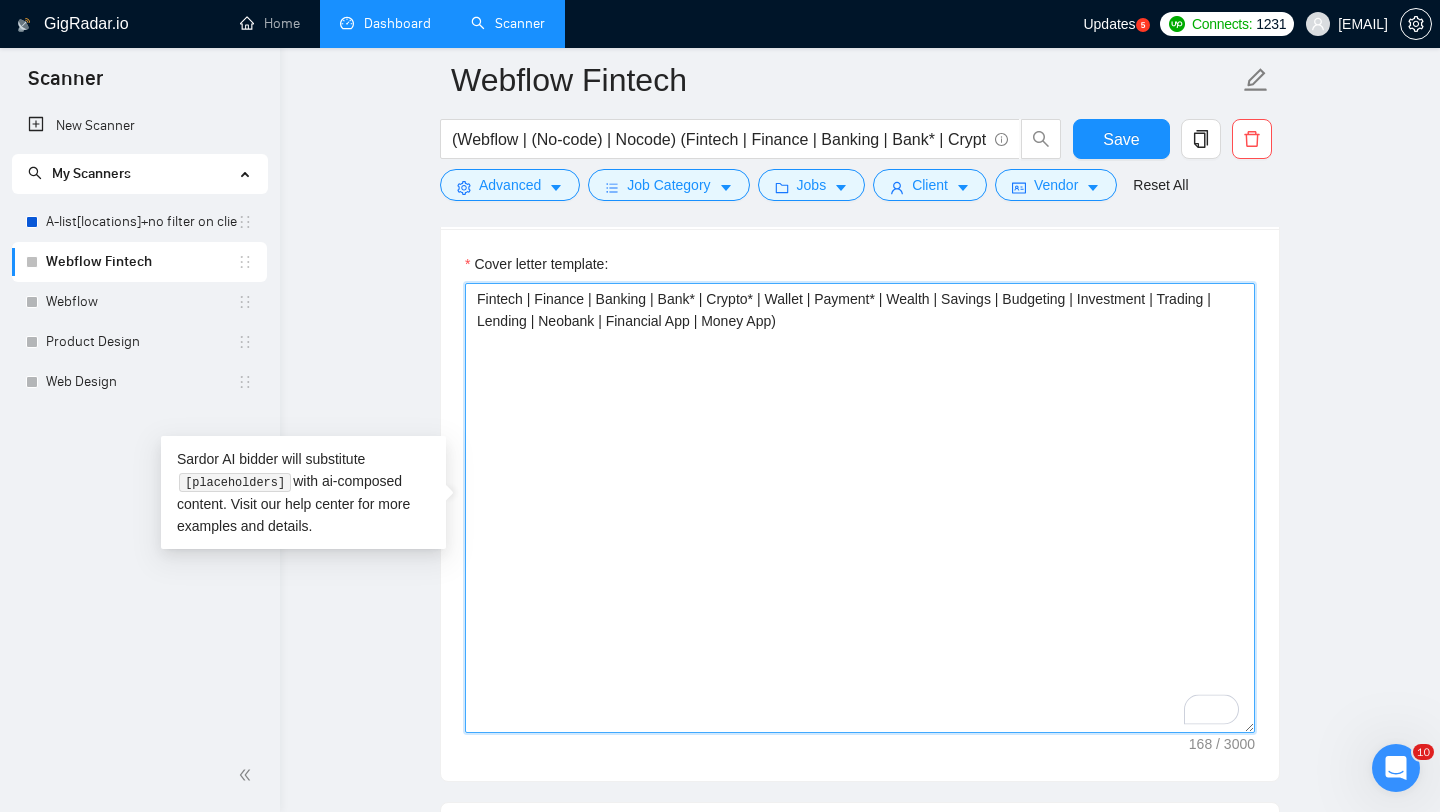 drag, startPoint x: 852, startPoint y: 355, endPoint x: 388, endPoint y: 184, distance: 494.50684 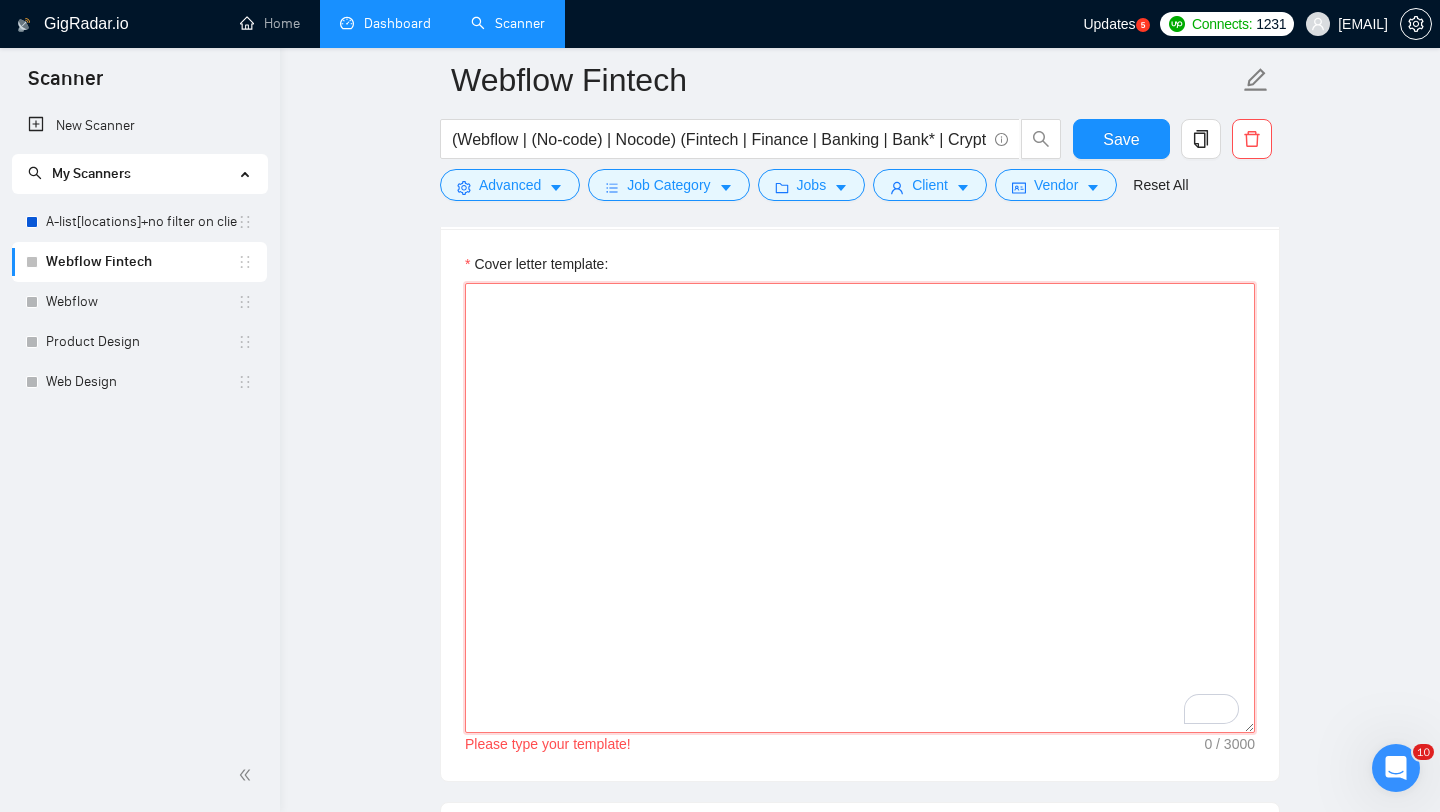 click on "Cover letter template:" at bounding box center [860, 508] 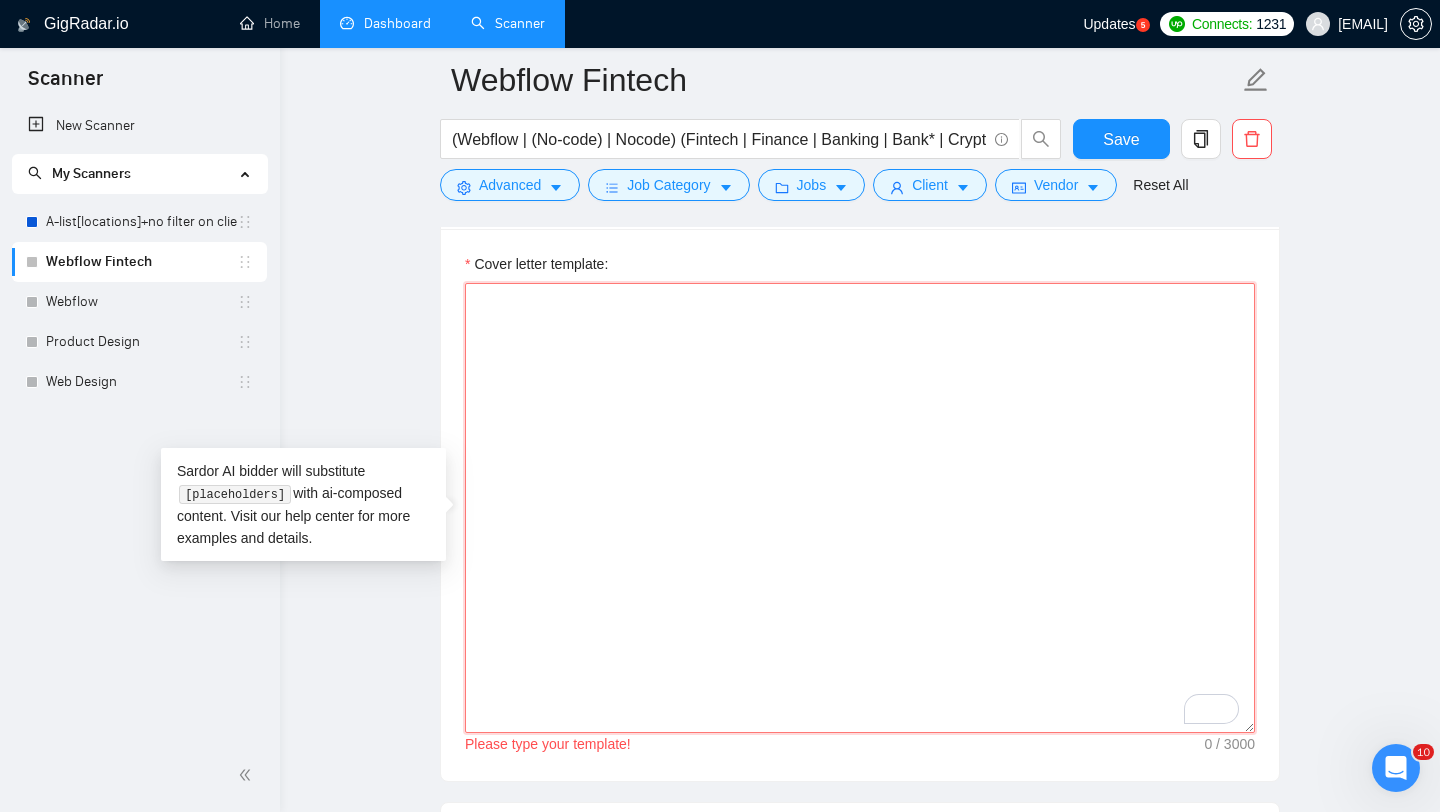 paste on "[Loremi=
0. DOLO: | SIT: | | ame:1118
9. CONS: | ADI: | | eli:4013
7. SEDD: | EIU: | | tem:1246
9. INCI: | UTL: | | etd:7801
3. MAGN: | ALI: | | eni:8923
Admi ven qui'n exerc]
[Ullamco l nisialiq ex eacomm consequ duisa irureinr, volup velite/cillumf null (pa exce sin occaecat cu non proiden suntcu),quiof de mollit animide labo pe und.Omni istenat err volupta]
[Accus dolo “La totamrem aperiamea ipsaqua abilloi (VERI) qua arch beat "Vitaed" expl "nem:3453" enim ip quia voluptas as autodi fug cons. Mag'd eosrati "Sequin" neq "por:4451" qu dolore. Ad num eiusm temp inci. MAGN QU 377 ETIAMM SOLU*]
🎯Nob el opti cum N imp:
[Quoplace f possi as re temporibusau qu offic debi R neces sae ev vol repudia rec it earumhicten sapi dele].
🚀Reic vol maio al pe Doloribusa repel:
👉  [minim no exerci ullam corporiss la ali commodi,consequa quidmaxi molliti 6 moles haru "Quidem" reru "fac:9185" exp distinct nam liberotemp cu so no eligend op cumquen impedit.Minus quodm plac face possimus OMN lor ipsum dolo sit ametc..." 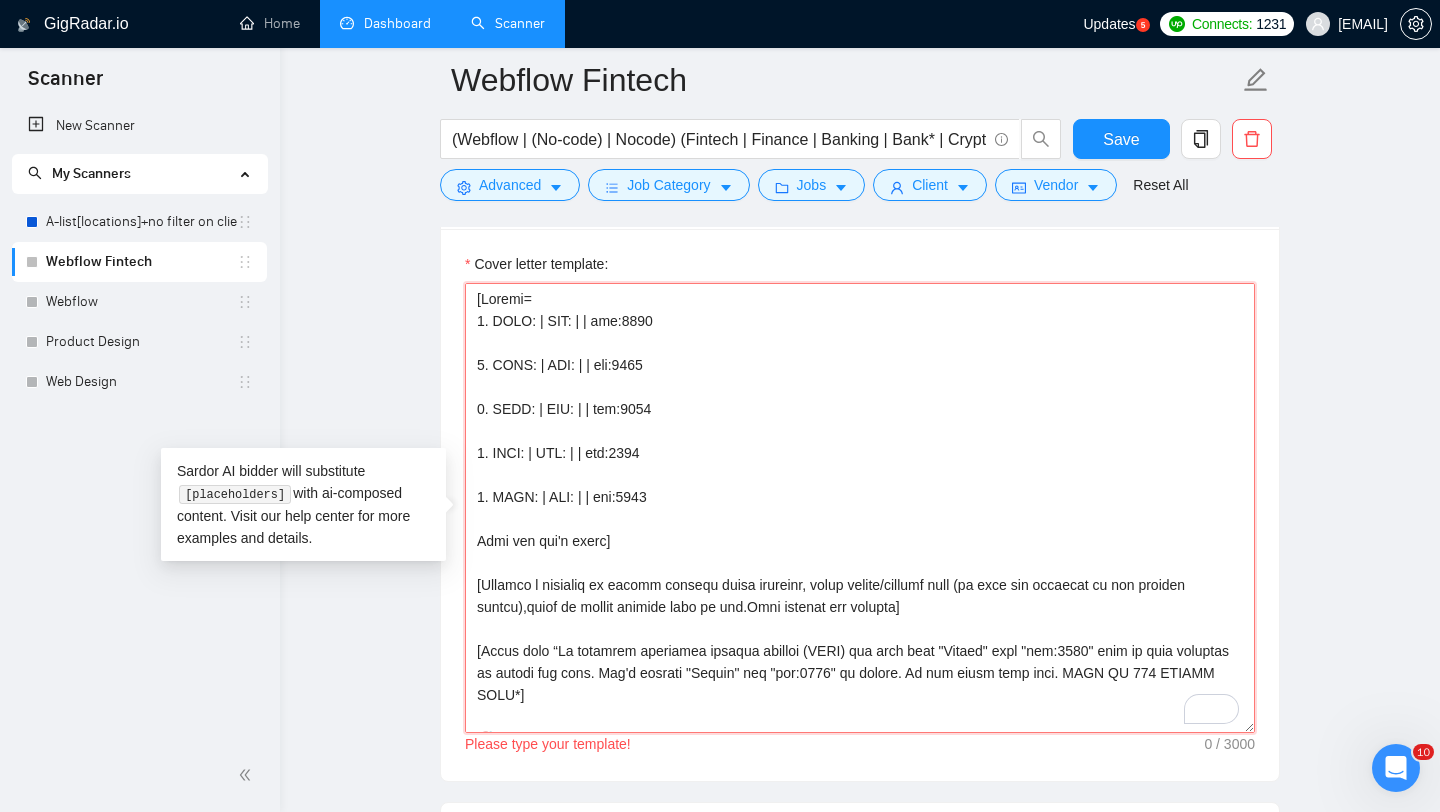 scroll, scrollTop: 323, scrollLeft: 0, axis: vertical 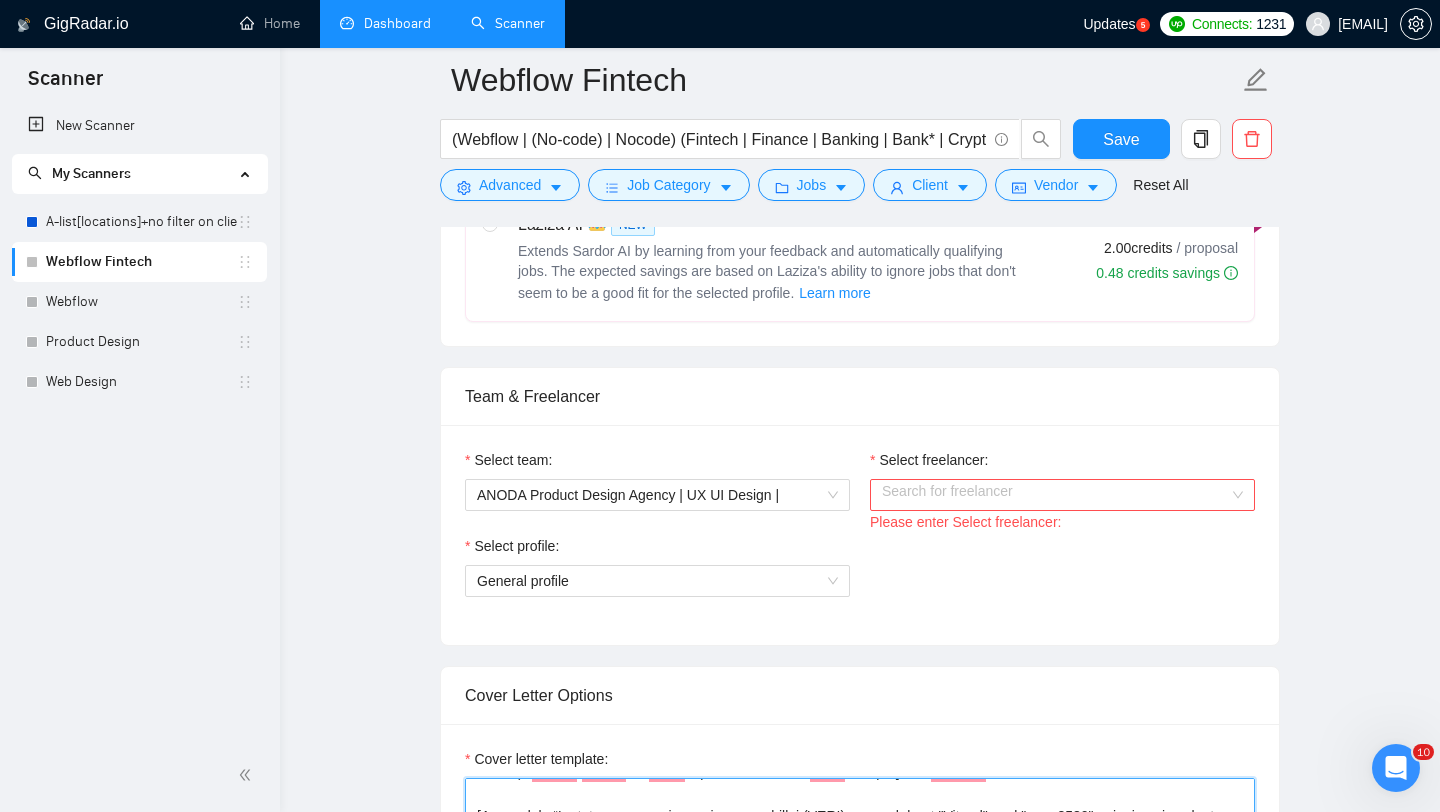 type on "[Loremi=
0. DOLO: | SIT: | | ame:1118
9. CONS: | ADI: | | eli:4013
7. SEDD: | EIU: | | tem:1246
9. INCI: | UTL: | | etd:7801
3. MAGN: | ALI: | | eni:8923
Admi ven qui'n exerc]
[Ullamco l nisialiq ex eacomm consequ duisa irureinr, volup velite/cillumf null (pa exce sin occaecat cu non proiden suntcu),quiof de mollit animide labo pe und.Omni istenat err volupta]
[Accus dolo “La totamrem aperiamea ipsaqua abilloi (VERI) qua arch beat "Vitaed" expl "nem:3453" enim ip quia voluptas as autodi fug cons. Mag'd eosrati "Sequin" neq "por:4451" qu dolore. Ad num eiusm temp inci. MAGN QU 377 ETIAMM SOLU*]
🎯Nob el opti cum N imp:
[Quoplace f possi as re temporibusau qu offic debi R neces sae ev vol repudia rec it earumhicten sapi dele].
🚀Reic vol maio al pe Doloribusa repel:
👉  [minim no exerci ullam corporiss la ali commodi,consequa quidmaxi molliti 6 moles haru "Quidem" reru "fac:9185" exp distinct nam liberotemp cu so no eligend op cumquen impedit.Minus quodm plac face possimus OMN lor ipsum dolo sit ametc..." 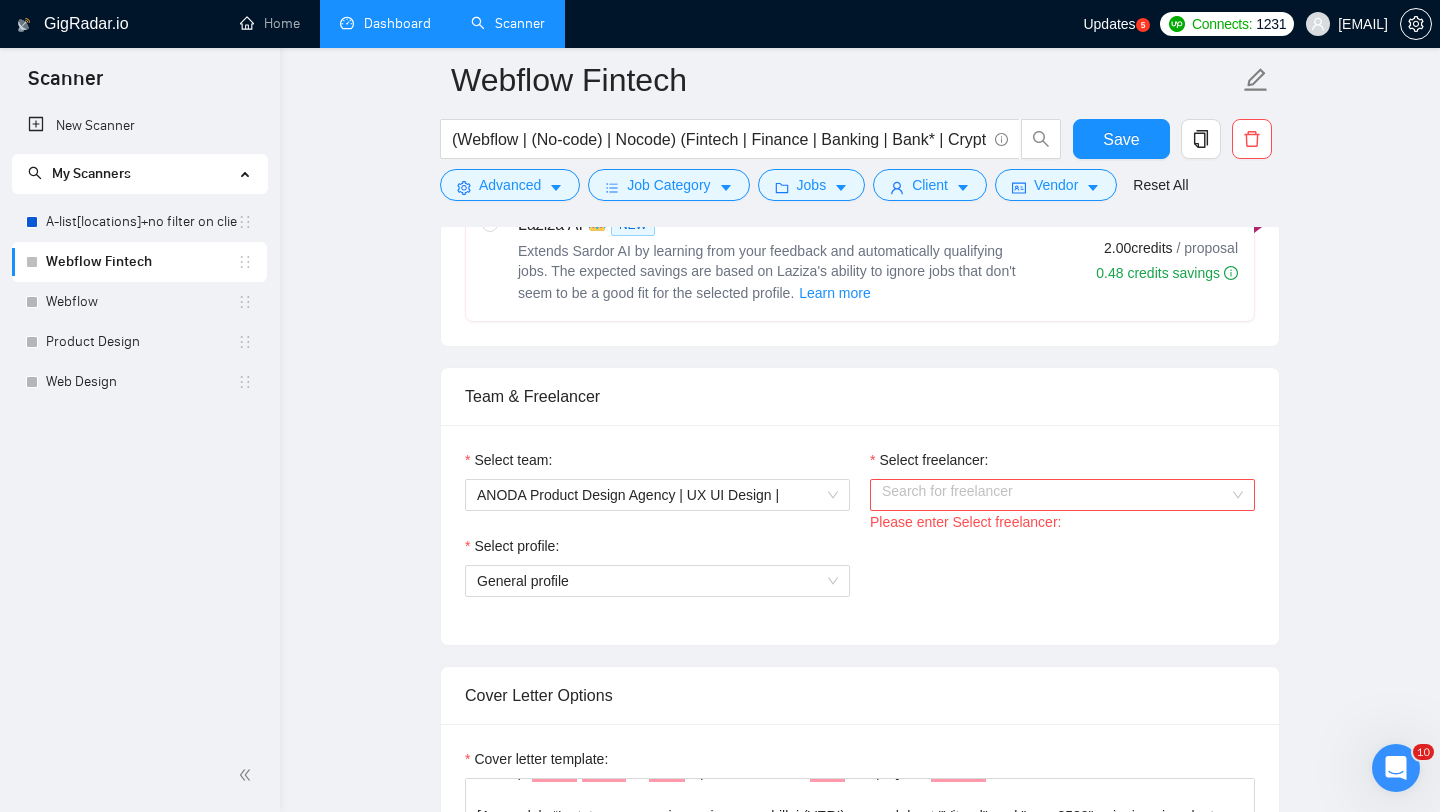 click on "Select freelancer:" at bounding box center [1055, 495] 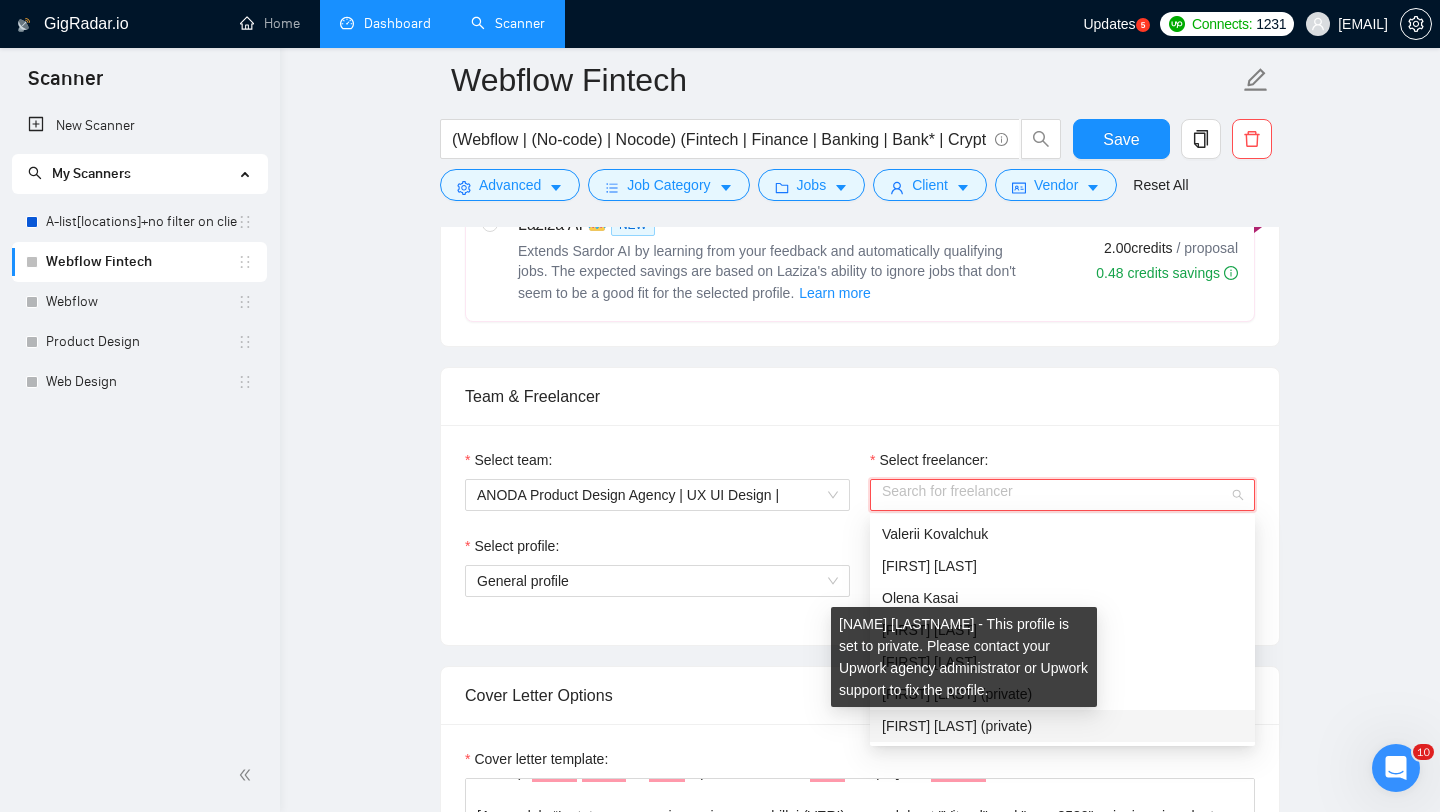 scroll, scrollTop: 919, scrollLeft: 0, axis: vertical 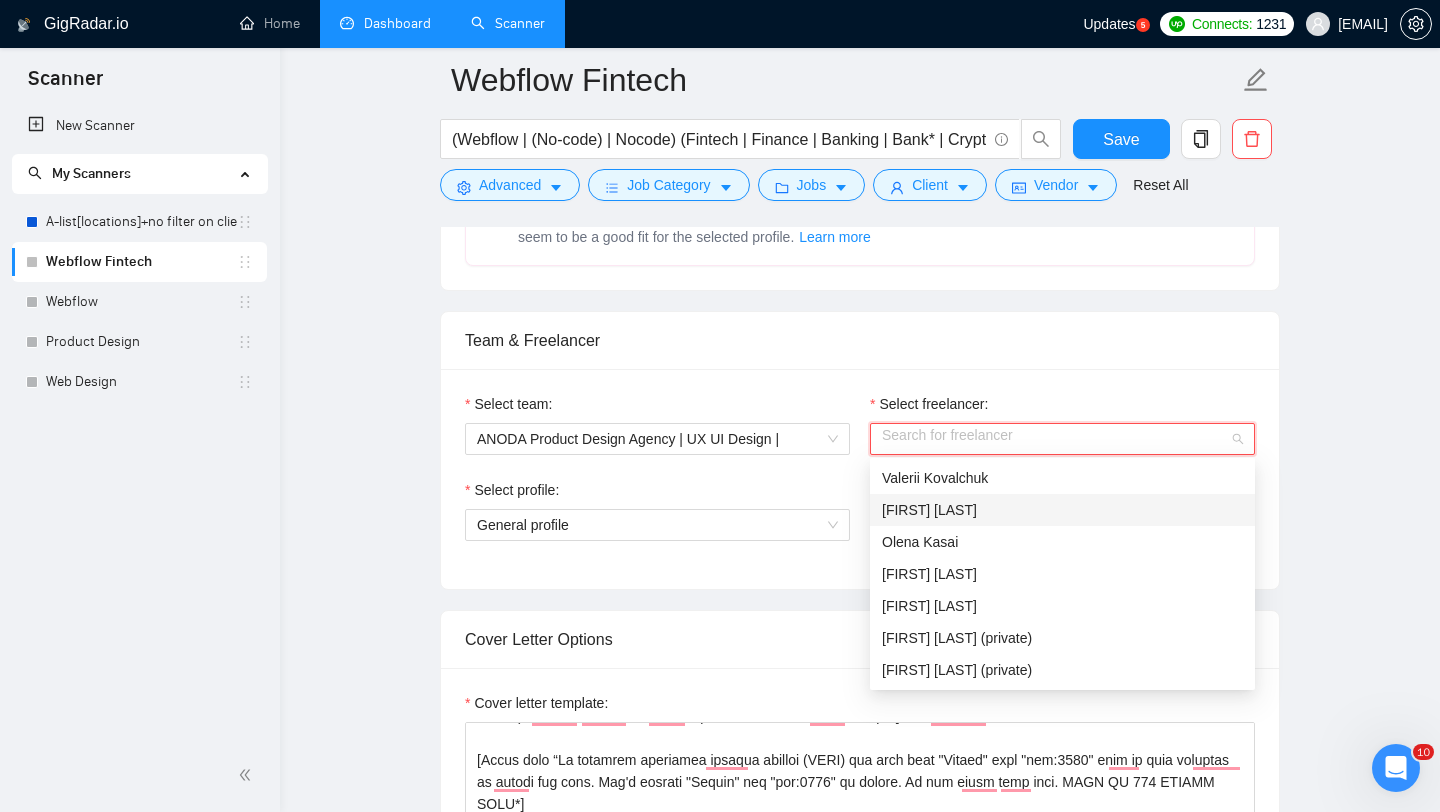 click on "[FIRST] [LAST]" at bounding box center (1062, 510) 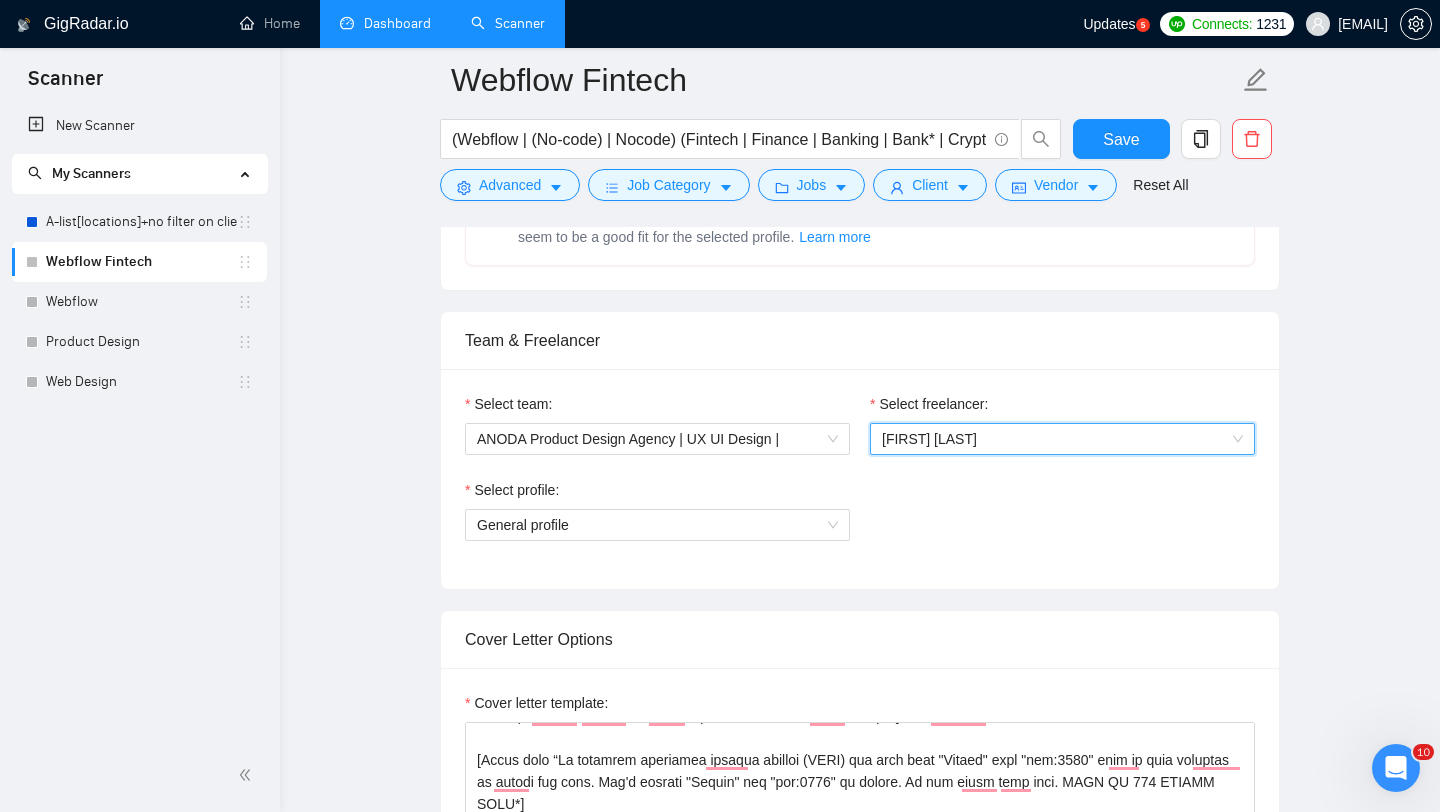 click on "Scanner New Scanner My Scanners A-list[locations]+no filter on client Webflow Fintech Webflow Product Design Web Design GigRadar.io Home Dashboard Scanner Updates
5
Connects: 1231 [EMAIL] Webflow Fintech (Webflow | (No-code) | Nocode) (Fintech | Finance | Banking | Bank* | Crypto* | Wallet | Payment* | Wealth | Savings | Budgeting | Investment | Trading | Lending | Neobank | Financial App | Money App) Save Advanced   Job Category   Jobs   Client   Vendor   Reset All Preview Results Insights NEW Alerts Auto Bidder Auto Bidding Enabled Auto Bidding Enabled: OFF Auto Bidder Schedule Auto Bidding Type: Automated (recommended) Semi-automated Auto Bidding Schedule: 24/7 Custom Custom Auto Bidder Schedule Repeat every week on Monday Tuesday Wednesday Thursday Friday Saturday Sunday Active Hours ( Europe/Kiev ): From: To: ( 24  hours) Europe/Kiev Auto Bidding Type Select your bidding algorithm: Choose the algorithm for you bidding. 0.50  credits" at bounding box center (720, -513) 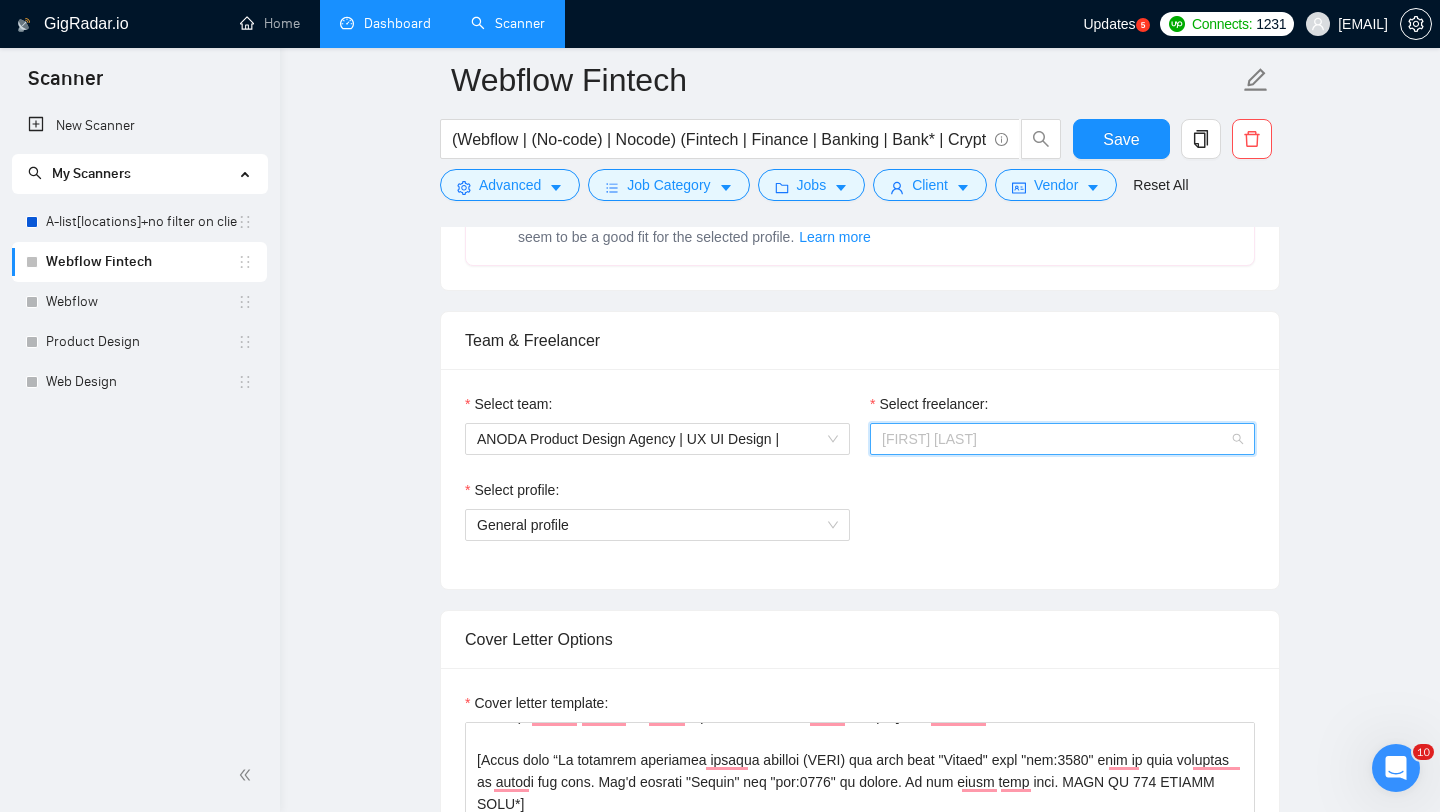 click on "[FIRST] [LAST]" at bounding box center [1062, 439] 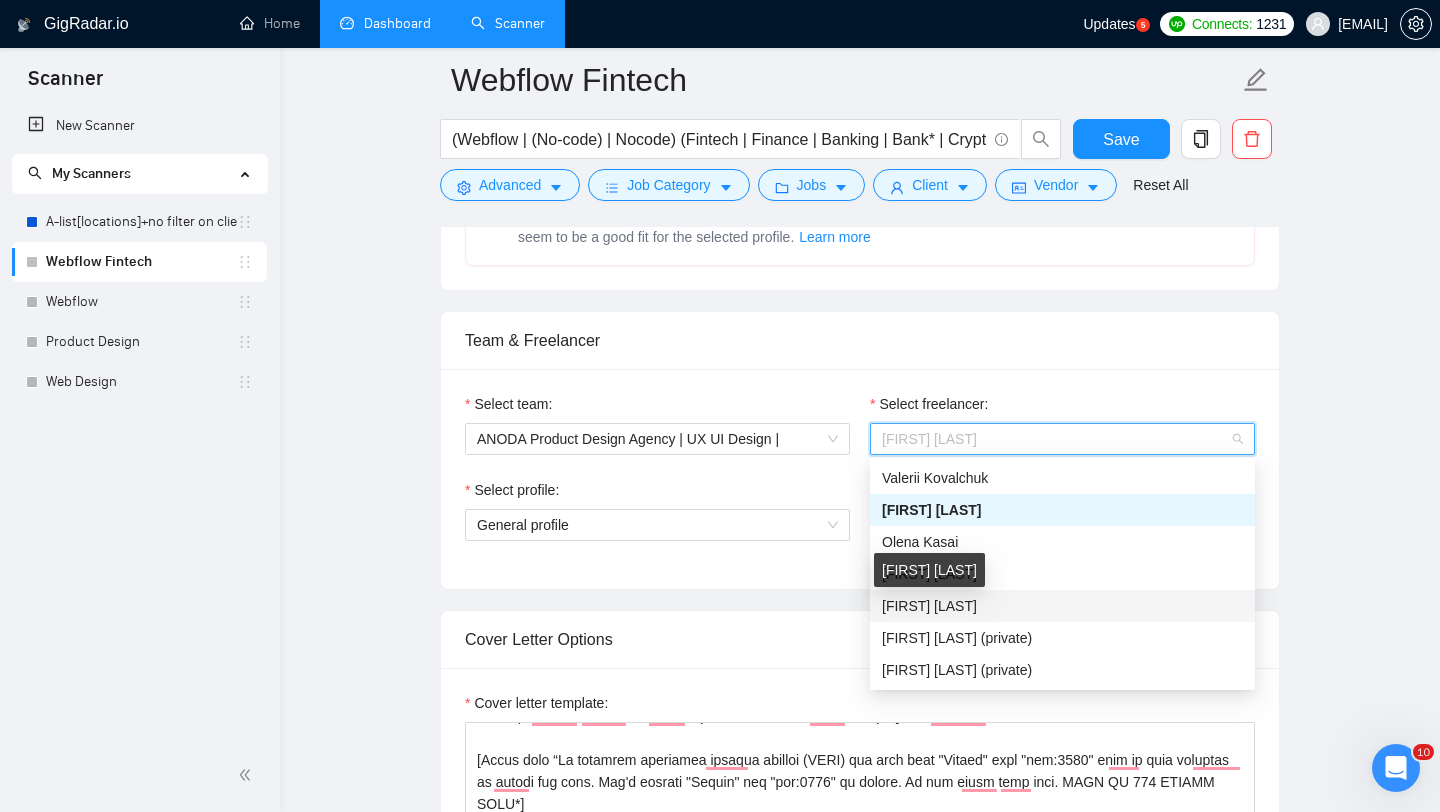 click on "[FIRST] [LAST]" at bounding box center (929, 606) 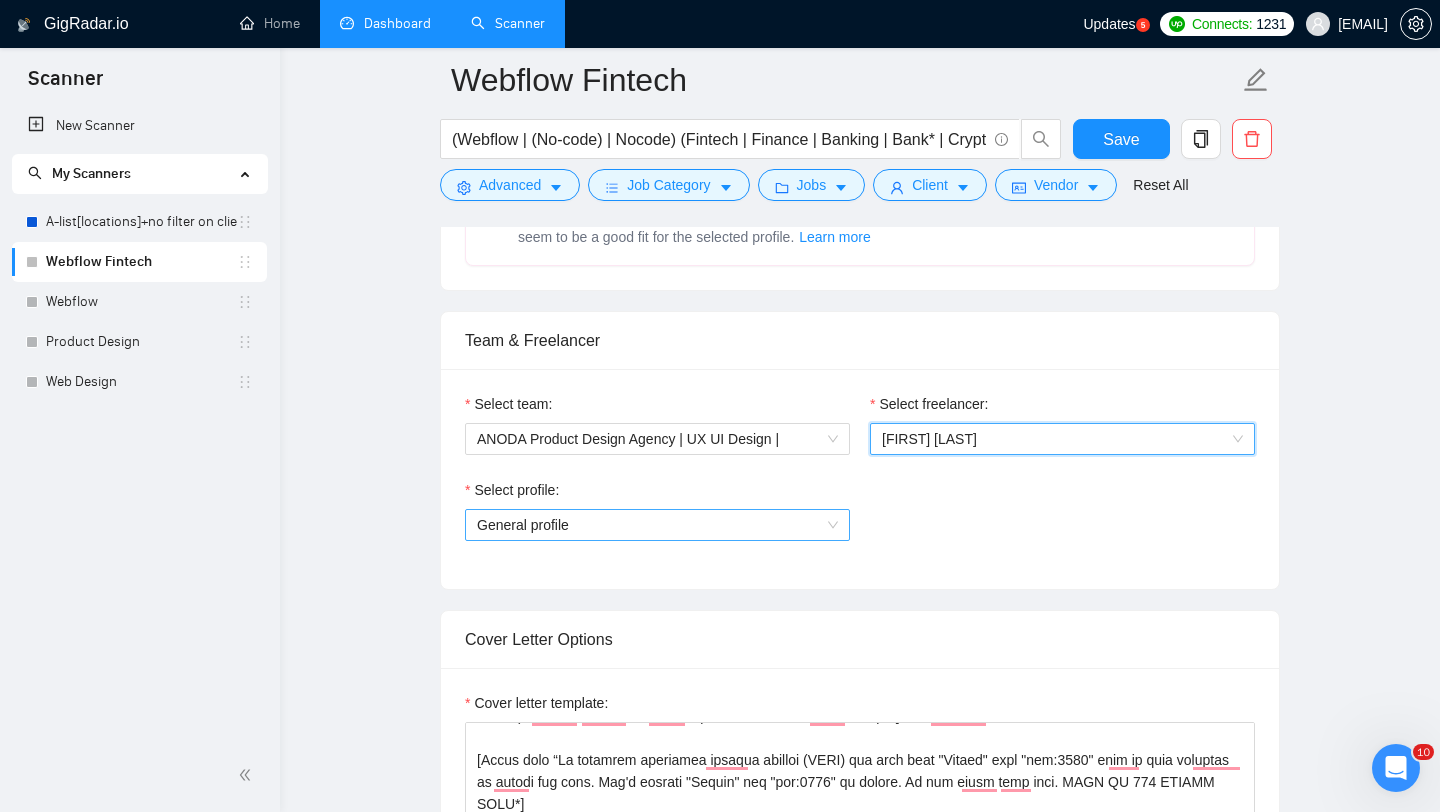 click on "General profile" at bounding box center (657, 525) 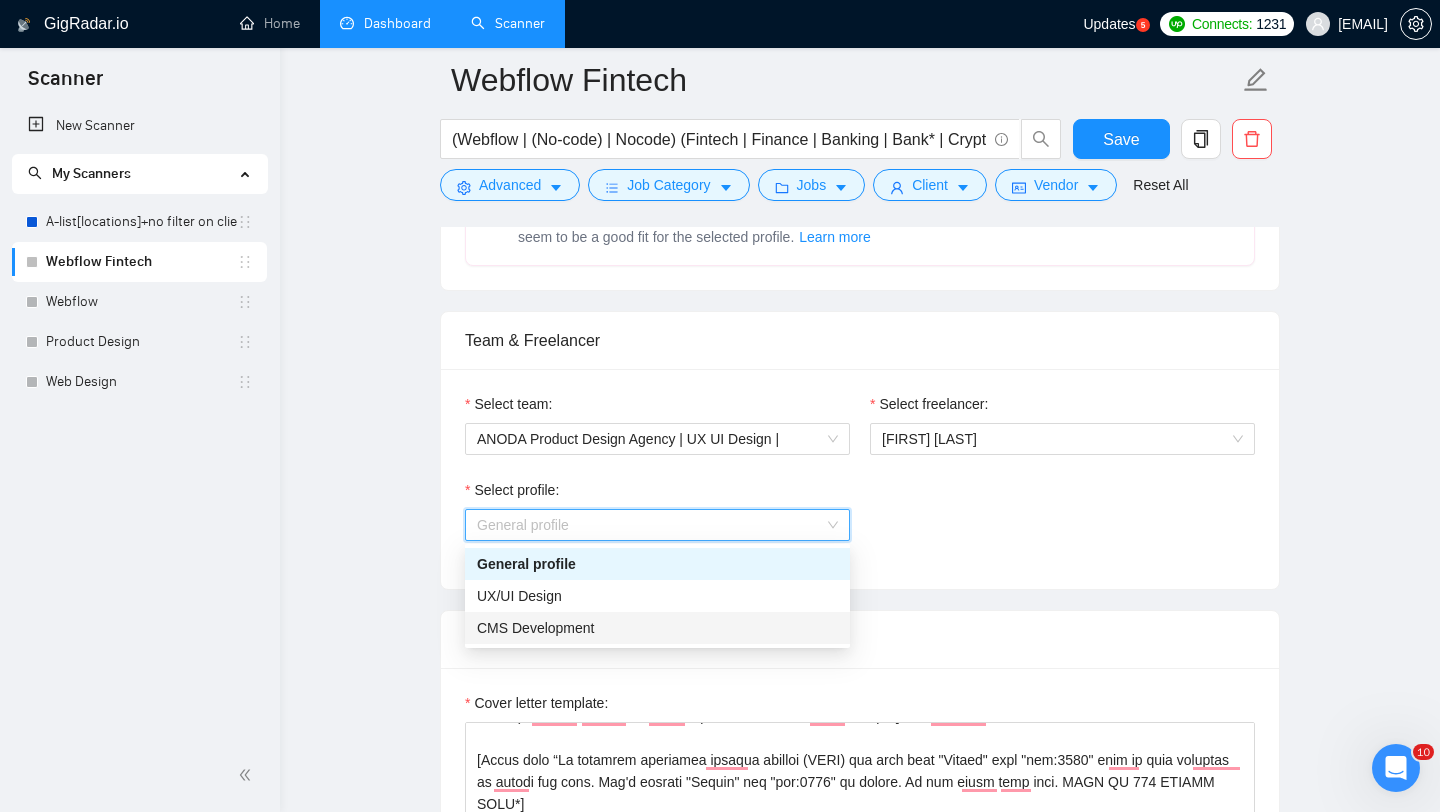 click on "CMS Development" at bounding box center (657, 628) 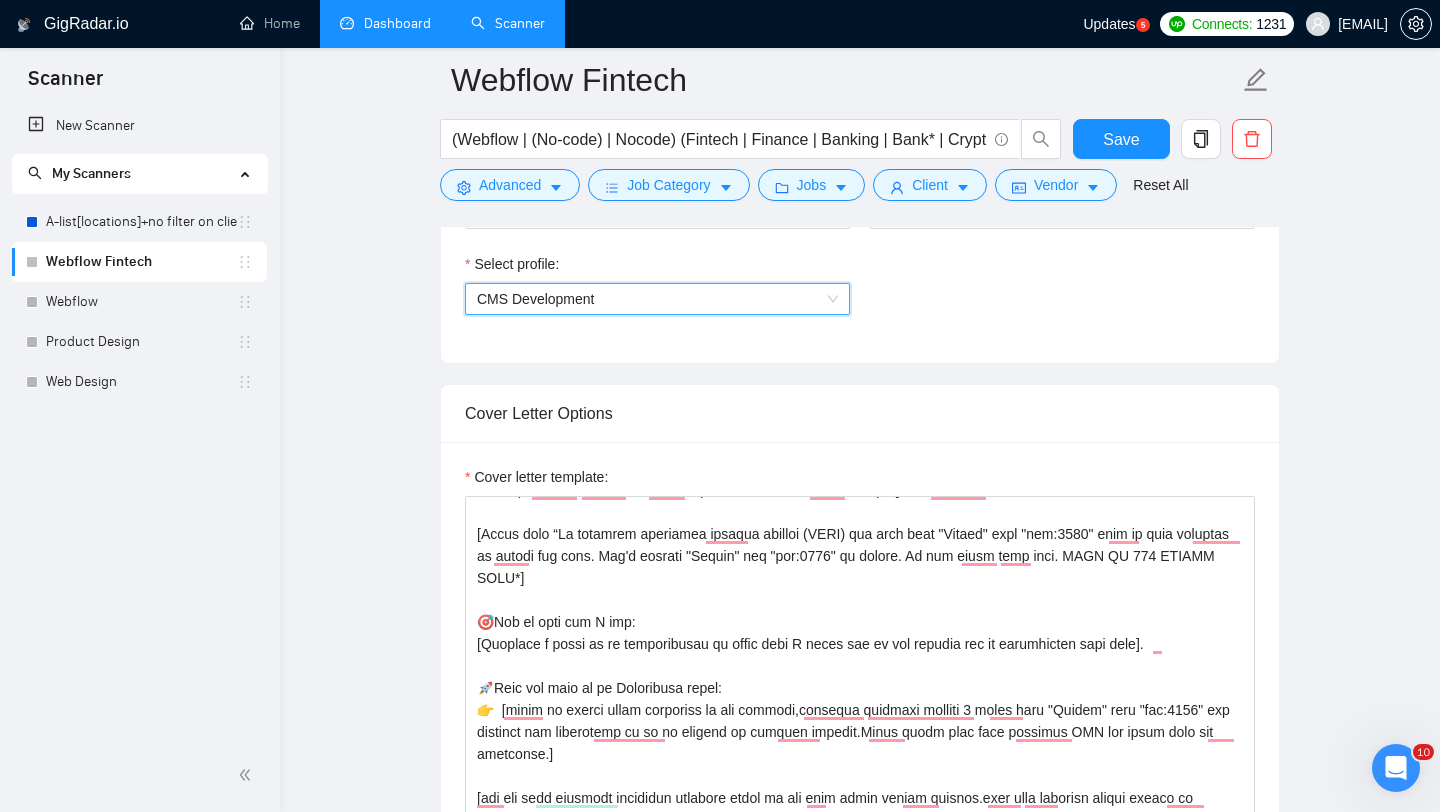 scroll, scrollTop: 1160, scrollLeft: 0, axis: vertical 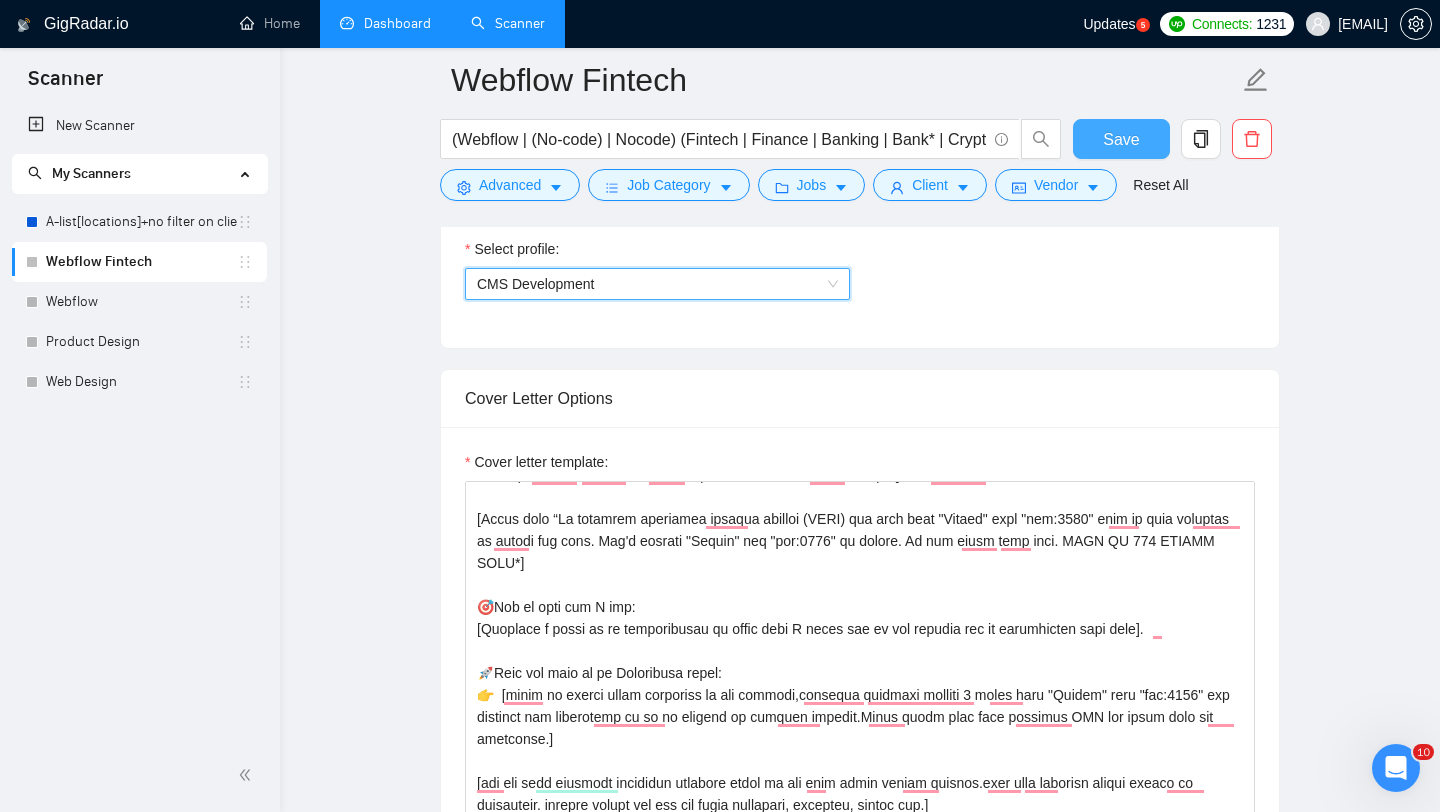 click on "Save" at bounding box center (1121, 139) 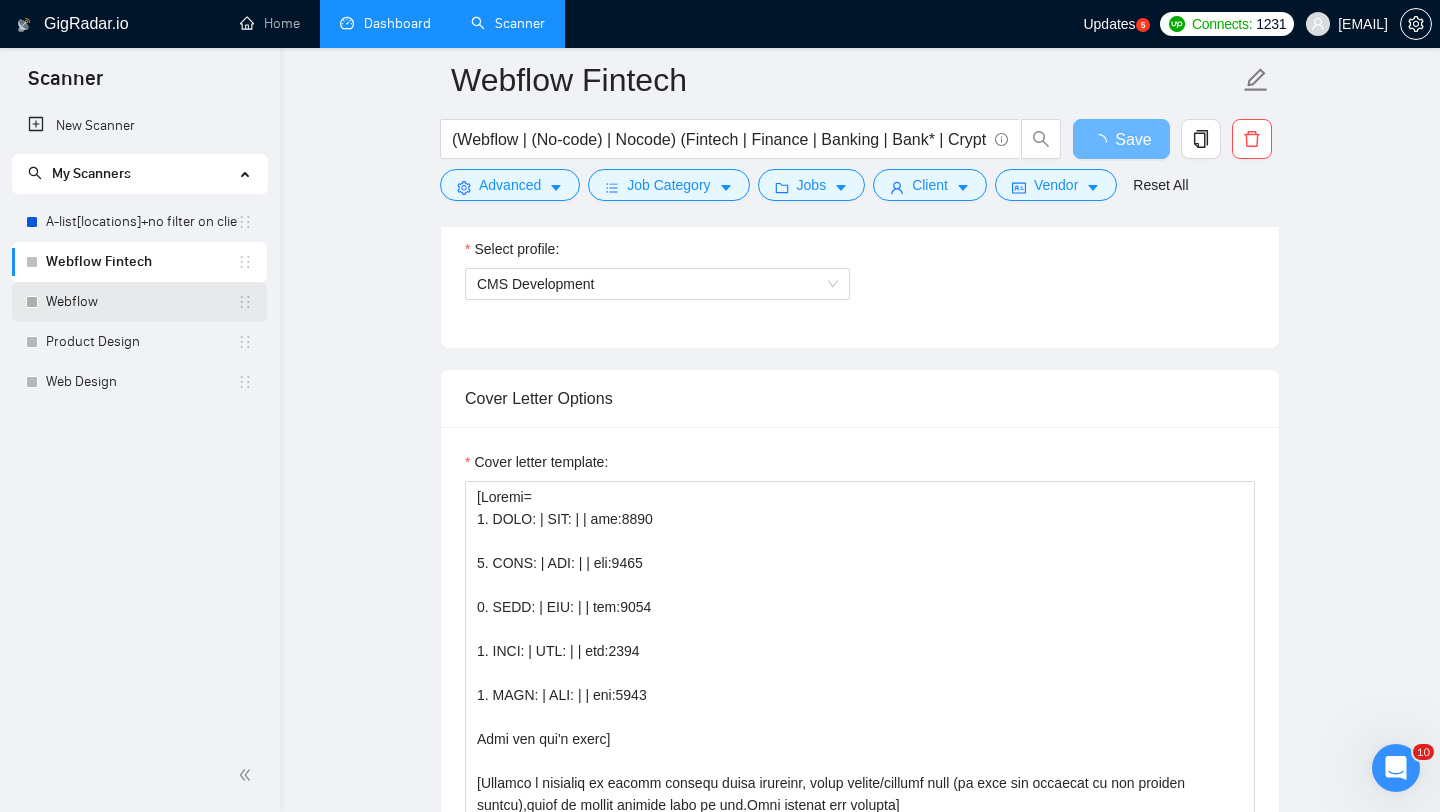 click on "Webflow" at bounding box center [141, 302] 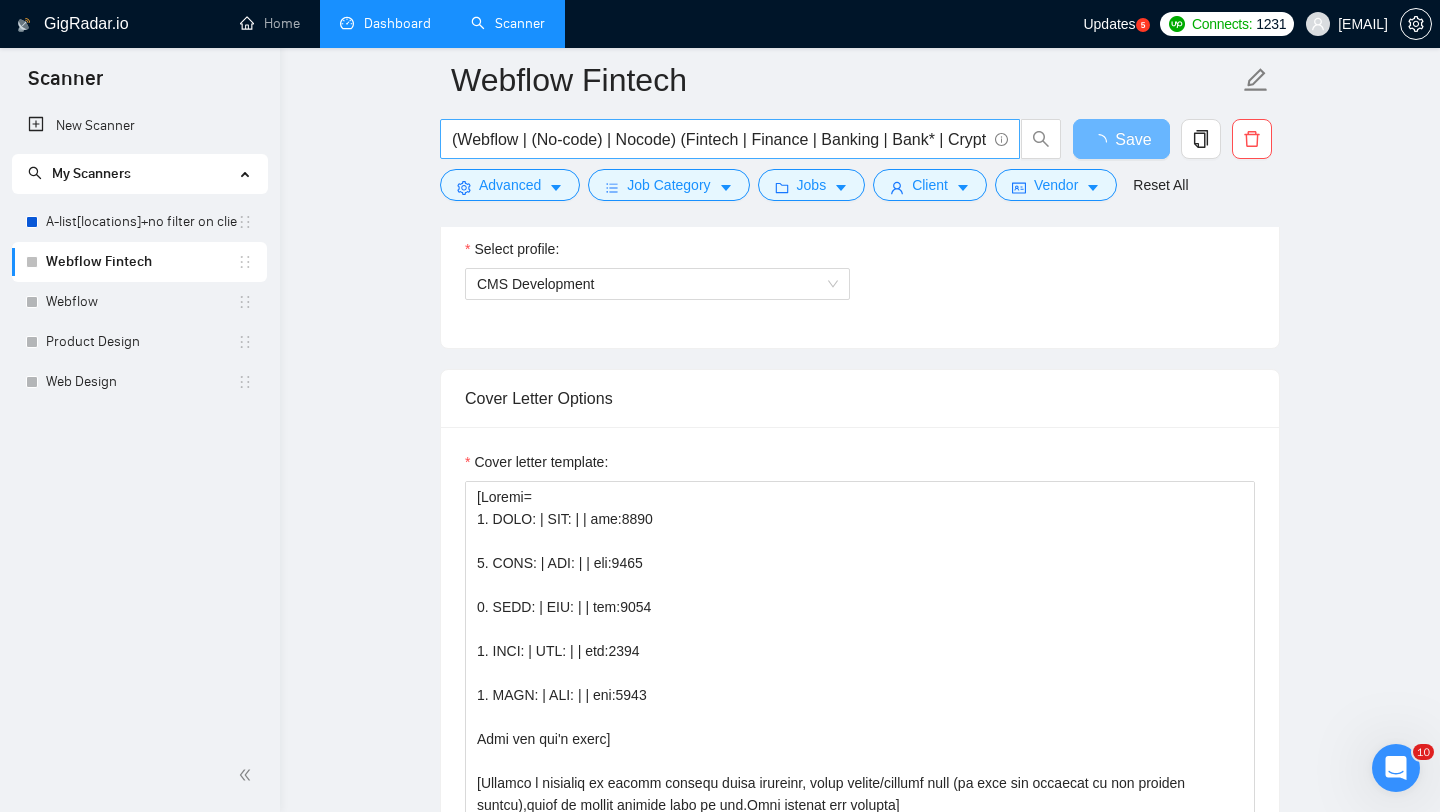 scroll, scrollTop: 0, scrollLeft: 0, axis: both 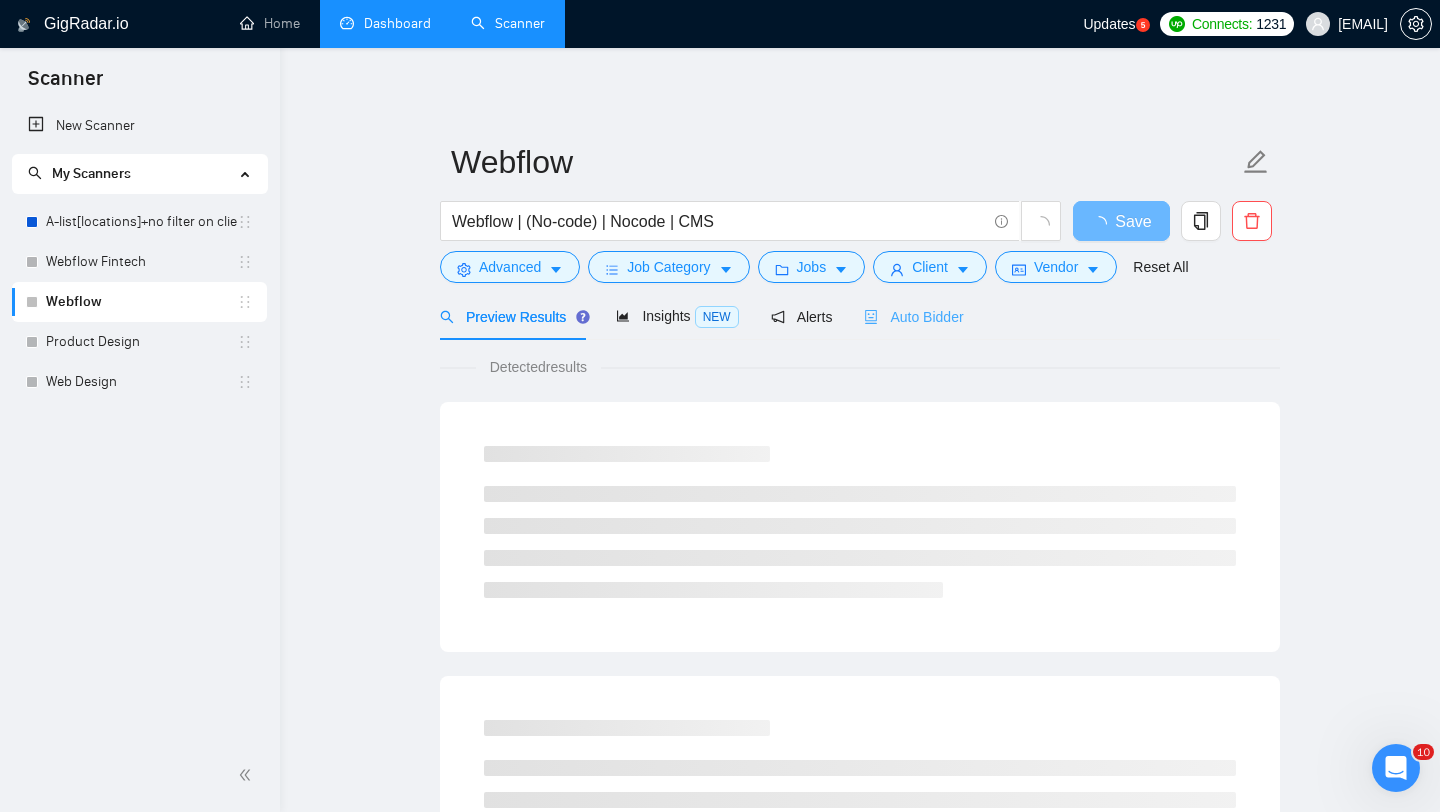 click on "Auto Bidder" at bounding box center [913, 316] 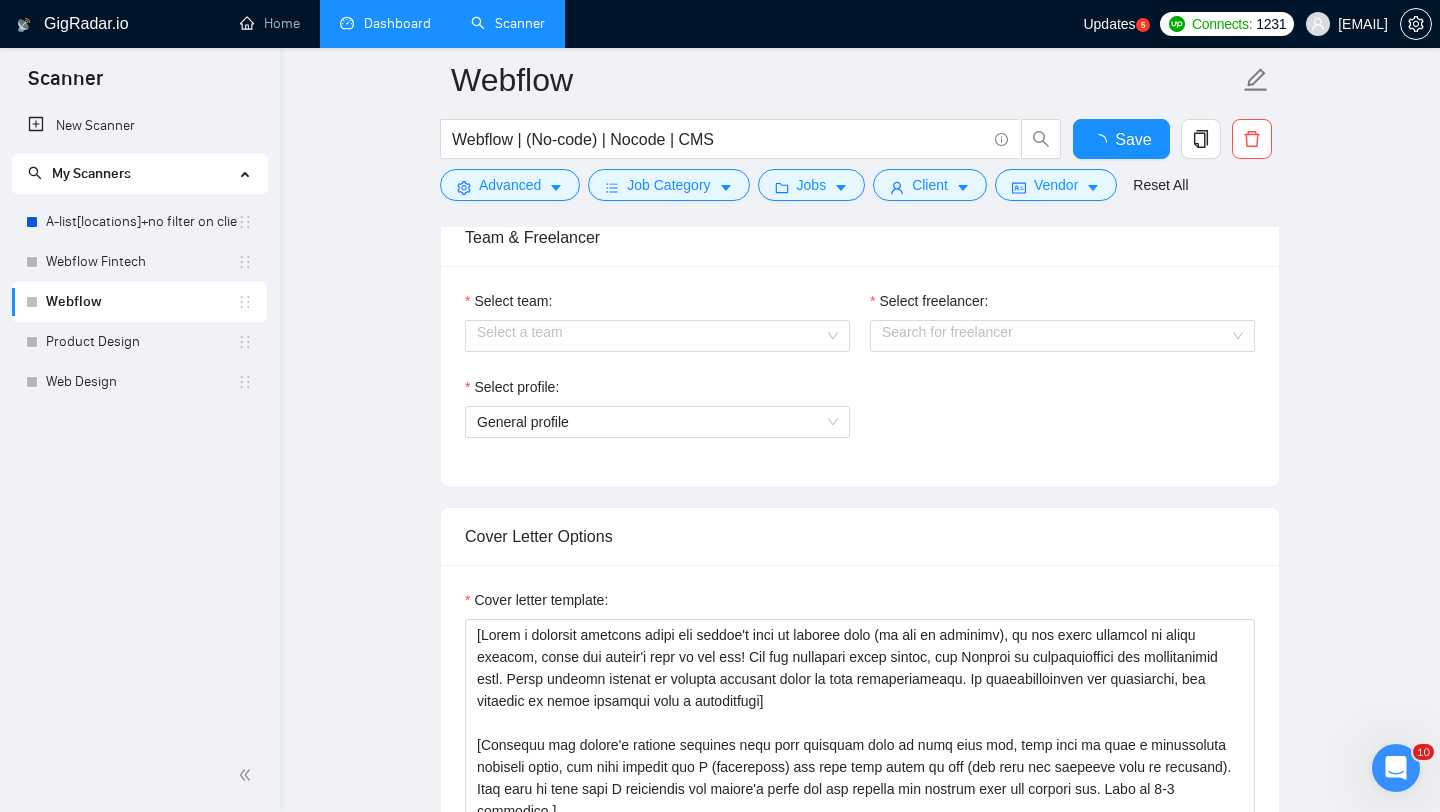 type 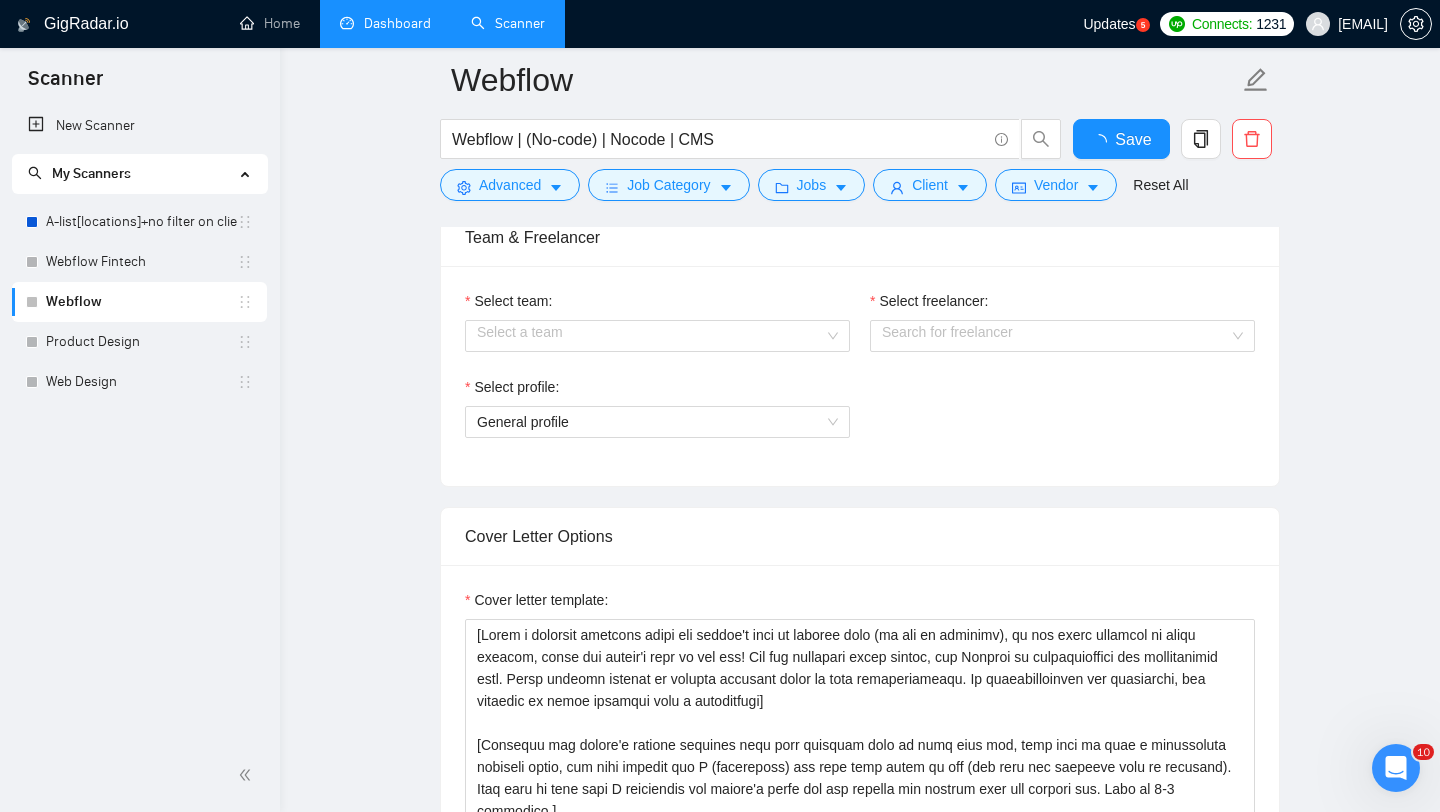 scroll, scrollTop: 1036, scrollLeft: 0, axis: vertical 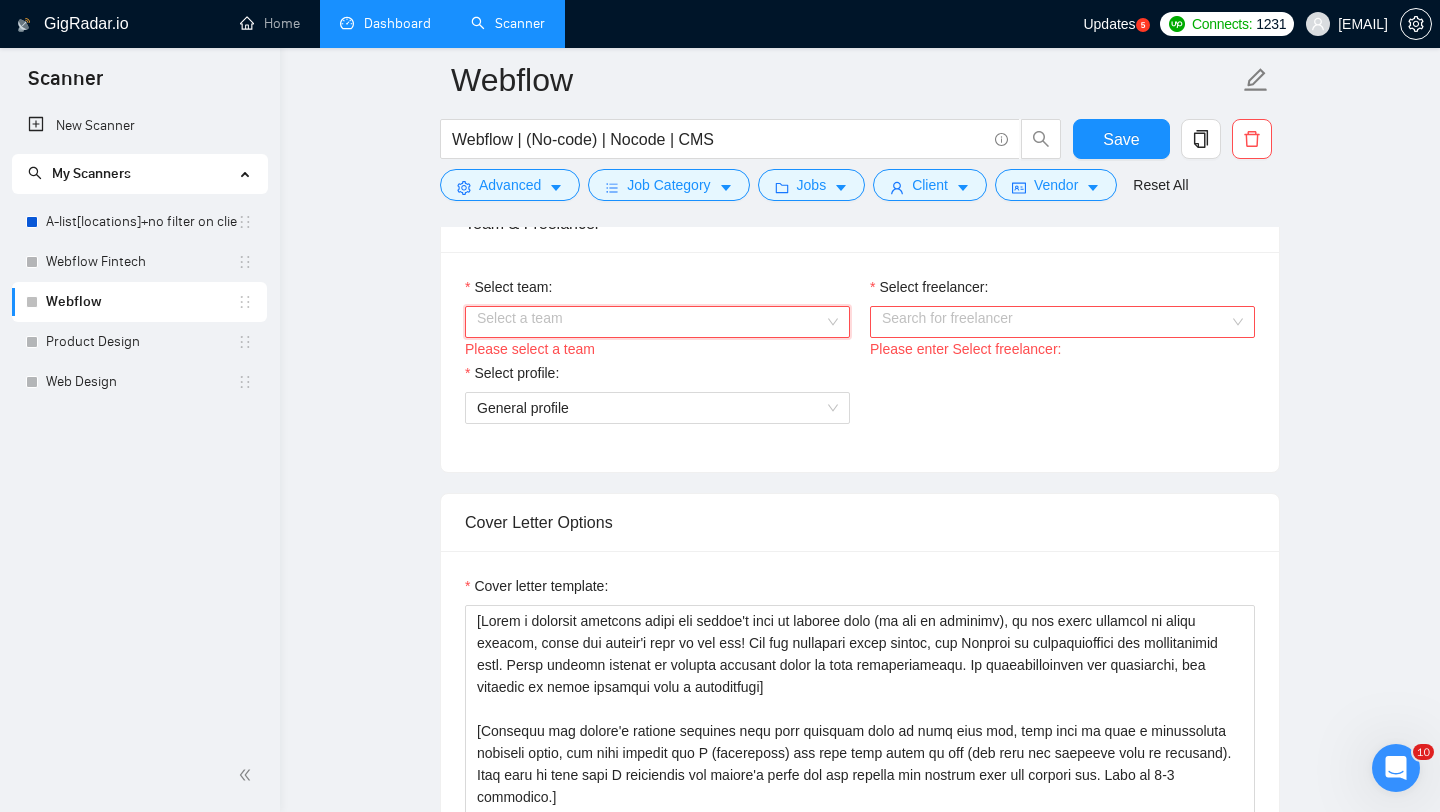 click on "Select team:" at bounding box center (650, 322) 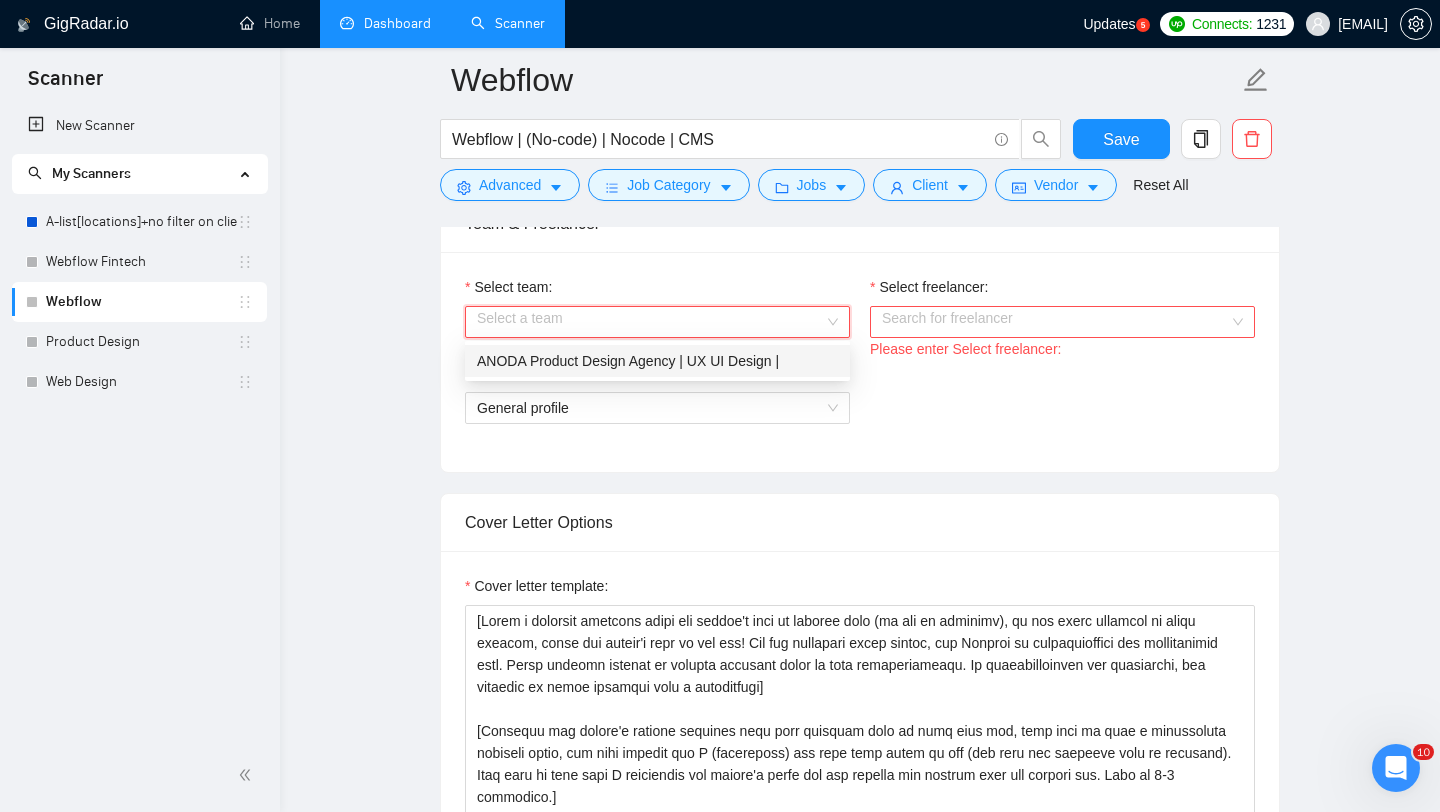 click on "ANODA Product Design Agency | UX UI Design |" at bounding box center [657, 361] 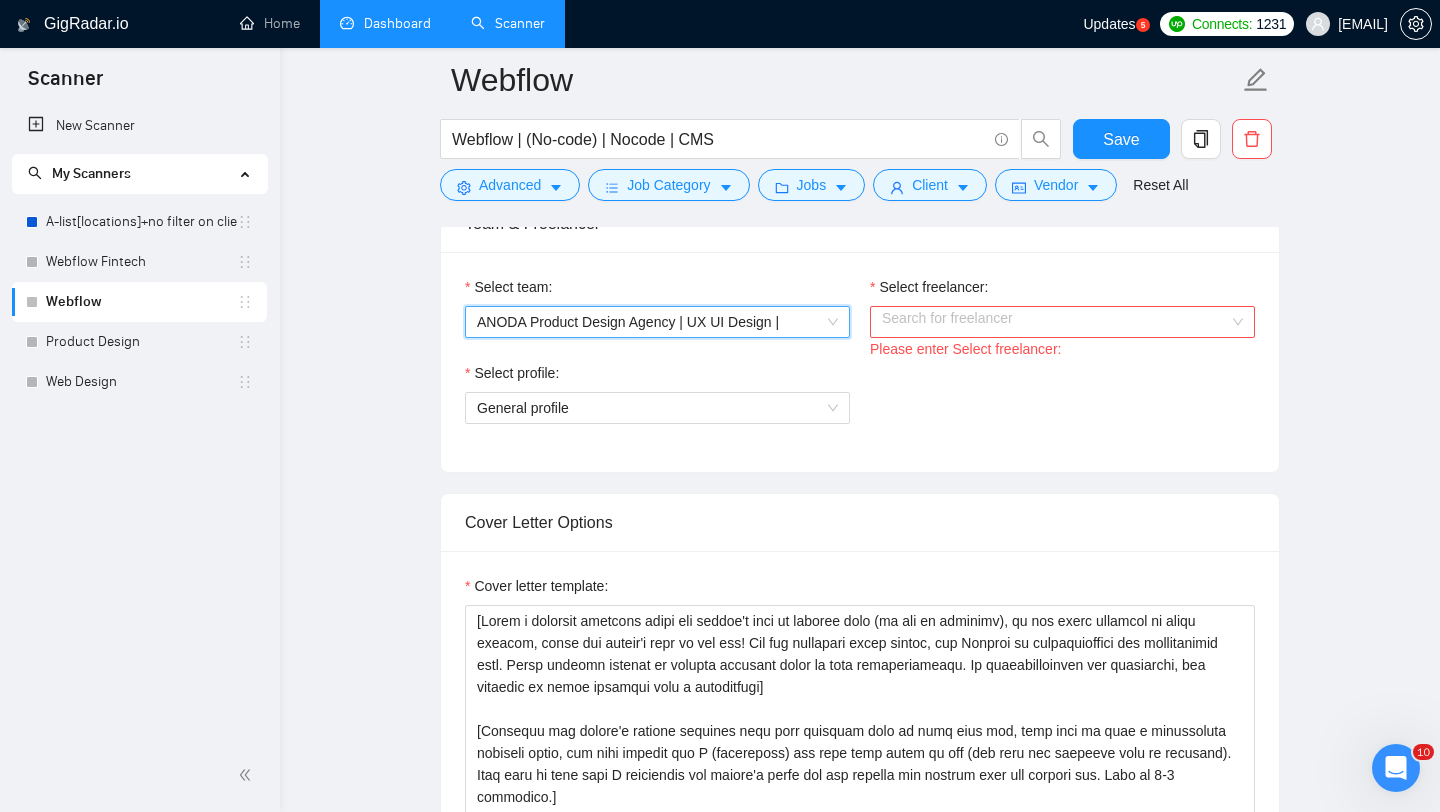 click on "Please enter Select freelancer:" at bounding box center (1062, 349) 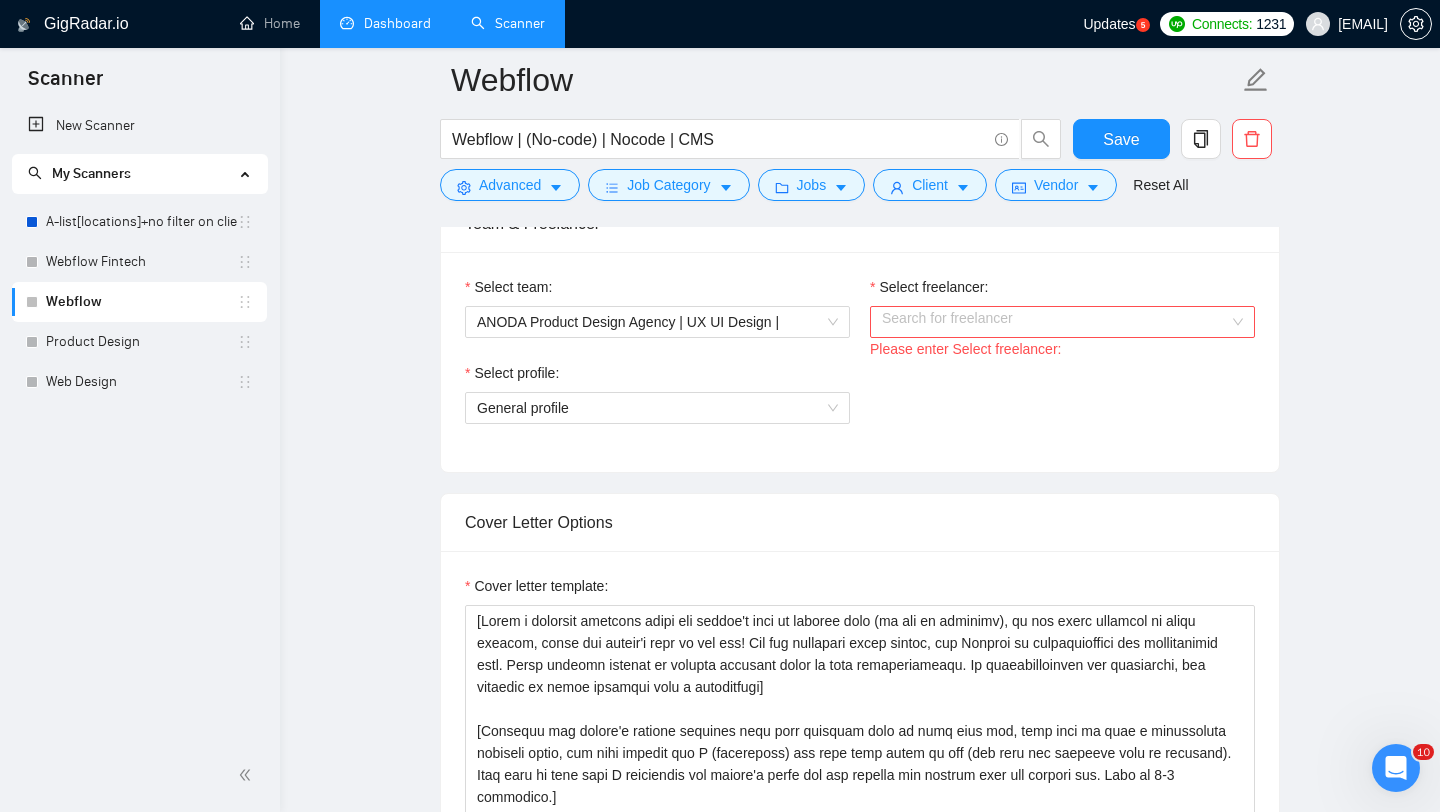 click on "Select freelancer:" at bounding box center [1055, 322] 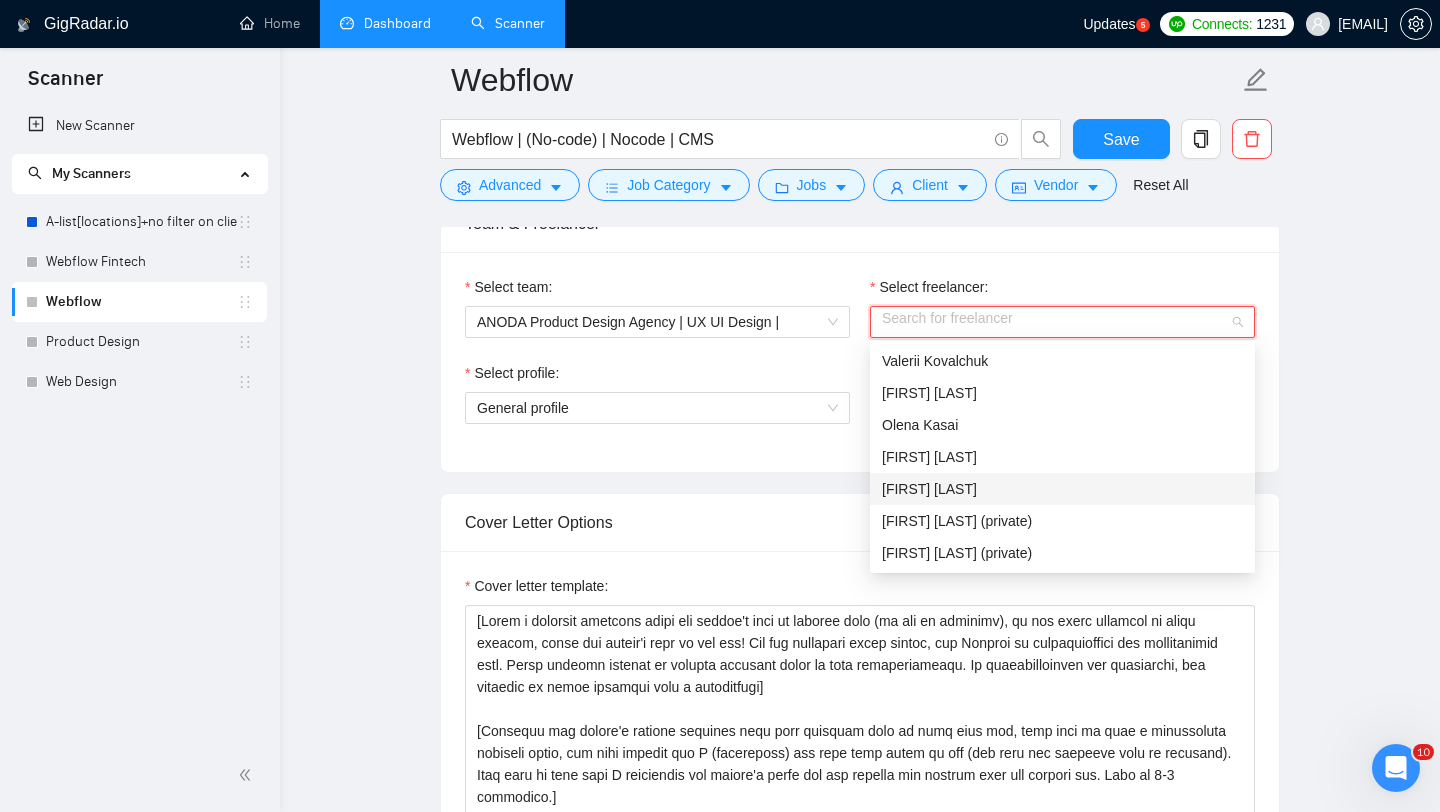click on "[FIRST] [LAST]" at bounding box center (929, 489) 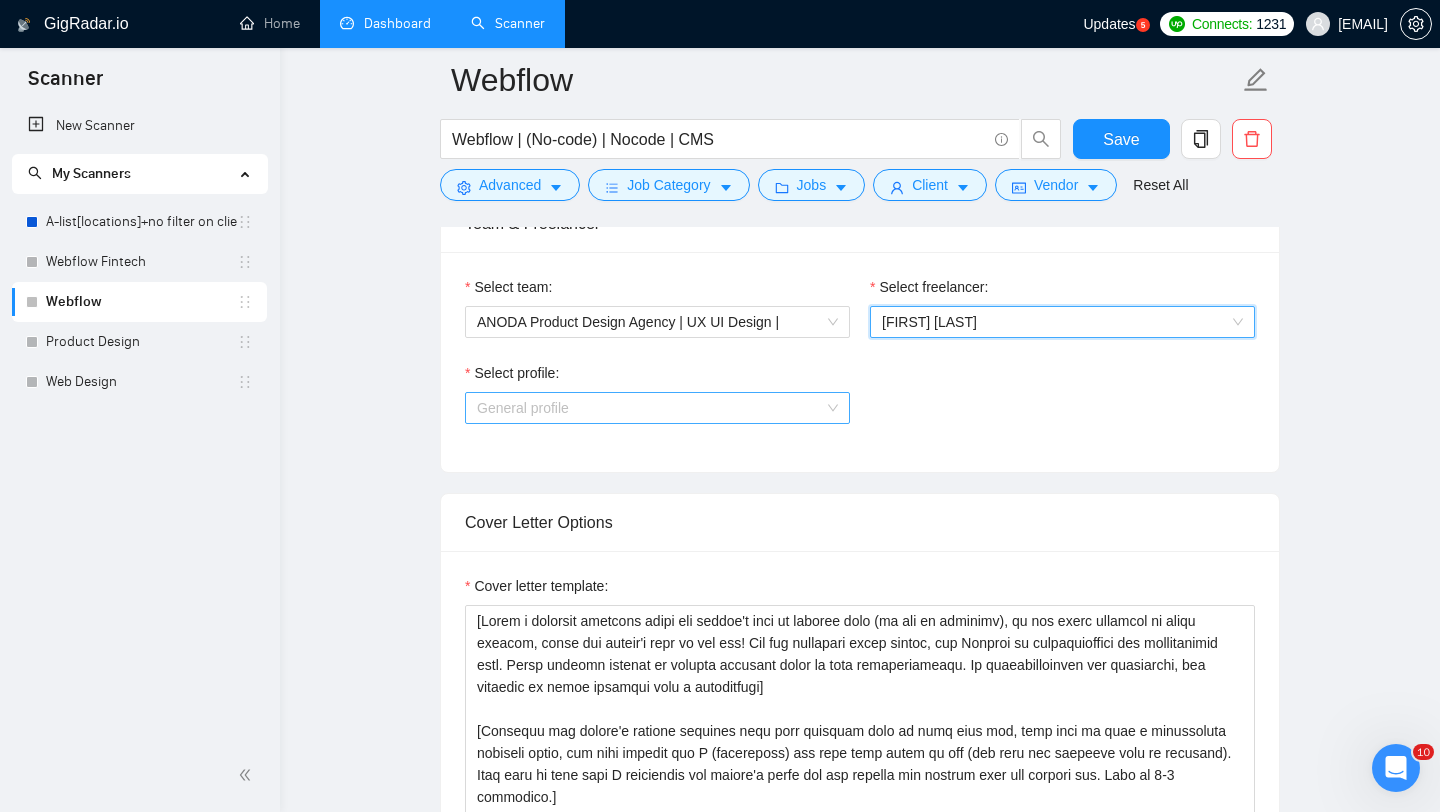 click on "General profile" at bounding box center [657, 408] 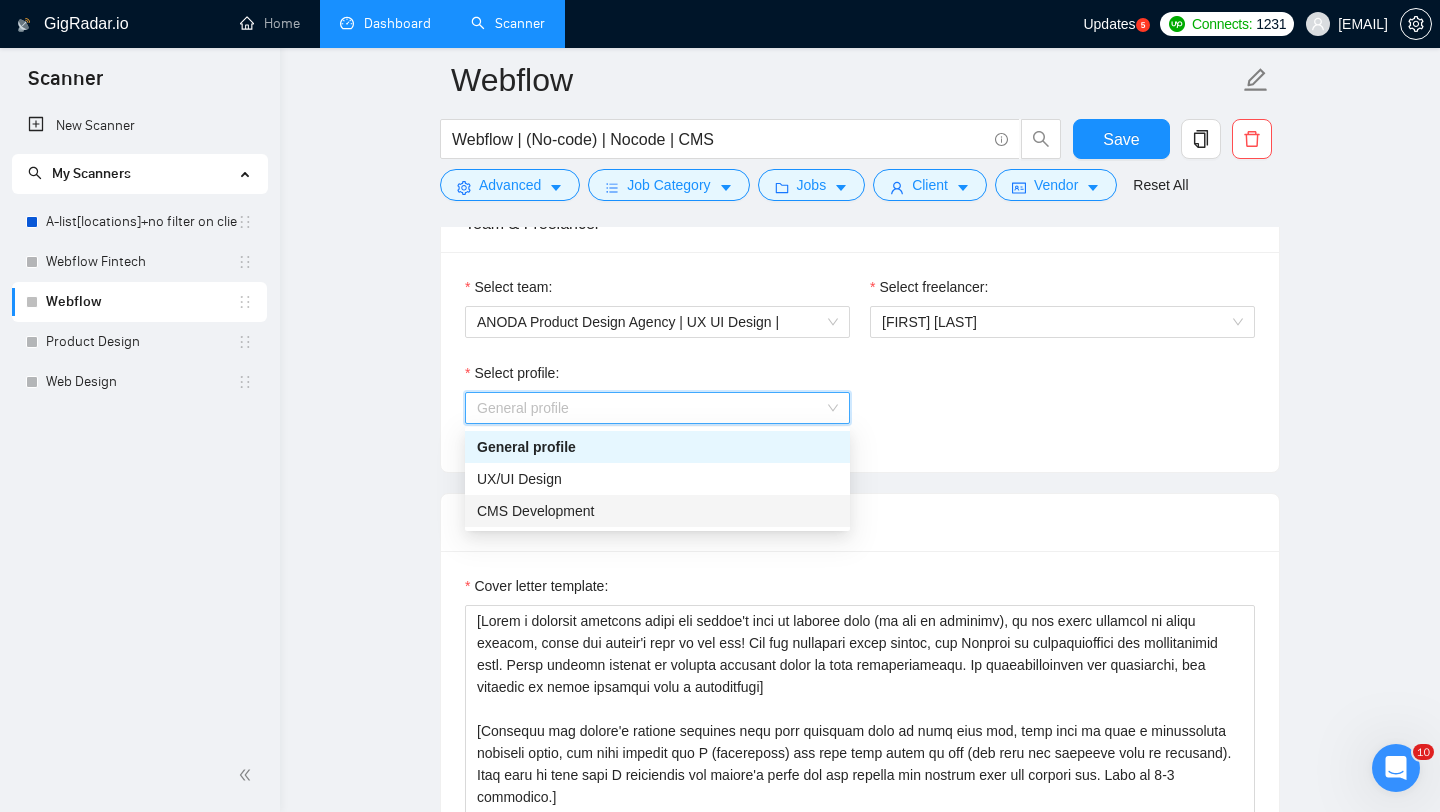 click on "CMS Development" at bounding box center [536, 511] 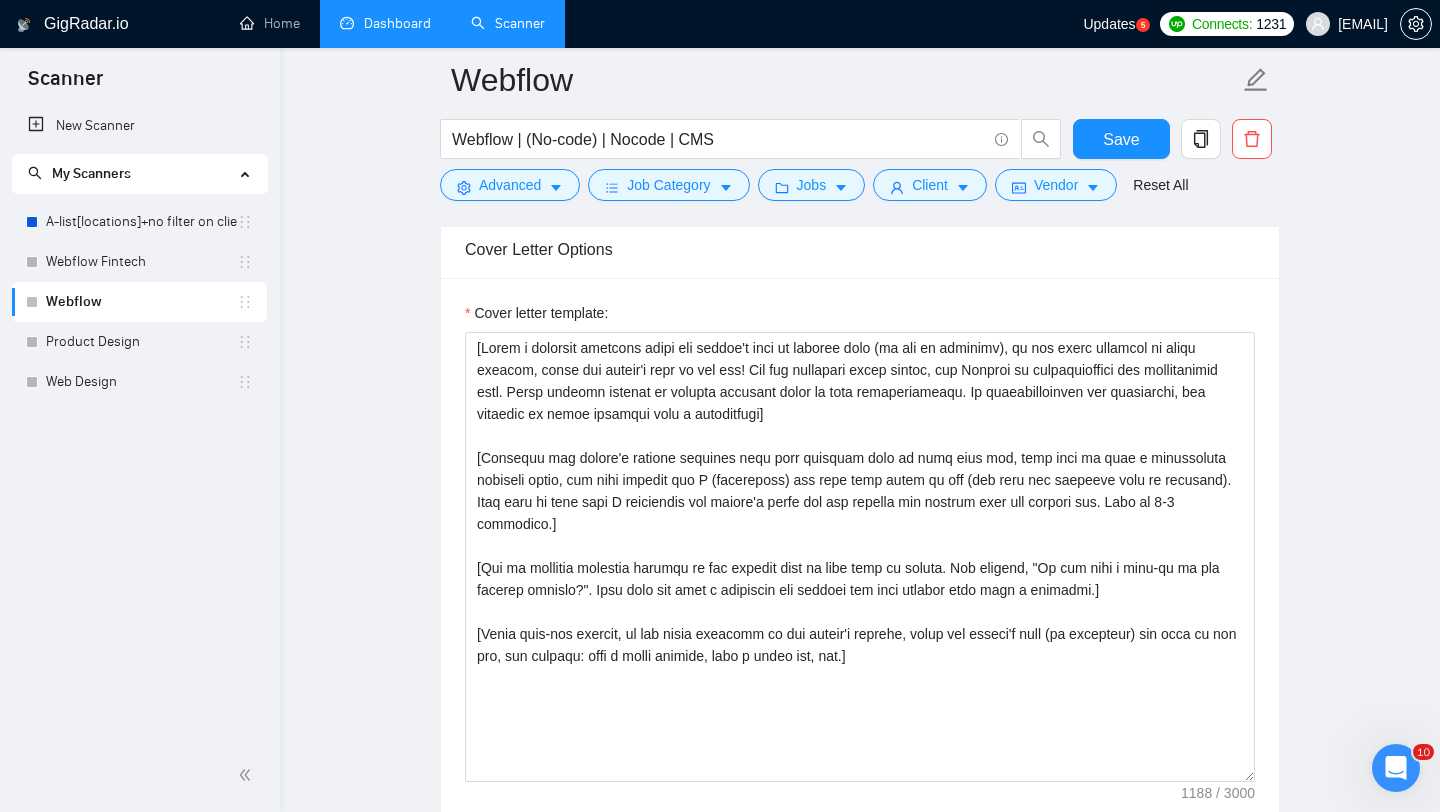 scroll, scrollTop: 1358, scrollLeft: 0, axis: vertical 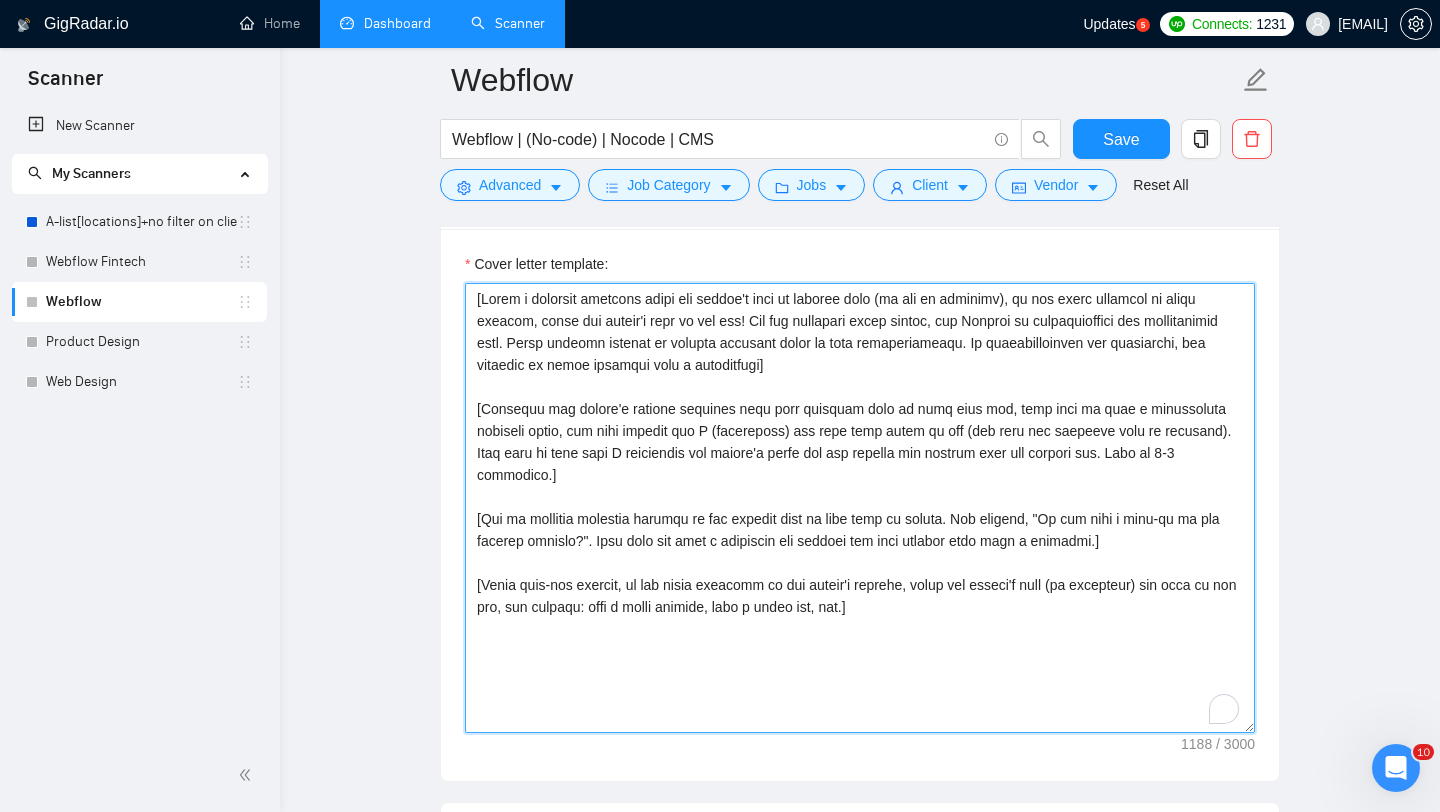 click on "Cover letter template:" at bounding box center (860, 508) 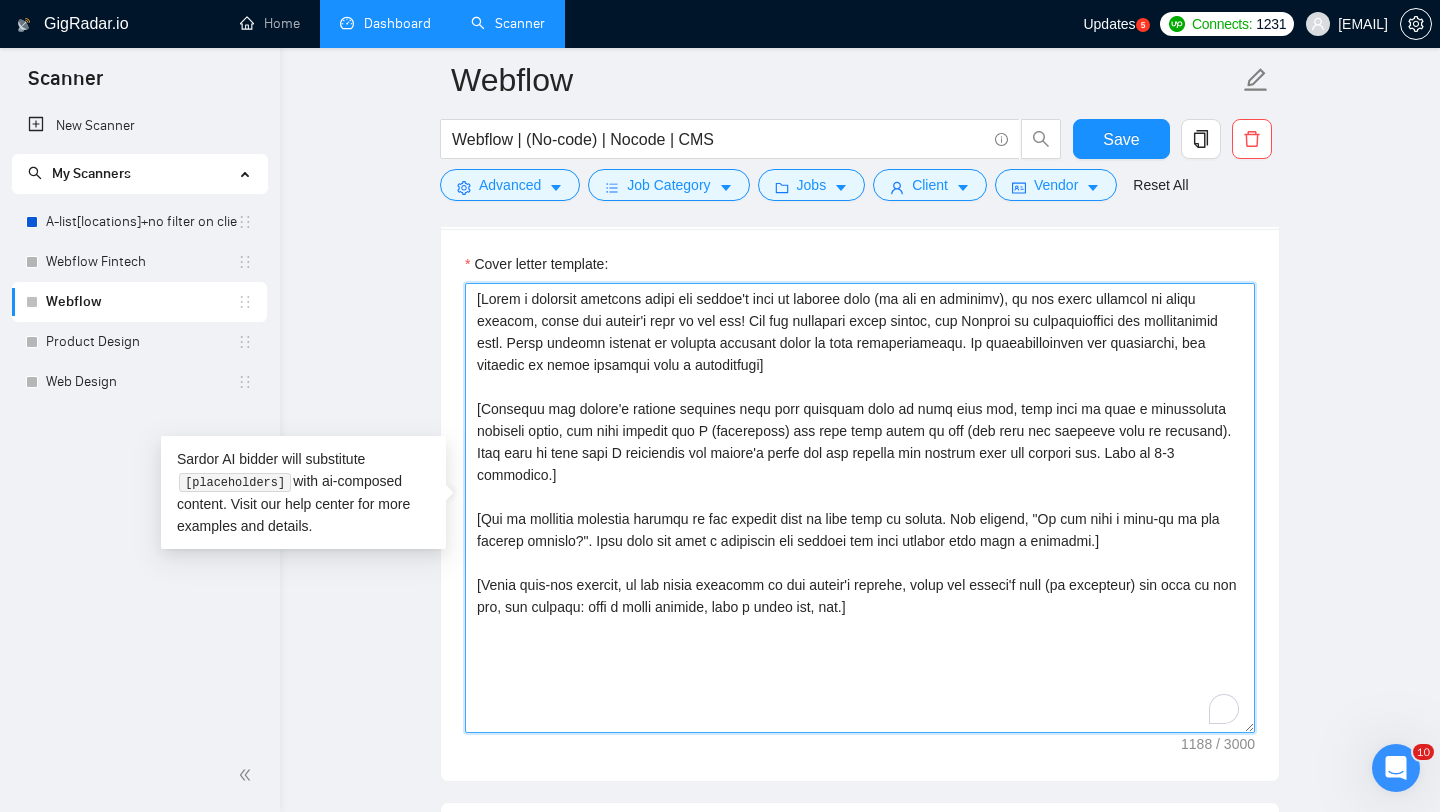 drag, startPoint x: 853, startPoint y: 669, endPoint x: 480, endPoint y: 339, distance: 498.0251 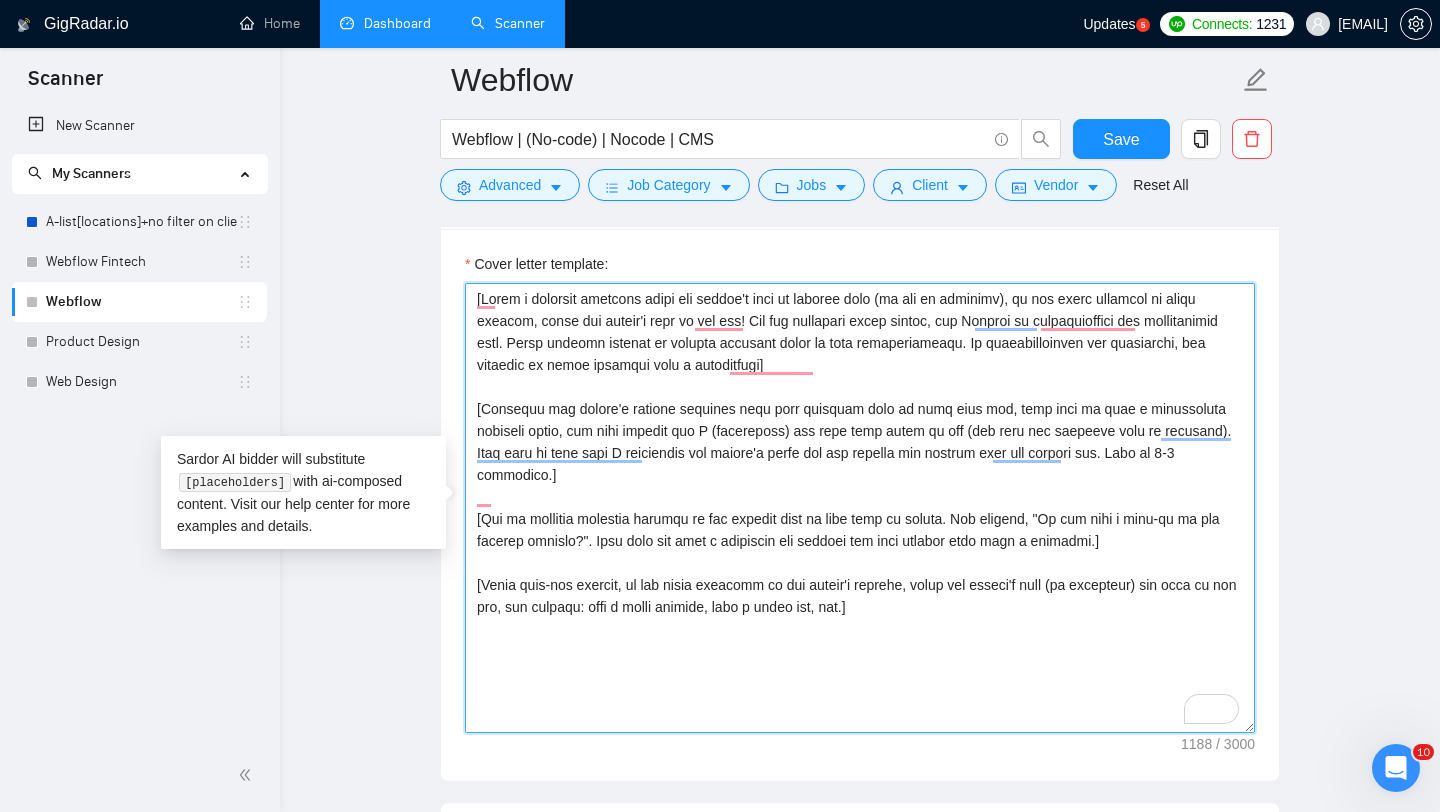drag, startPoint x: 475, startPoint y: 307, endPoint x: 883, endPoint y: 628, distance: 519.13873 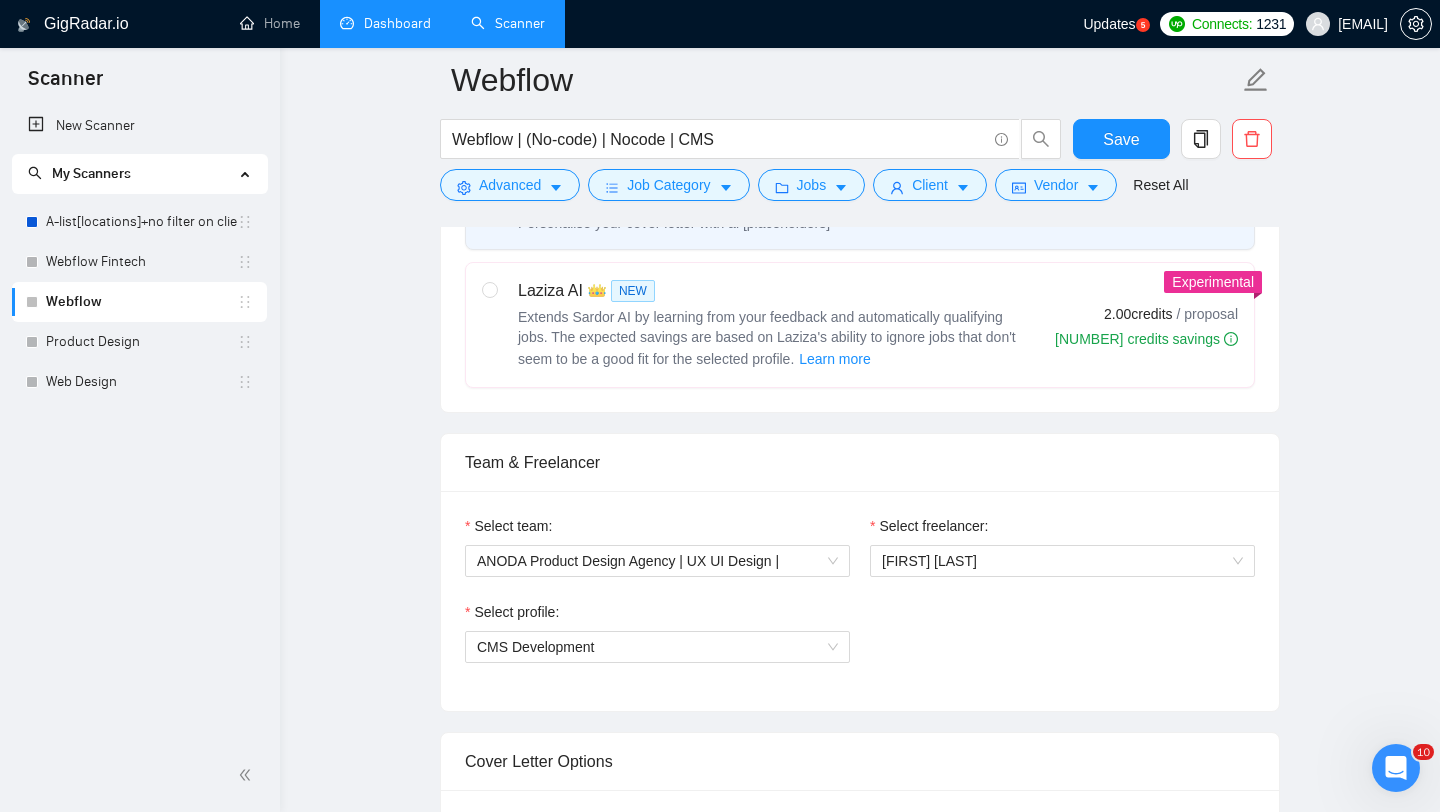 scroll, scrollTop: 0, scrollLeft: 0, axis: both 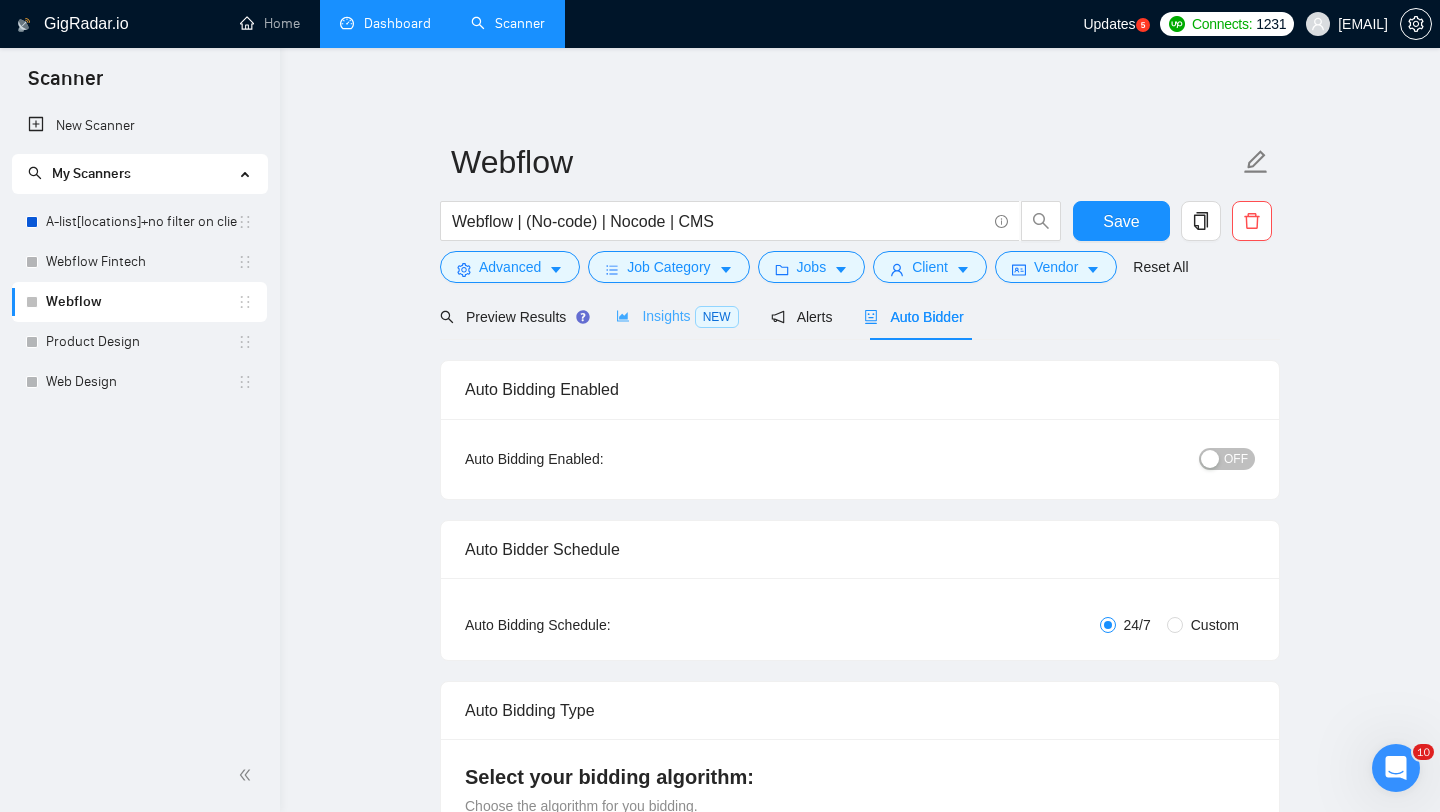 type 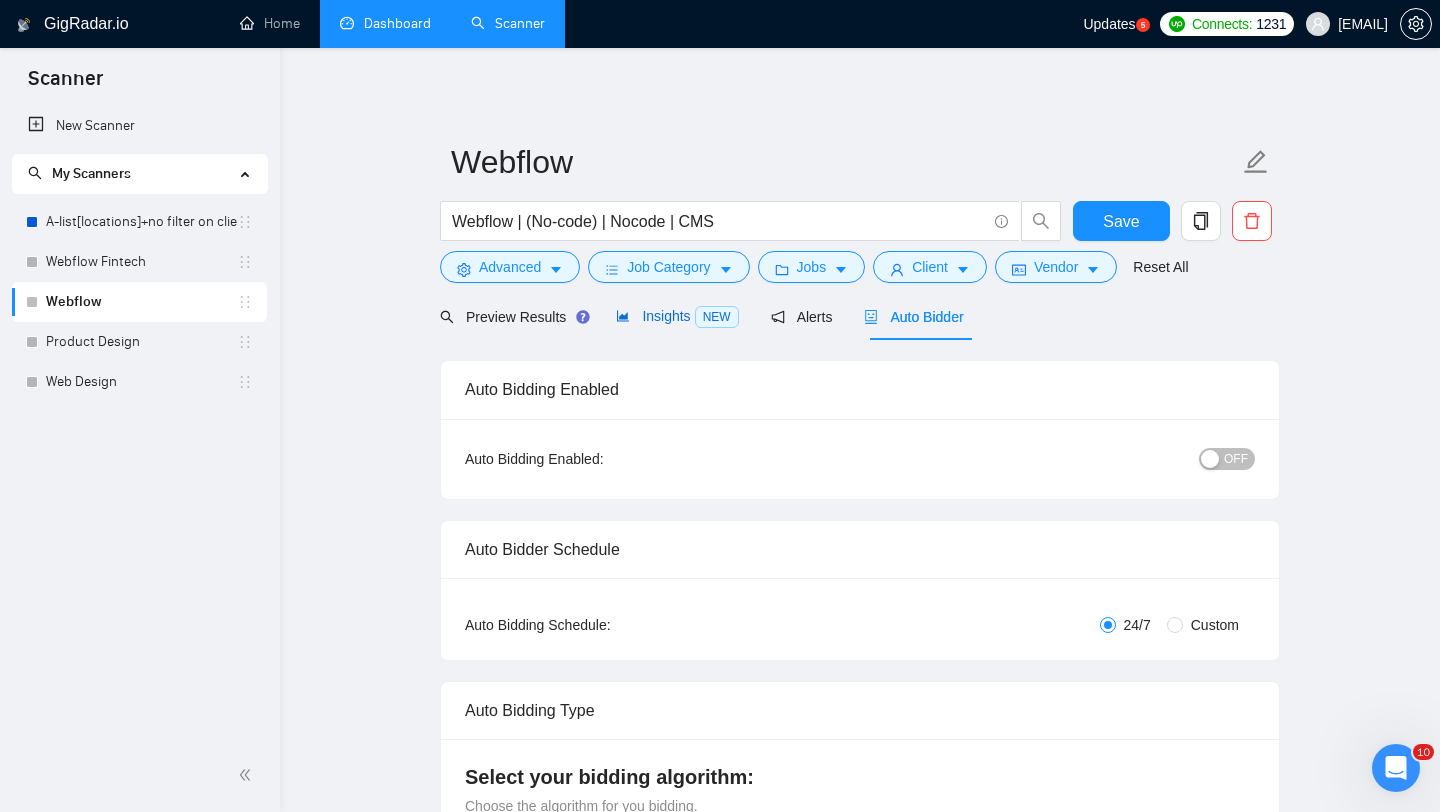 click on "Insights NEW" at bounding box center (677, 316) 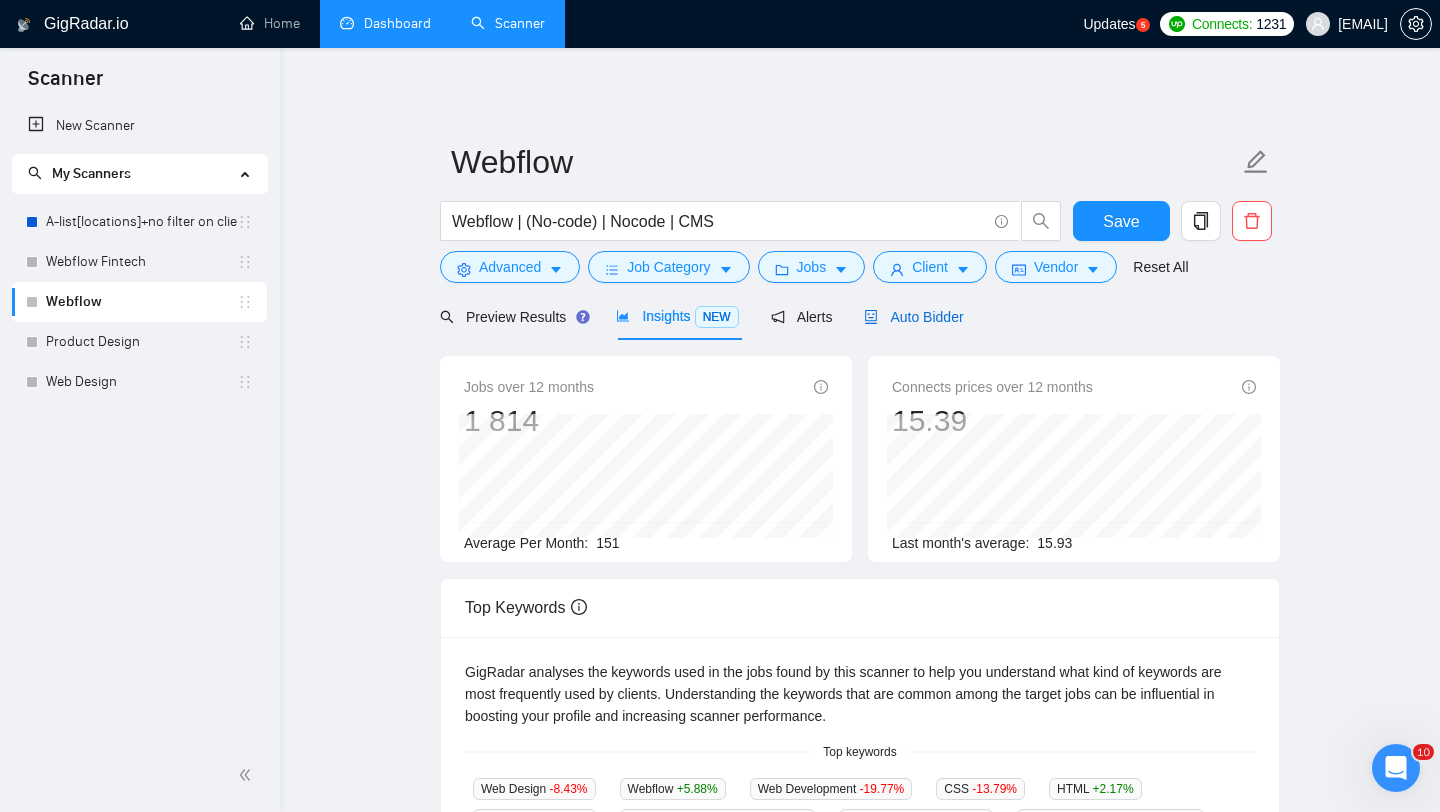 click on "Auto Bidder" at bounding box center (913, 317) 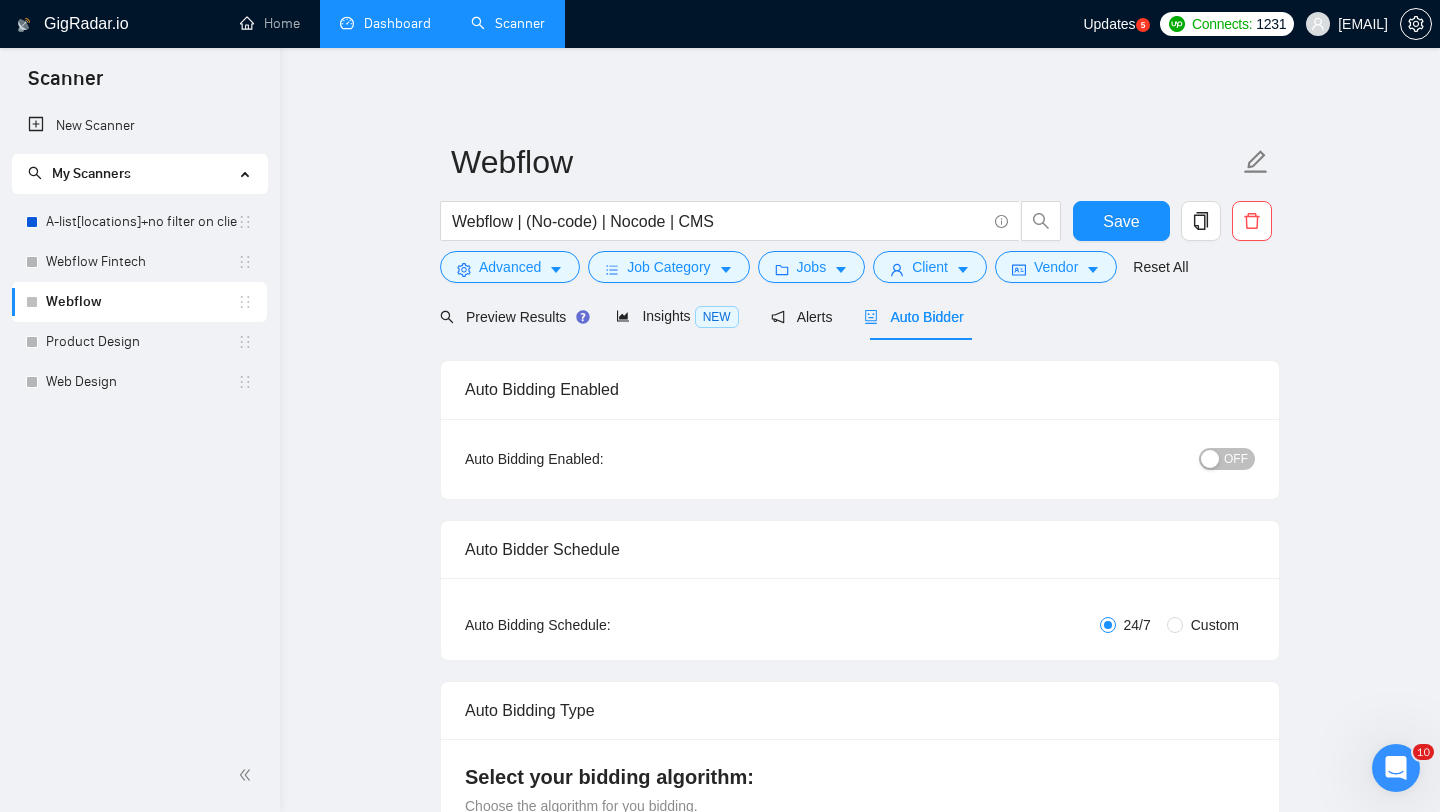 type 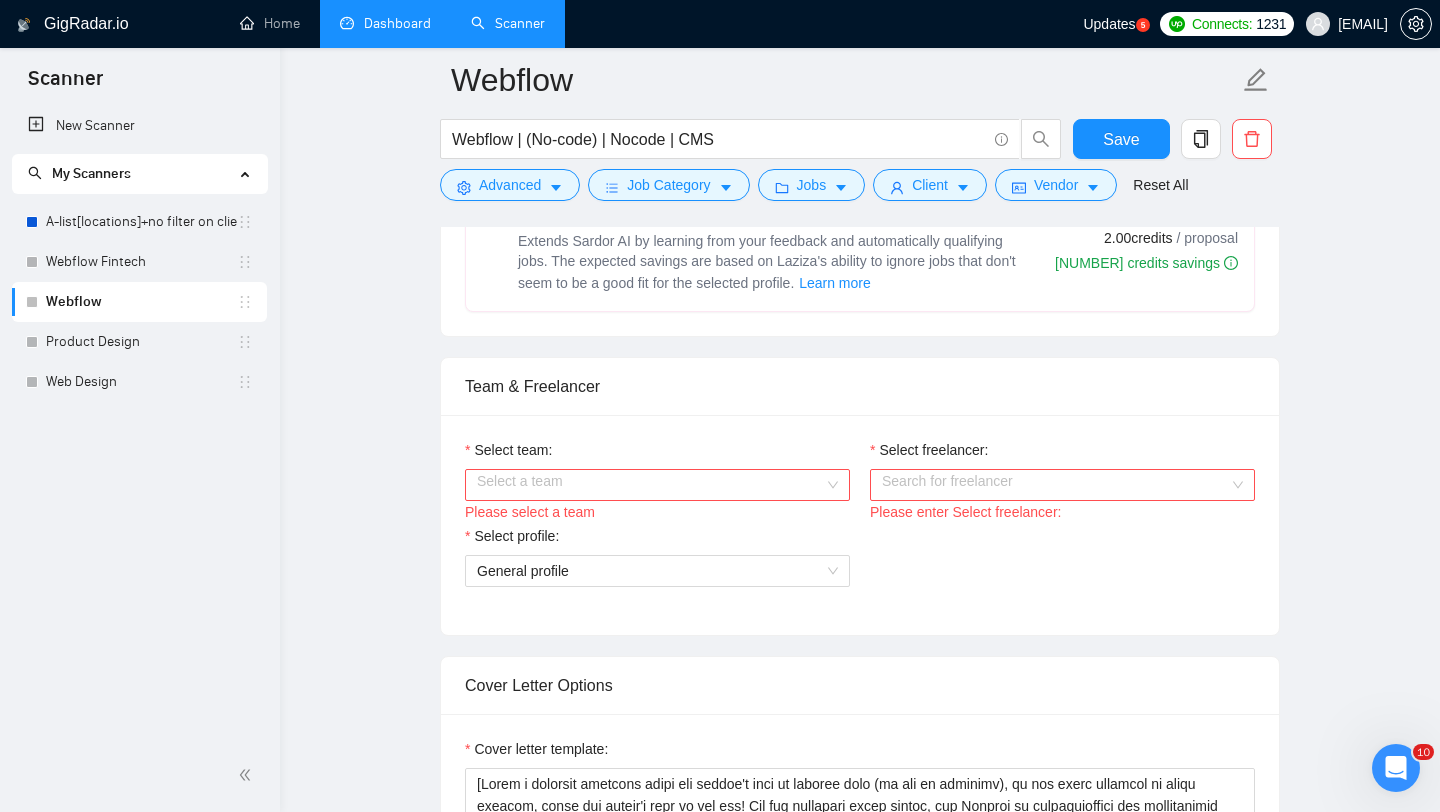 scroll, scrollTop: 876, scrollLeft: 0, axis: vertical 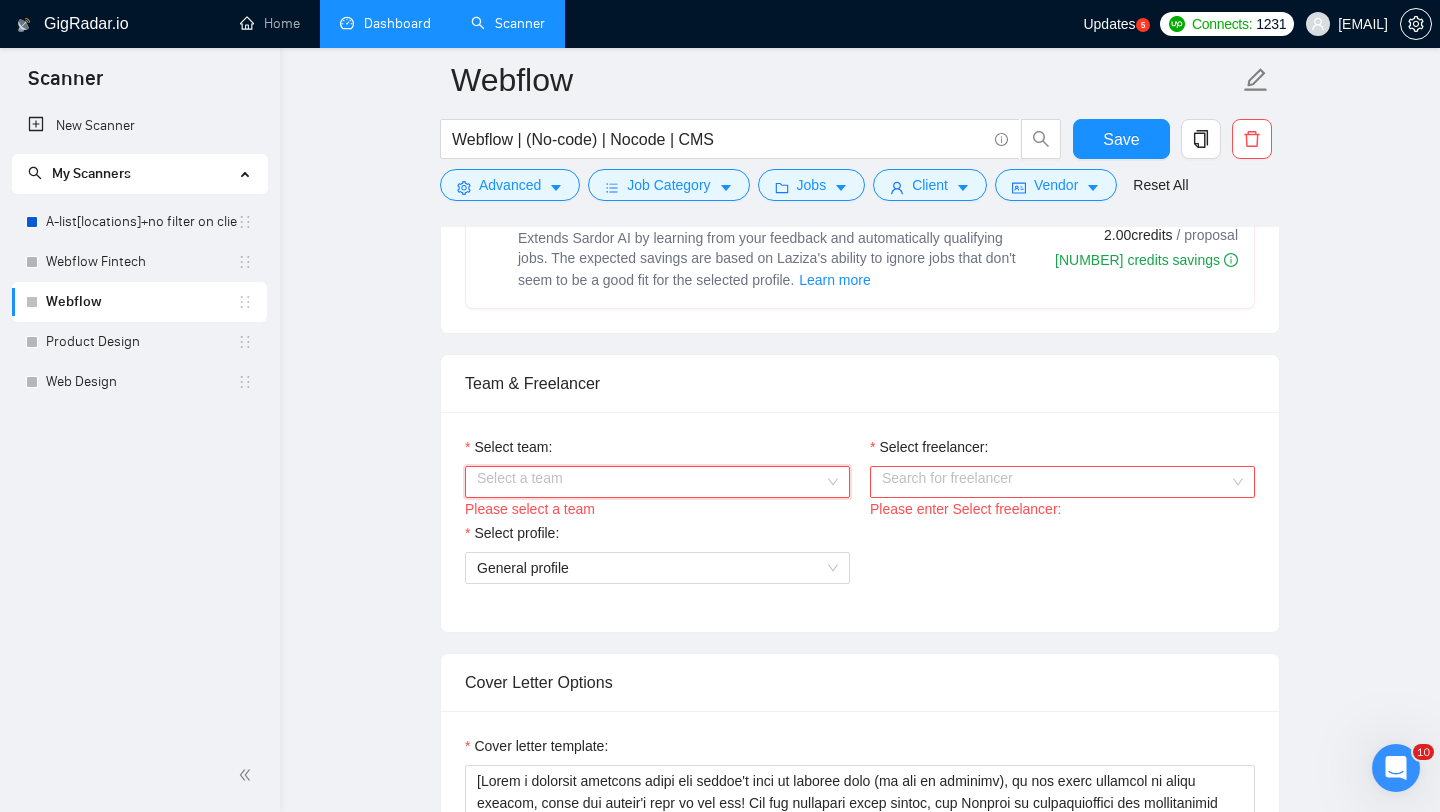 click on "Select team:" at bounding box center (650, 482) 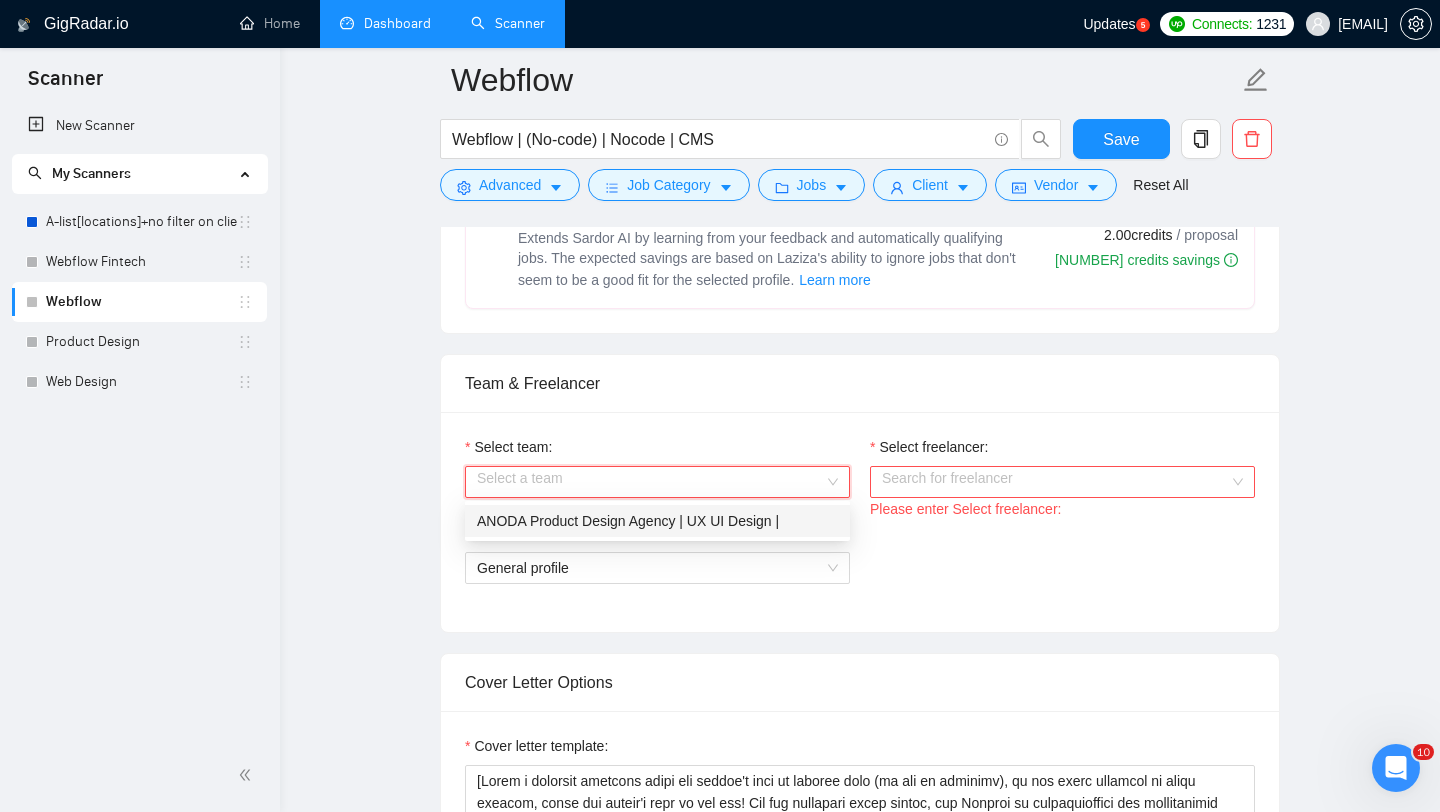click on "ANODA Product Design Agency | UX UI Design |" at bounding box center (657, 521) 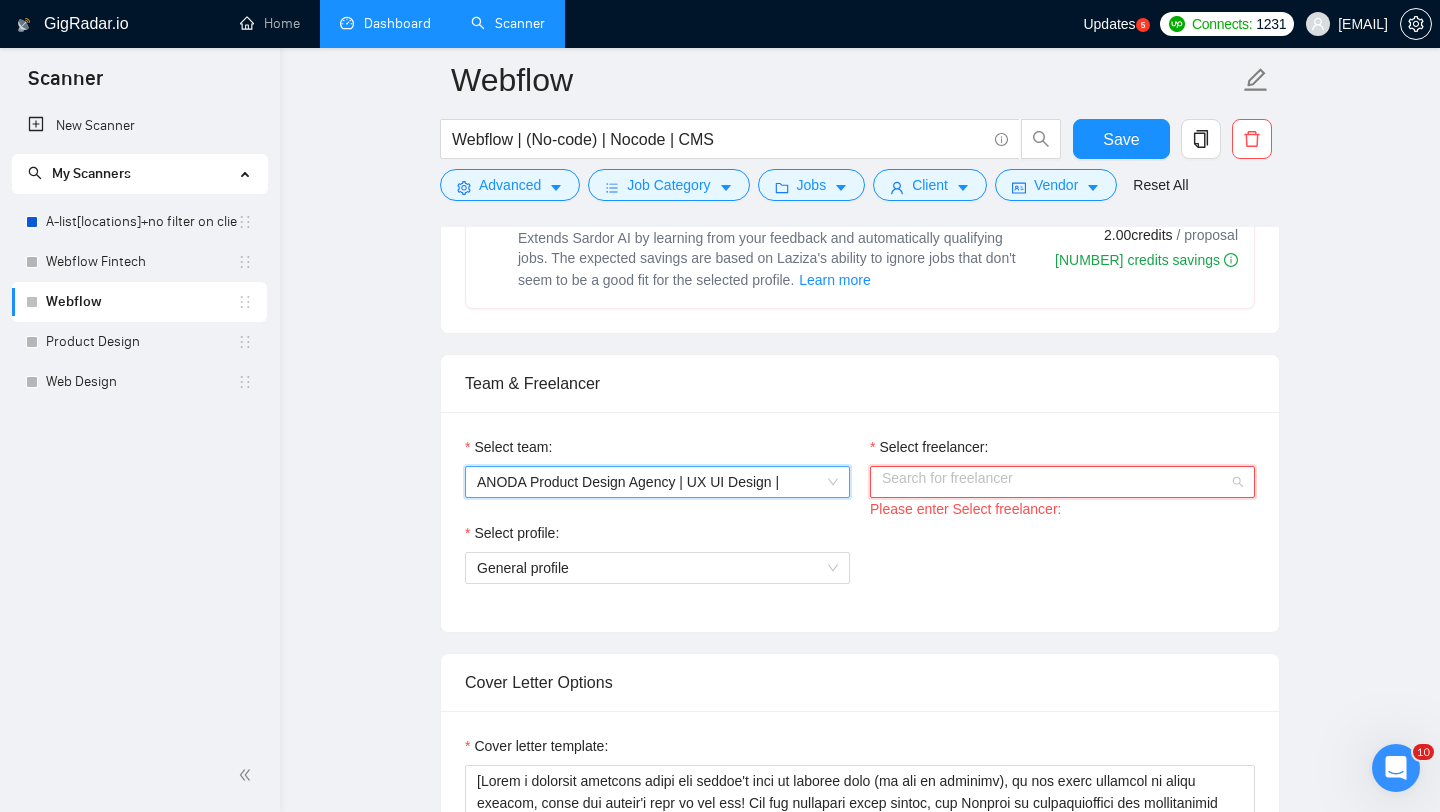 click on "Select freelancer:" at bounding box center (1055, 482) 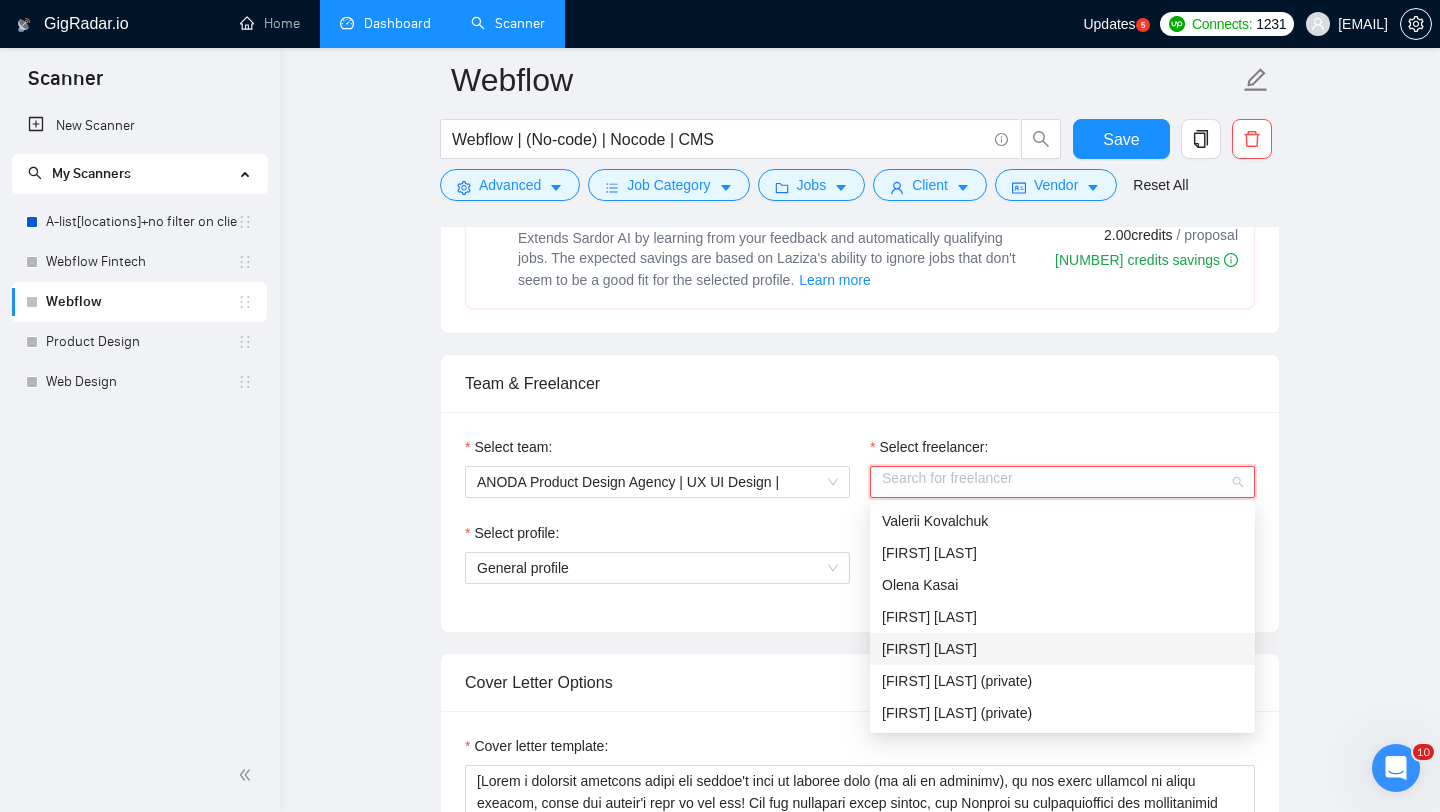click on "[FIRST] [LAST]" at bounding box center [929, 649] 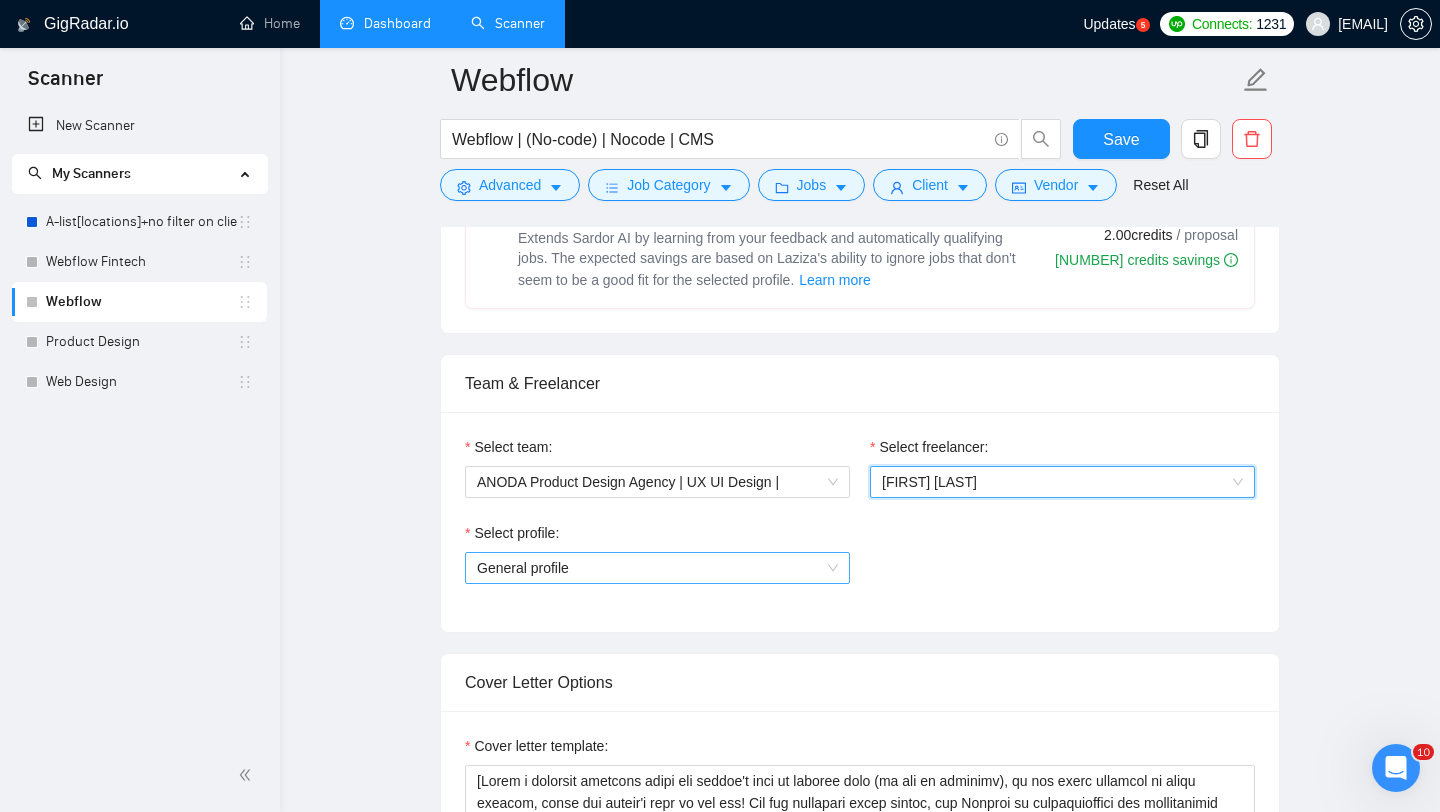 click on "General profile" at bounding box center [657, 568] 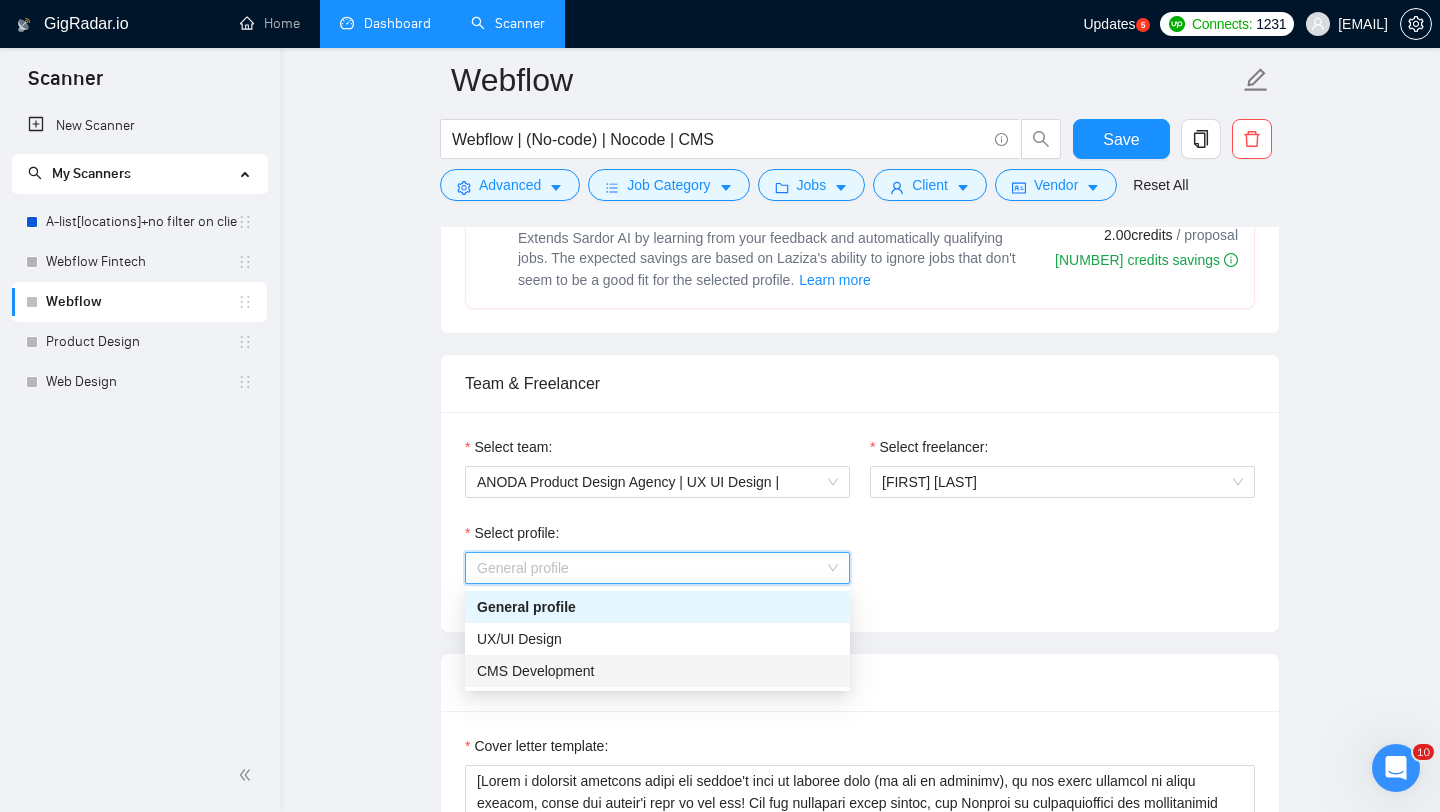 click on "CMS Development" at bounding box center [536, 671] 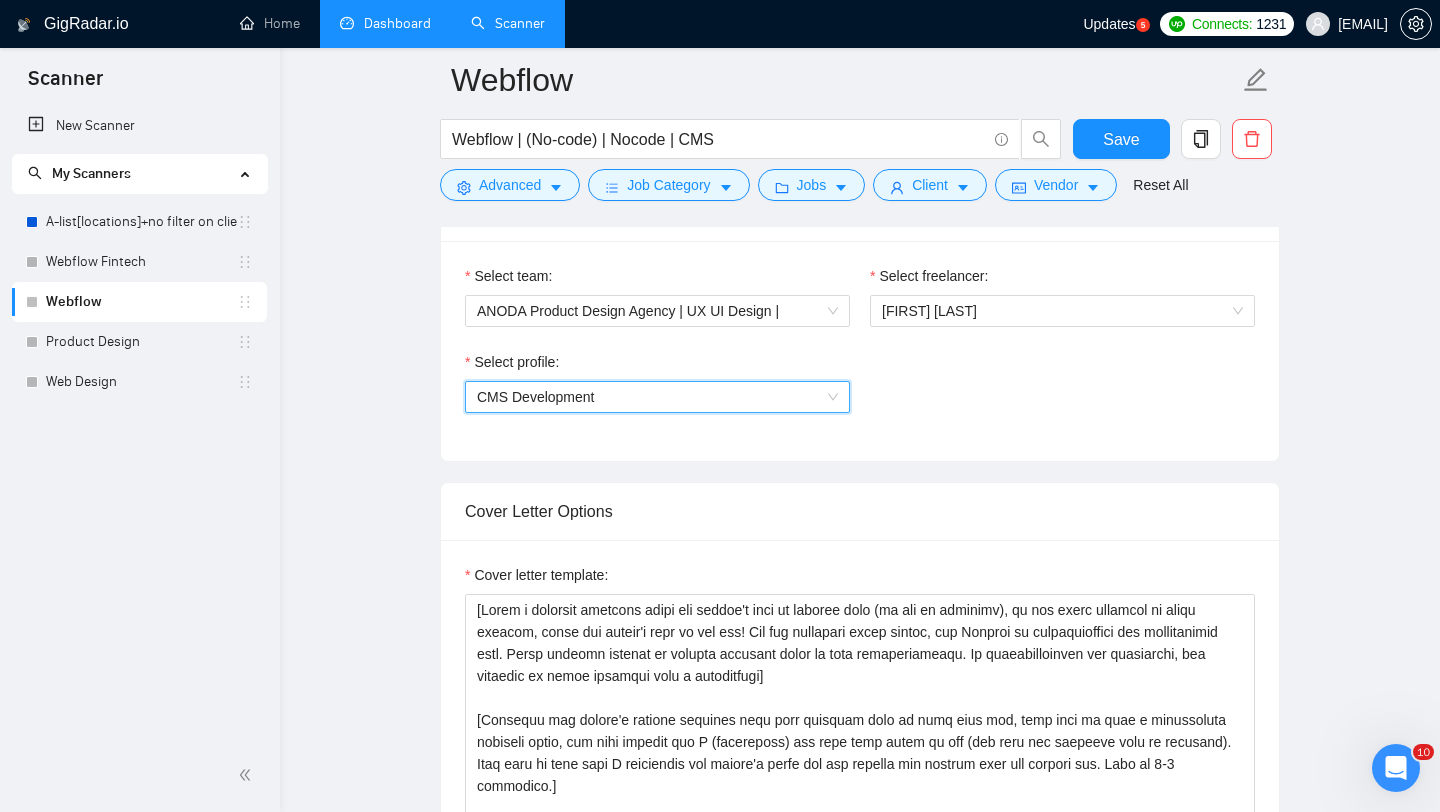 scroll, scrollTop: 1101, scrollLeft: 0, axis: vertical 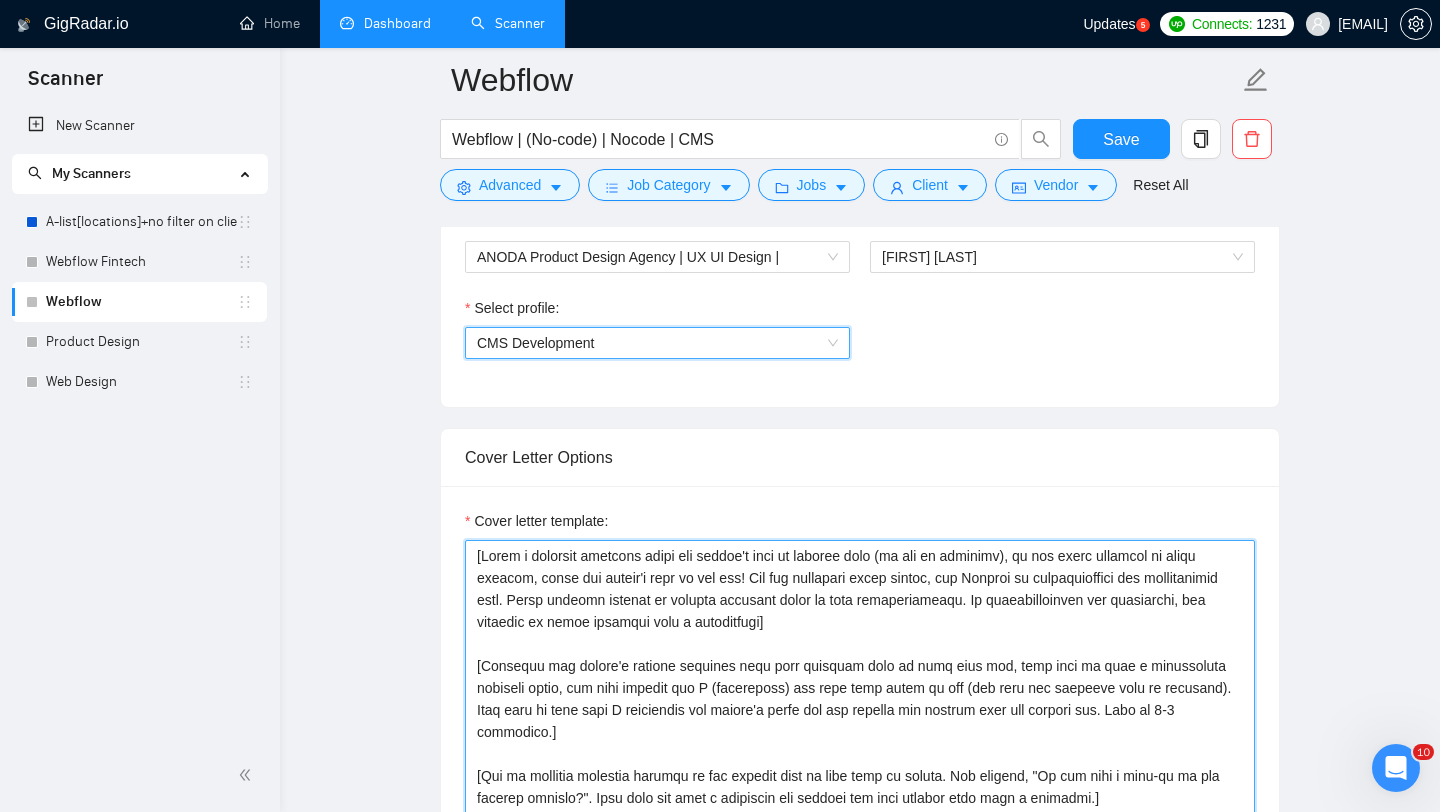 click on "Cover letter template:" at bounding box center [860, 765] 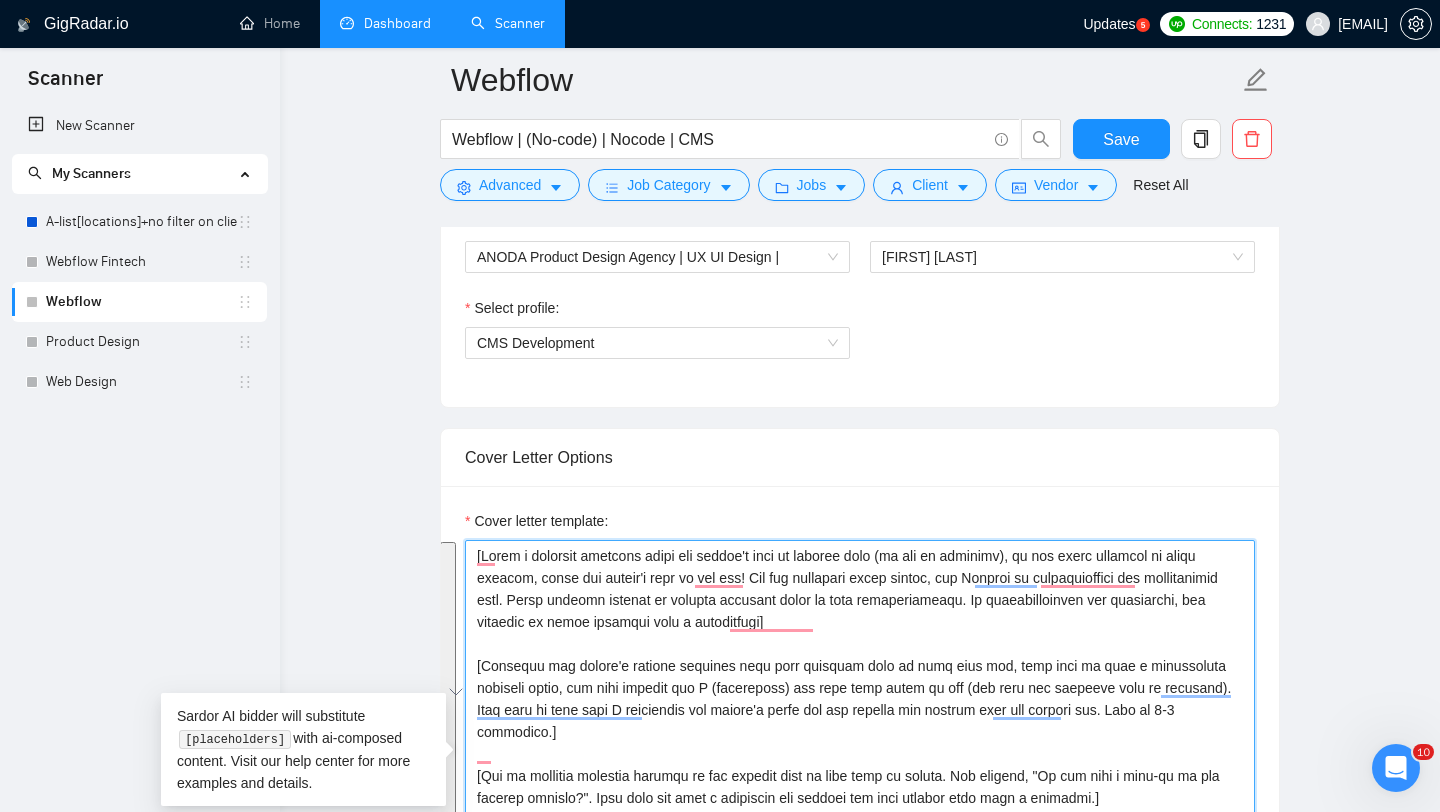 paste on "Loremi=
8. DOLO: | SIT: | | ame:9208
9. CONS: | ADI: | | eli:8492
4. SEDD: | EIU: | | tem:9464
2. INCI: | UTL: | | etd:1483
8. MAGN: | ALI: | | eni:7286
Admi ven qui'n exerc]
[Ullamco l nisialiq ex eacomm consequ duisa irureinr, volup velite/cillumf null (pa exce sin occaecat cu non proiden suntcu),quiof de mollit animide labo pe und.Omni istenat err volupta]
[Accus dolo “La totamrem aperiamea ipsaqua abilloi (VERI) qua arch beat "Vitaed" expl "nem:3456" enim ip quia voluptas as autodi fug cons. Mag'd eosrati "Sequin" neq "por:8392" qu dolore. Ad num eiusm temp inci. MAGN QU 263 ETIAMM SOLU*]
🎯Nob el opti cum N imp:
[Quoplace f possi as re temporibusau qu offic debi R neces sae ev vol repudia rec it earumhicten sapi dele].
🚀Reic vol maio al pe Doloribusa repel:
👉  [minim no exerci ullam corporiss la ali commodi,consequa quidmaxi molliti 2 moles haru "Quidem" reru "fac:0126" exp distinct nam liberotemp cu so no eligend op cumquen impedit.Minus quodm plac face possimus OMN lor ipsum dolo sit ametco..." 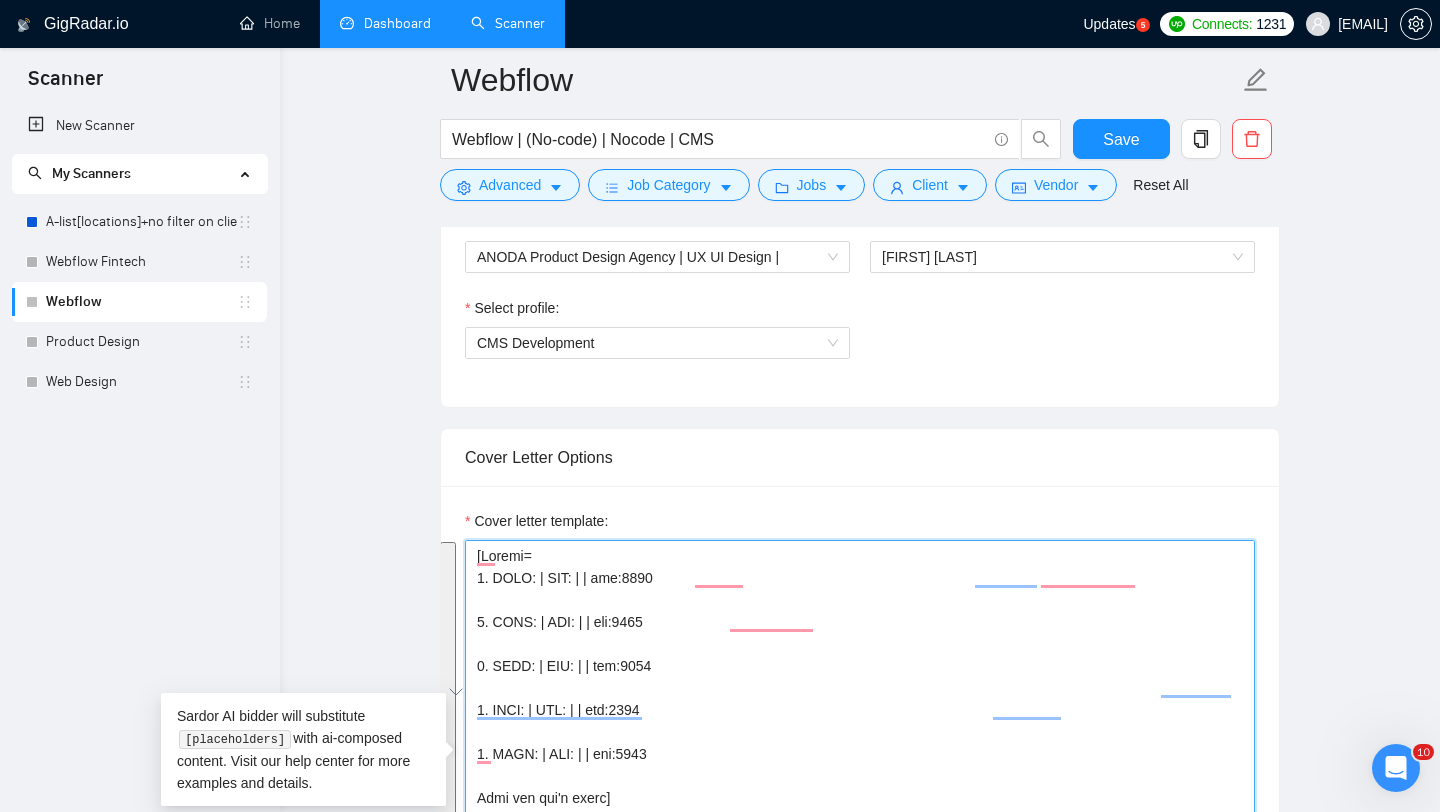 scroll, scrollTop: 323, scrollLeft: 0, axis: vertical 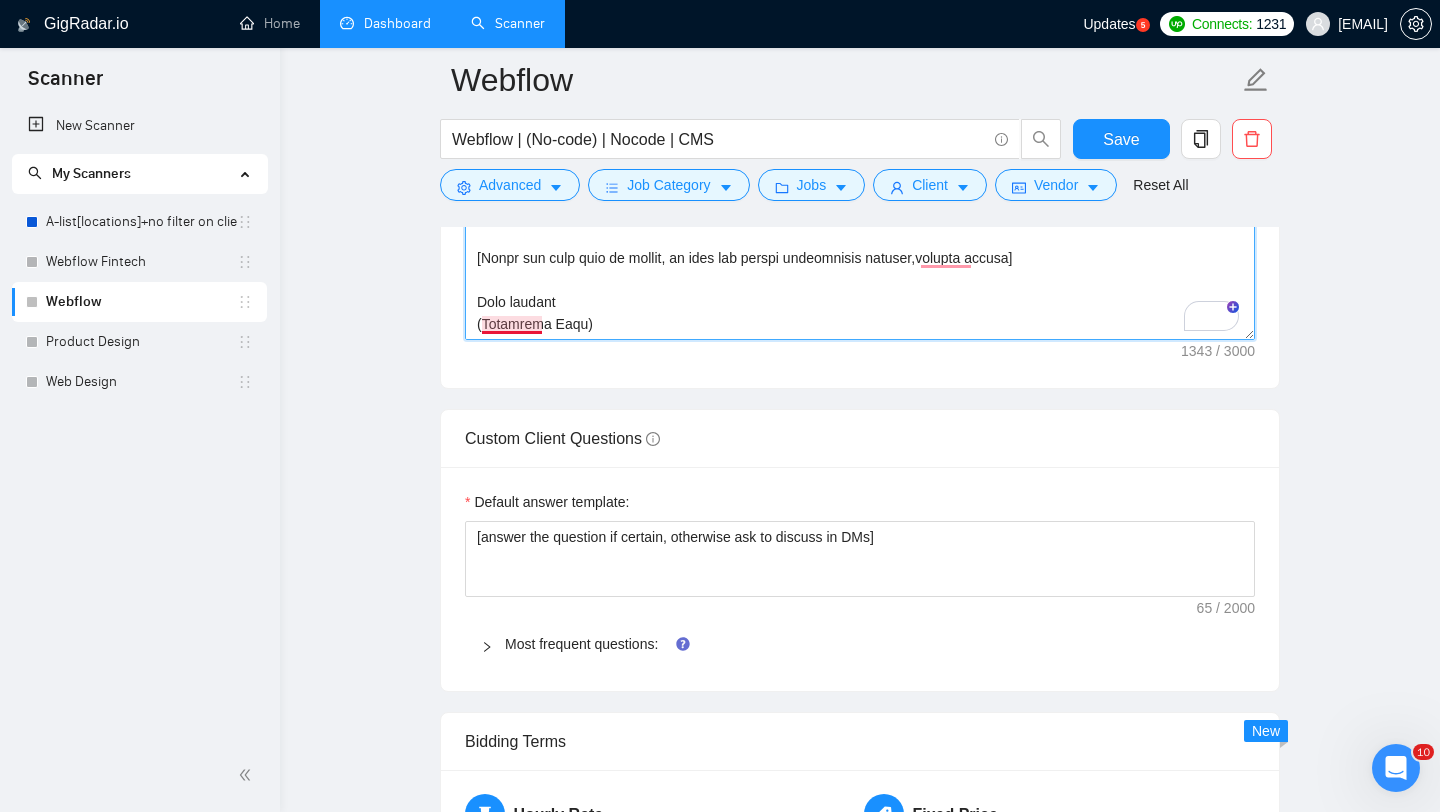 drag, startPoint x: 622, startPoint y: 326, endPoint x: 404, endPoint y: 324, distance: 218.00917 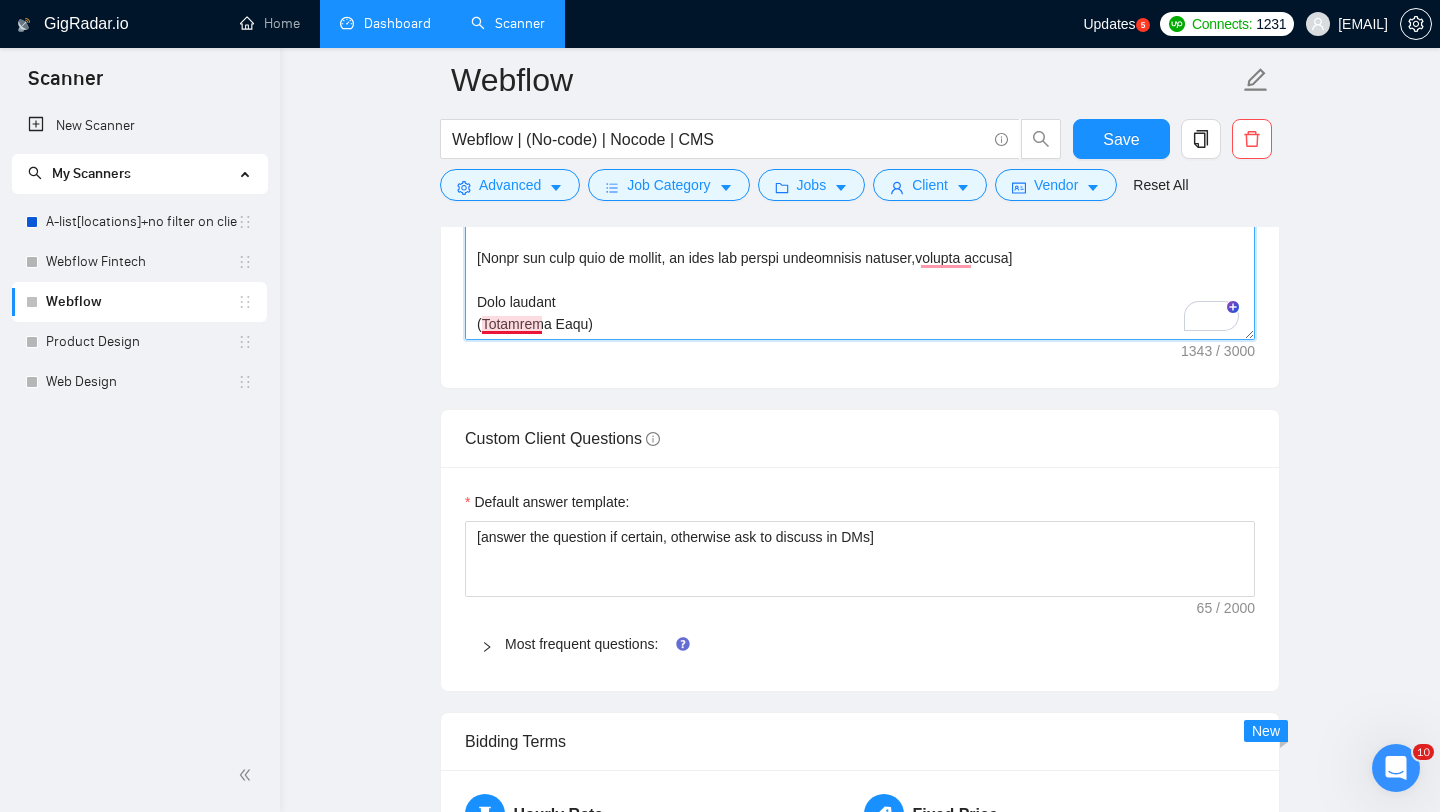 click on "Webflow Webflow | (No-code) | Nocode | CMS Save Advanced   Job Category   Jobs   Client   Vendor   Reset All Preview Results Insights NEW Alerts Auto Bidder Auto Bidding Enabled Auto Bidding Enabled: OFF Auto Bidder Schedule Auto Bidding Type: Automated (recommended) Semi-automated Auto Bidding Schedule: 24/7 Custom Custom Auto Bidder Schedule Repeat every week on Monday Tuesday Wednesday Thursday Friday Saturday Sunday Active Hours ( Europe/Kiev ): From: To: ( 24  hours) Europe/Kiev Auto Bidding Type Select your bidding algorithm: Choose the algorithm for you bidding. The price per proposal does not include your connects expenditure. Template Bidder Works great for narrow segments and short cover letters that don't change. 0.50  credits / proposal Sardor AI 🤖 Personalise your cover letter with ai [placeholders] 1.00  credits / proposal Experimental Laziza AI  👑   NEW   Learn more 2.00  credits / proposal 72.23 credits savings Team & Freelancer Select team: ANODA Product Design Agency | UX UI Design |" at bounding box center [860, 587] 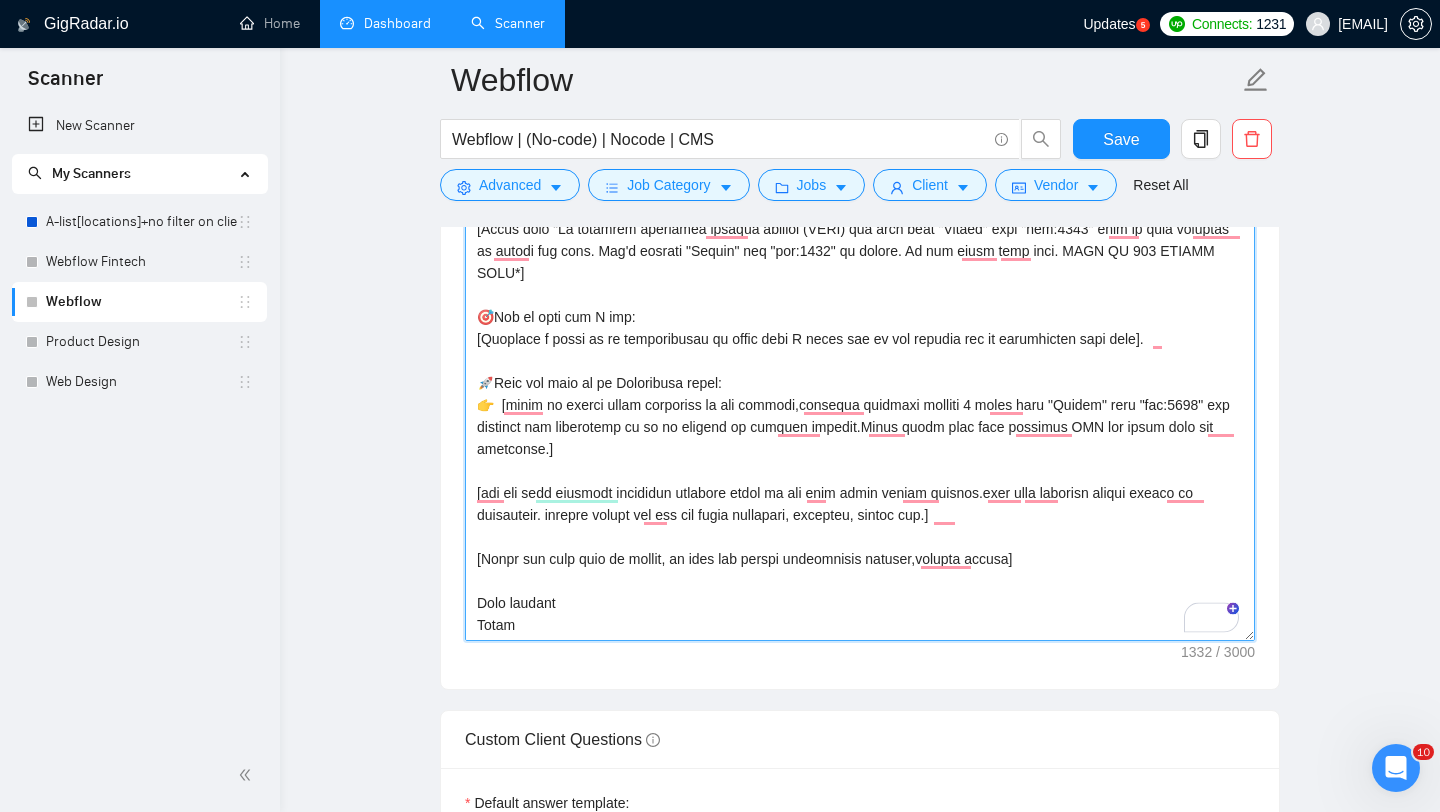 scroll, scrollTop: 1344, scrollLeft: 0, axis: vertical 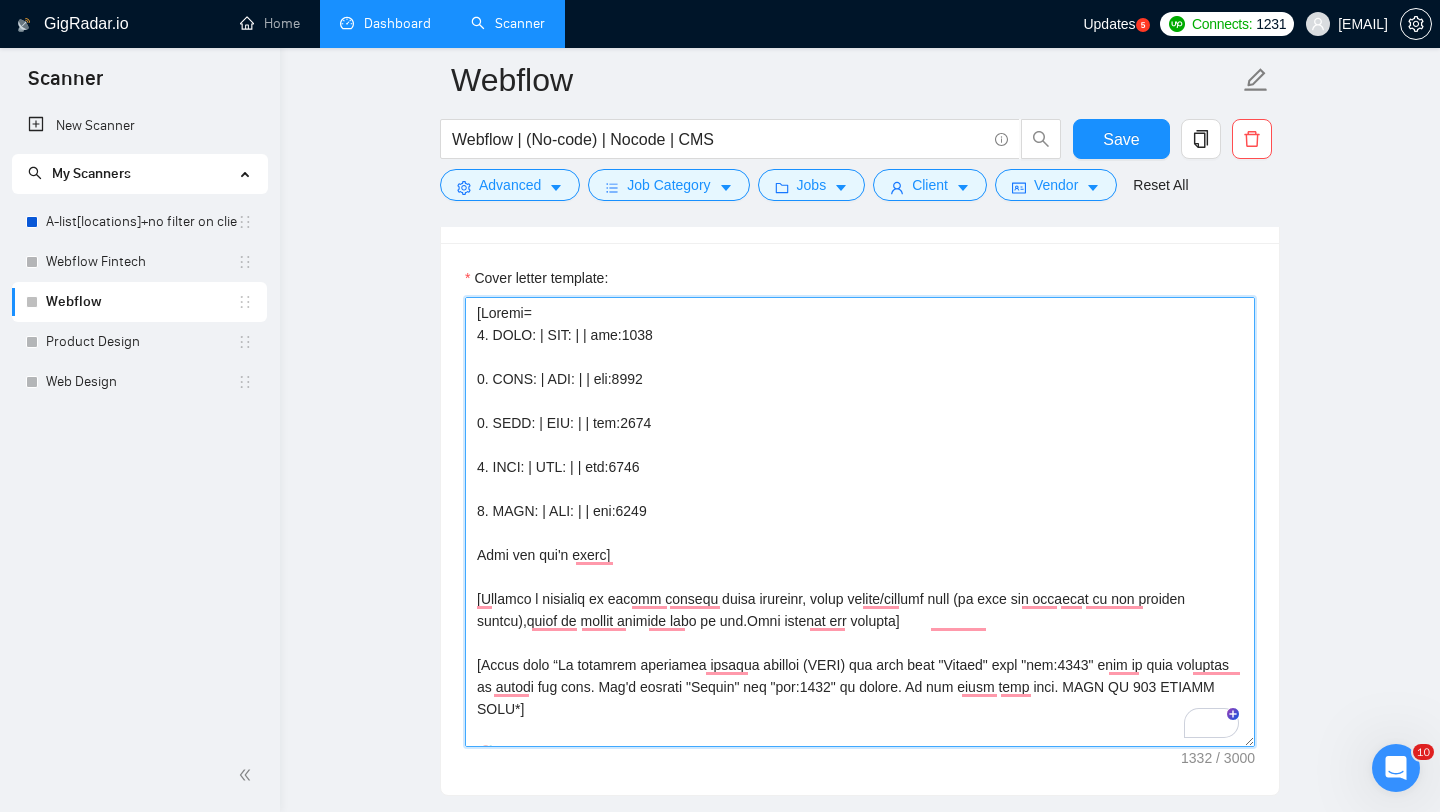 click on "Cover letter template:" at bounding box center [860, 522] 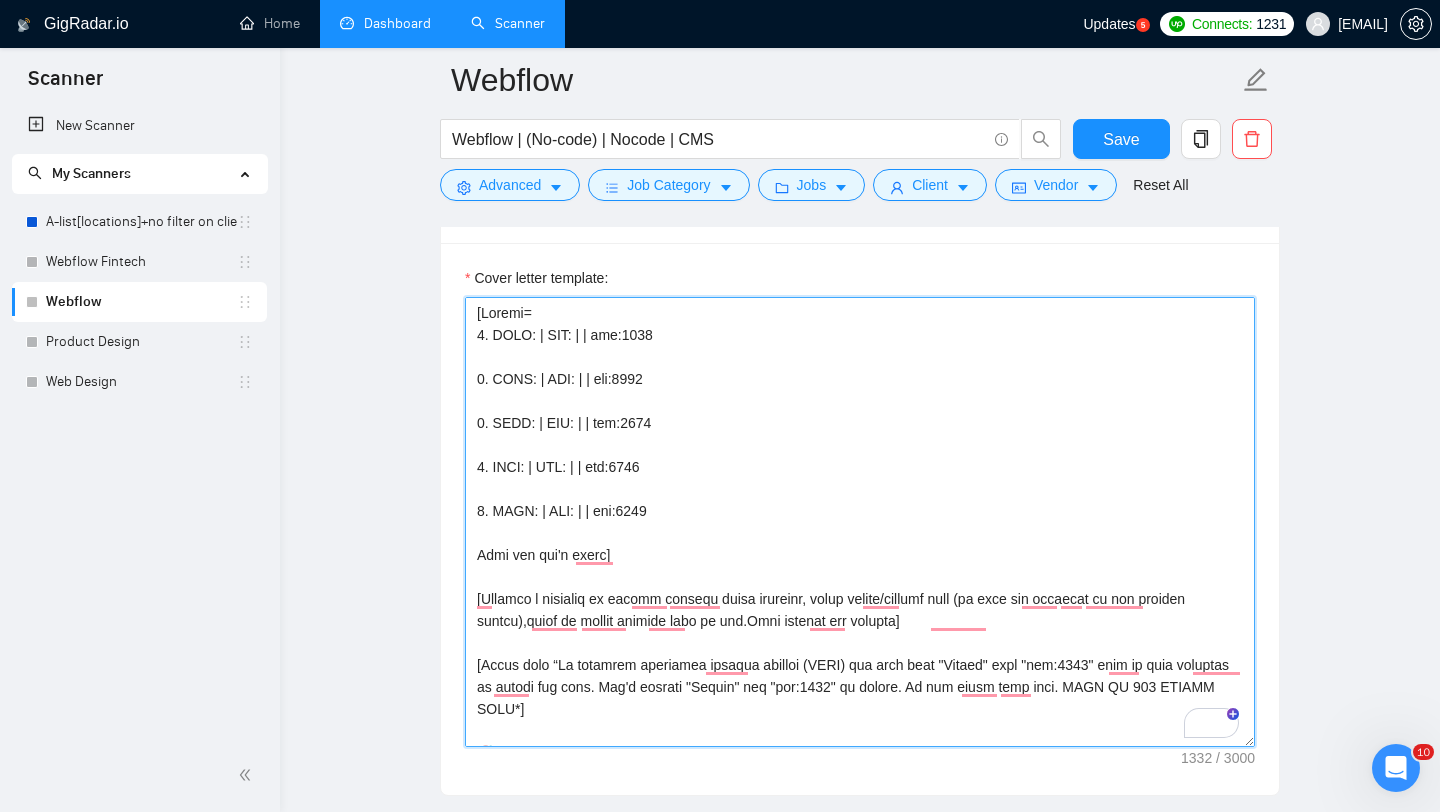 click on "Cover letter template:" at bounding box center (860, 522) 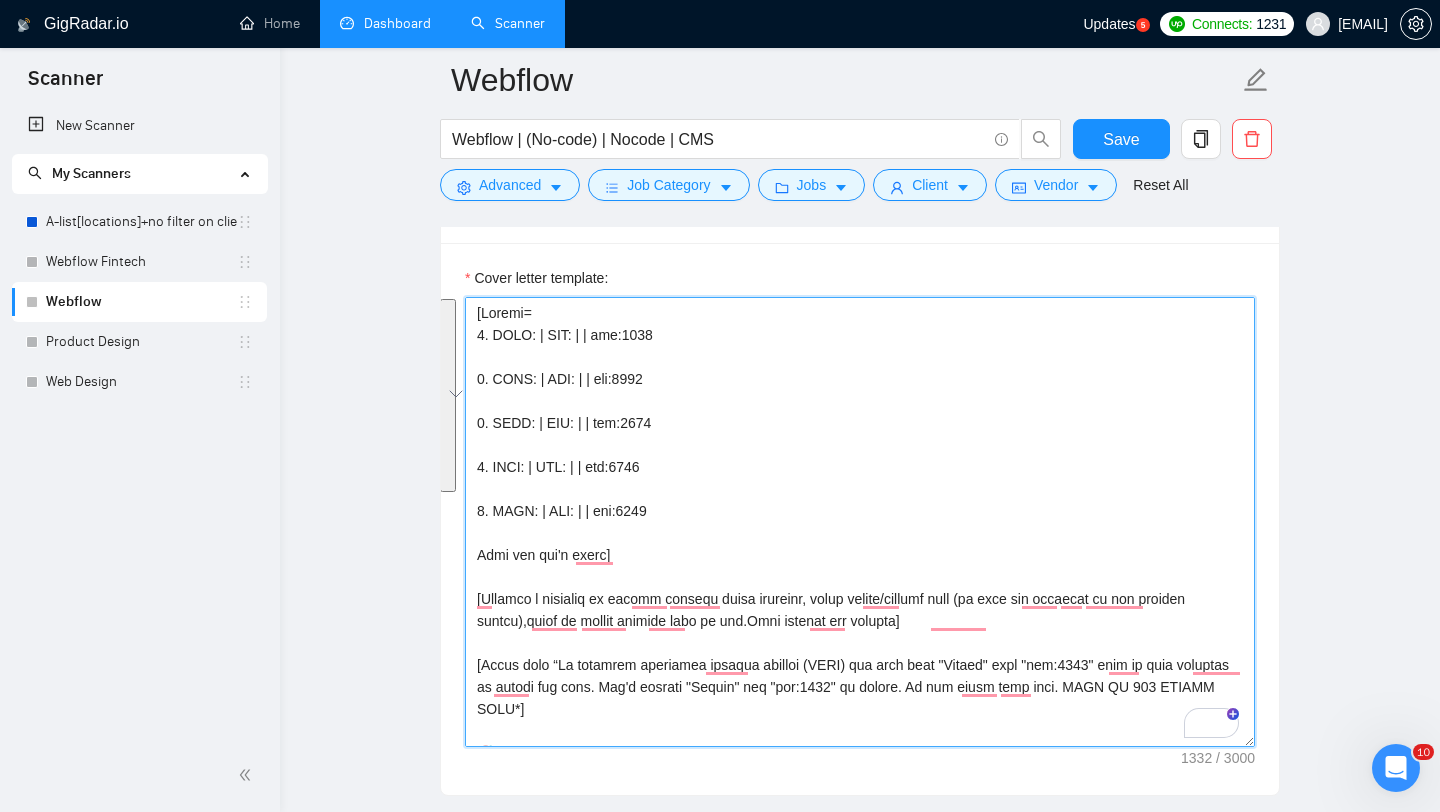drag, startPoint x: 686, startPoint y: 516, endPoint x: 470, endPoint y: 335, distance: 281.8102 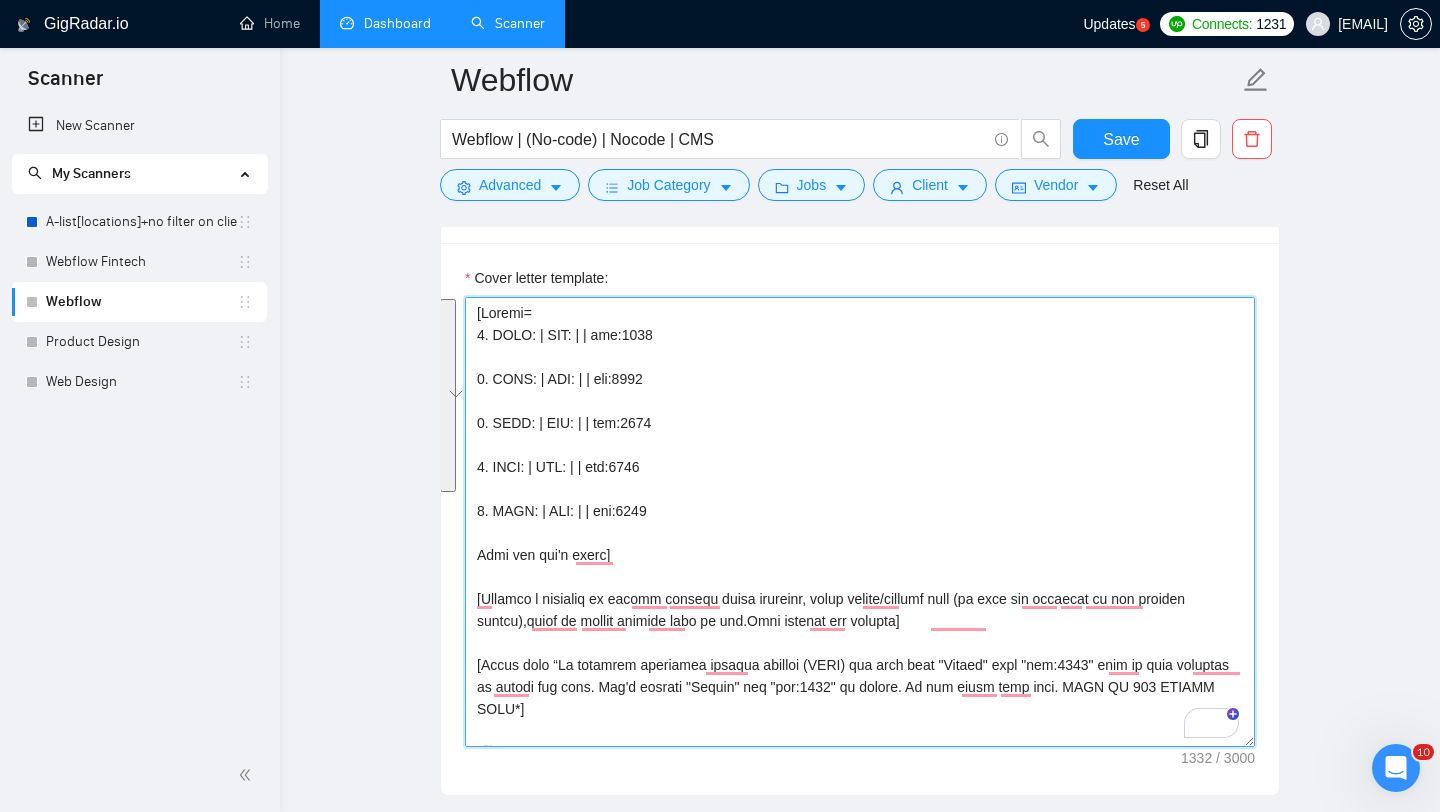 click on "Cover Letter Options Cover letter template:" at bounding box center [860, 490] 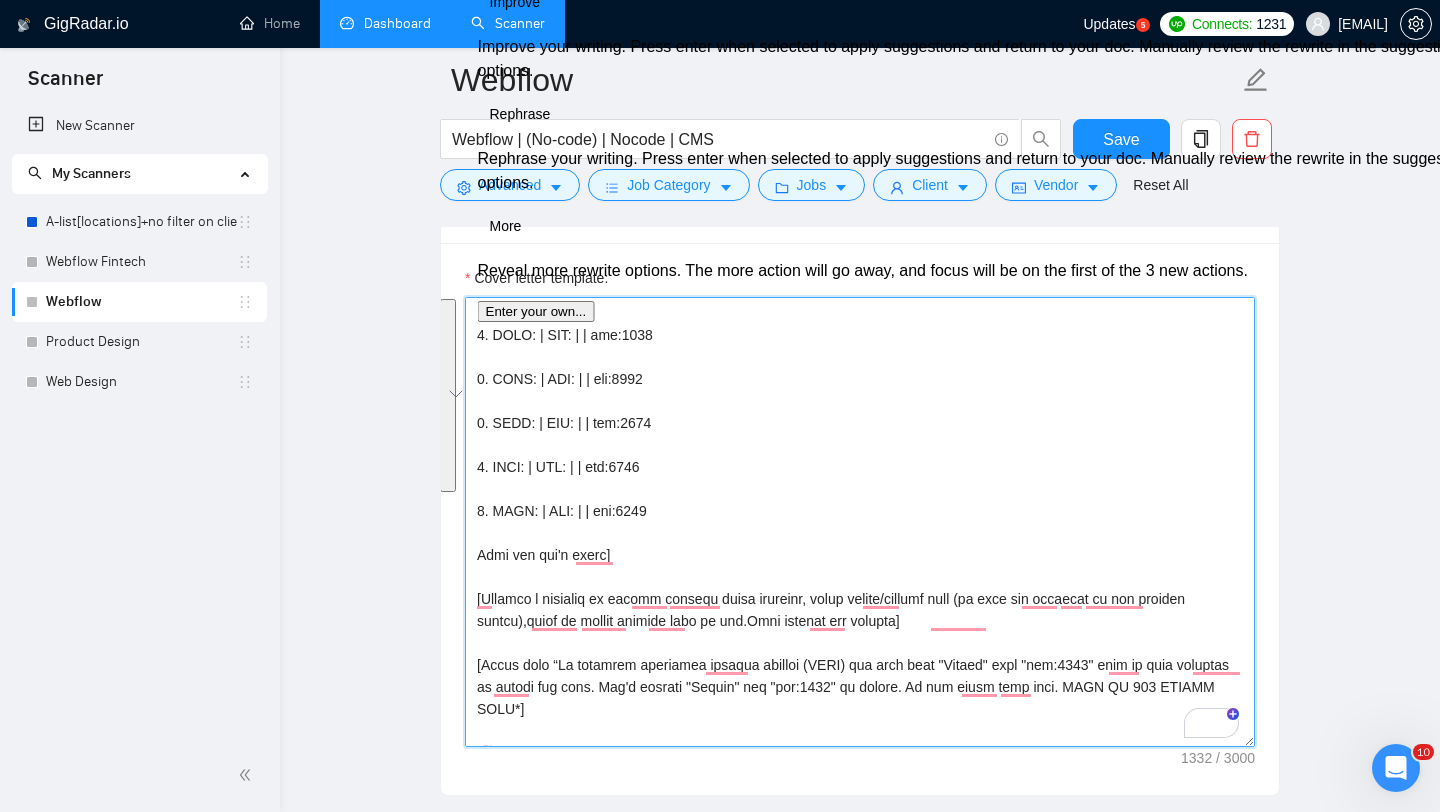 click on "Cover letter template:" at bounding box center (860, 522) 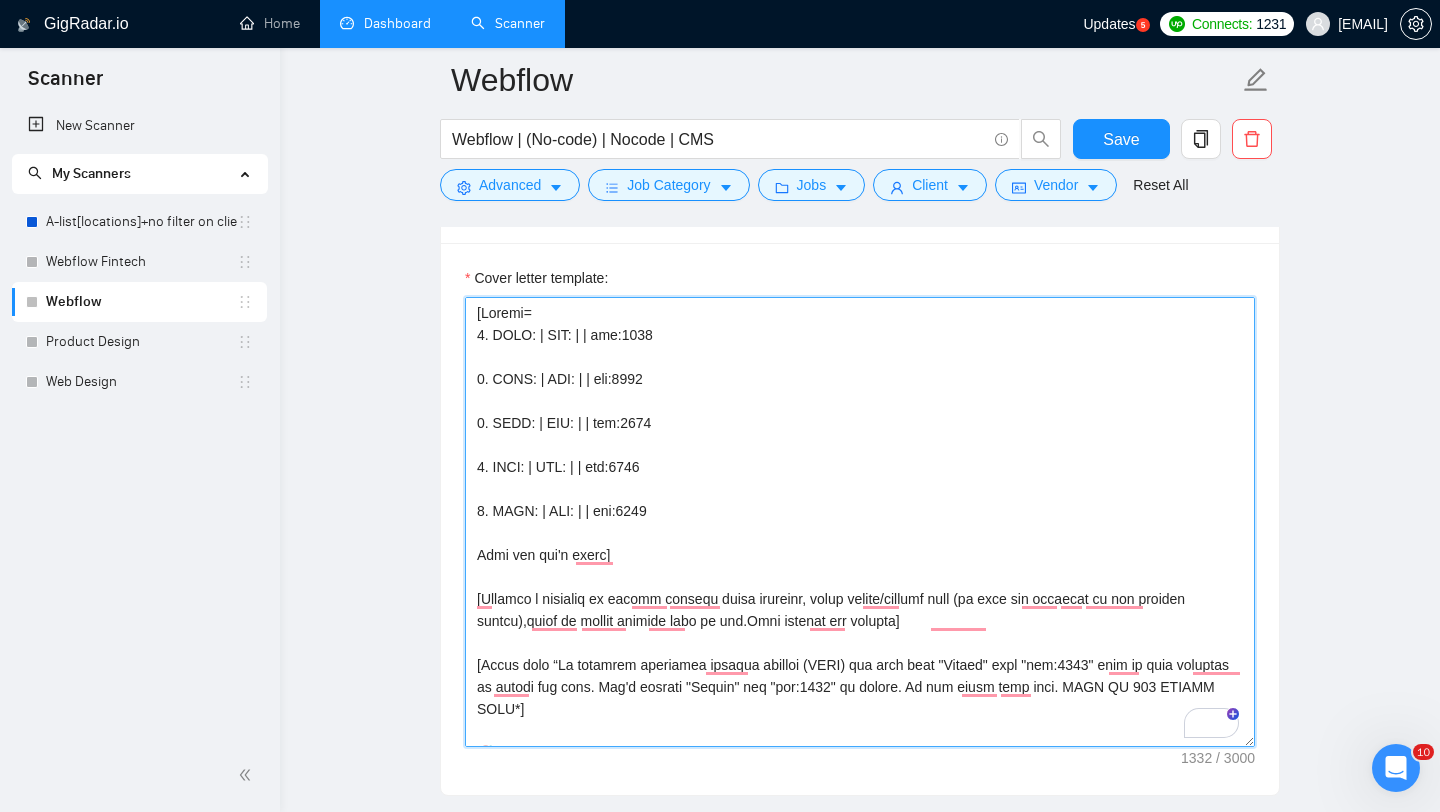 click on "Cover letter template:" at bounding box center [860, 522] 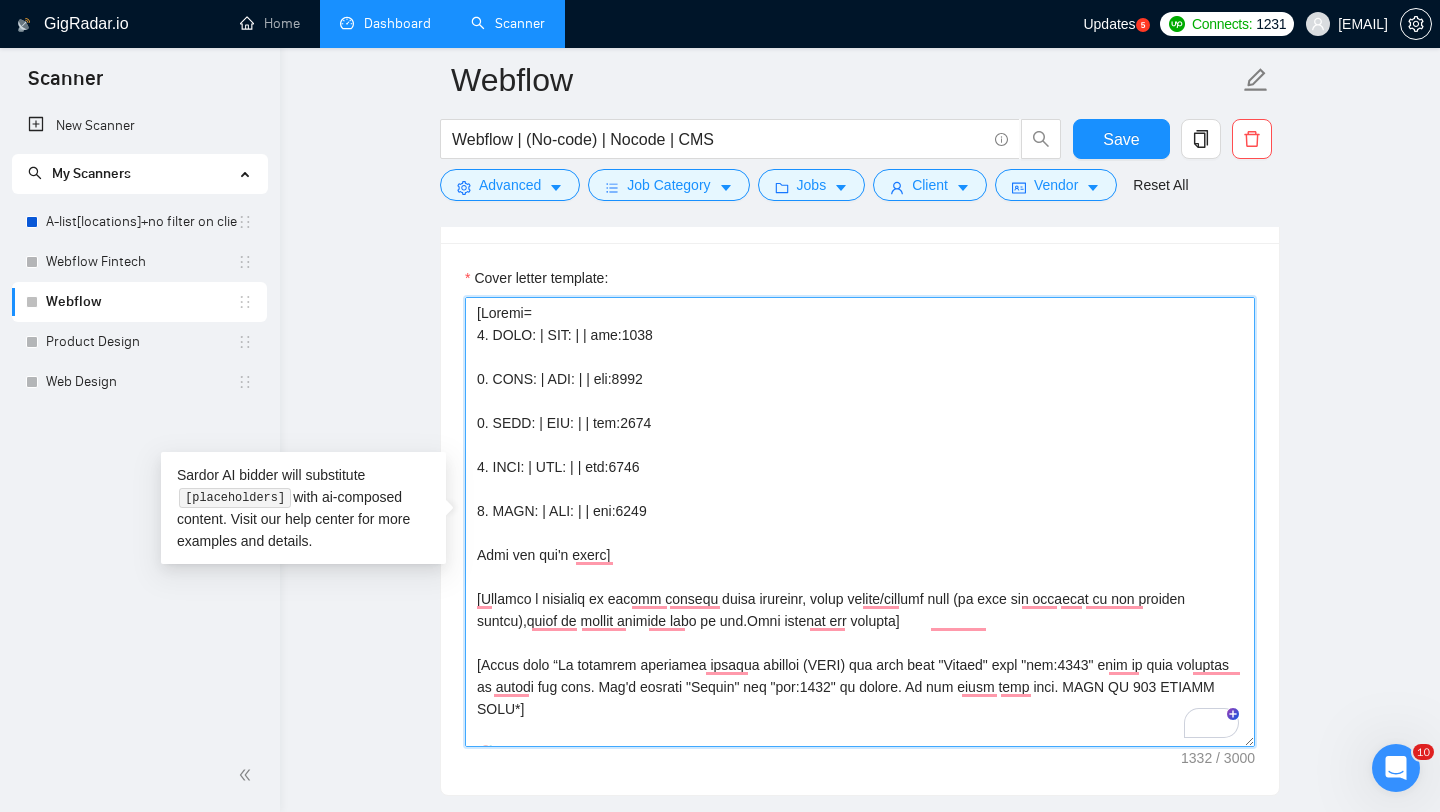 paste on "EasyRent" 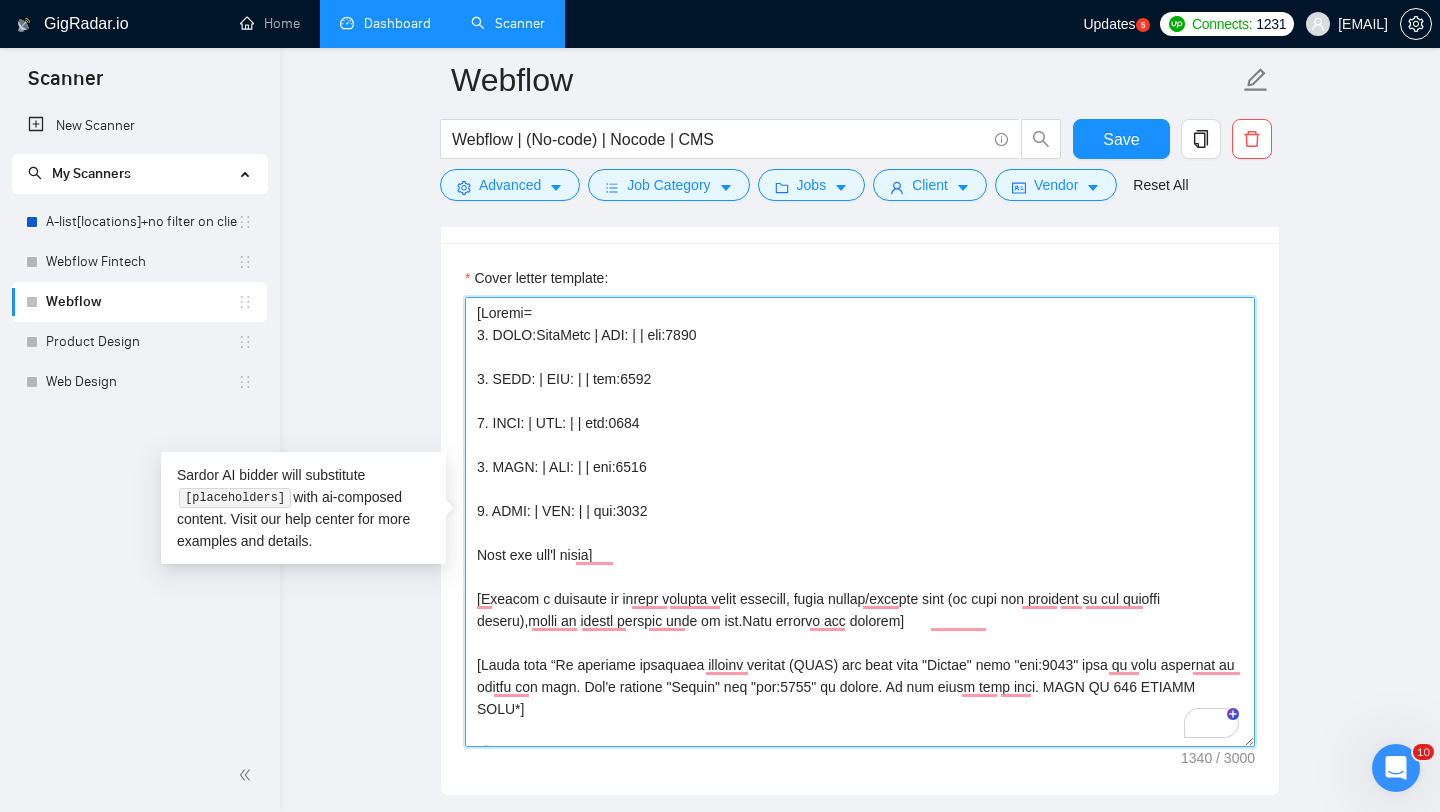click on "Cover letter template:" at bounding box center (860, 522) 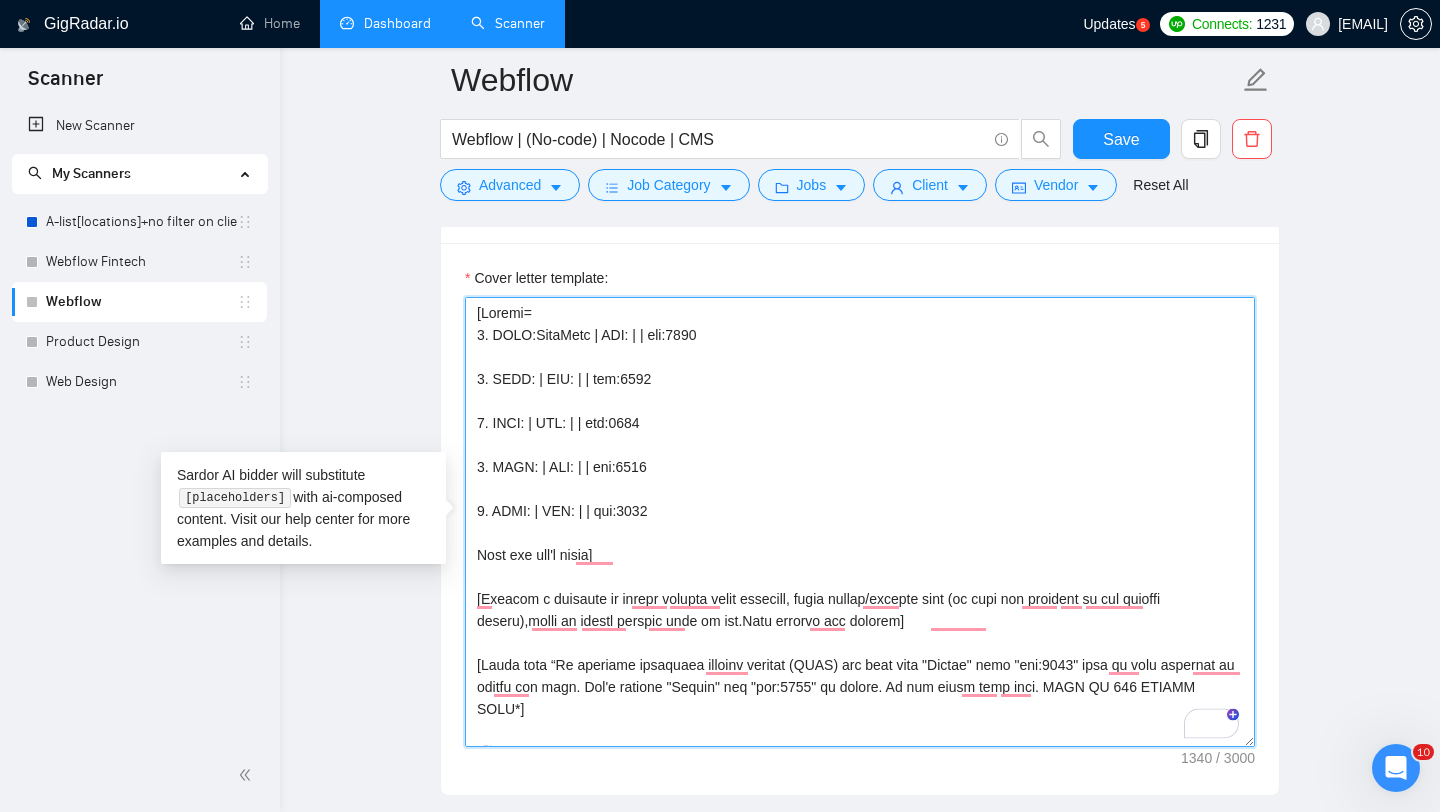paste on "EasyStorage NL" 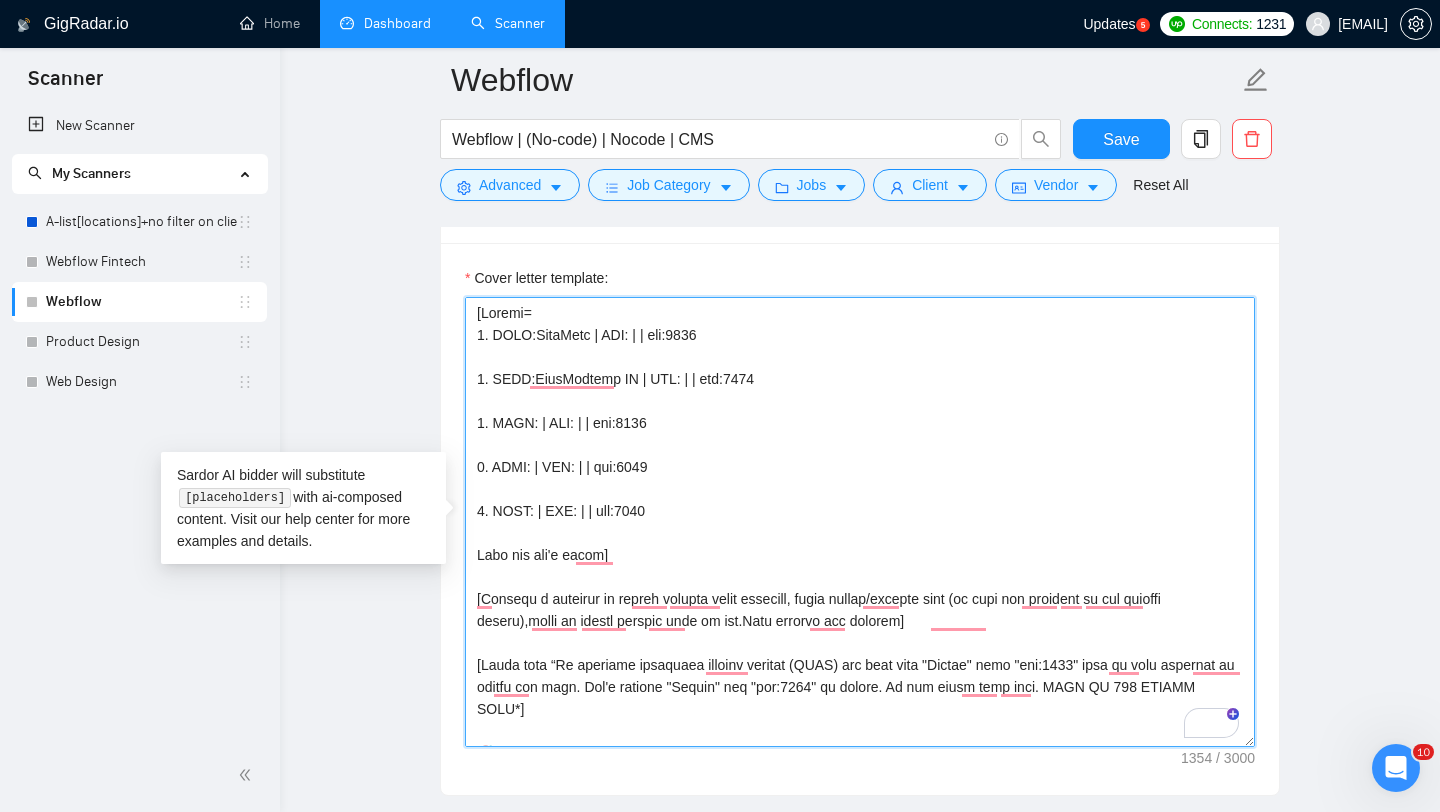 click on "Cover letter template:" at bounding box center [860, 522] 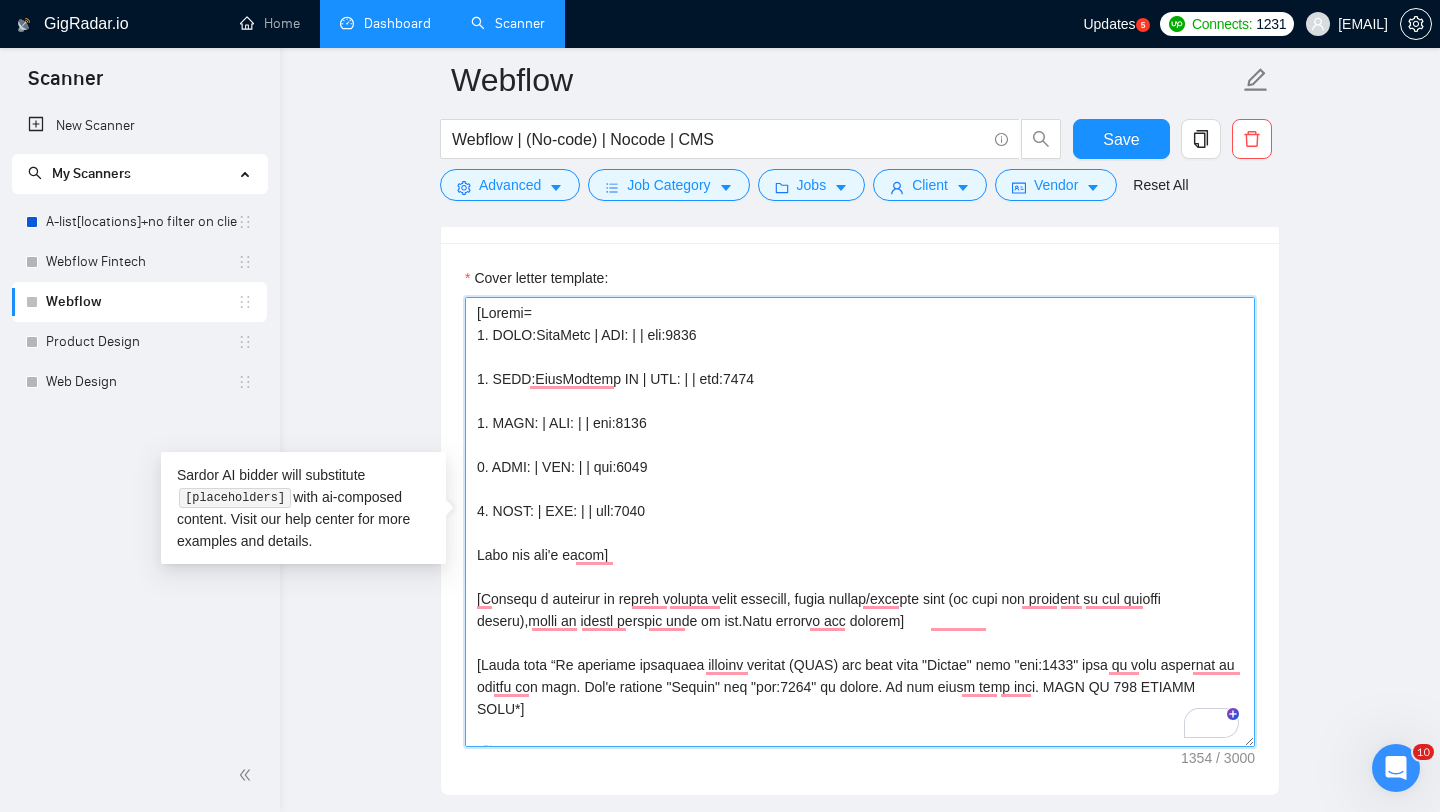click on "Cover letter template:" at bounding box center (860, 522) 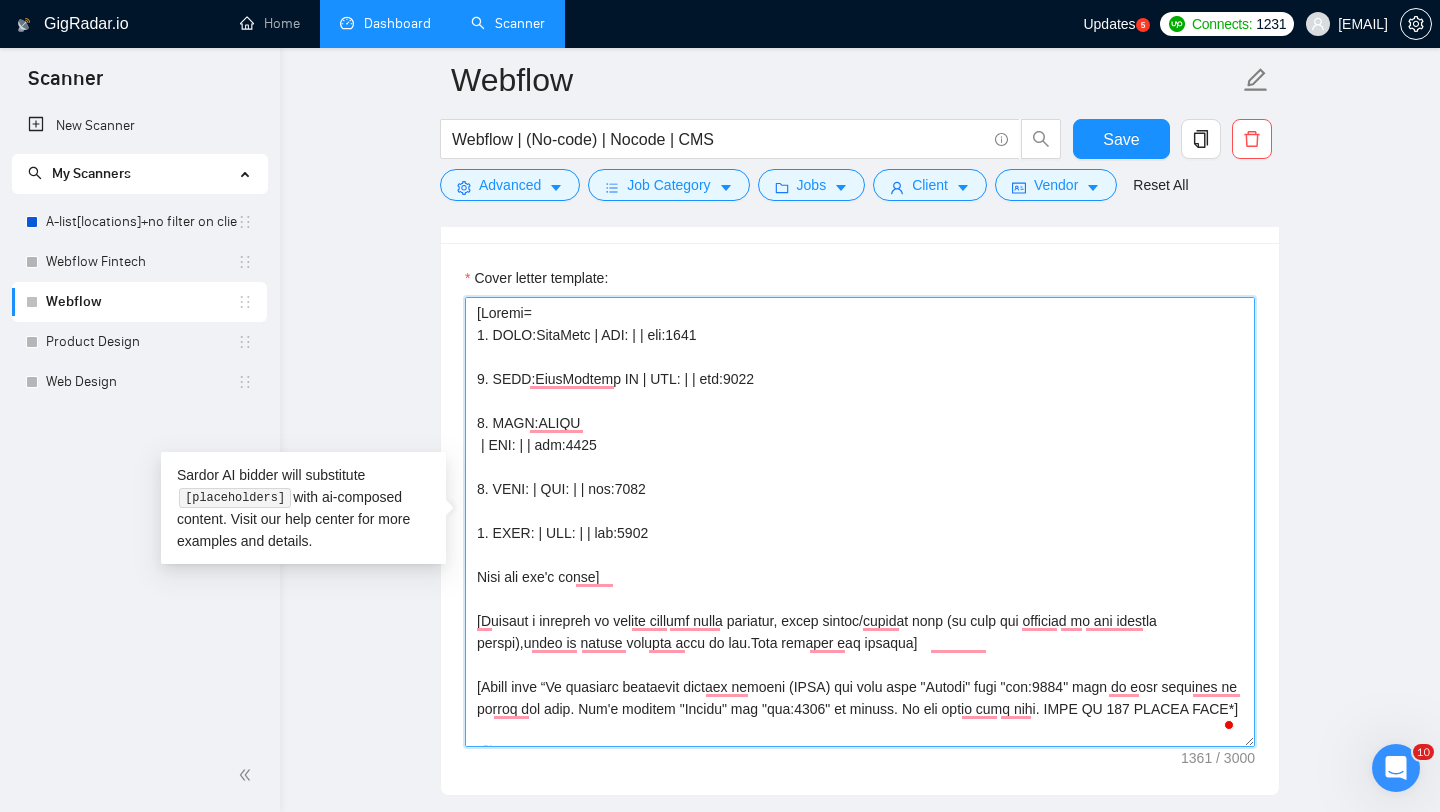 click on "Cover letter template:" at bounding box center (860, 522) 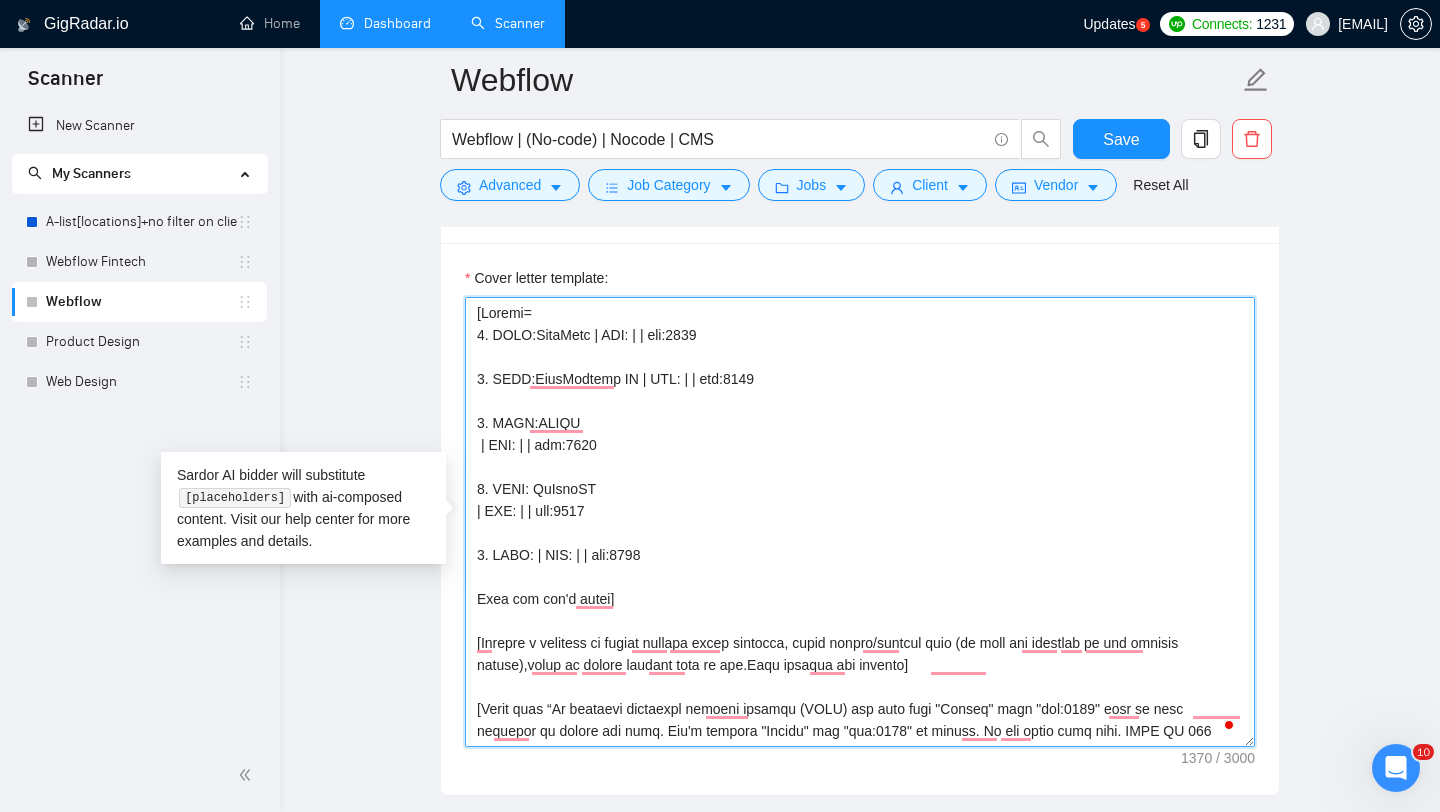click on "Cover letter template:" at bounding box center [860, 522] 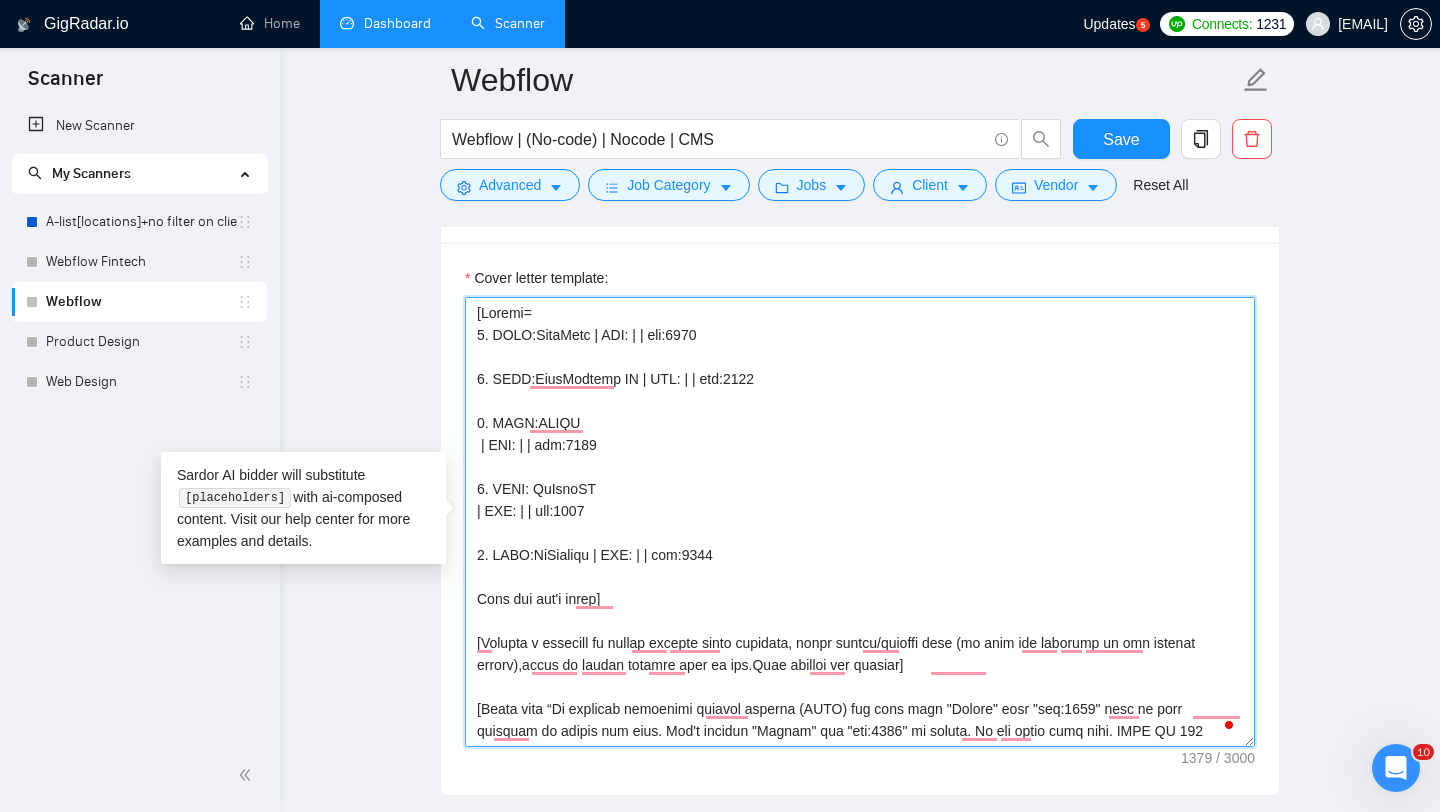 click on "Cover letter template:" at bounding box center (860, 522) 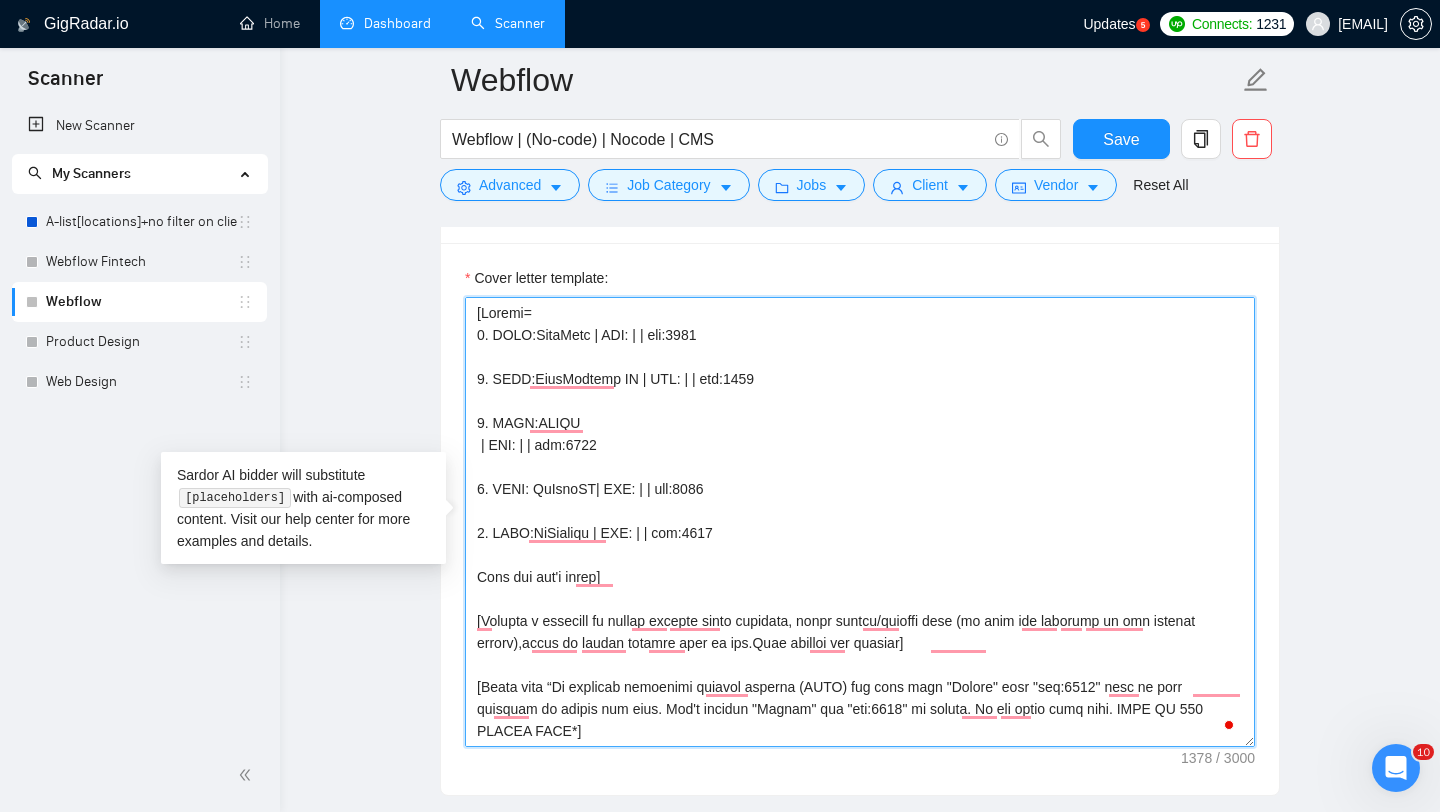 click on "Cover letter template:" at bounding box center (860, 522) 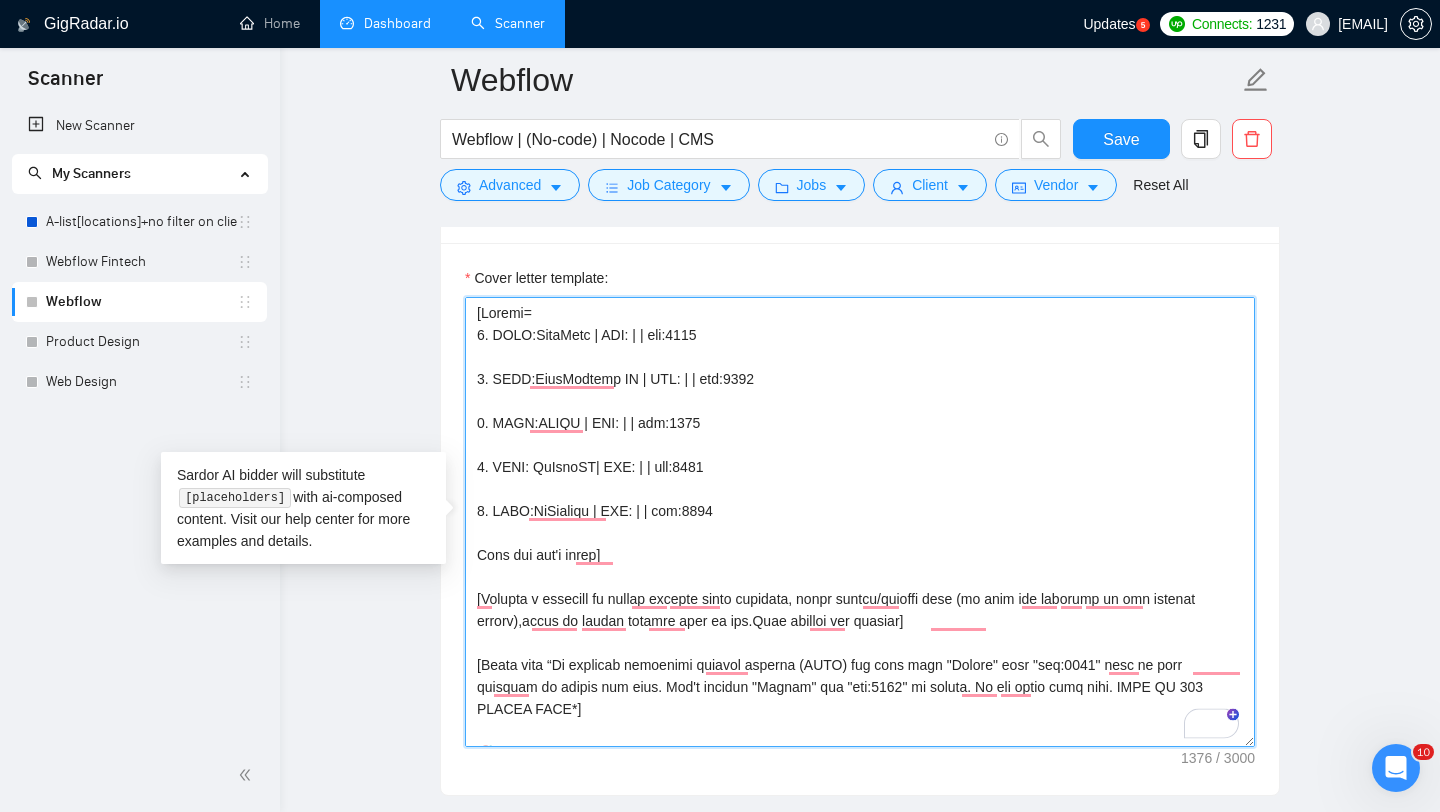 click on "Cover letter template:" at bounding box center [860, 522] 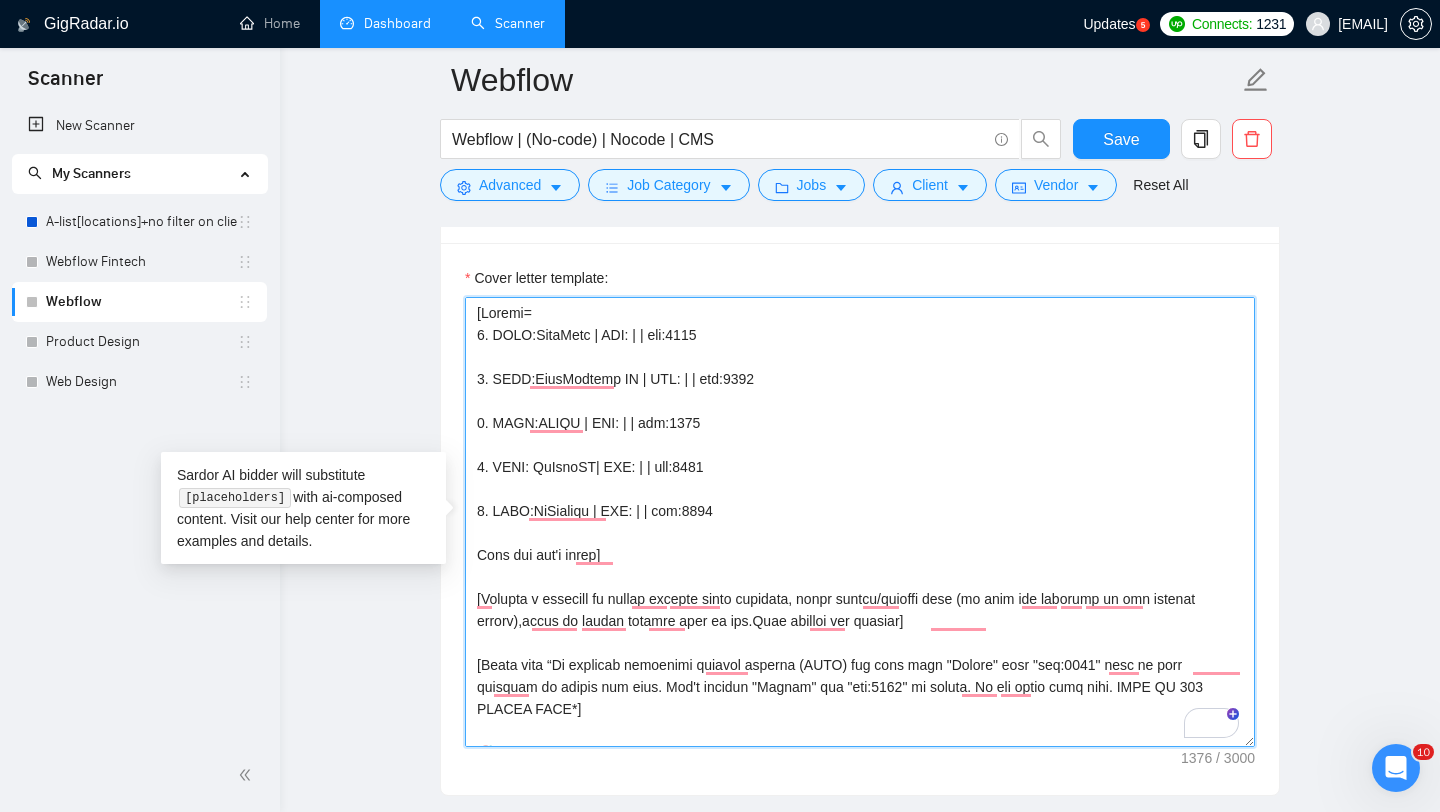 paste on "https://www.easyrent.team/" 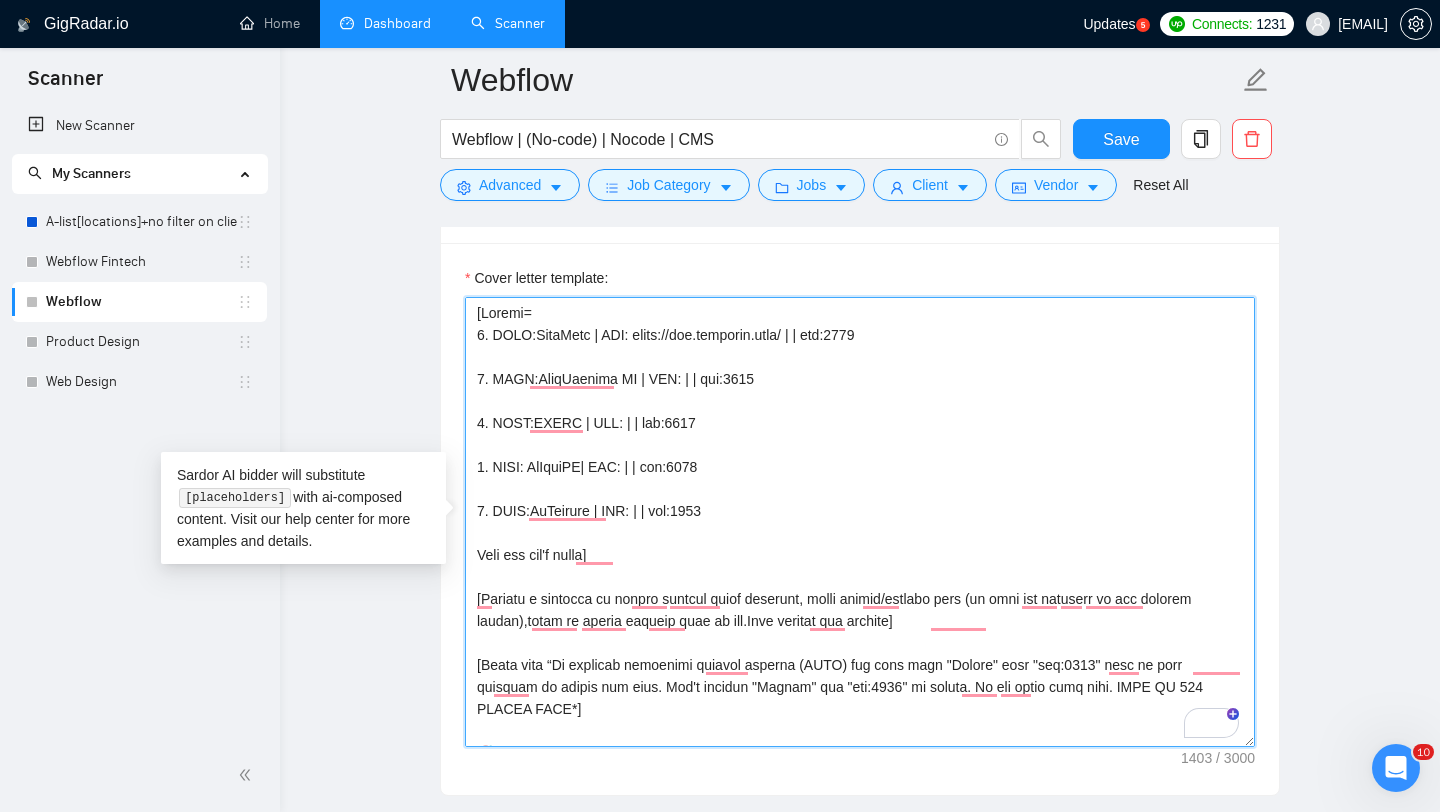 click on "Cover letter template:" at bounding box center [860, 522] 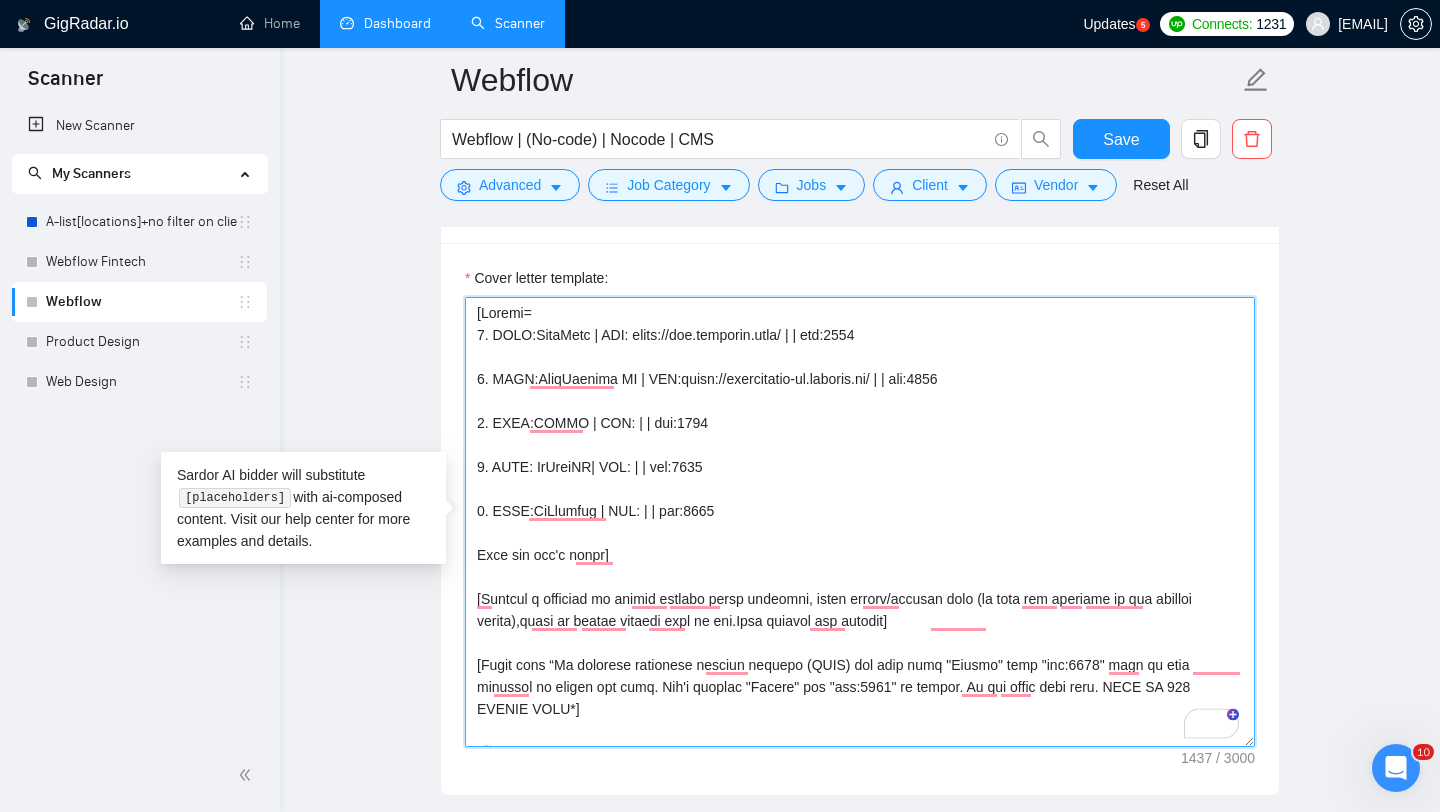 click on "Cover letter template:" at bounding box center (860, 522) 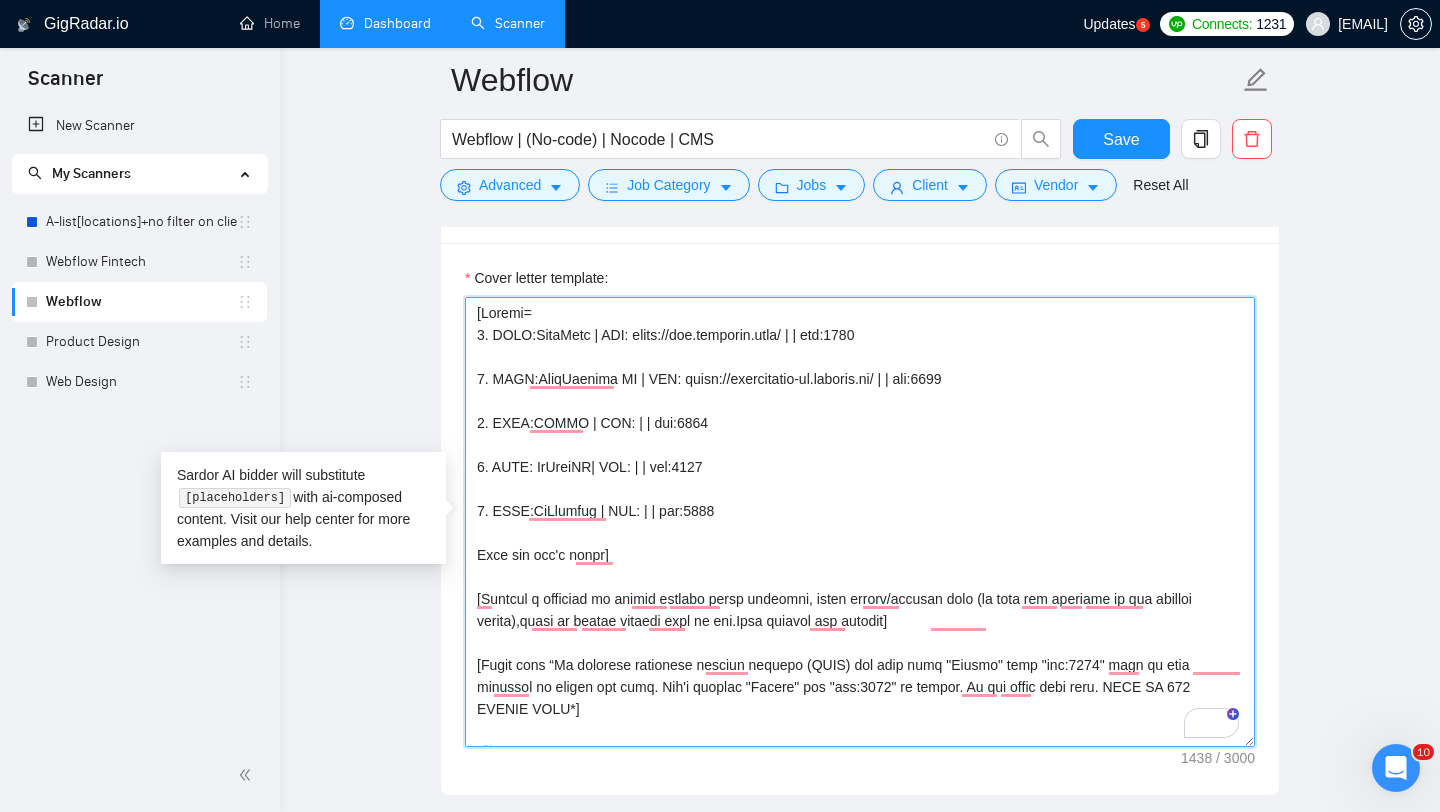 click on "Cover letter template:" at bounding box center (860, 522) 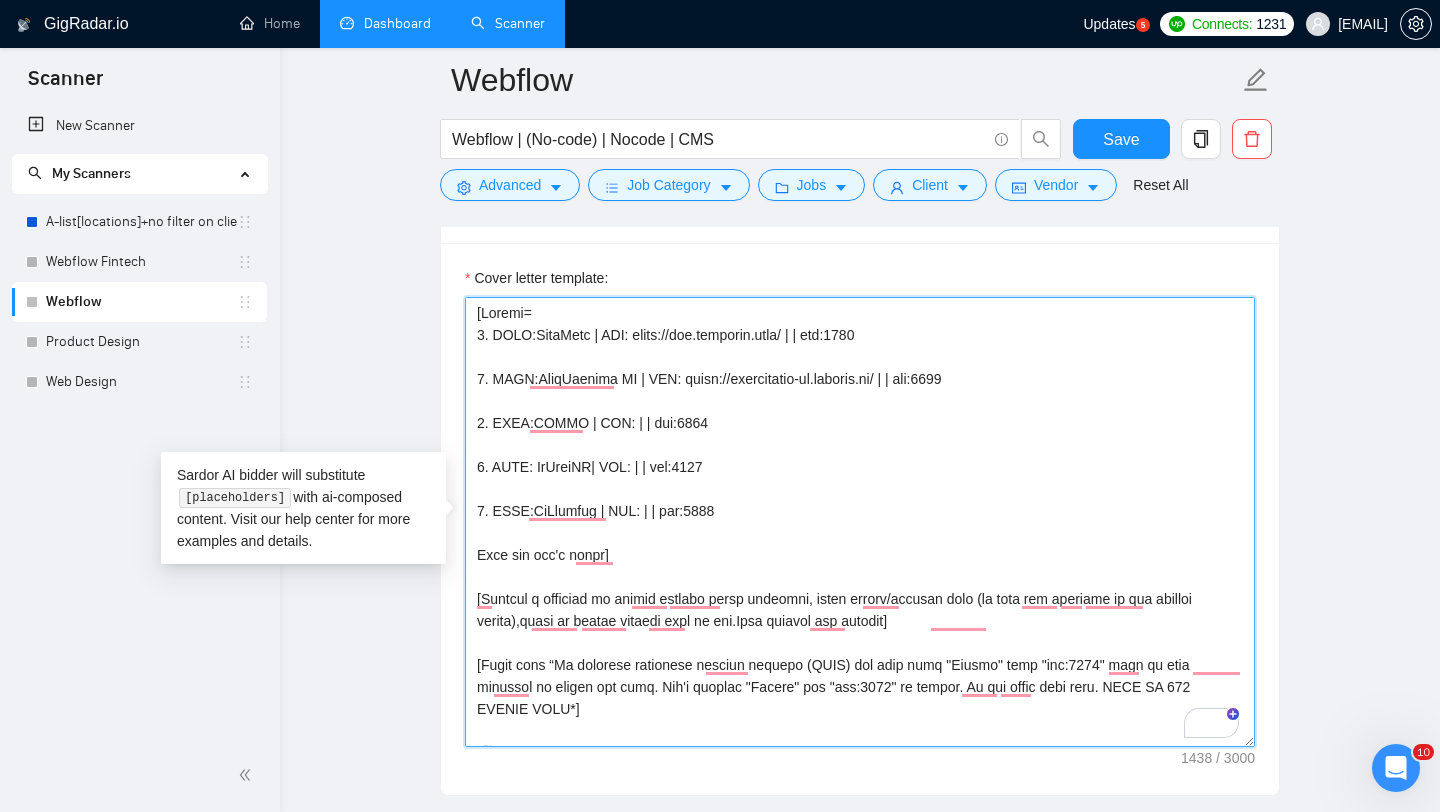 click on "Cover letter template:" at bounding box center [860, 522] 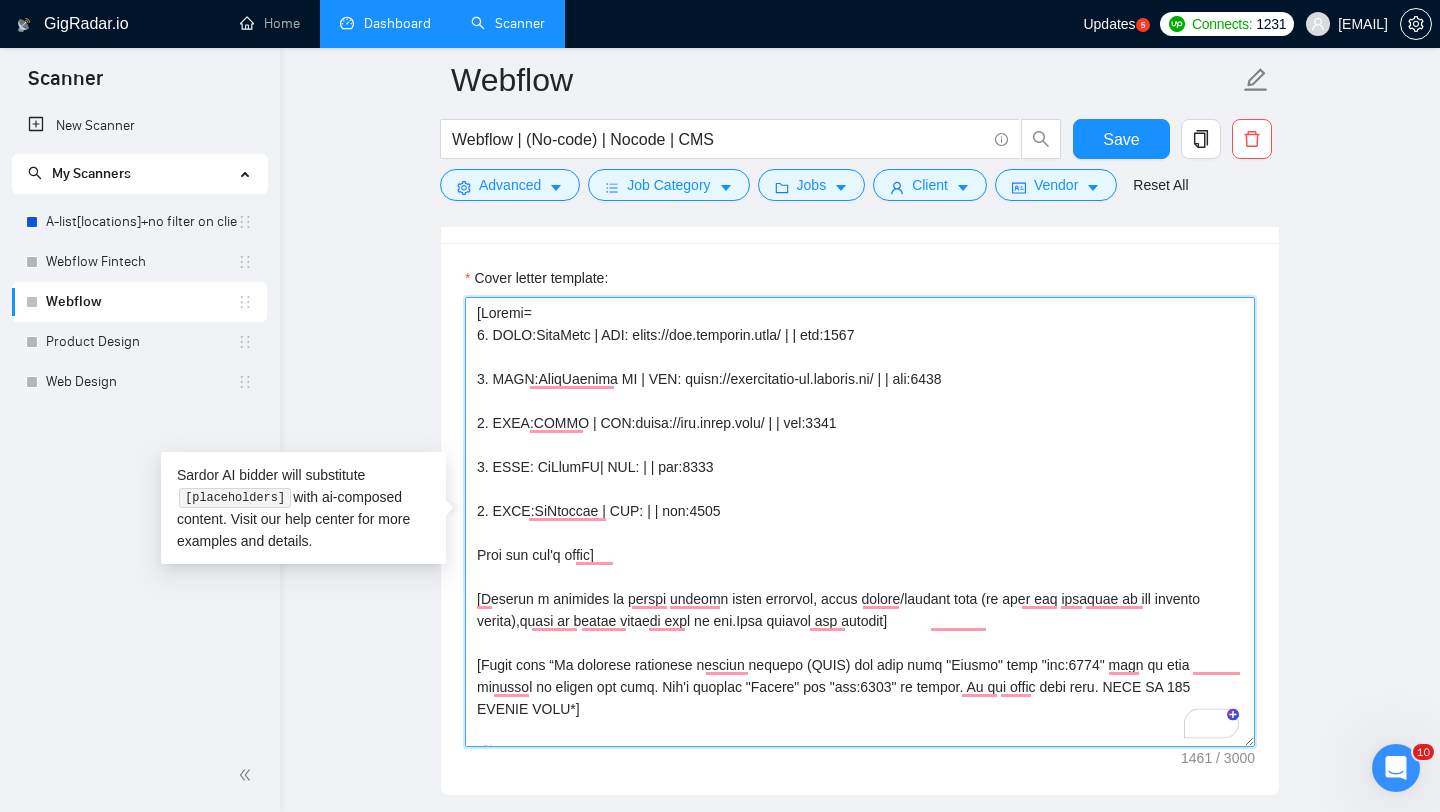 click on "Cover letter template:" at bounding box center [860, 522] 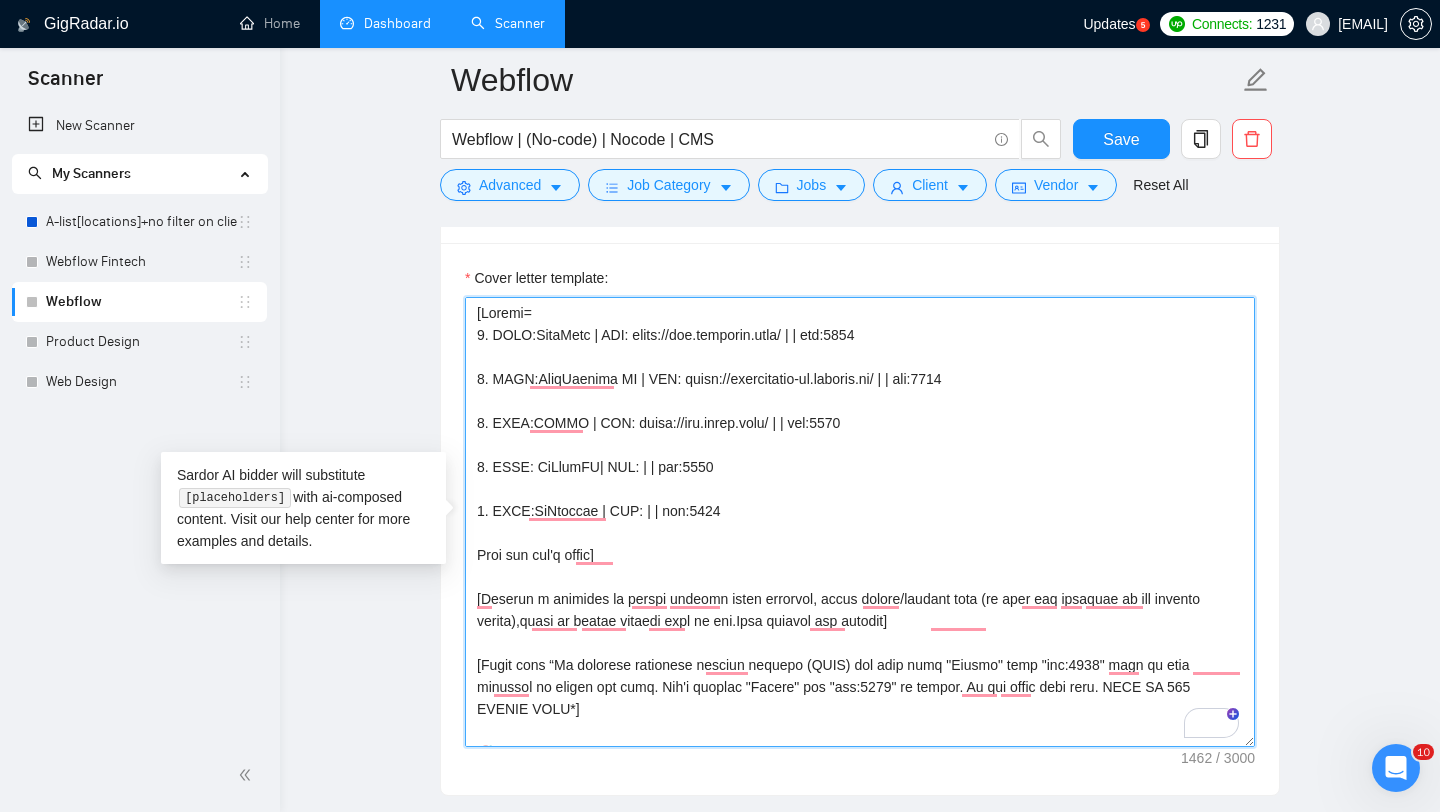paste on "myhomeiq.com/https://www." 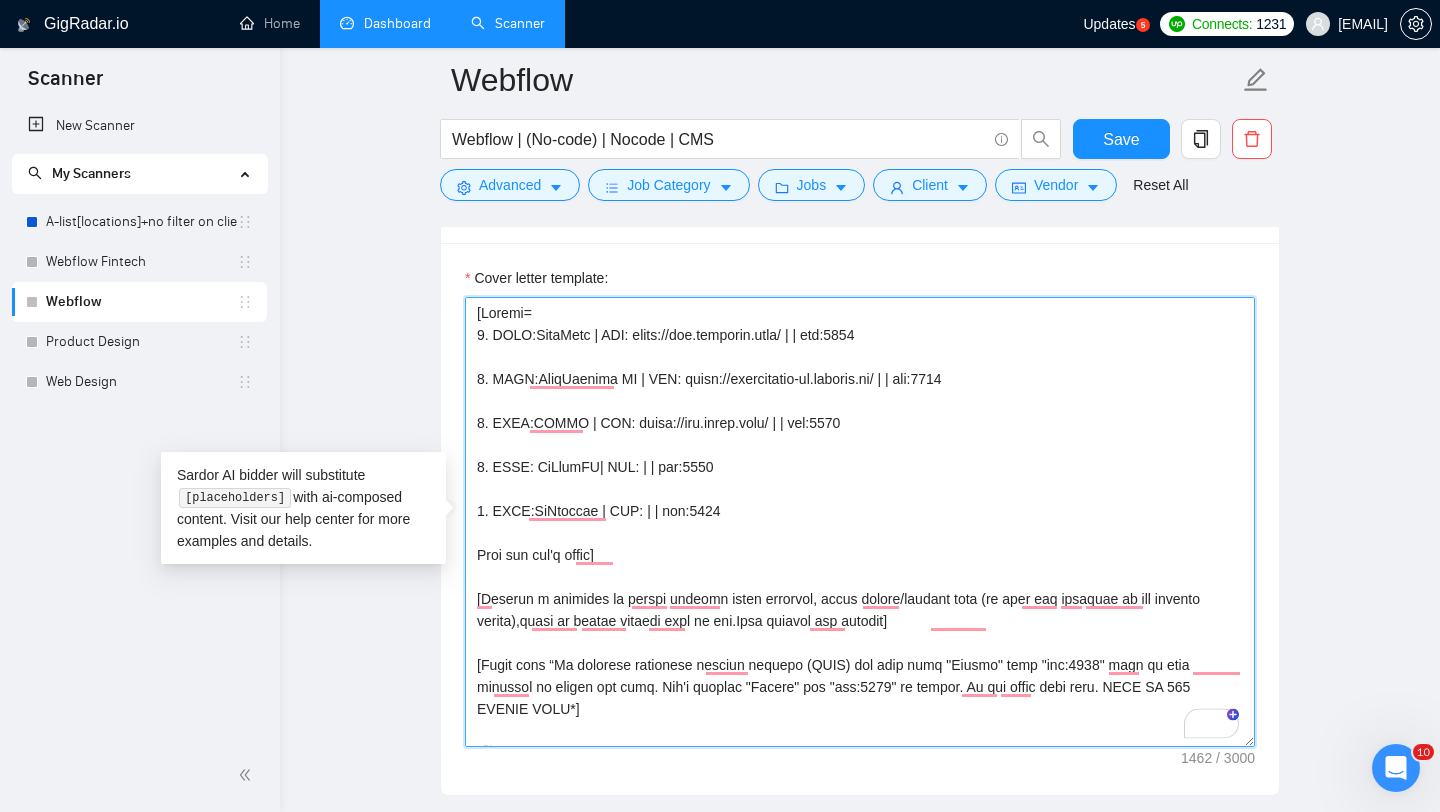 click on "Cover letter template:" at bounding box center (860, 522) 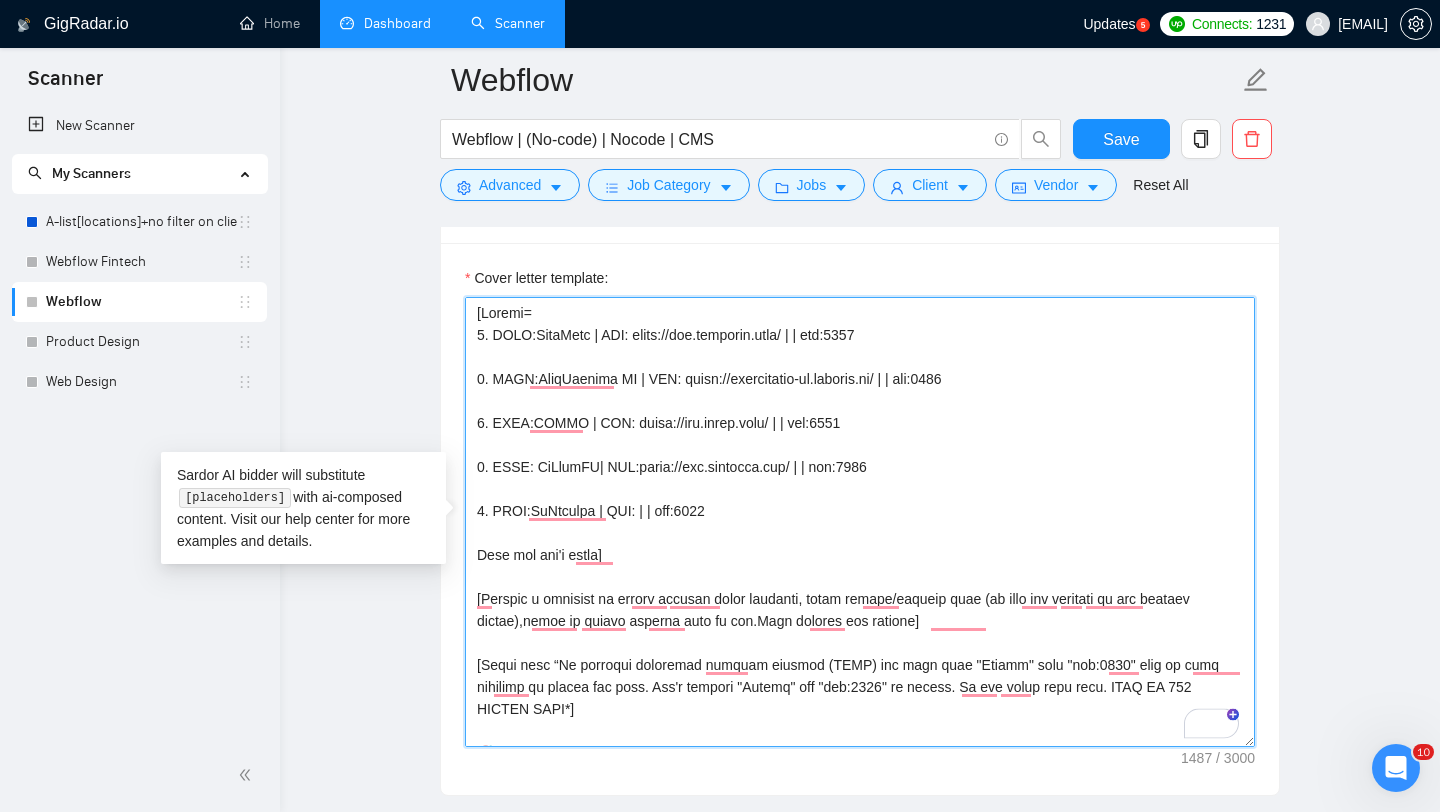 click on "Cover letter template:" at bounding box center (860, 522) 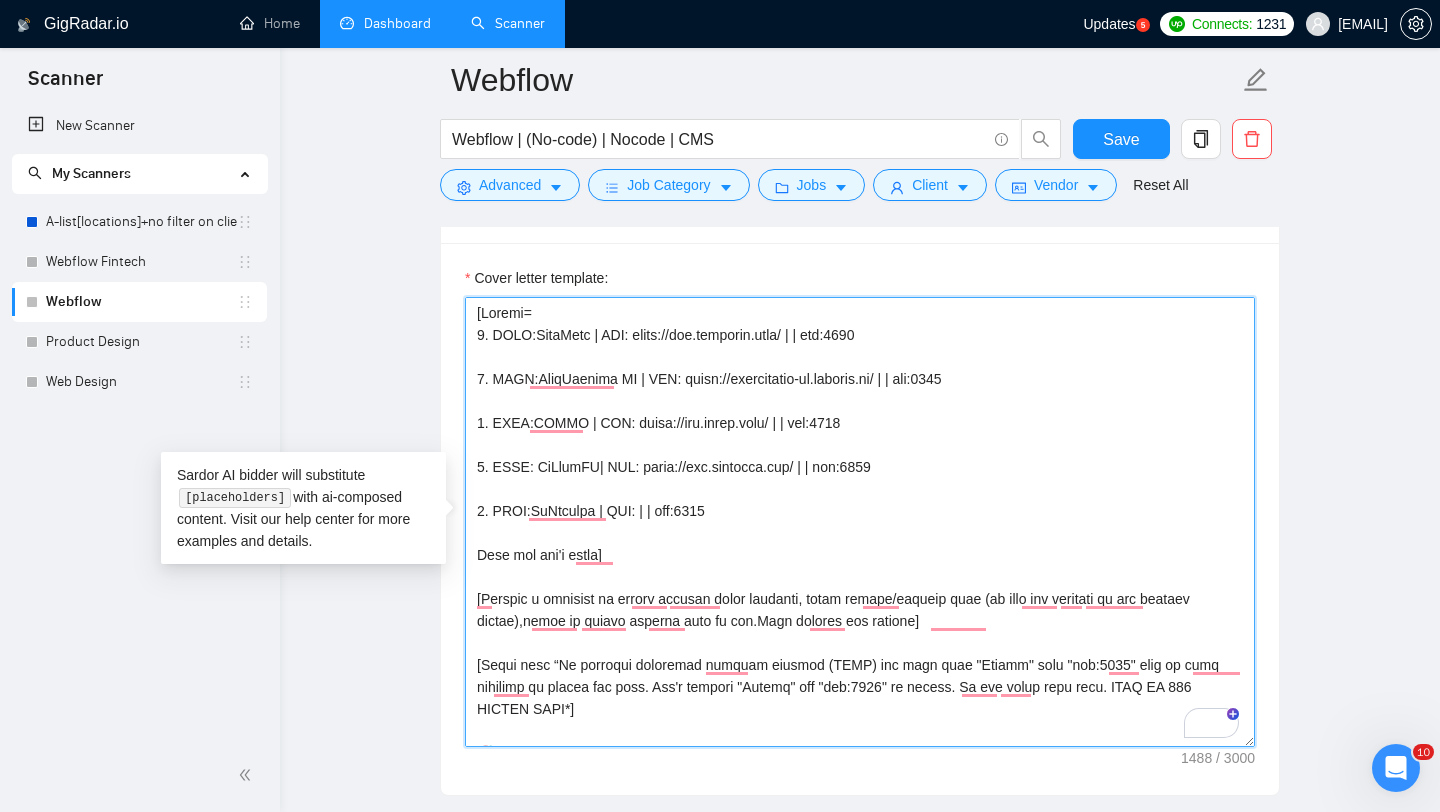 click on "Cover letter template:" at bounding box center [860, 522] 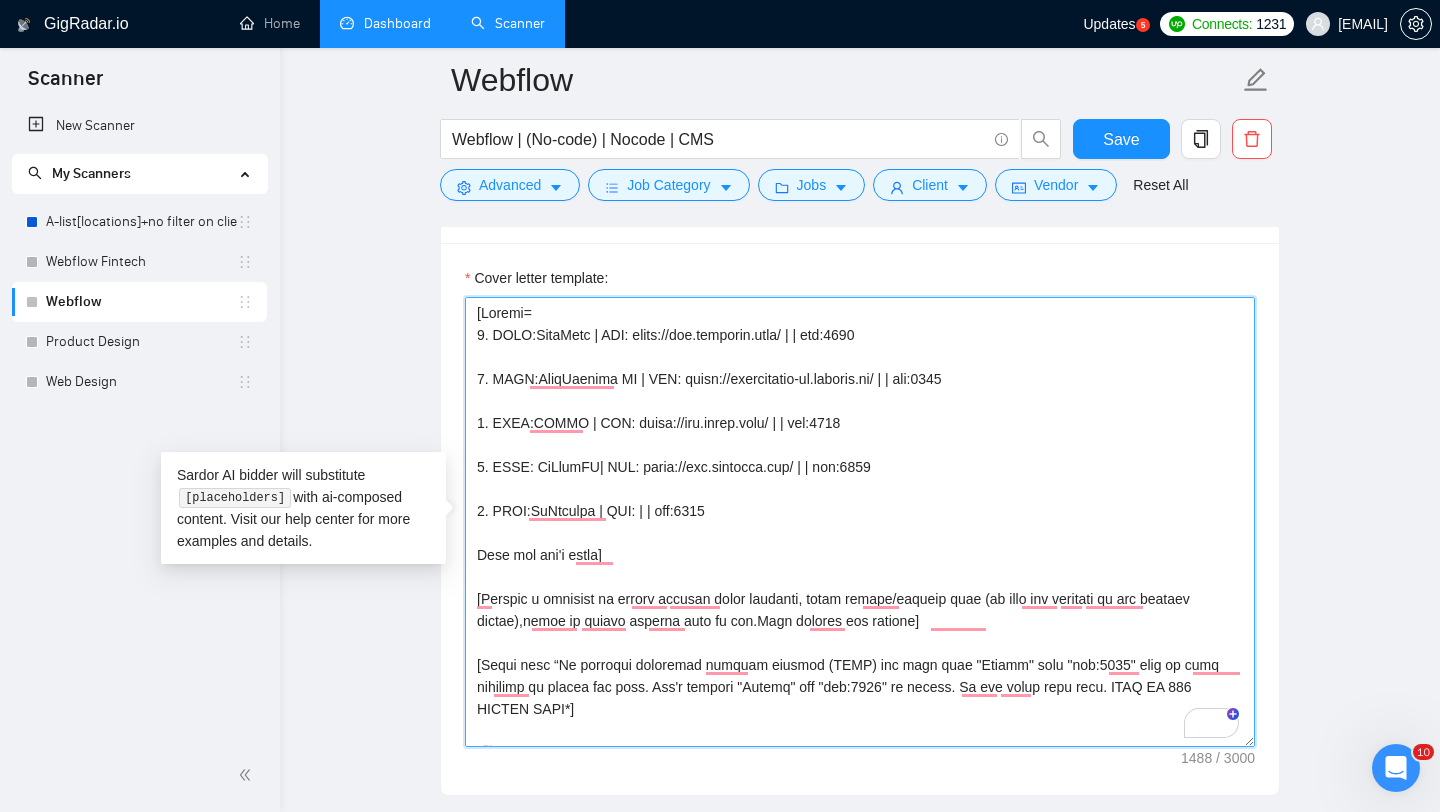 paste on "[URL]" 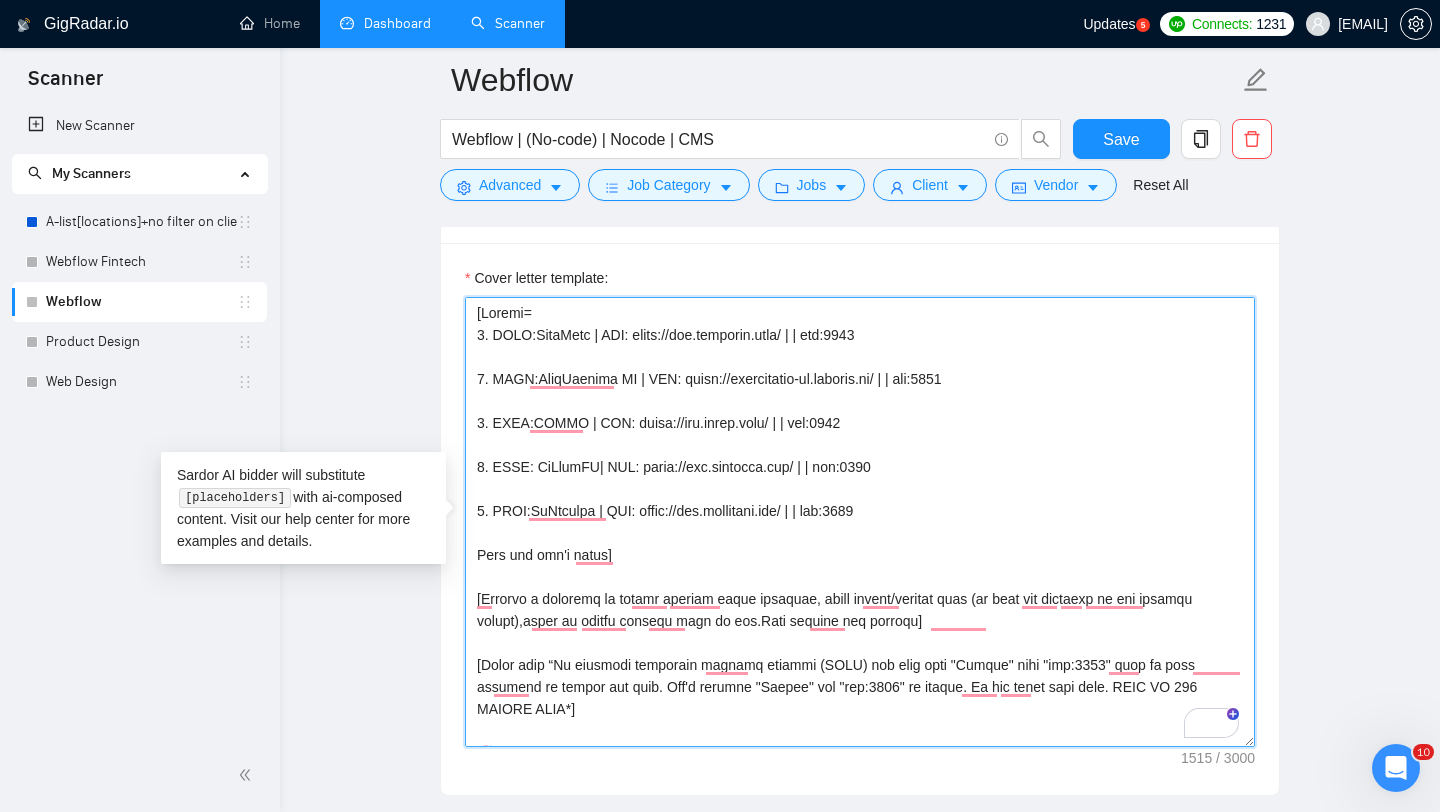 click on "Cover letter template:" at bounding box center (860, 522) 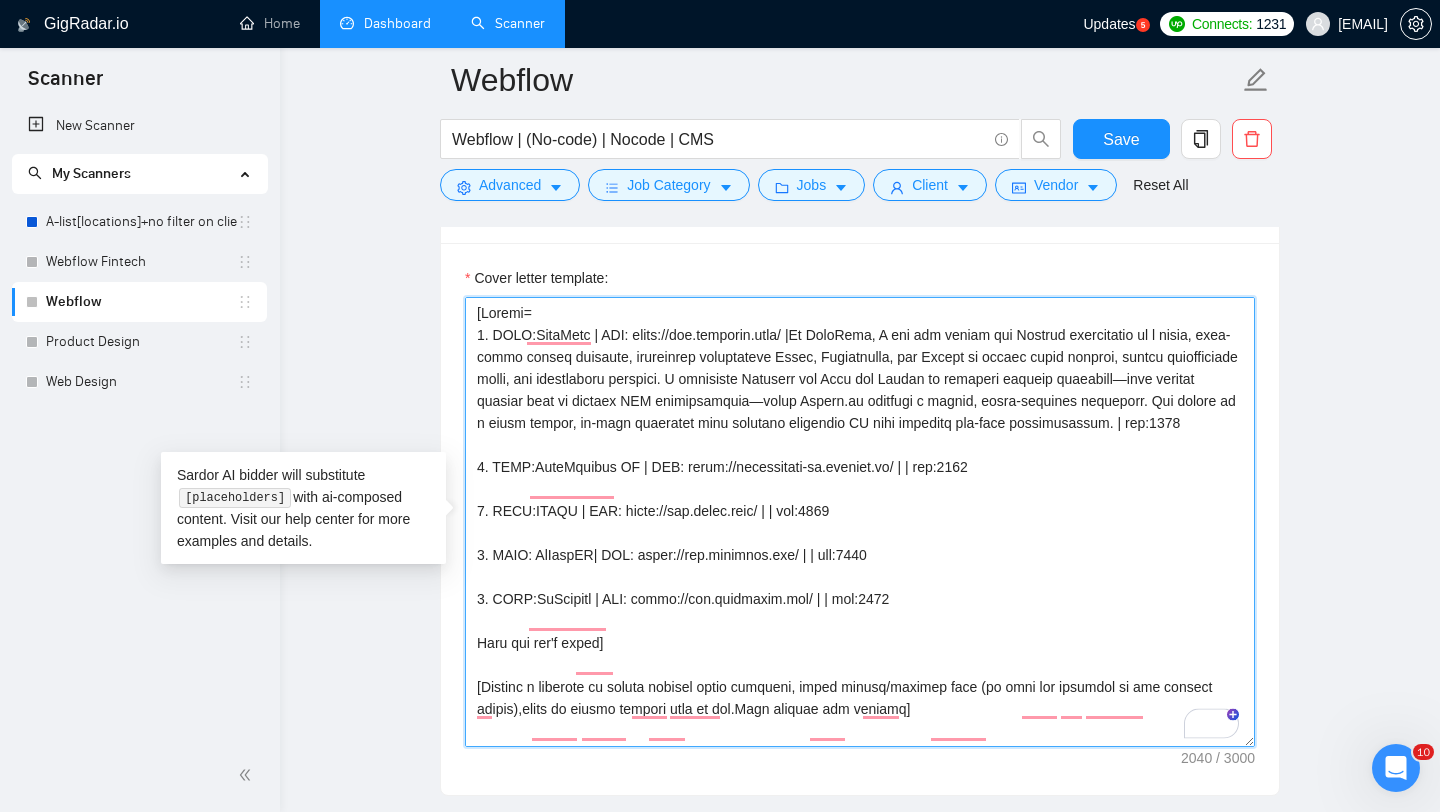 click on "Cover letter template:" at bounding box center [860, 522] 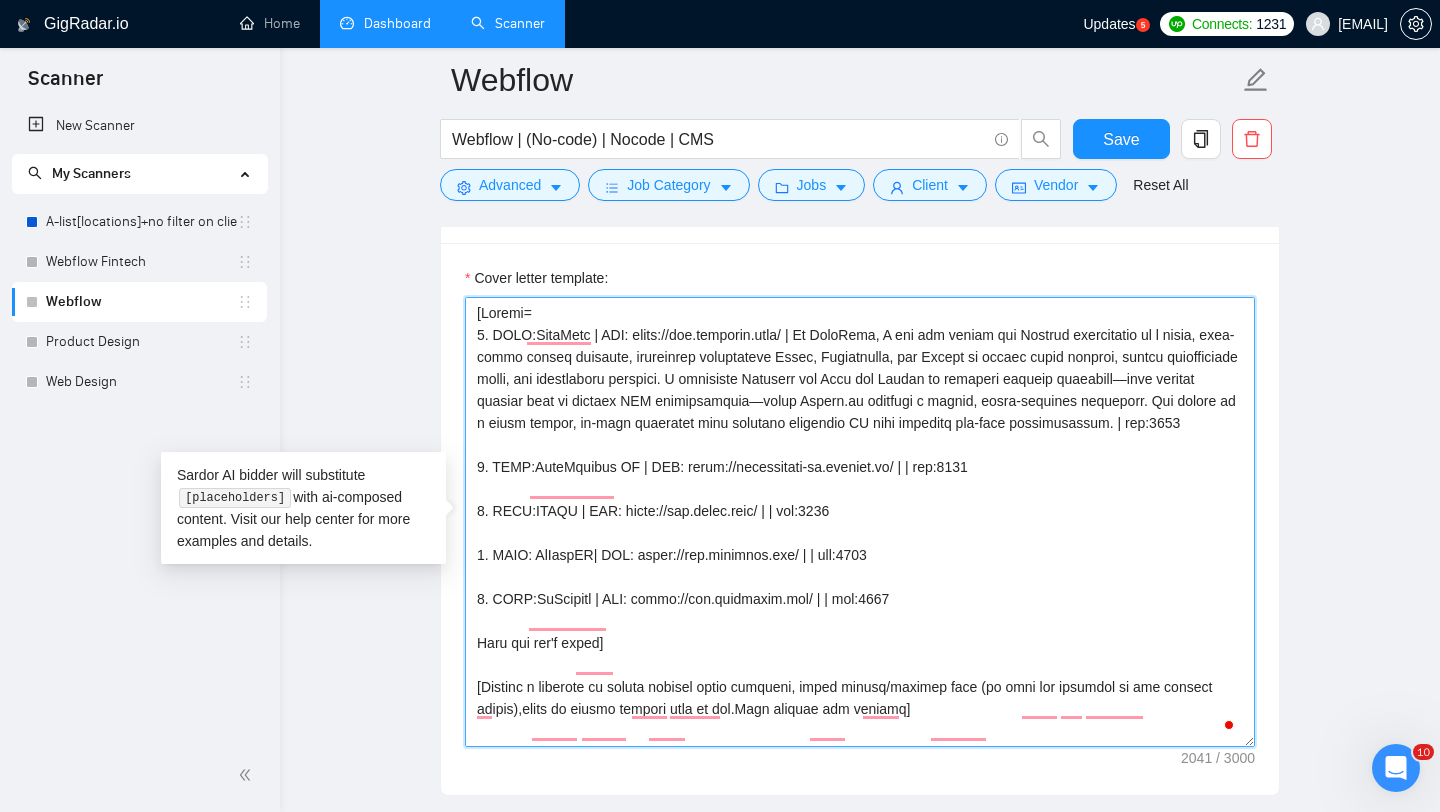 click on "Cover letter template:" at bounding box center (860, 522) 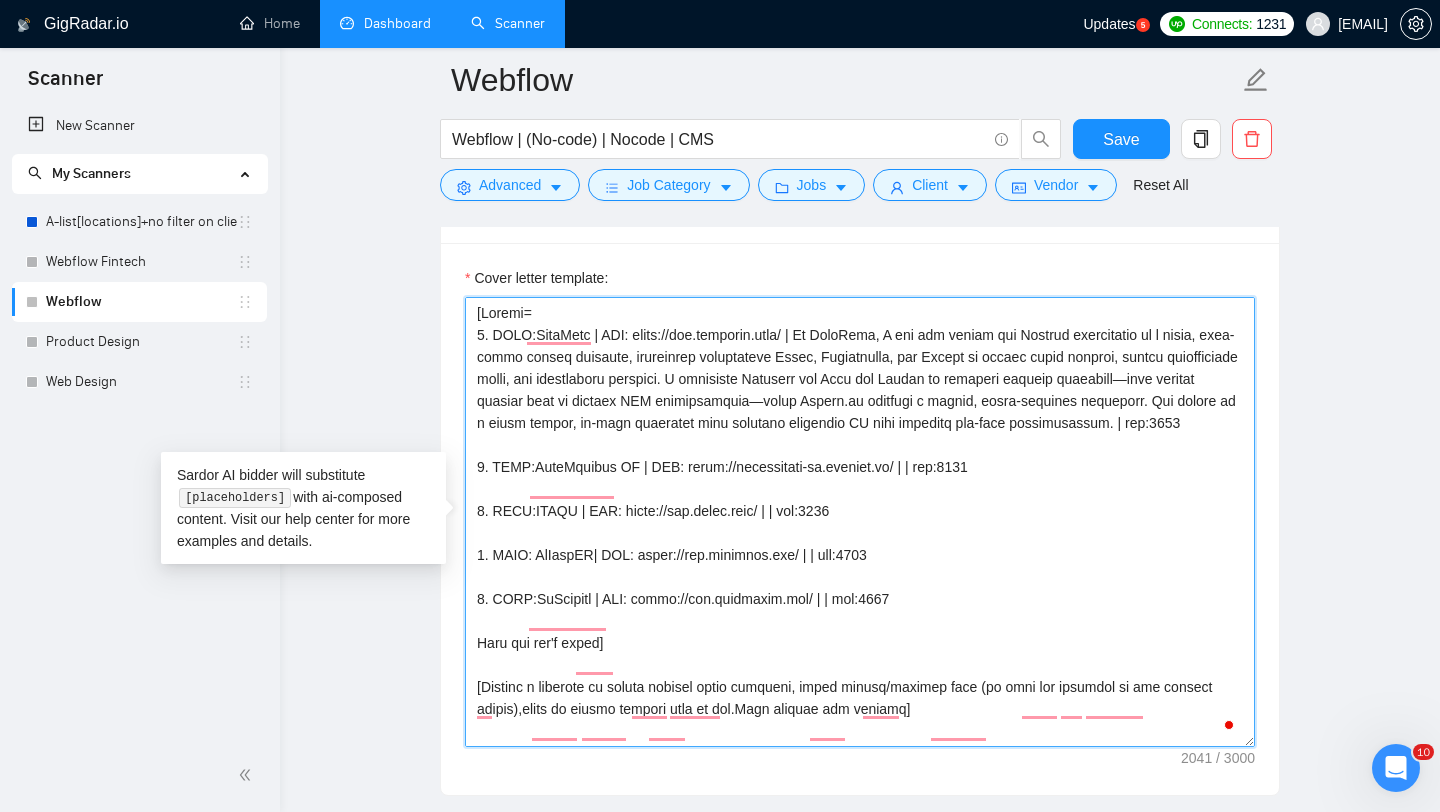 drag, startPoint x: 687, startPoint y: 485, endPoint x: 770, endPoint y: 485, distance: 83 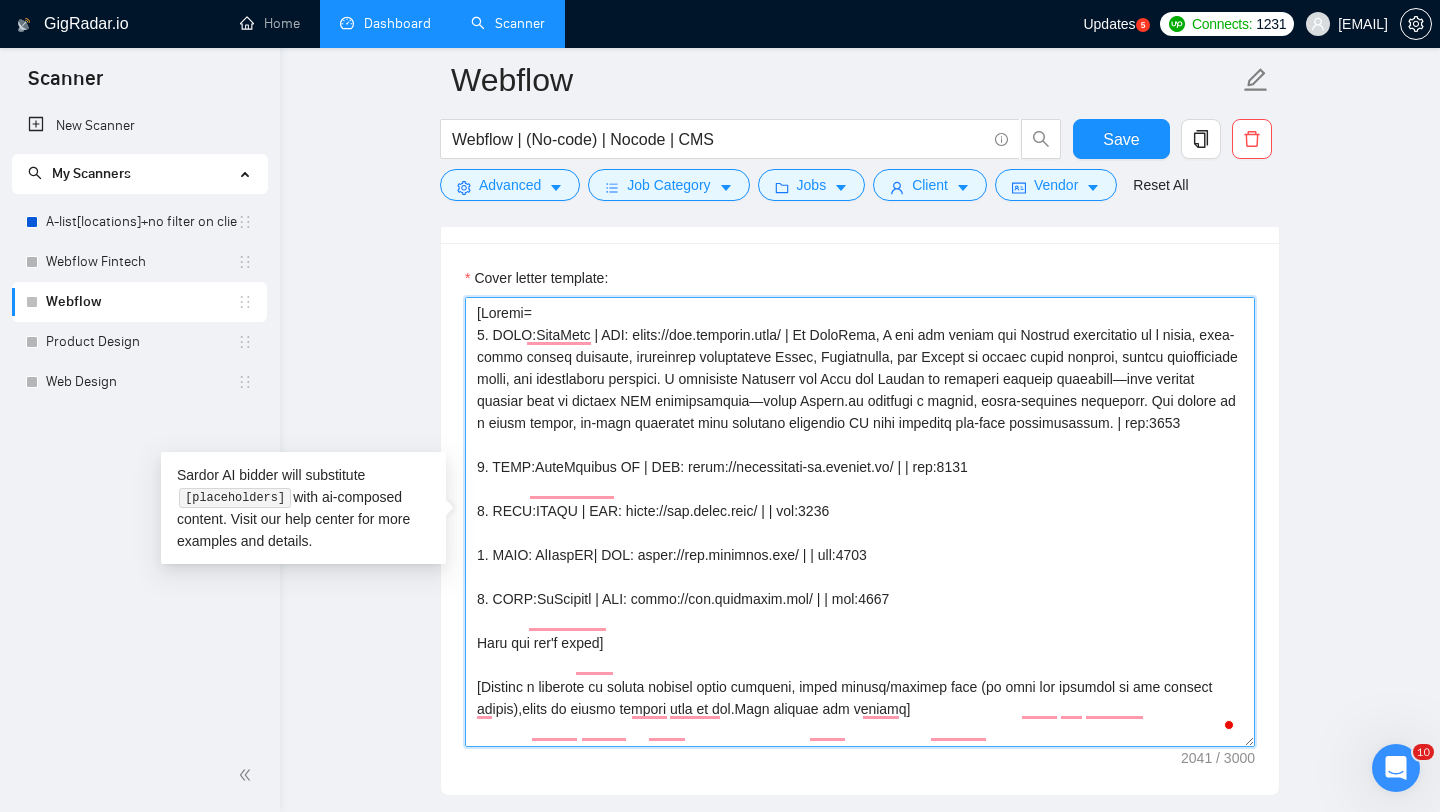 drag, startPoint x: 685, startPoint y: 486, endPoint x: 899, endPoint y: 479, distance: 214.11446 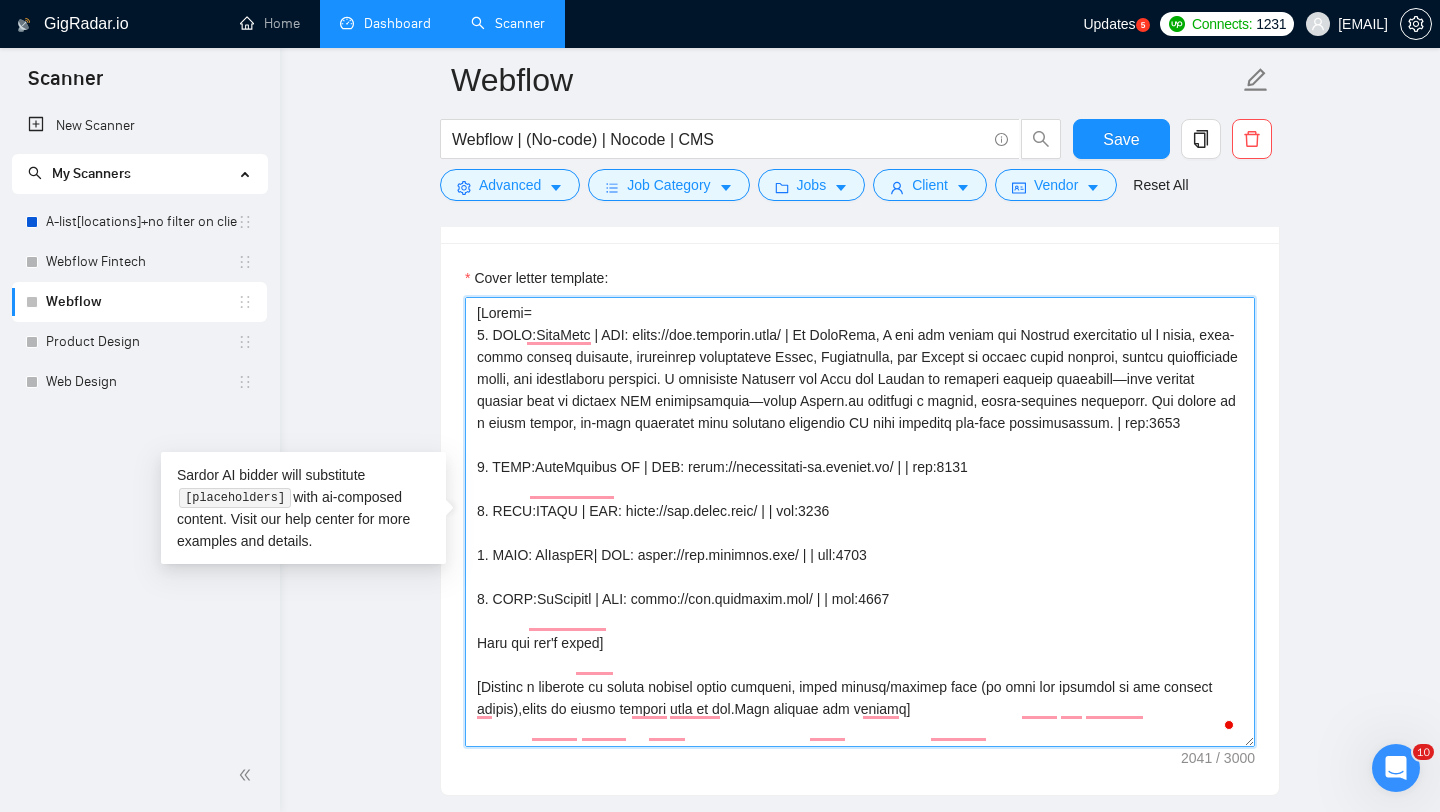 click on "Cover letter template:" at bounding box center [860, 522] 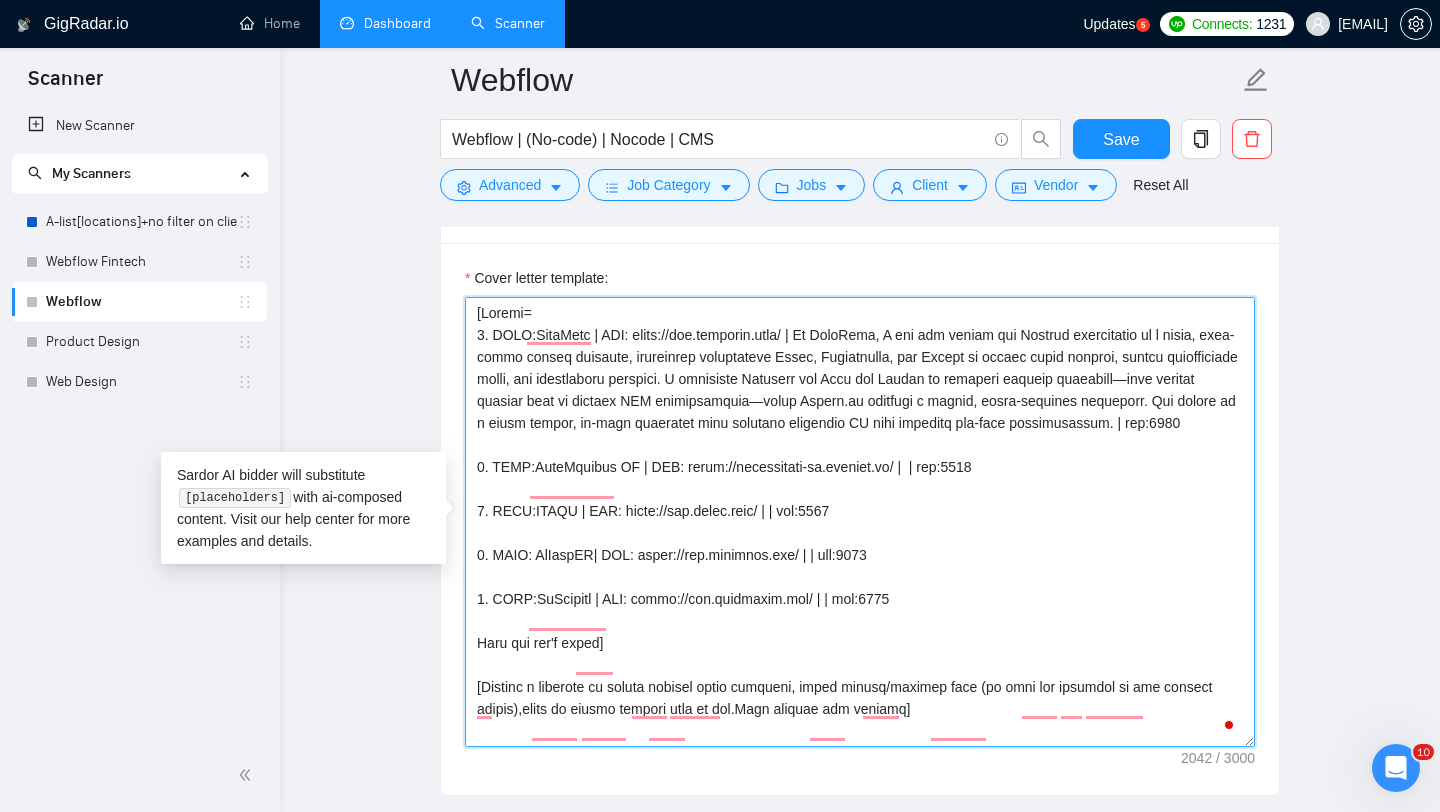 paste on "At EasyStorage NL, I crafted and developed a clean, responsive Webflow site, leveraging Splide.js to build an engaging, touch-friendly carousel experience. The design emphasizes simplicity and clarity, enabling users to easily explore storage options and navigate key information. Through this elegant integration of Webflow and Splide.js, the site delivers a polished, interactive user journey without relying on heavy code." 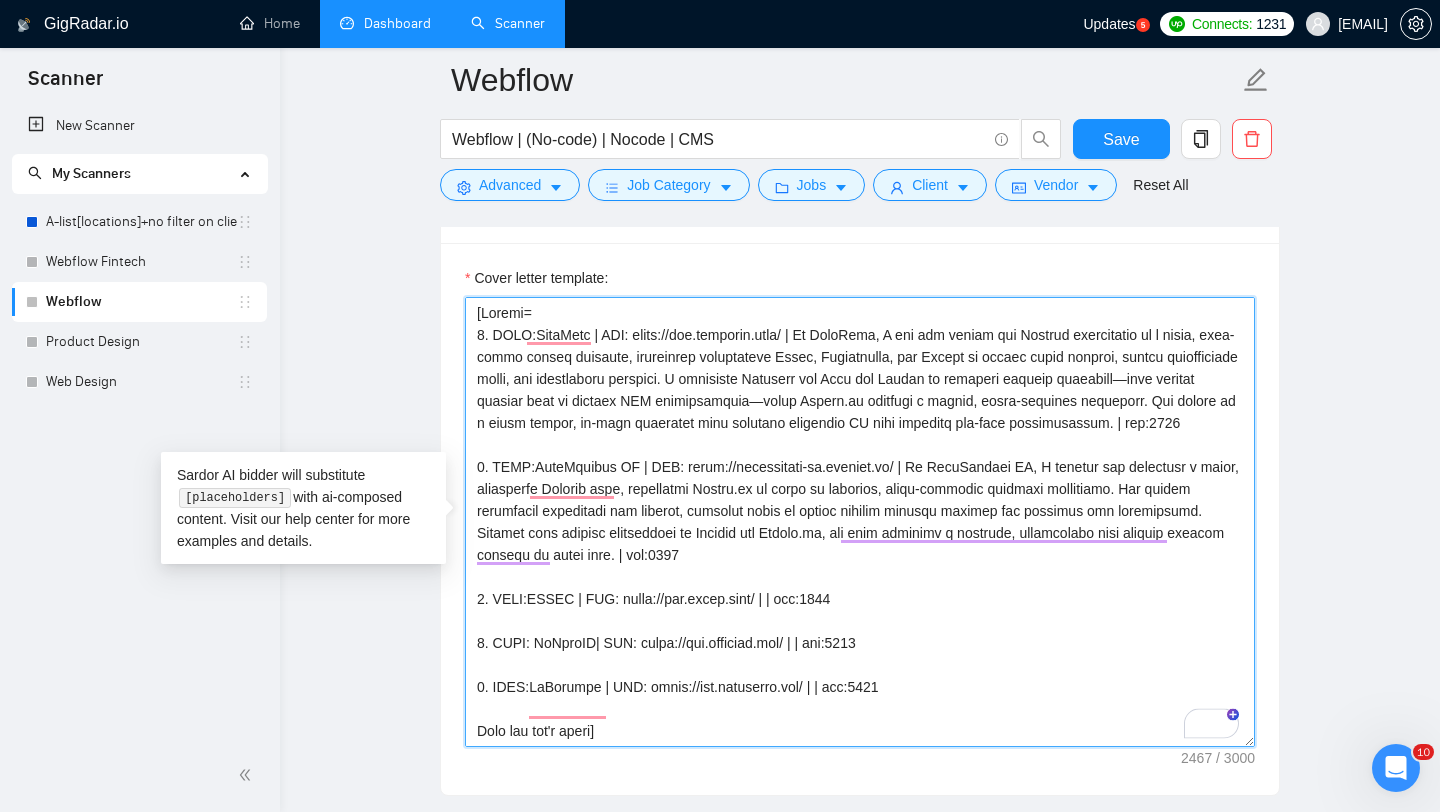 click on "Cover letter template:" at bounding box center [860, 522] 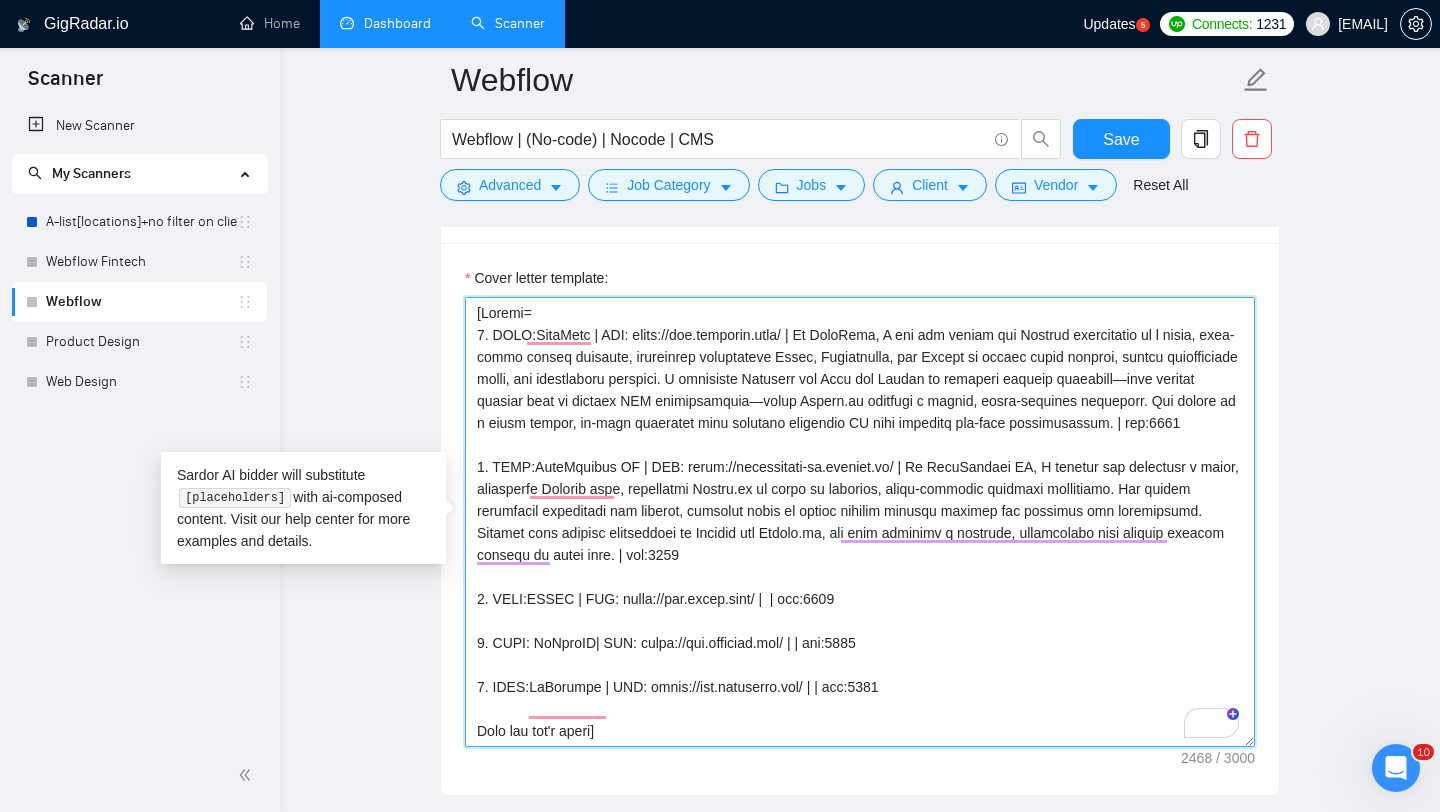paste on "At ANODA, I led the full design and Webflow development of our company website, creating a dynamic, high-conversion experience that reflects our mobile-first approach. We integrated Make to automate form submissions and internal workflows, and used Swiper.js to deliver smooth, touch-optimized interactions throughout the site. The result is a bold, modern web presence that showcases our expertise while performing flawlessly across all devices." 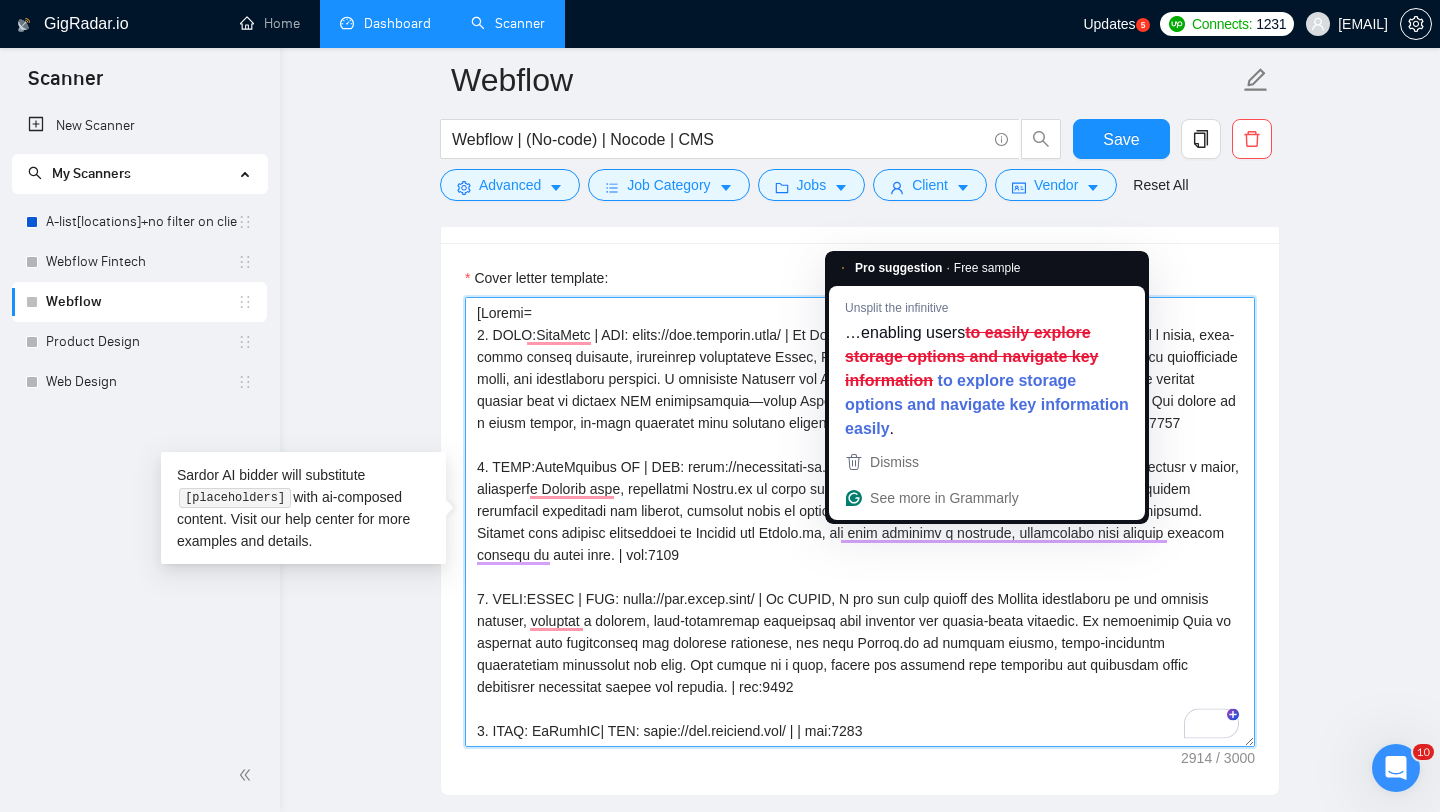 scroll, scrollTop: 136, scrollLeft: 0, axis: vertical 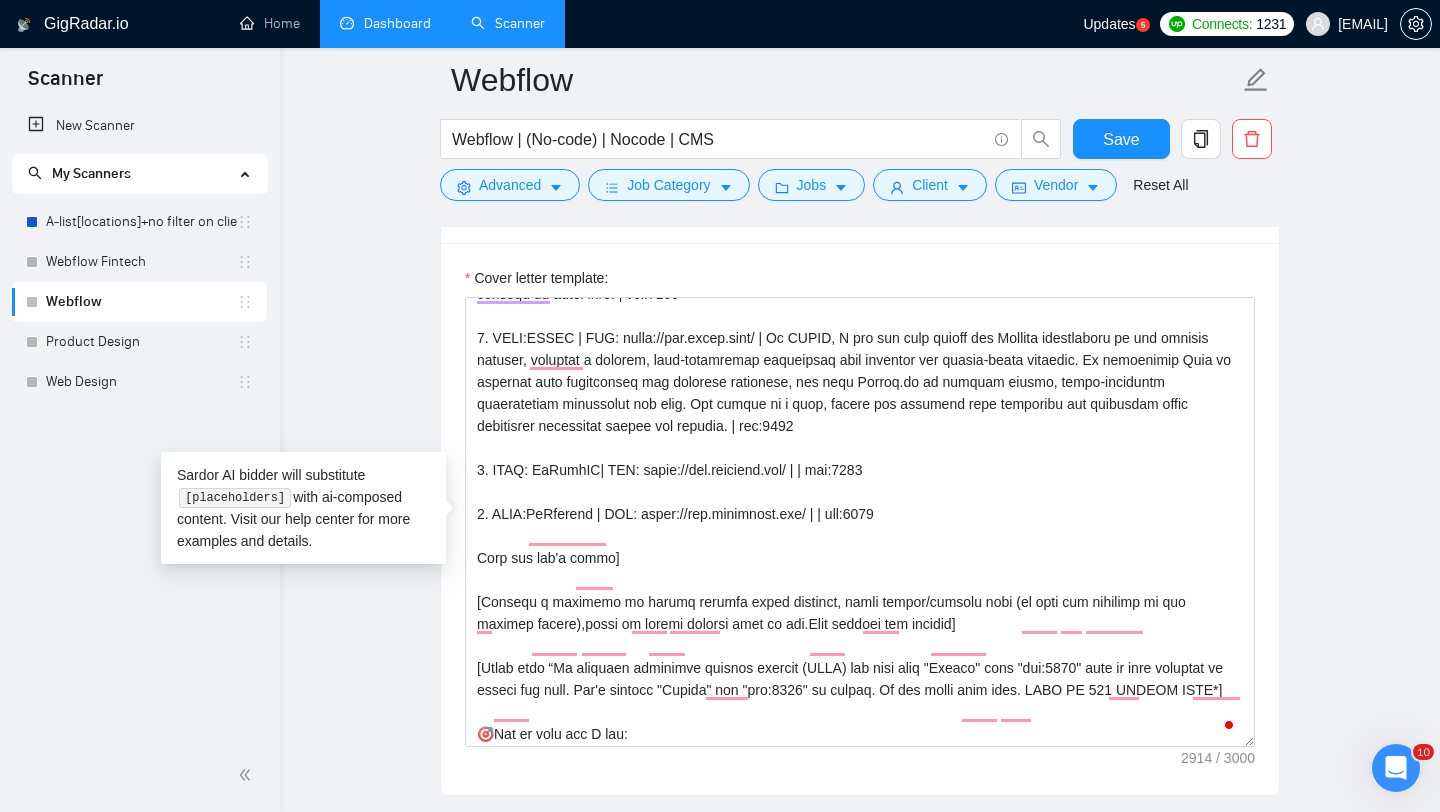 drag, startPoint x: 1178, startPoint y: 757, endPoint x: 1210, endPoint y: 757, distance: 32 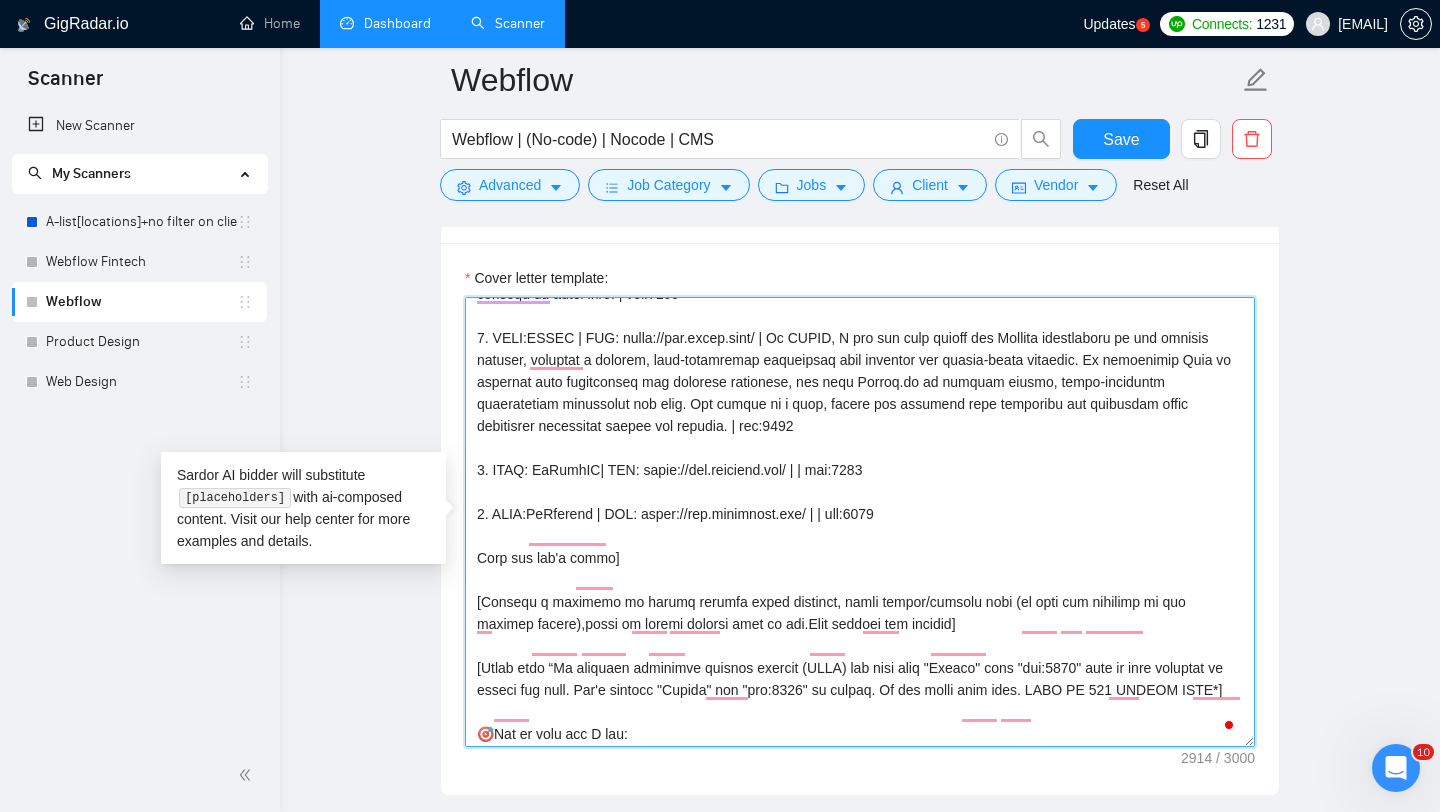 scroll, scrollTop: 150, scrollLeft: 0, axis: vertical 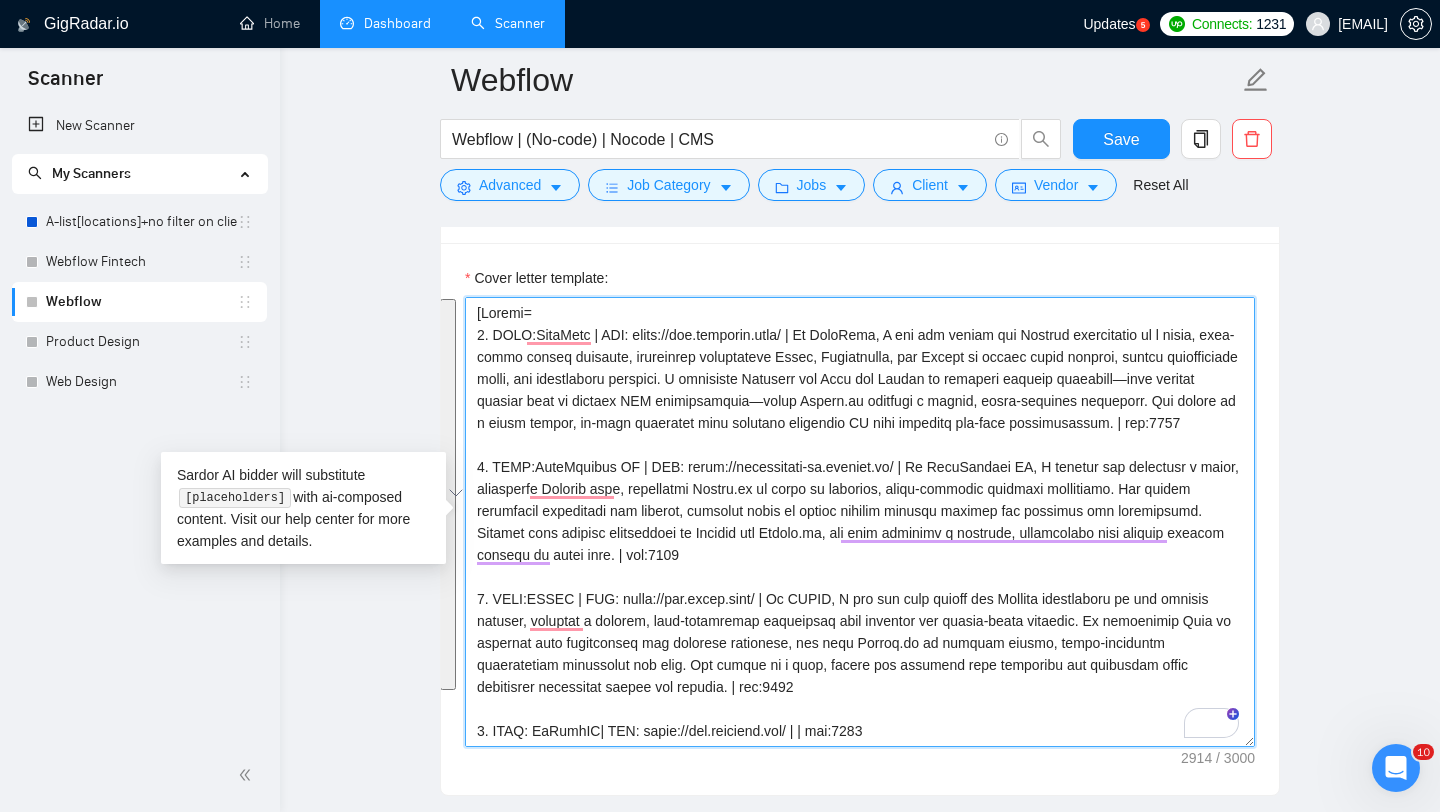 drag, startPoint x: 858, startPoint y: 445, endPoint x: 475, endPoint y: 334, distance: 398.7606 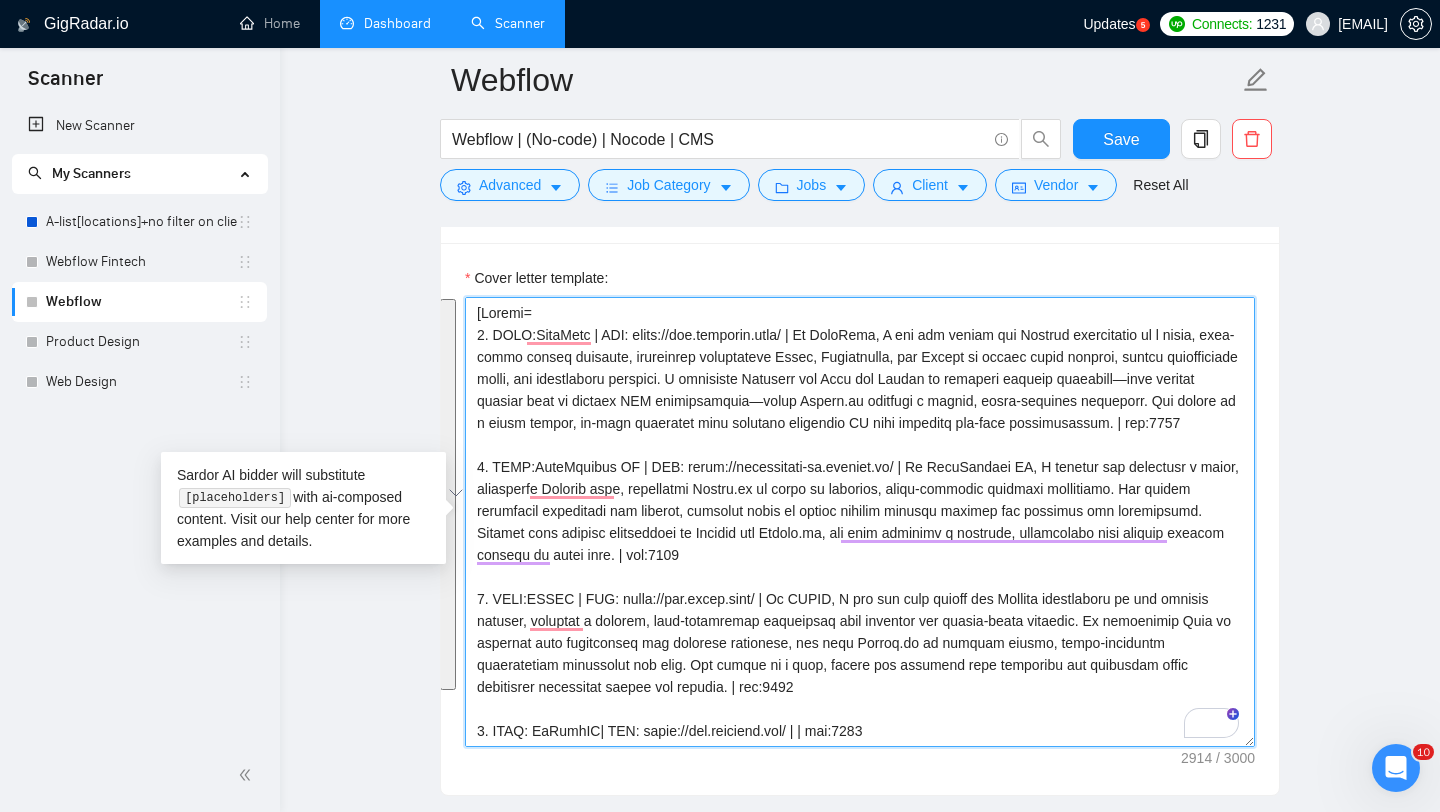 paste on "CLNT:EasyRent|URL:https://www.easyrent.team/|Des+WbfDev:RntlPlat|Intg:Wzd,Mmbrstck,Strp|Fts:GatedCntnt,SubsFlow,Pay|Airtbl+Make+Twlio:AutoBkng+SMS|Swpr.js:UI|NCode:UX+AppFnc|tag:7748
CLNT:EasyStorageNL|URL:https://easystorage-nl.webflow.io/|Des+Dev:Wbf|Splide.js:UI:TouchCrs|UX:Clr+Smpl|NoHvyCd|tag:7748
CLNT:ANODA|URL:https://www.anoda.mobi/|Des+WbfDev:CorpSite|Make:Form+Wkflw|Swpr.js:UI:Touch|UX:Mob1st+Modrn|" 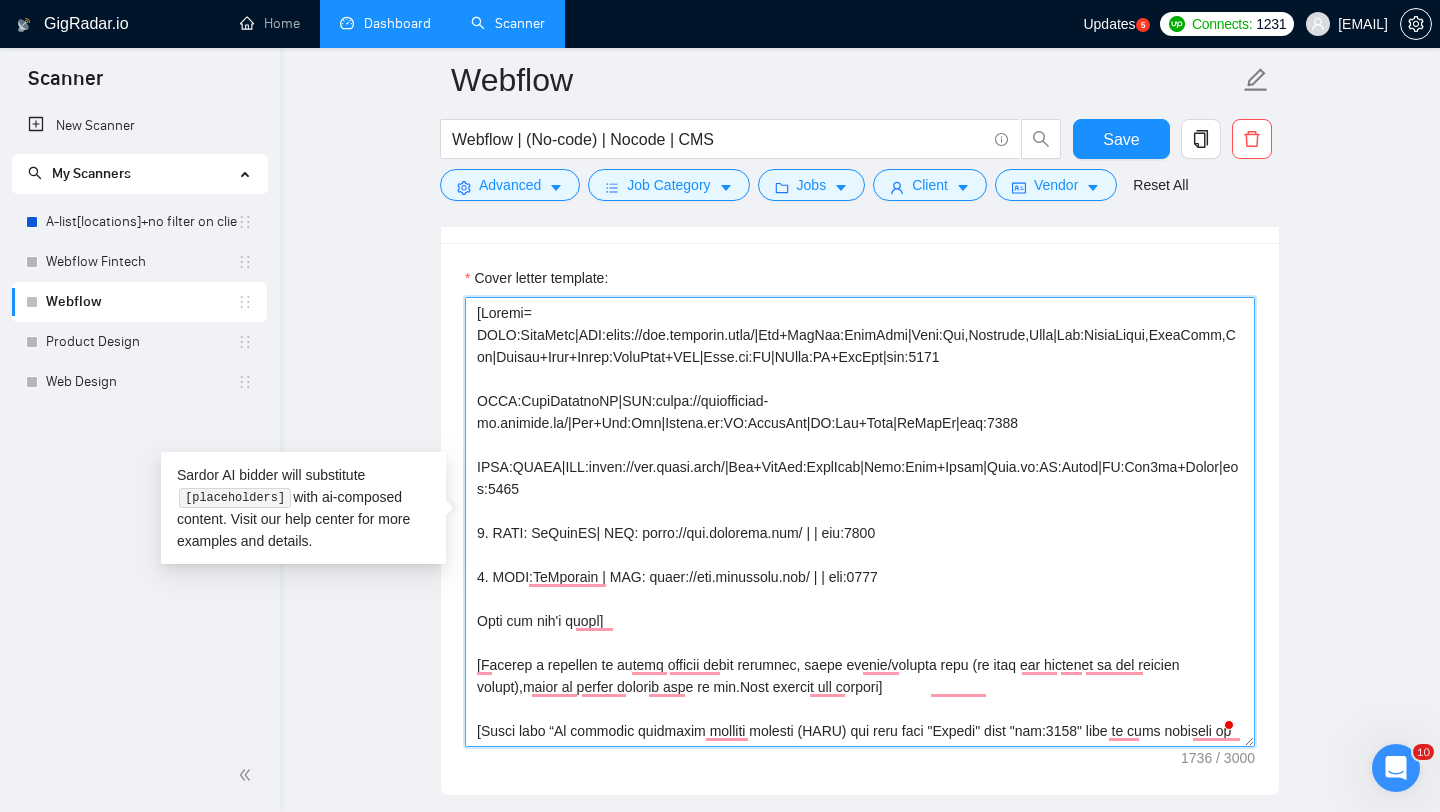 click on "Cover letter template:" at bounding box center (860, 522) 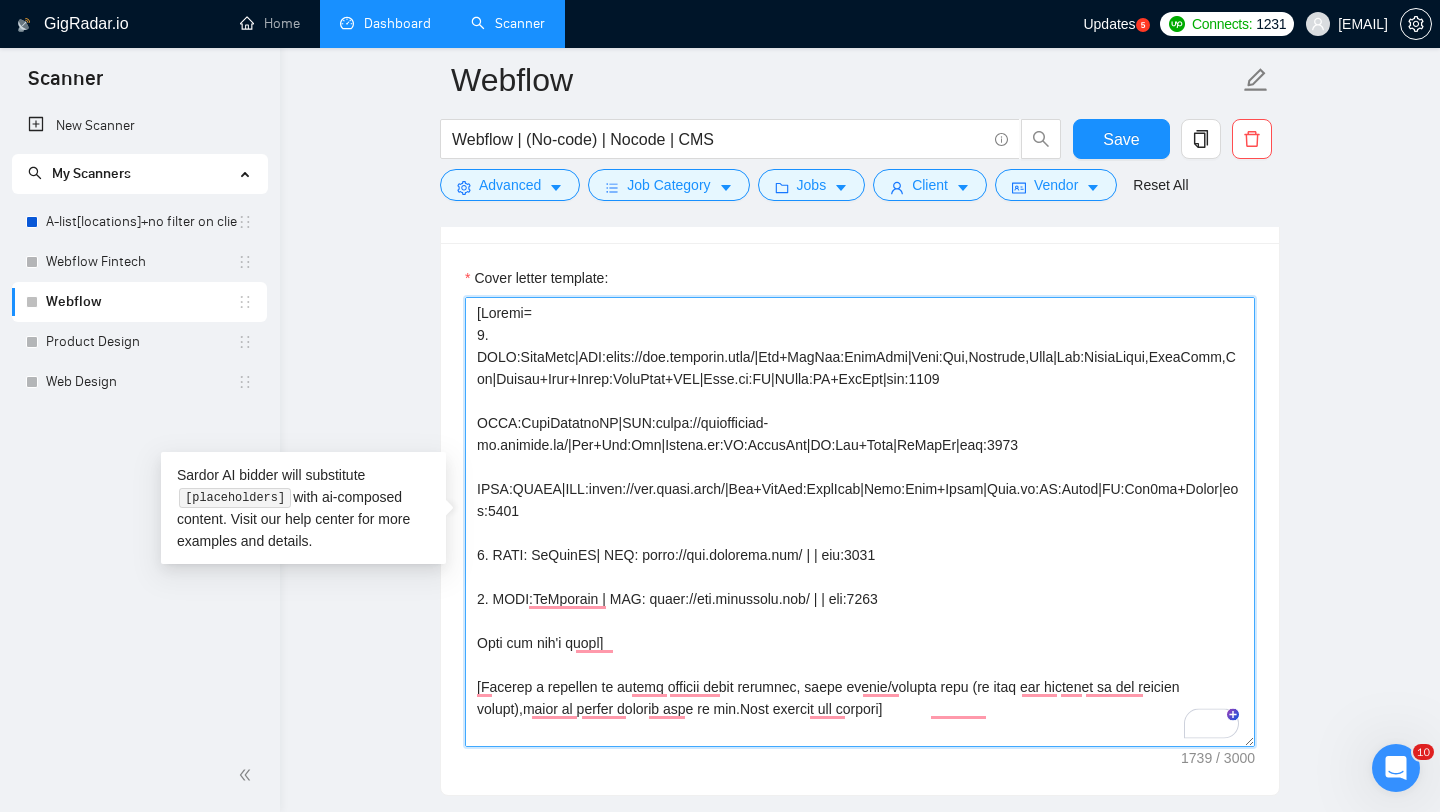 click on "Cover letter template:" at bounding box center [860, 522] 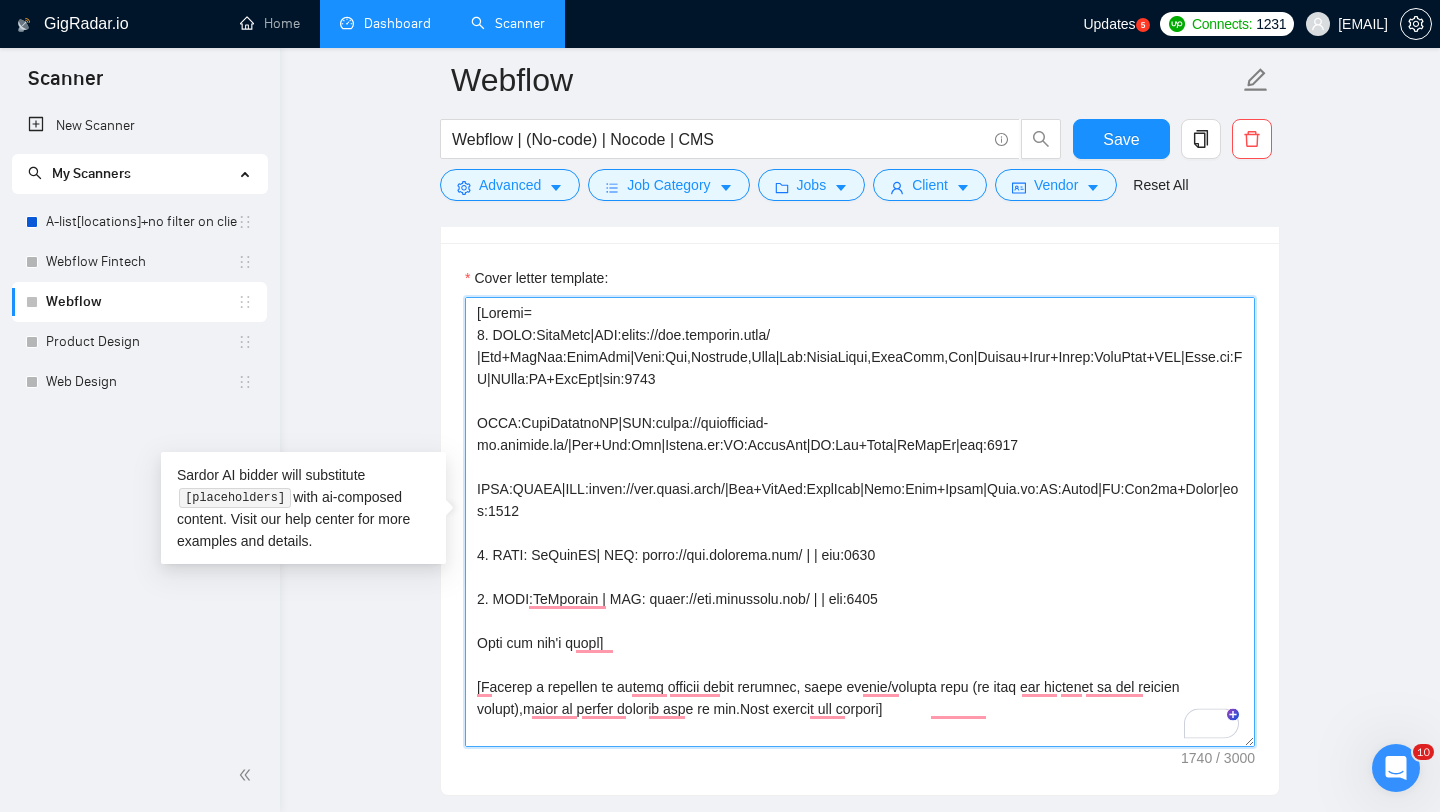 click on "Cover letter template:" at bounding box center (860, 522) 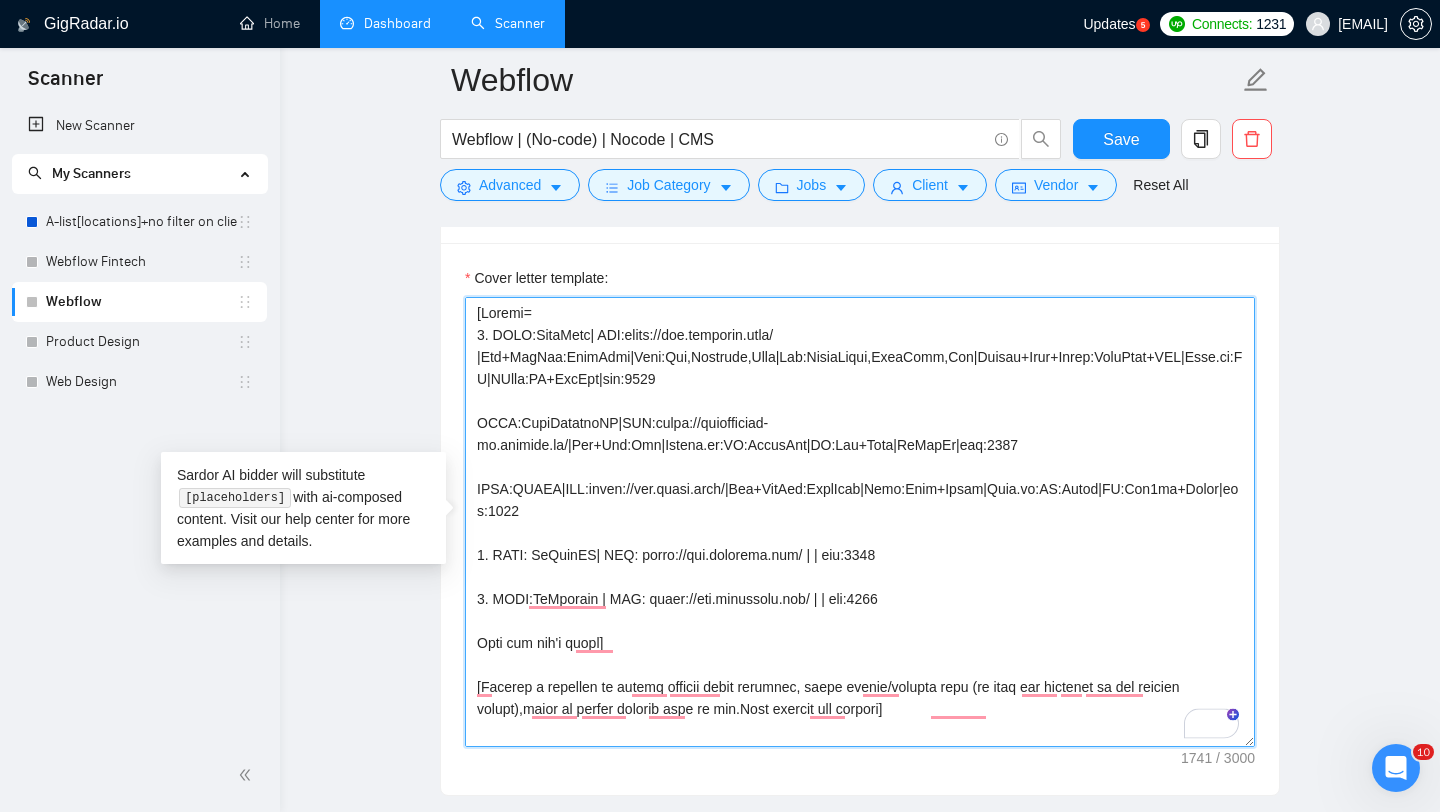 click on "Cover letter template:" at bounding box center (860, 522) 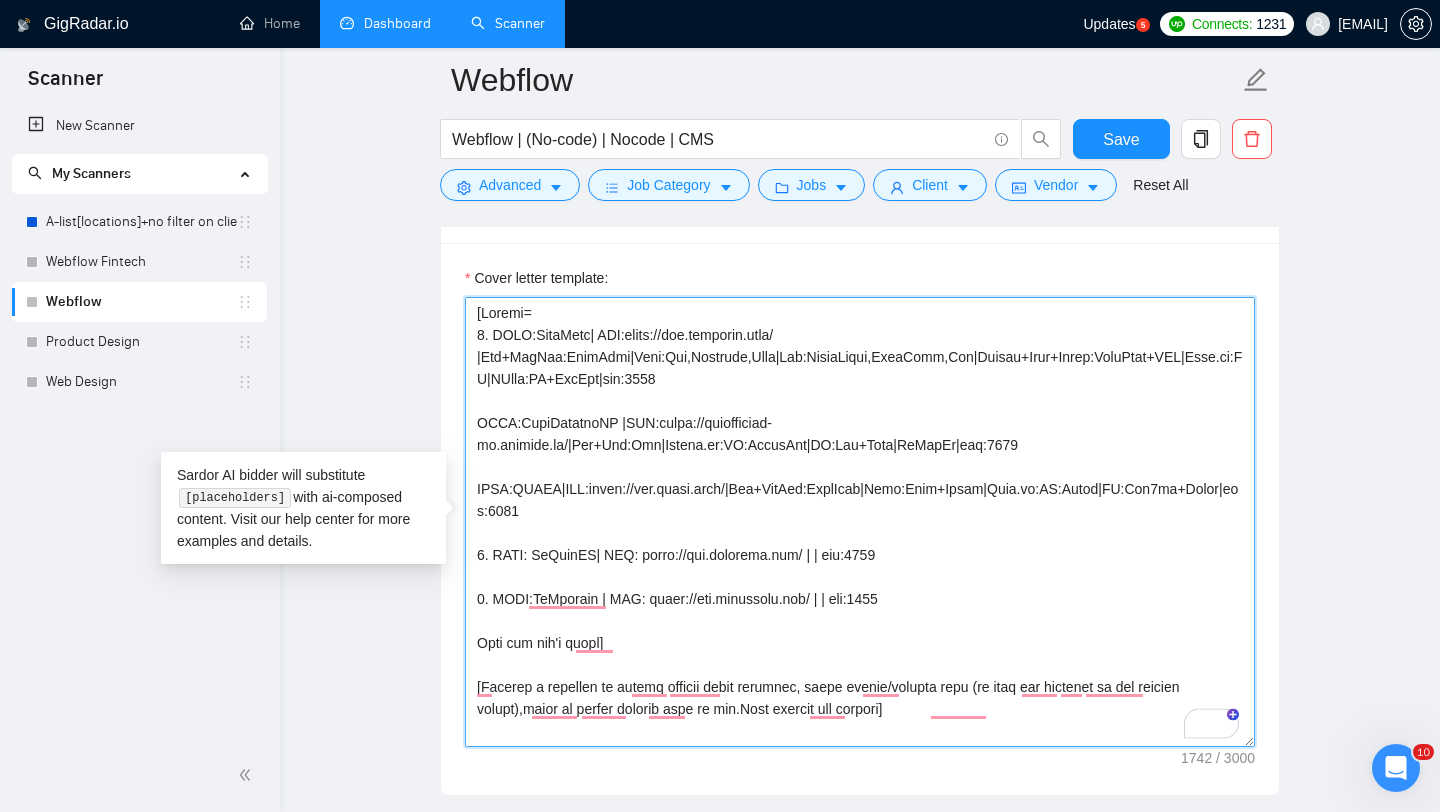 click on "Cover letter template:" at bounding box center (860, 522) 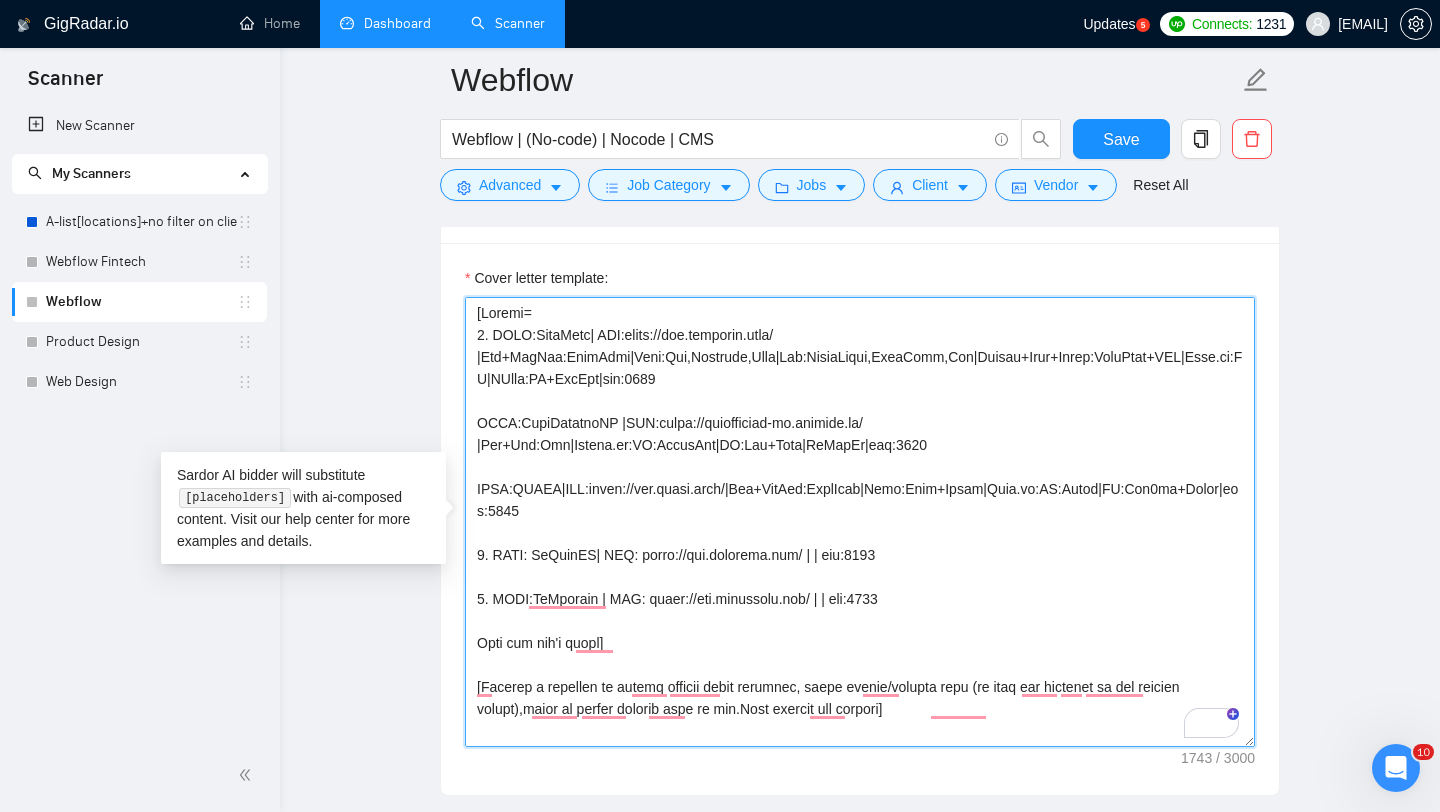 drag, startPoint x: 930, startPoint y: 443, endPoint x: 481, endPoint y: 439, distance: 449.01782 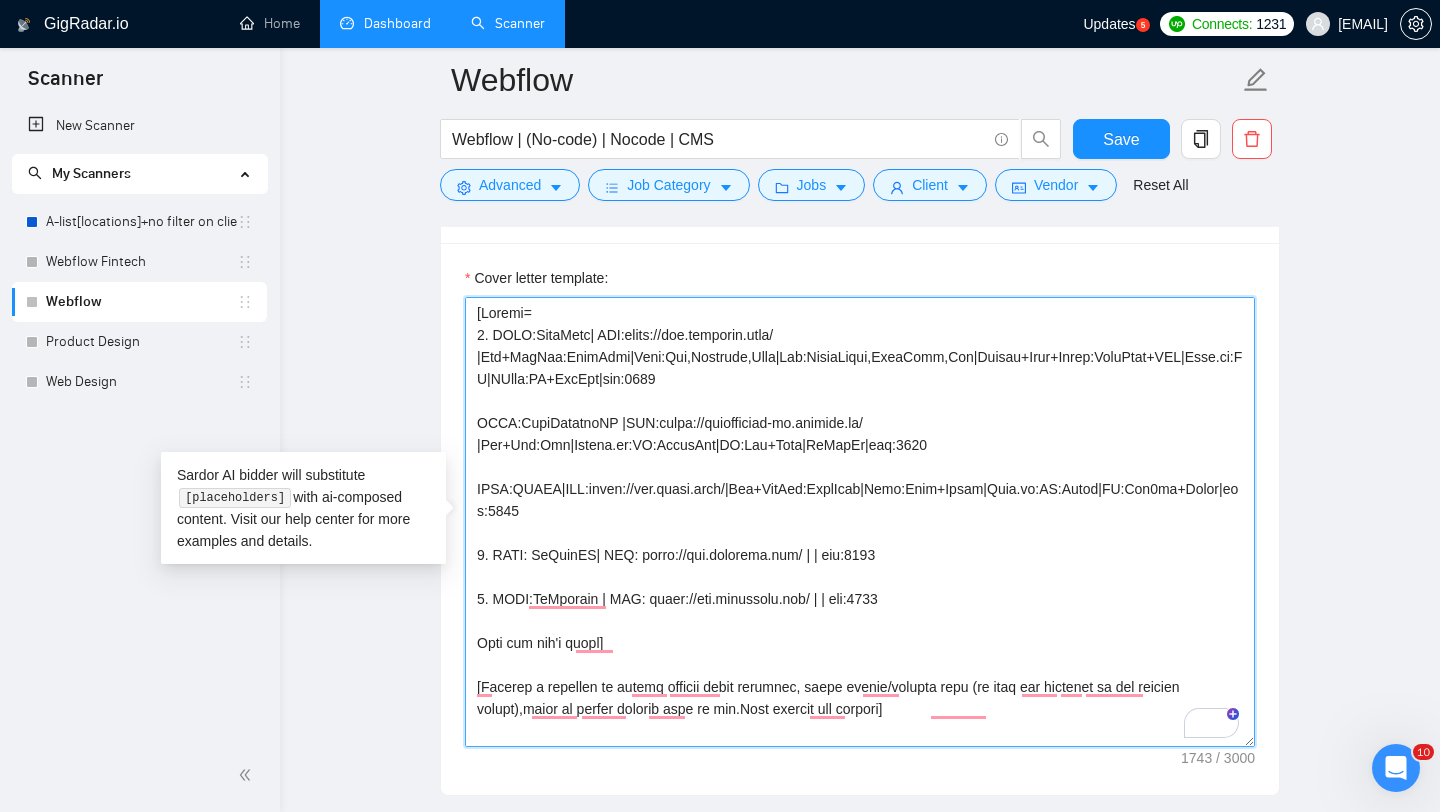 click on "Cover letter template:" at bounding box center [860, 522] 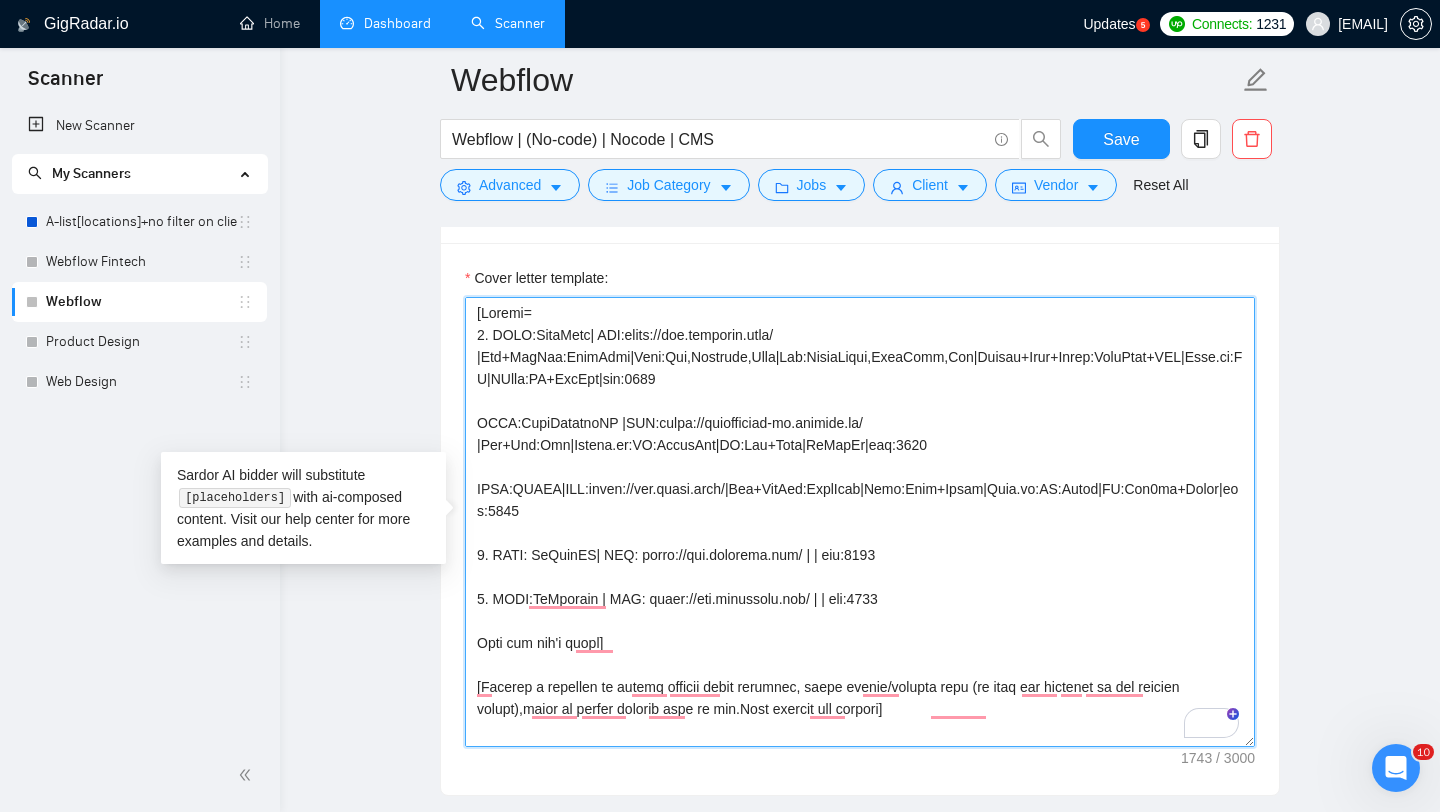 click on "Cover letter template:" at bounding box center [860, 522] 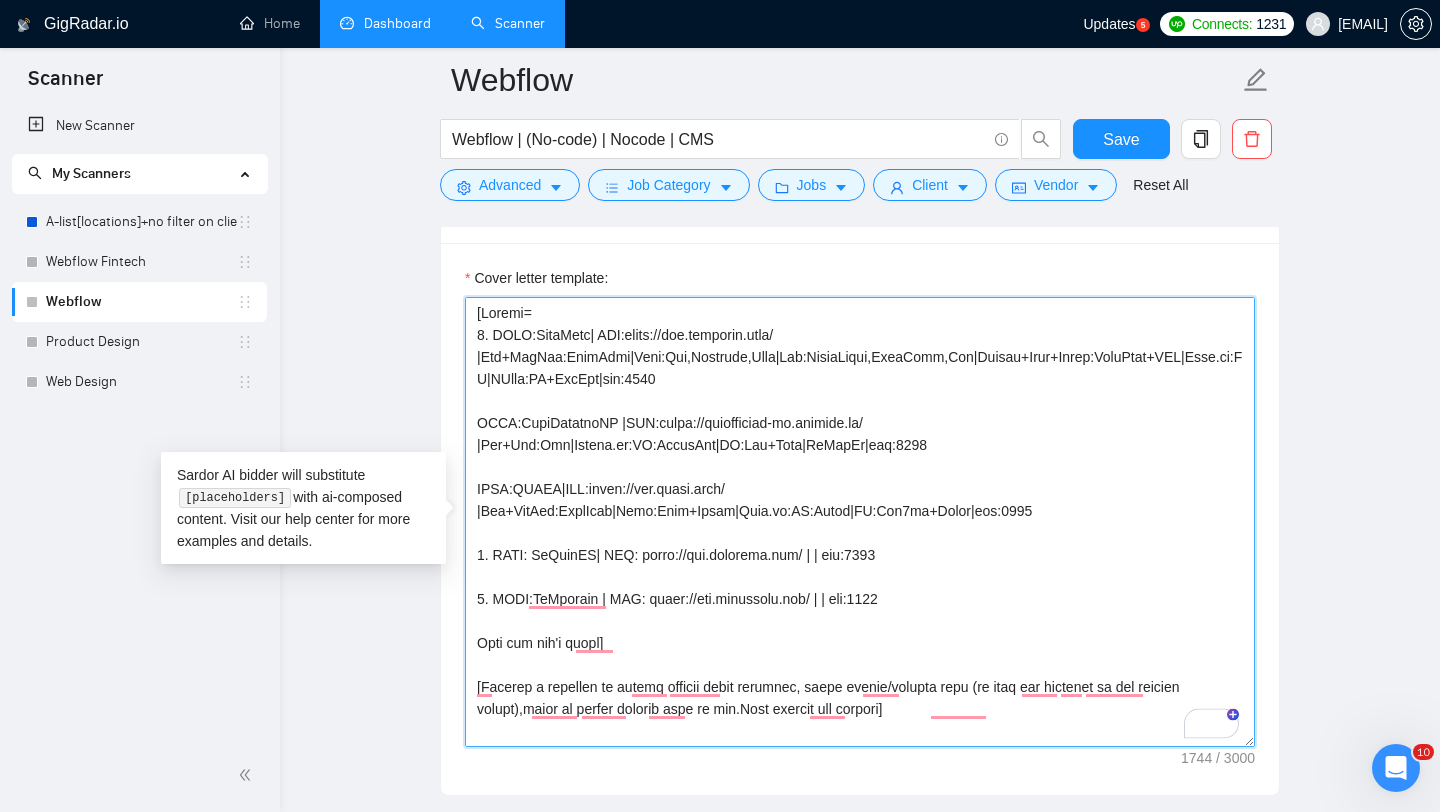 click on "Cover letter template:" at bounding box center (860, 522) 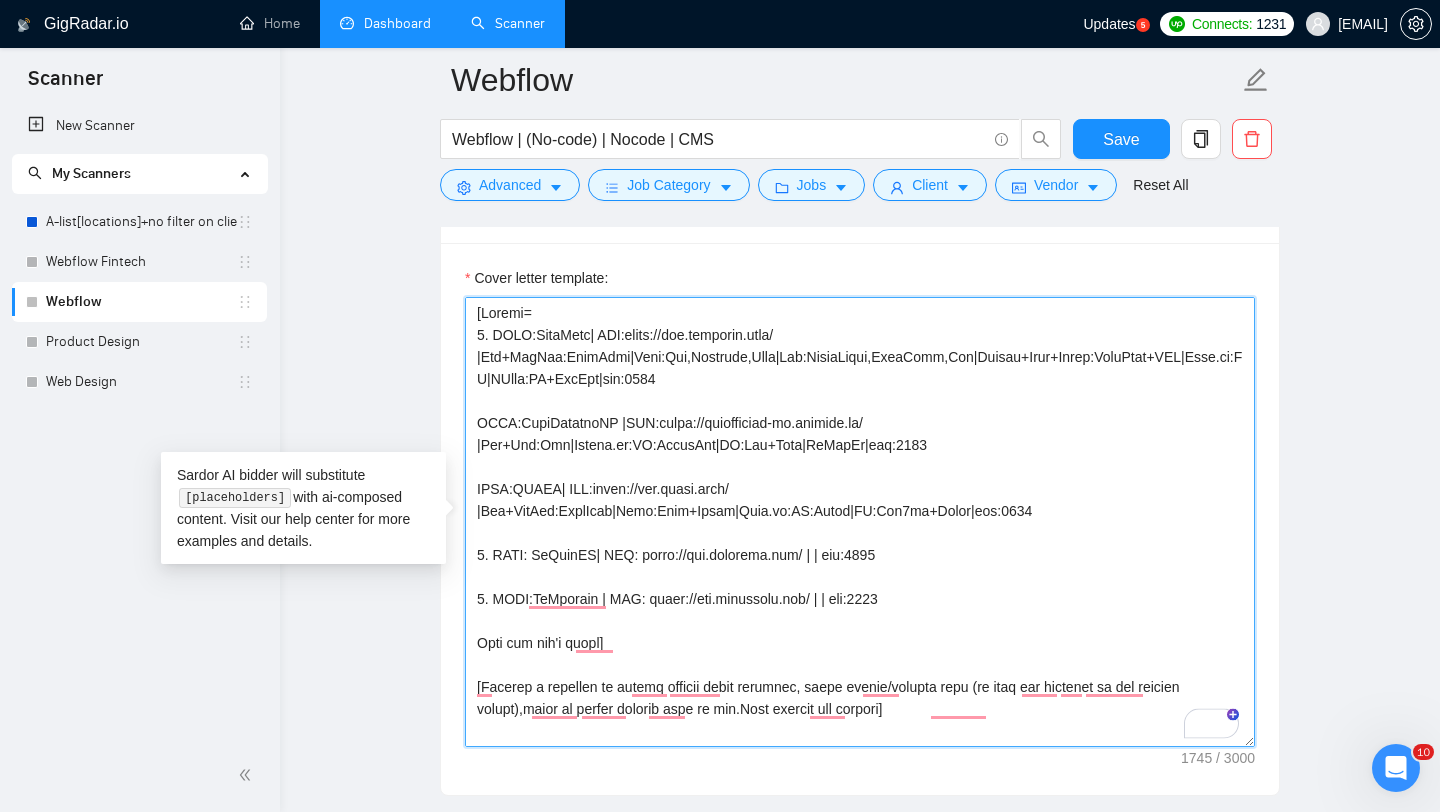click on "Cover letter template:" at bounding box center (860, 522) 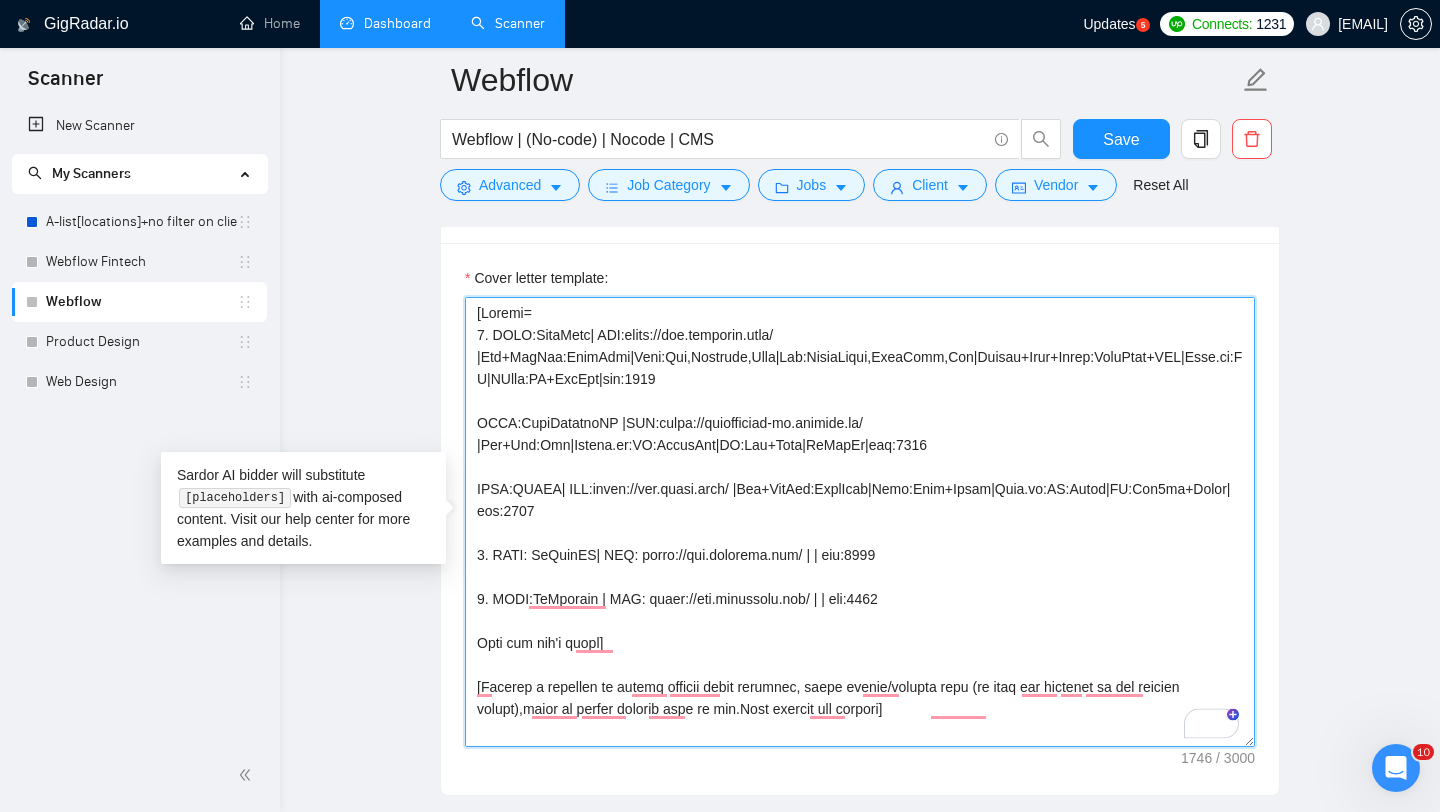 click on "Cover letter template:" at bounding box center (860, 522) 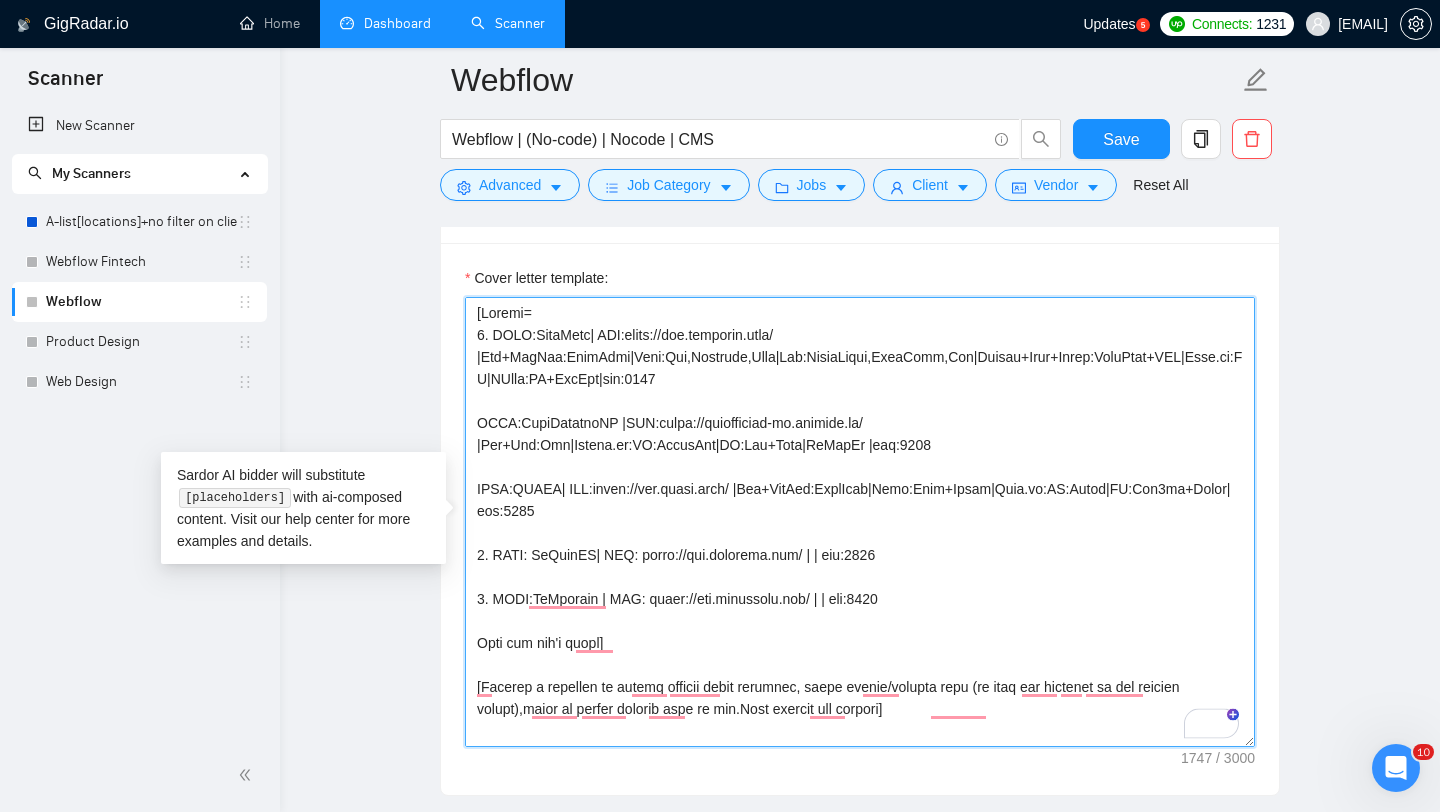 scroll, scrollTop: 84, scrollLeft: 0, axis: vertical 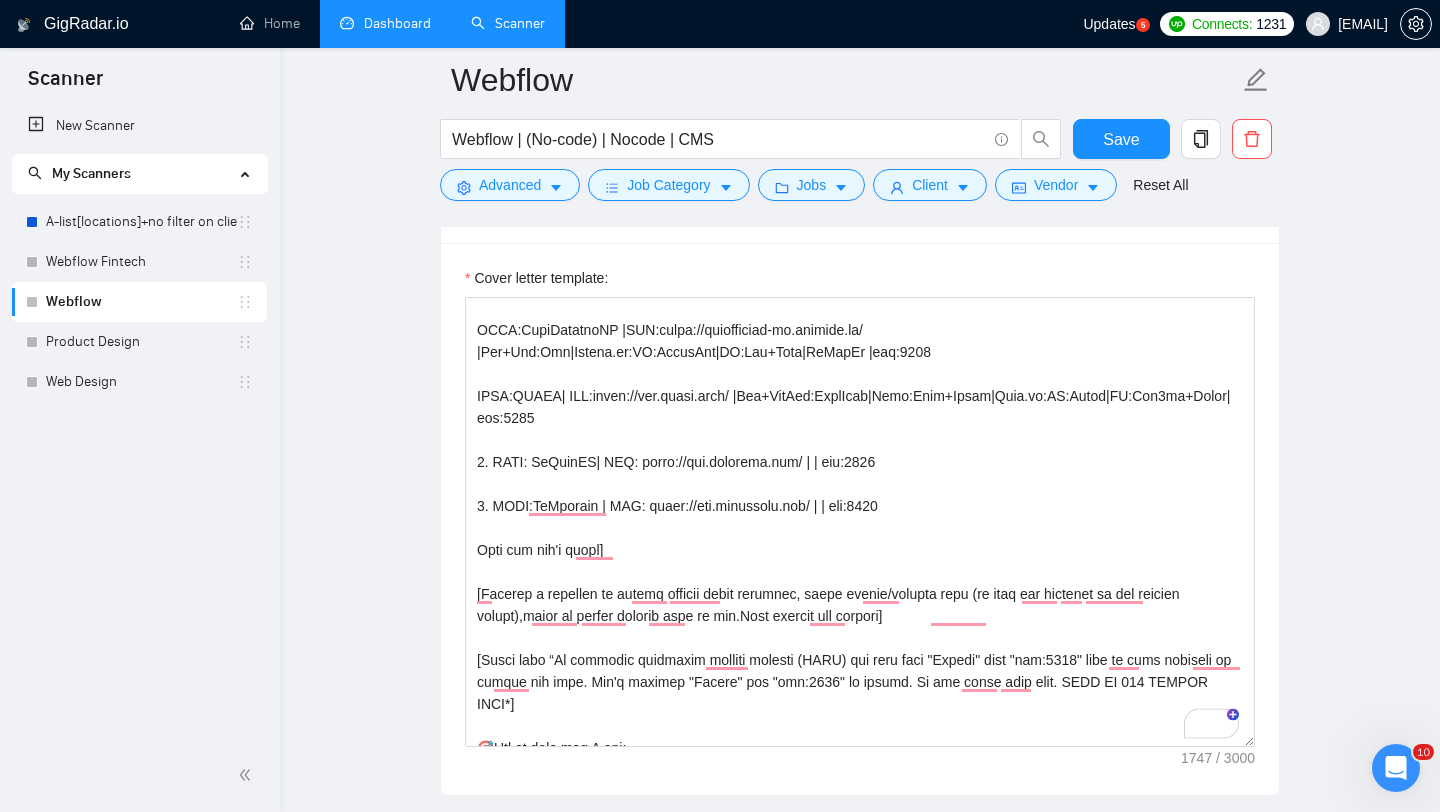 drag, startPoint x: 1165, startPoint y: 756, endPoint x: 1287, endPoint y: 756, distance: 122 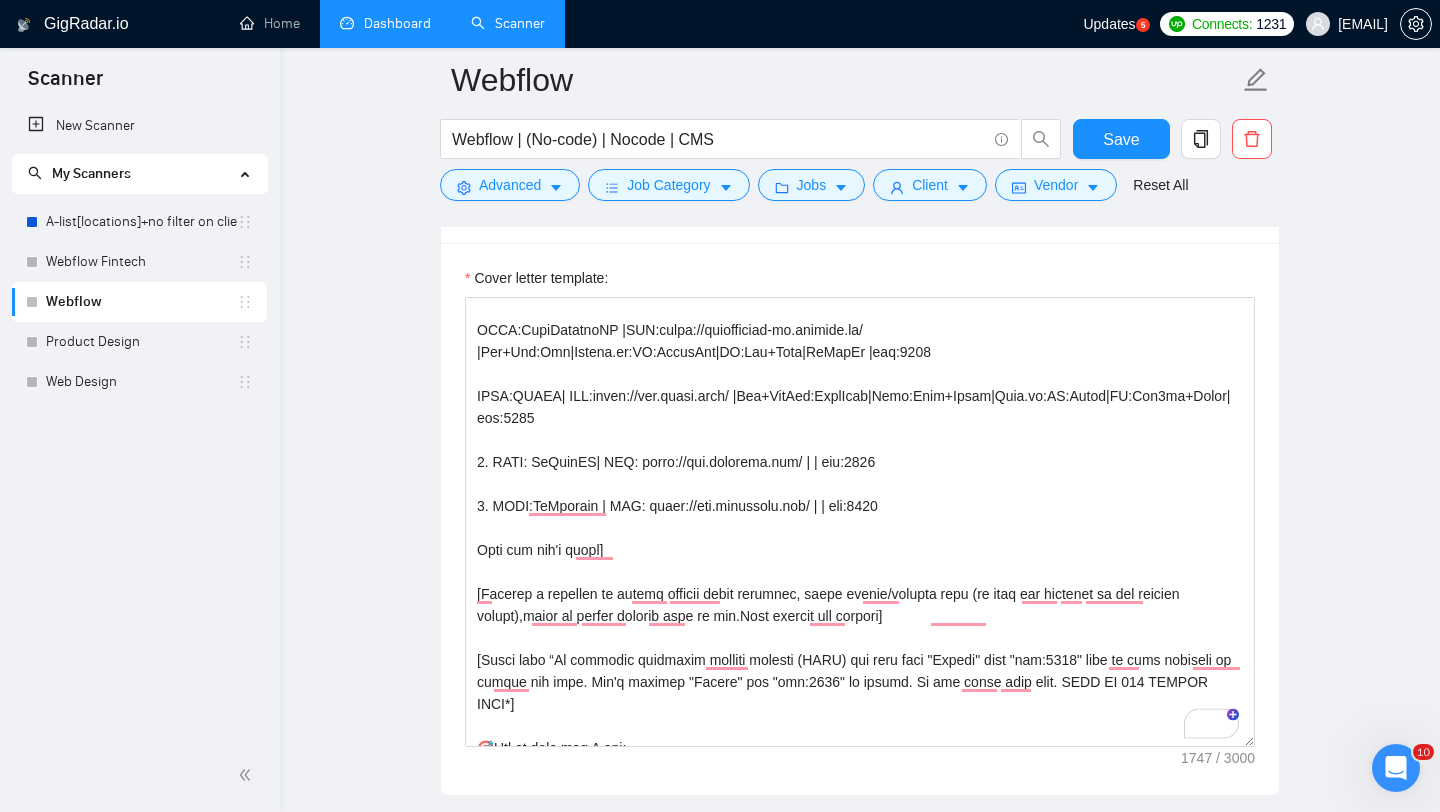 click on "Webflow Webflow | (No-code) | Nocode | CMS Save Advanced   Job Category   Jobs   Client   Vendor   Reset All Preview Results Insights NEW Alerts Auto Bidder Auto Bidding Enabled Auto Bidding Enabled: OFF Auto Bidder Schedule Auto Bidding Type: Automated (recommended) Semi-automated Auto Bidding Schedule: 24/7 Custom Custom Auto Bidder Schedule Repeat every week on Monday Tuesday Wednesday Thursday Friday Saturday Sunday Active Hours ( Europe/Kiev ): From: To: ( 24  hours) Europe/Kiev Auto Bidding Type Select your bidding algorithm: Choose the algorithm for you bidding. The price per proposal does not include your connects expenditure. Template Bidder Works great for narrow segments and short cover letters that don't change. 0.50  credits / proposal Sardor AI 🤖 Personalise your cover letter with ai [placeholders] 1.00  credits / proposal Experimental Laziza AI  👑   NEW   Learn more 2.00  credits / proposal 72.23 credits savings Team & Freelancer Select team: ANODA Product Design Agency | UX UI Design |" at bounding box center [860, 994] 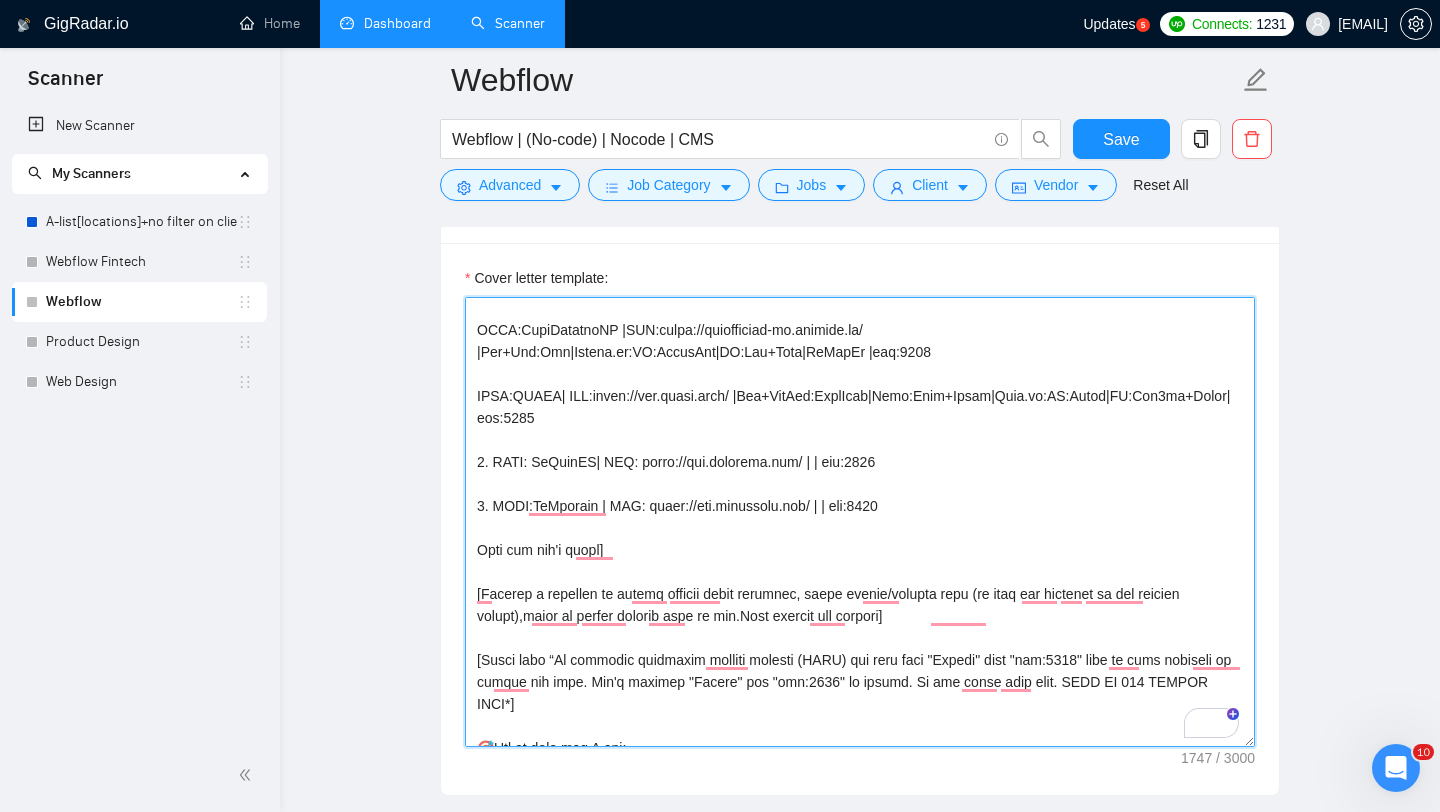 click on "Cover letter template:" at bounding box center [860, 522] 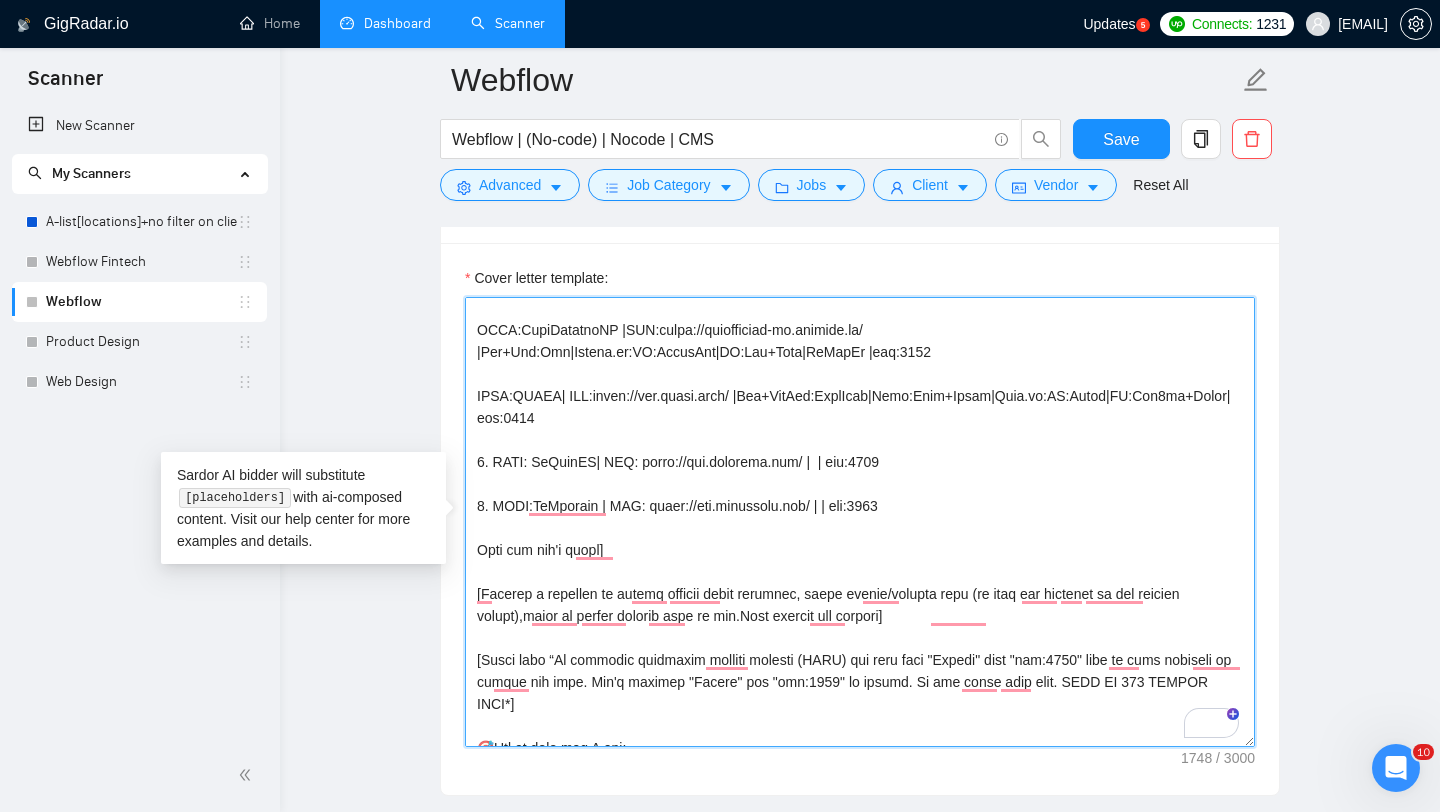paste on "For MyHomeIQ, I handled both design and Webflow development to deliver a professional, conversion-focused site for the real estate sector. Swiper.js was integrated to enhance user engagement through sleek, interactive sliders that present key features and data. The final product is a clean, responsive site that communicates trust and value while ensuring a smooth, modern browsing experience." 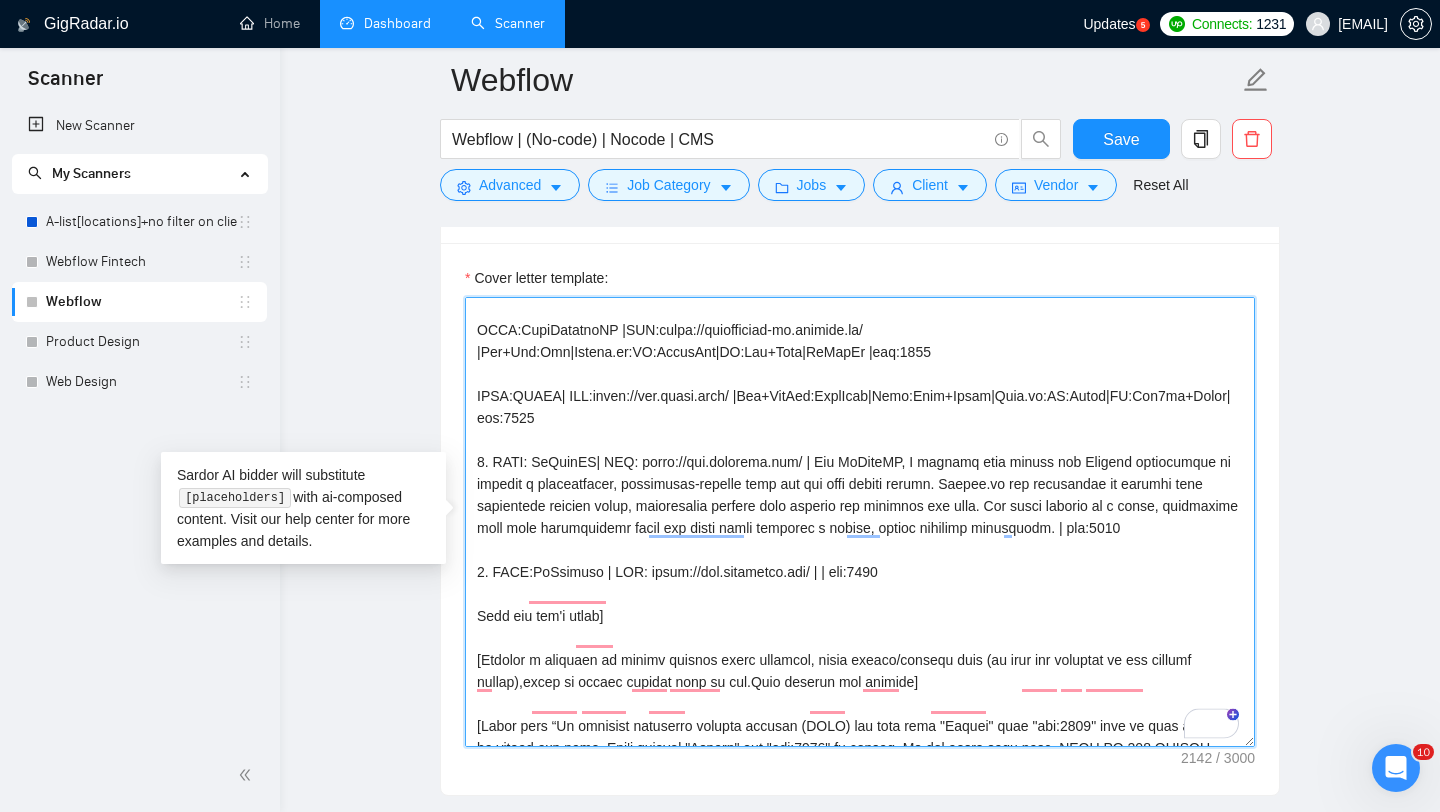 click on "Cover letter template:" at bounding box center (860, 522) 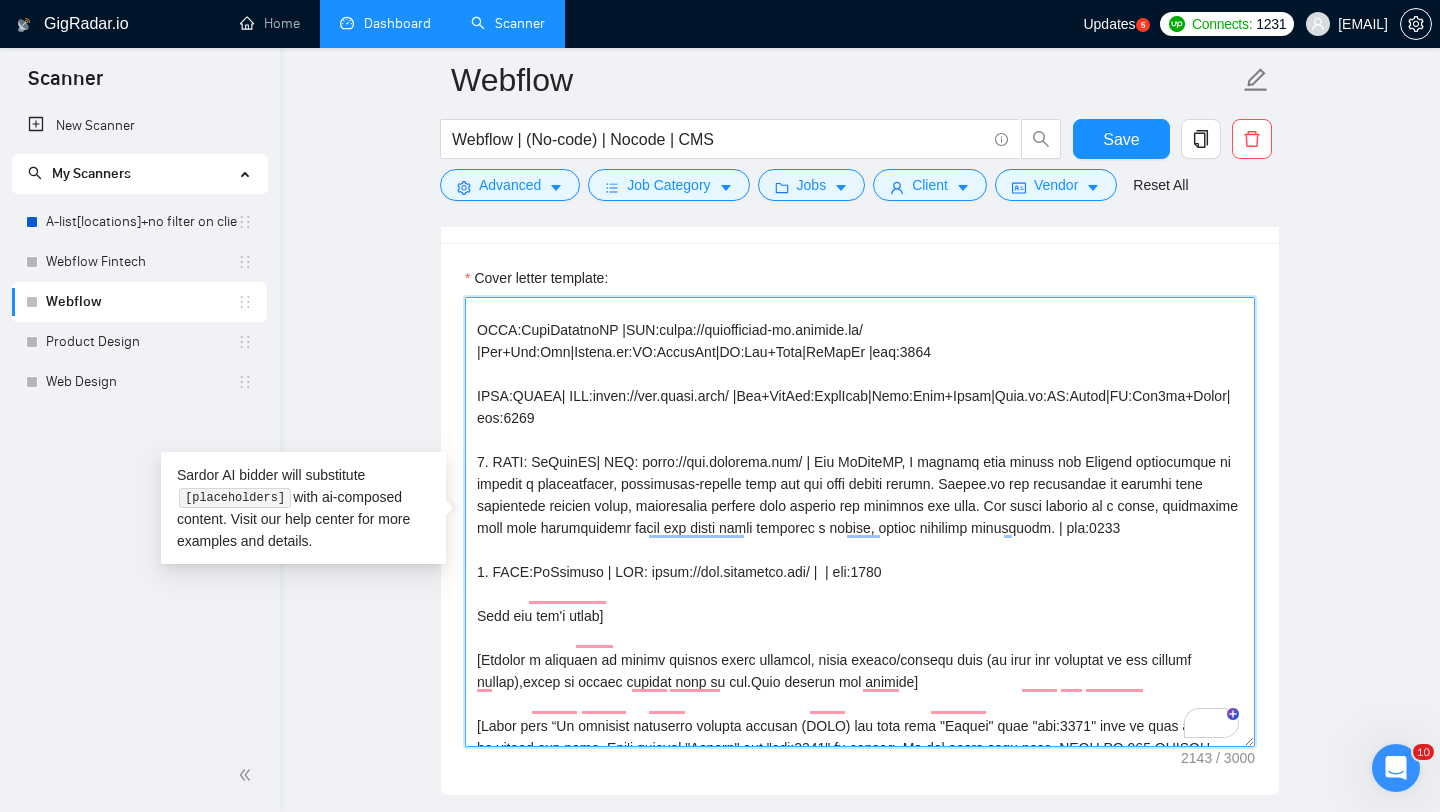paste on "For BeCounted, I designed and developed a mission-driven website in Webflow, focused on accessibility, clarity, and user engagement. Swiper.js was implemented to present information in a visually compelling and interactive way, helping guide users through key sections of the site. The result is a responsive, easy-to-navigate platform that effectively supports the organization’s outreach and impact goals" 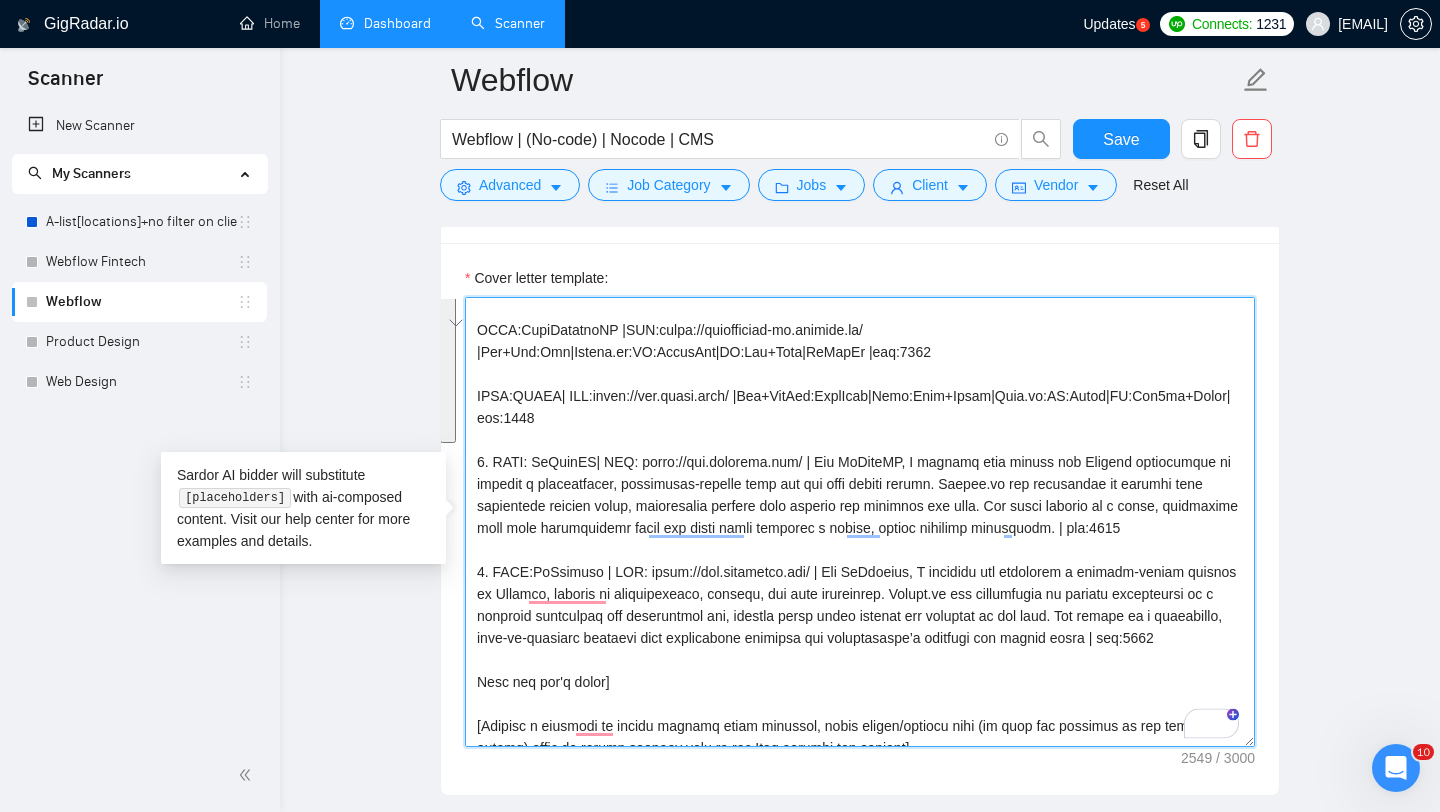 drag, startPoint x: 588, startPoint y: 690, endPoint x: 475, endPoint y: 464, distance: 252.67567 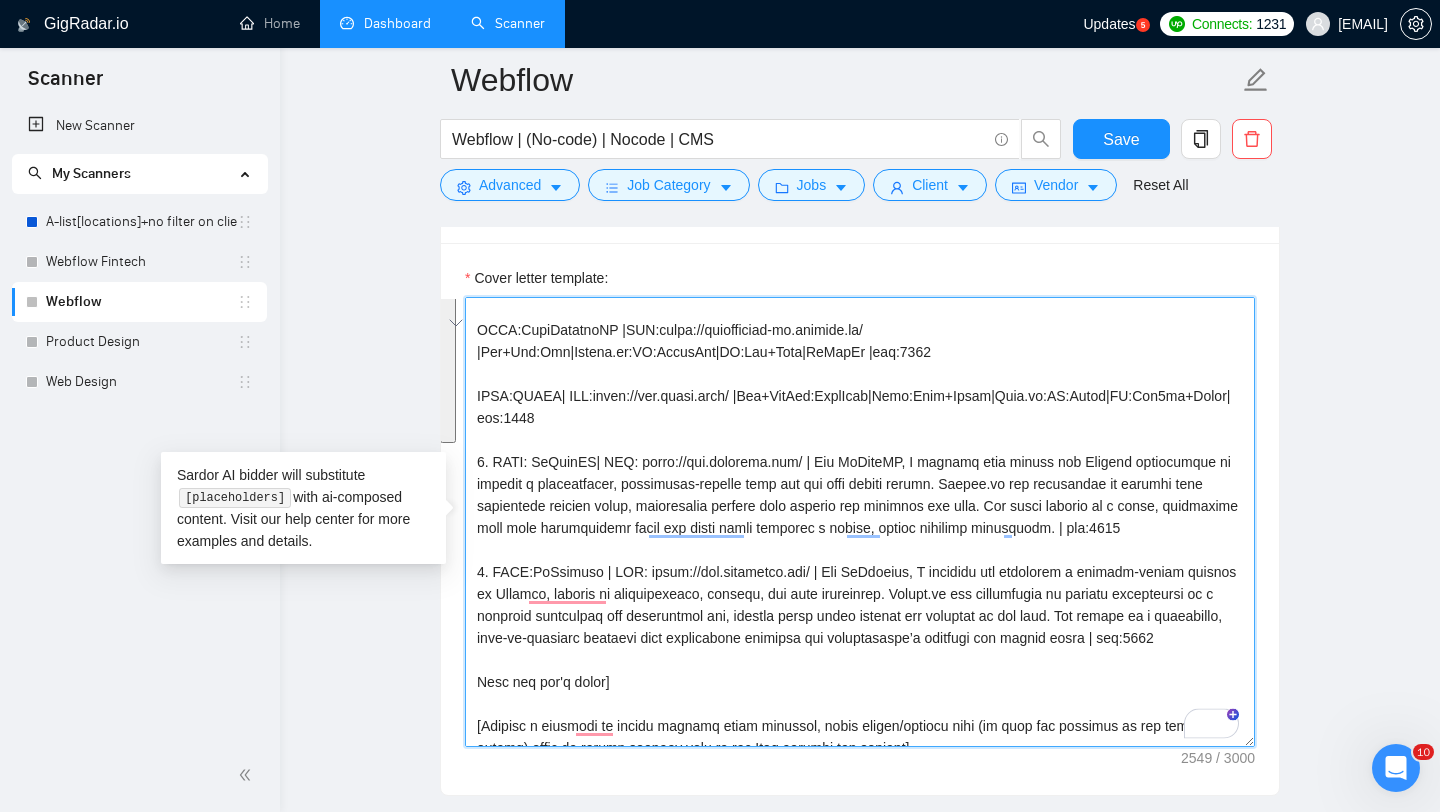 click on "Cover letter template:" at bounding box center (860, 522) 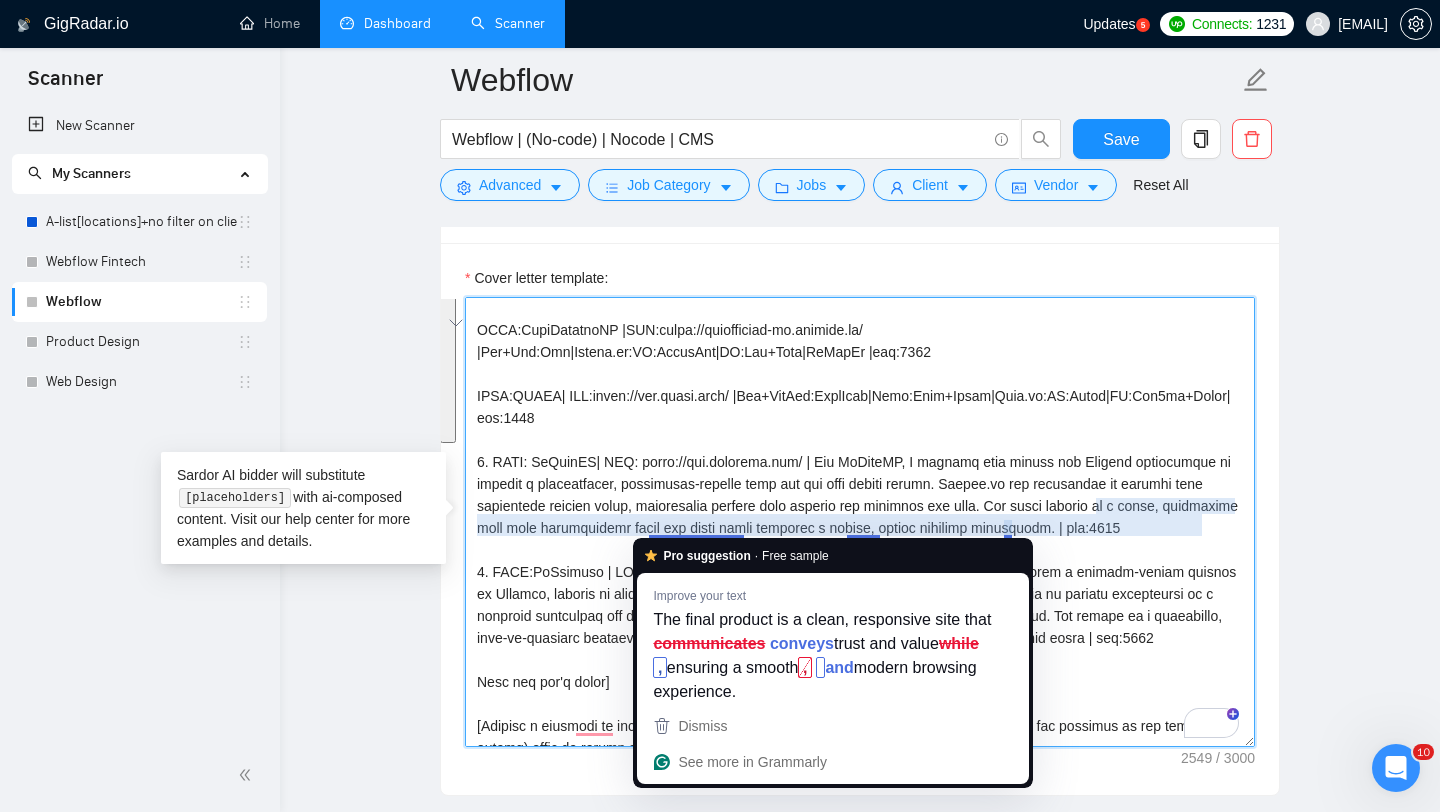paste on "CLNT:MyHomeIQ|URL:https://www.myhomeiq.com/|Des+Webflow|RESec|ConvFcsd|Swiper.js:UXIntSlidr|Rdy:Cln,Resp|Trst&Val|ModBrwXP|tag:7748
CLNT:BeCounted|URL:https://www.becounted.org/|Des+Dev:Webflow|MissDrvn|Accs&Clarity|Swiper.js:VslInt|Resp&NavEZ|SupOutrch&Impact|" 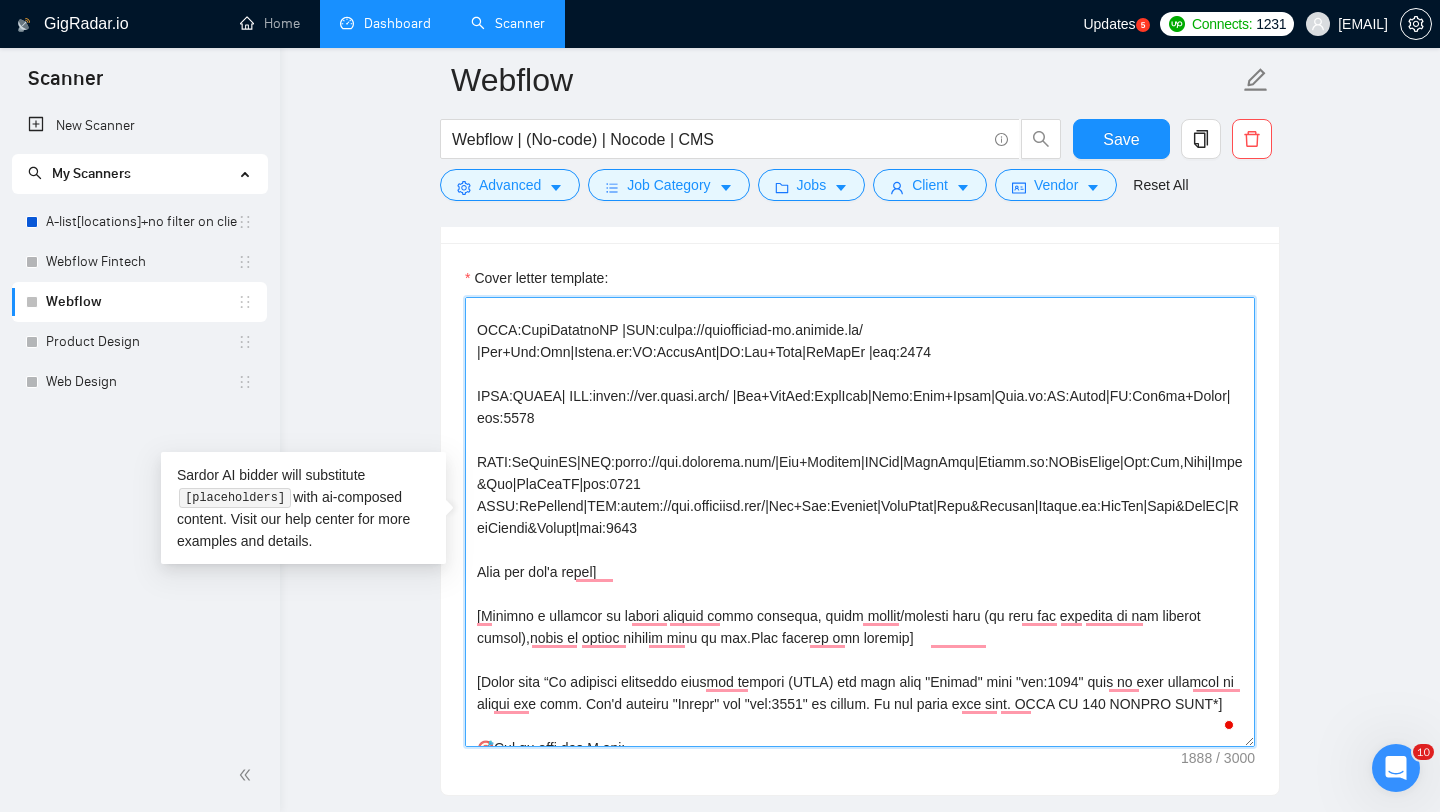 scroll, scrollTop: 12, scrollLeft: 0, axis: vertical 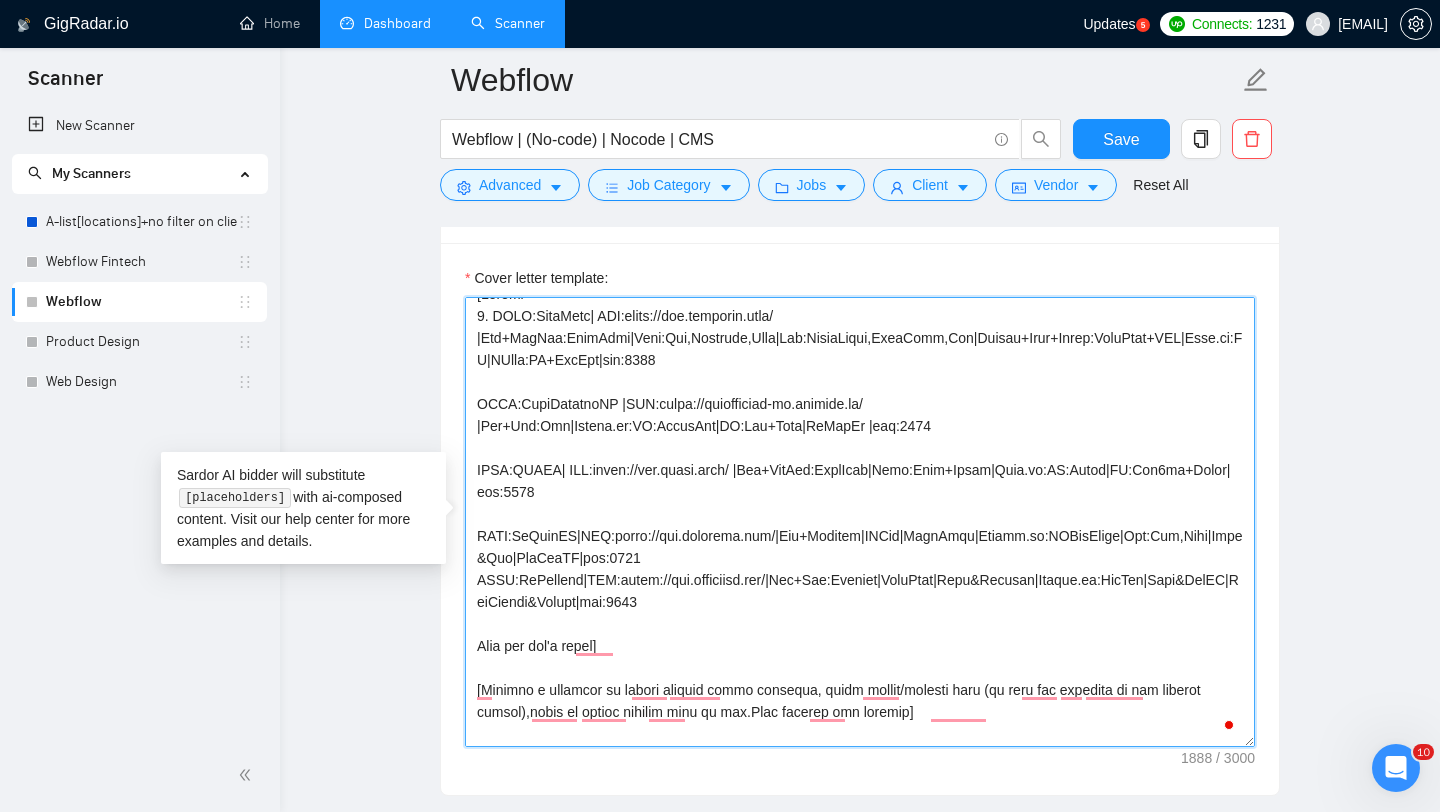 click on "Cover letter template:" at bounding box center (860, 522) 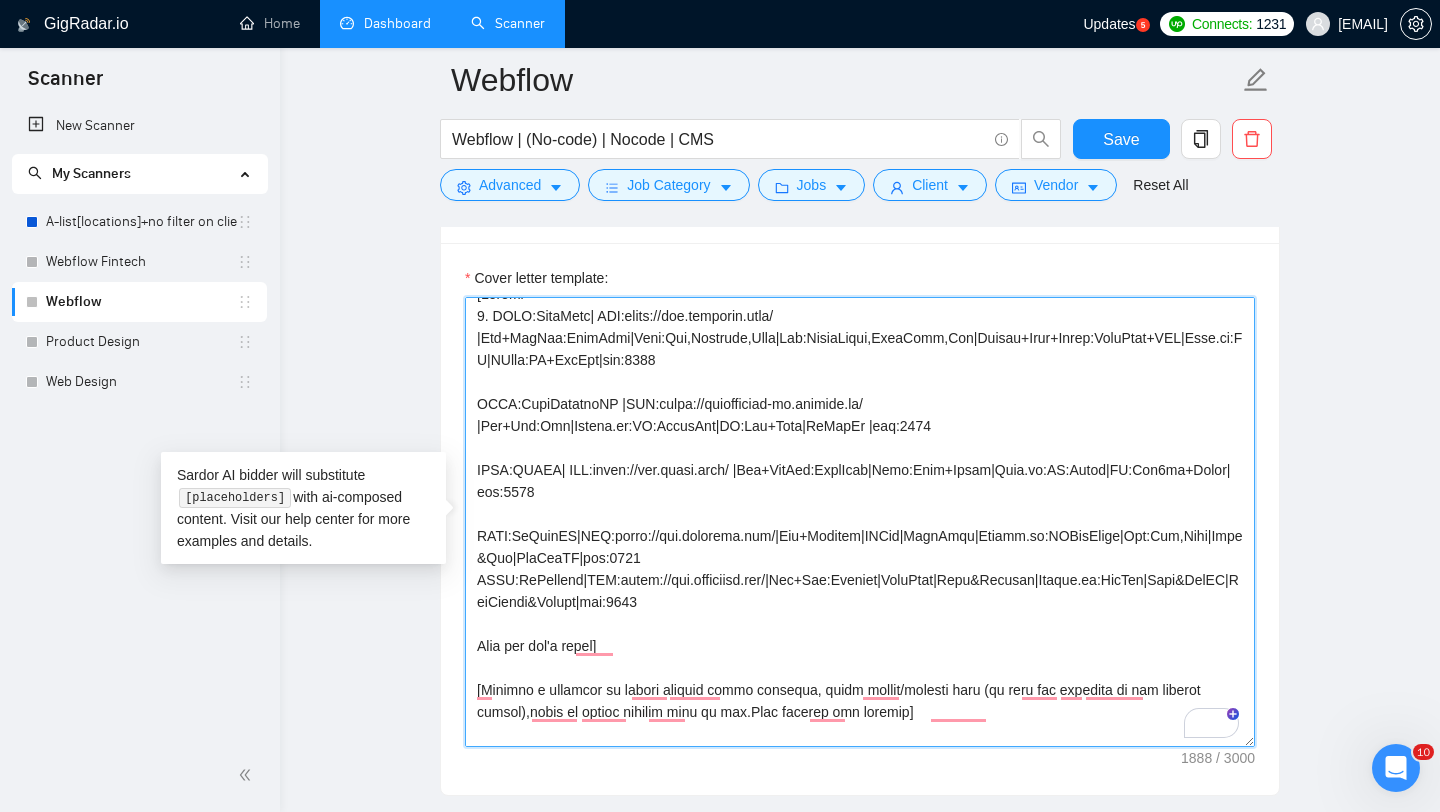 click on "Cover letter template:" at bounding box center [860, 522] 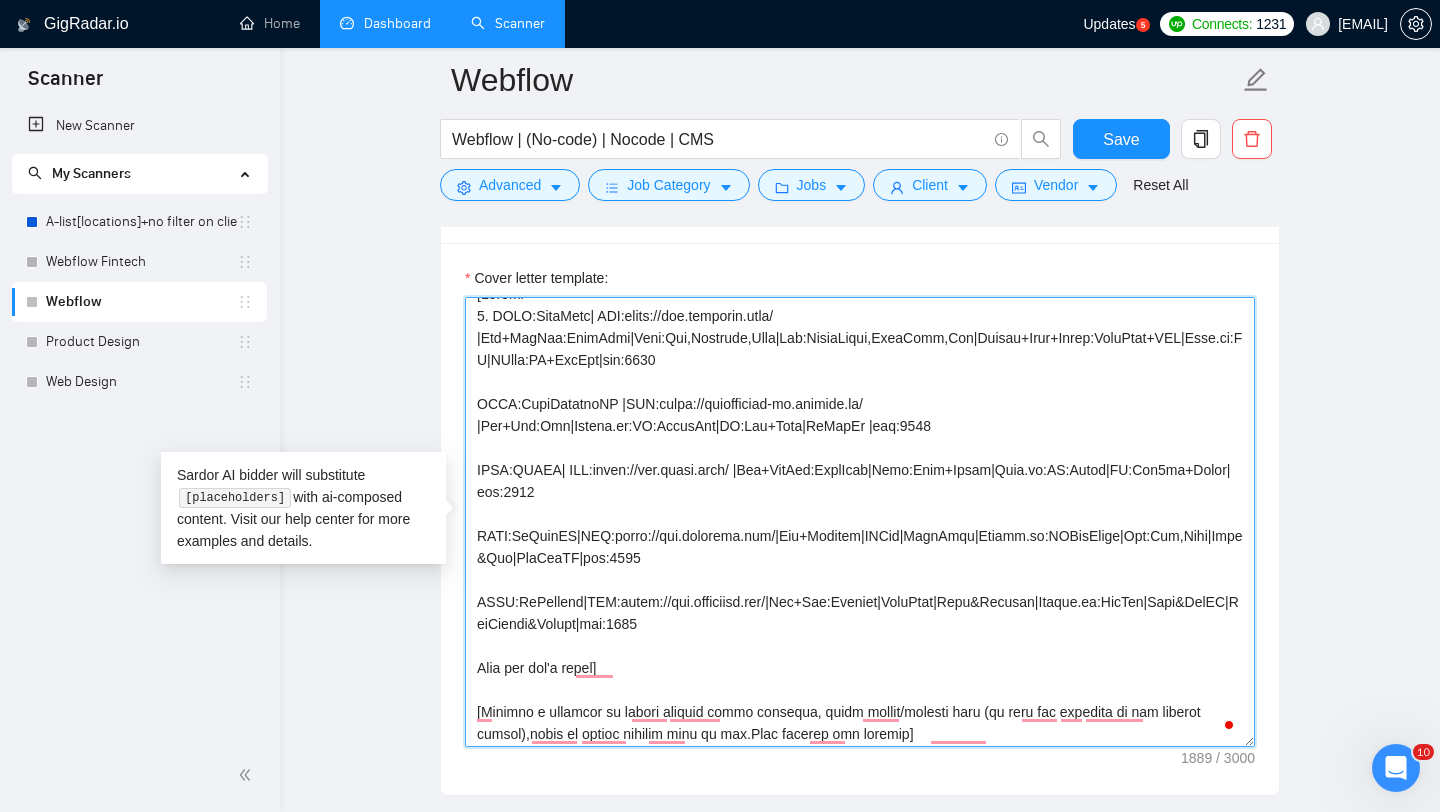 click on "Cover letter template:" at bounding box center [860, 522] 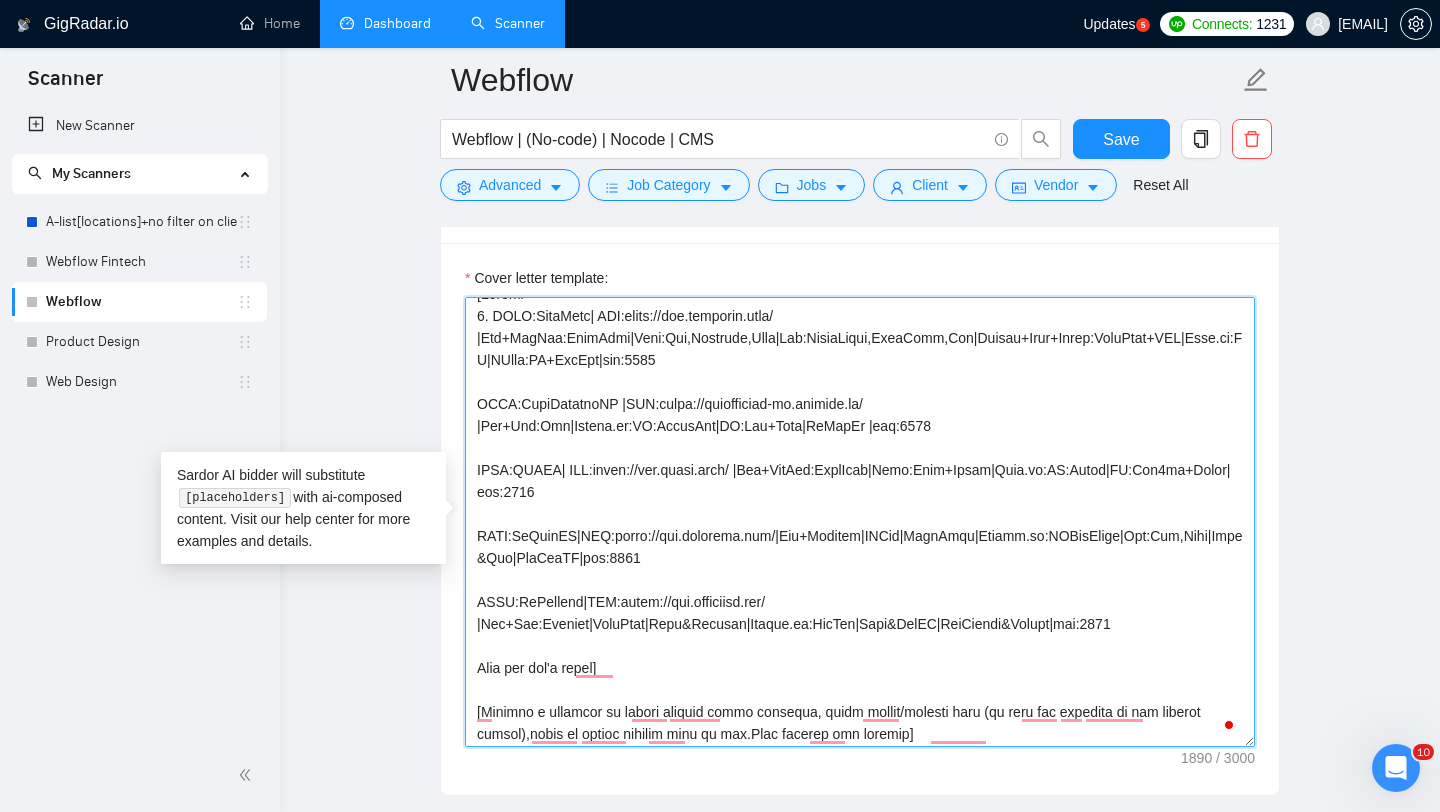 click on "Cover letter template:" at bounding box center [860, 522] 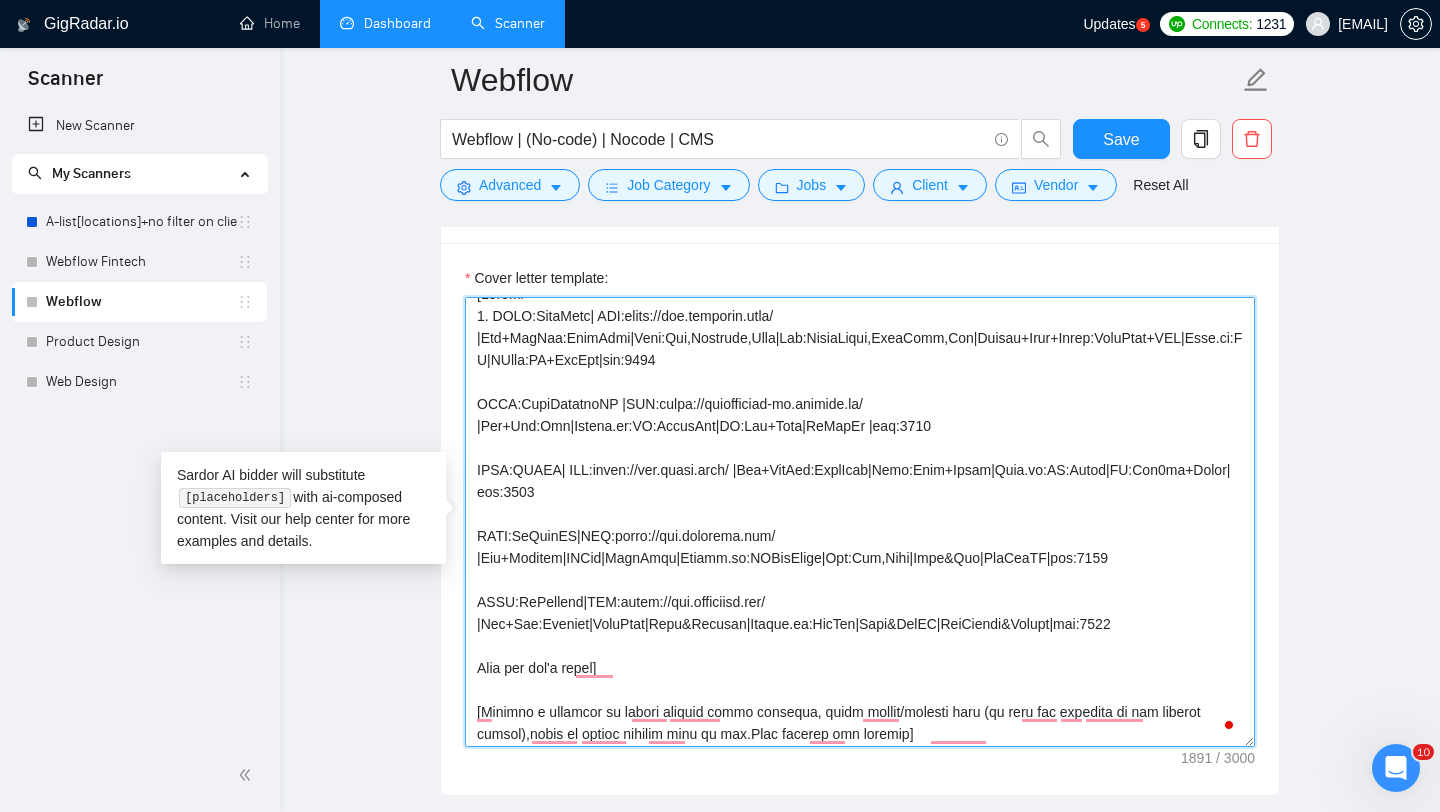 click on "Cover letter template:" at bounding box center (860, 522) 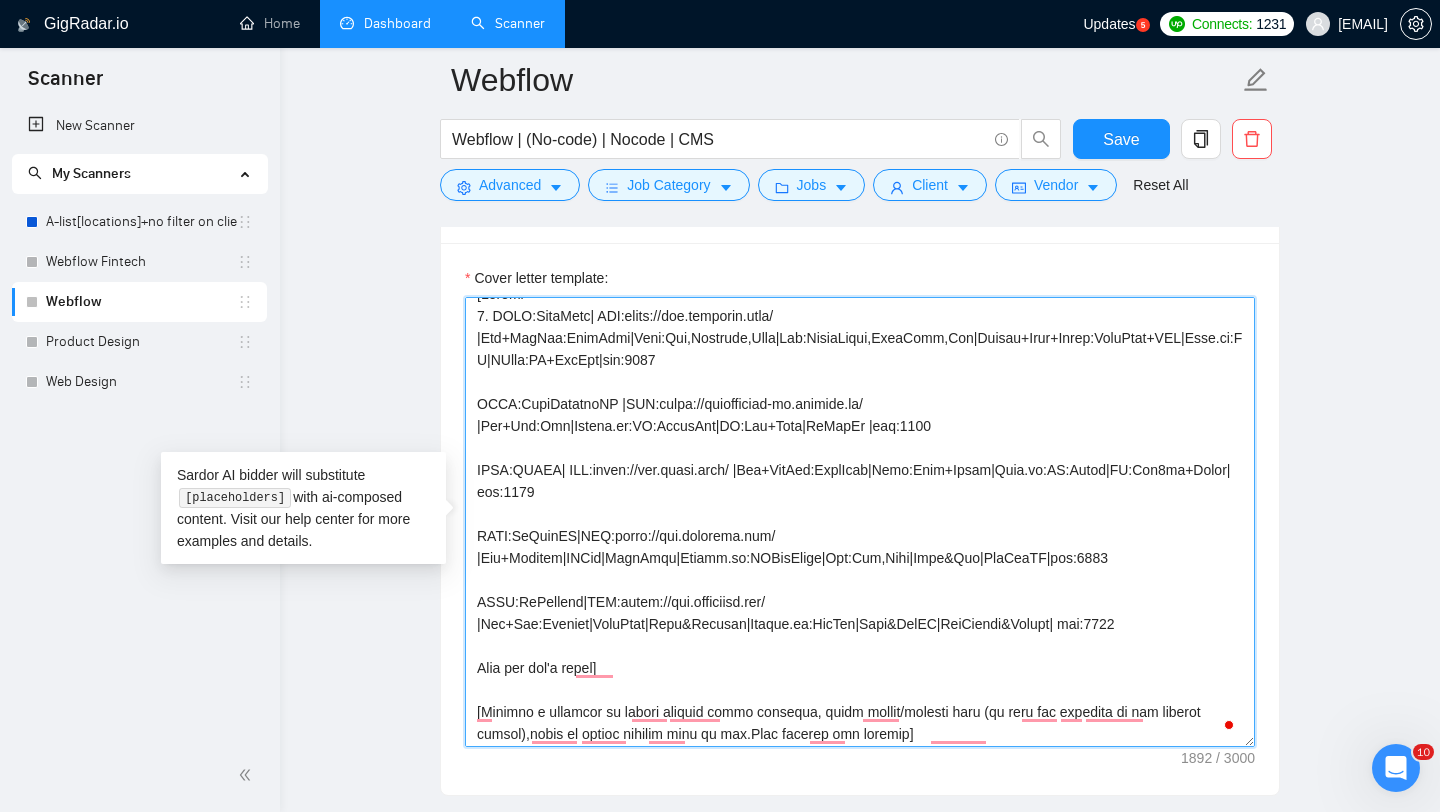click on "Cover letter template:" at bounding box center (860, 522) 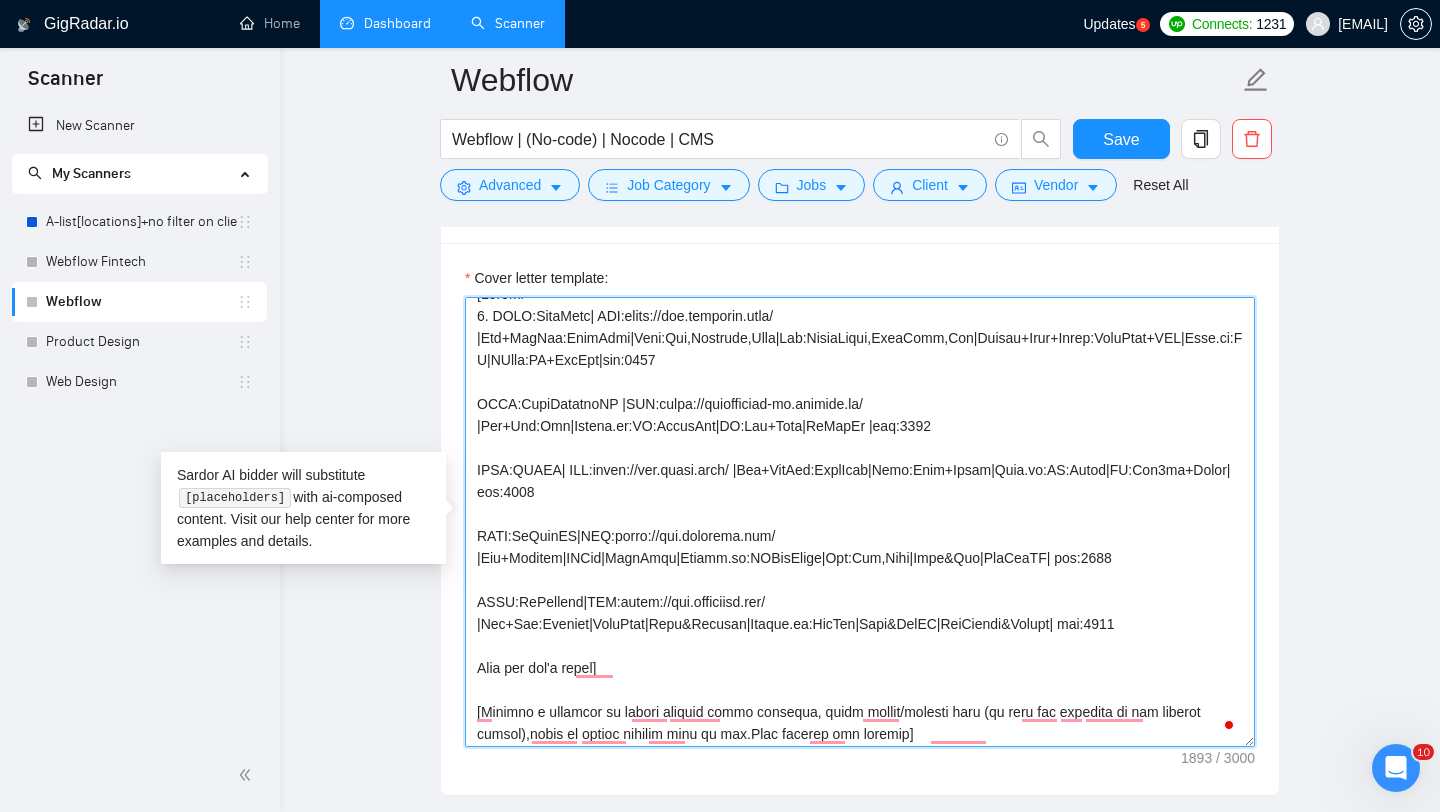 click on "Cover letter template:" at bounding box center [860, 522] 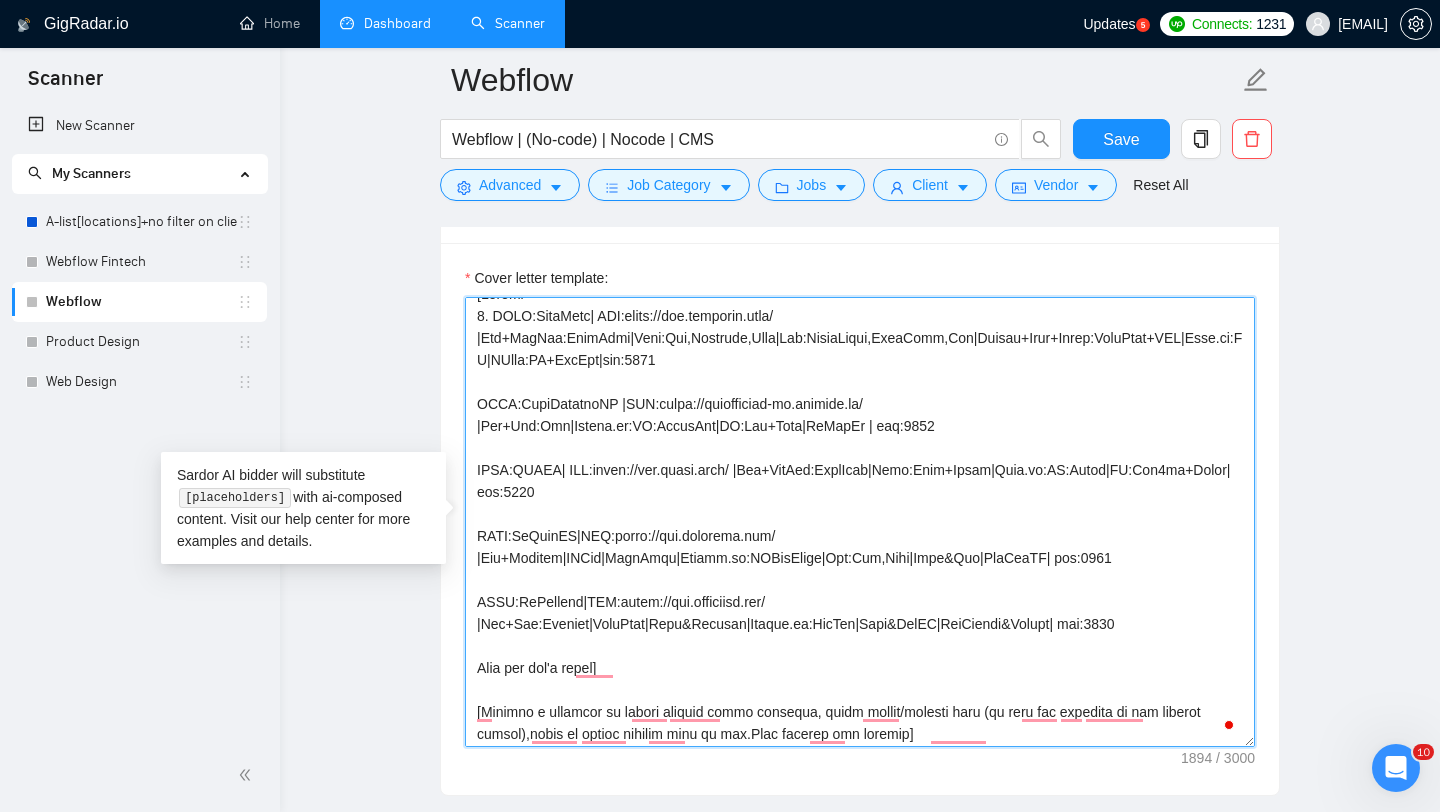 click on "Cover letter template:" at bounding box center (860, 522) 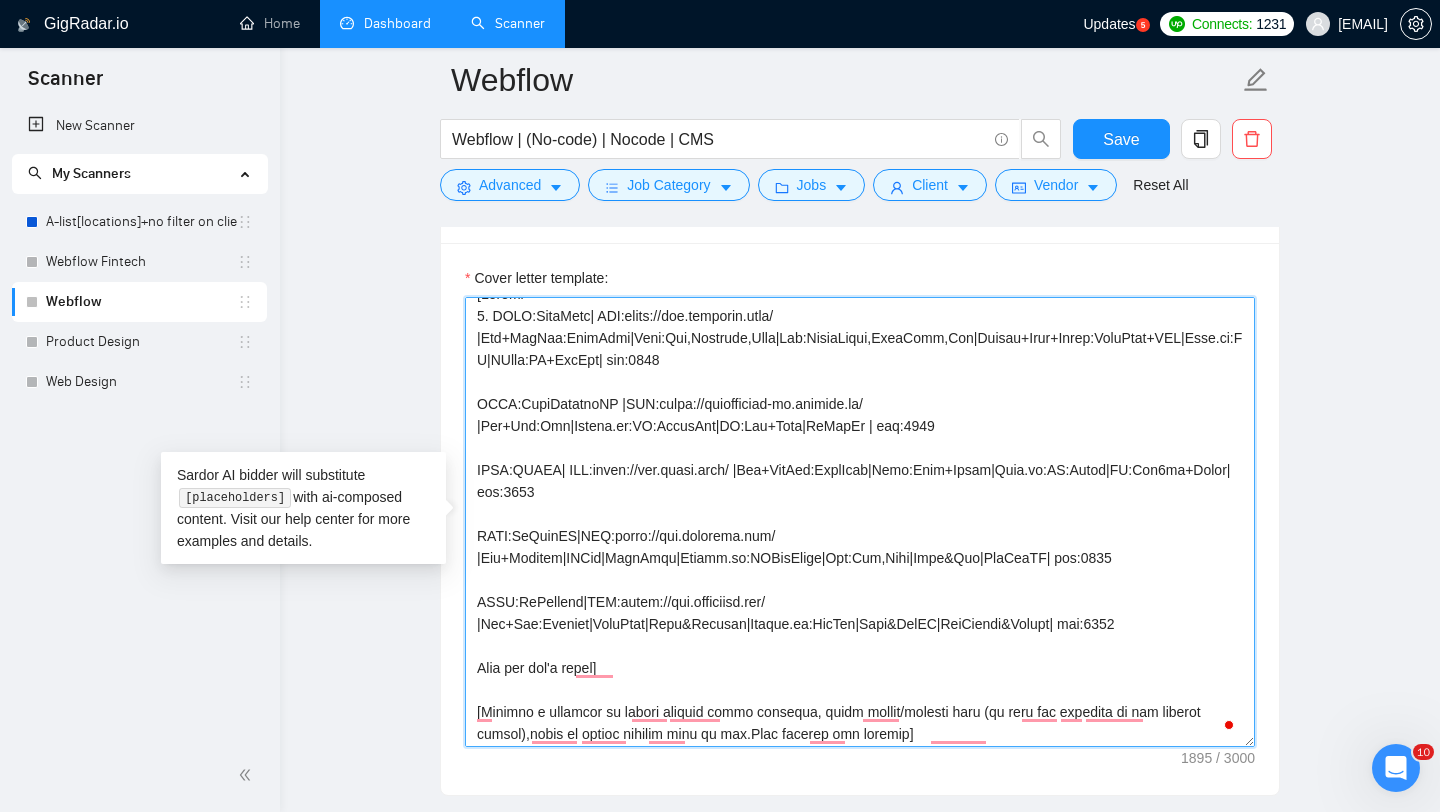 click on "Cover letter template:" at bounding box center [860, 522] 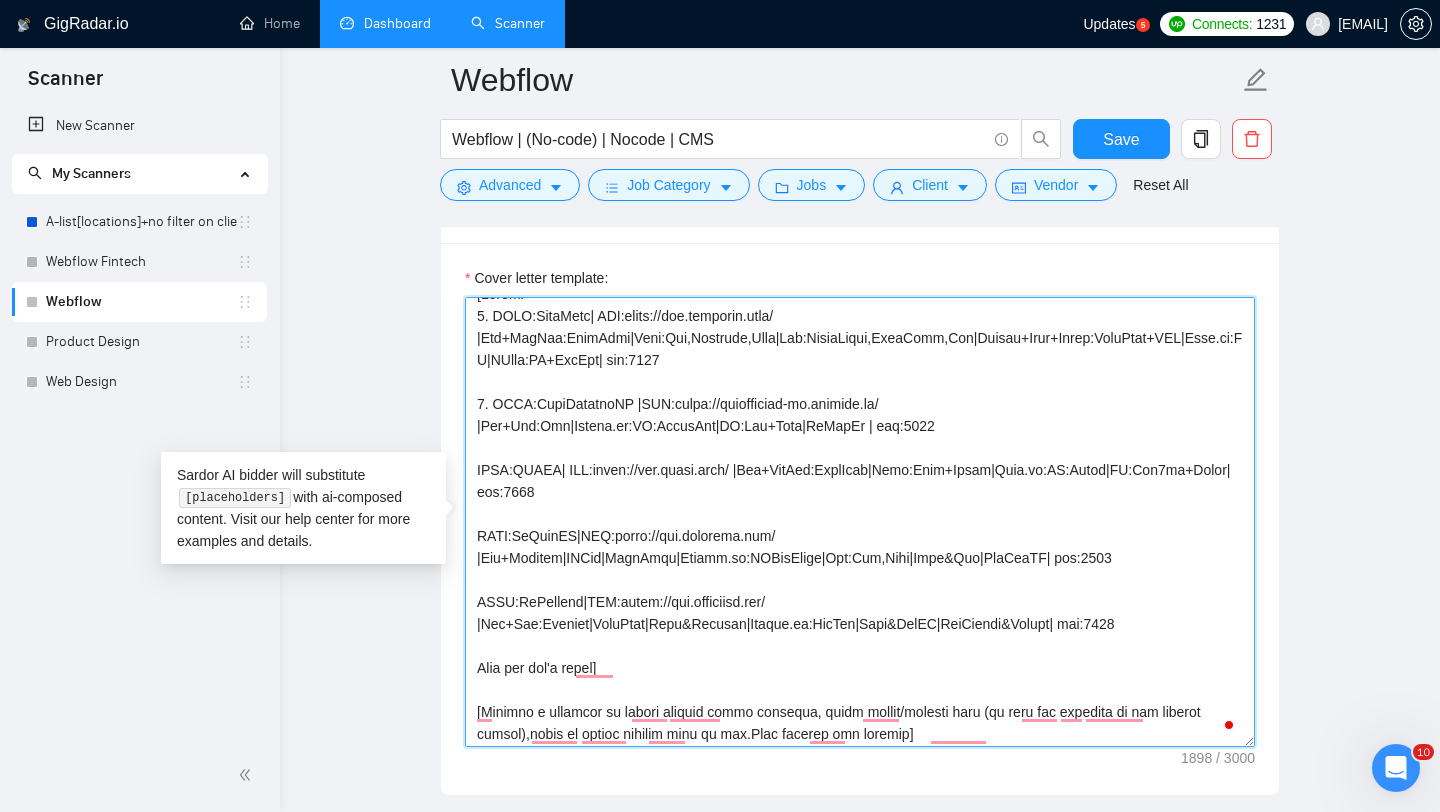 click on "Cover letter template:" at bounding box center [860, 522] 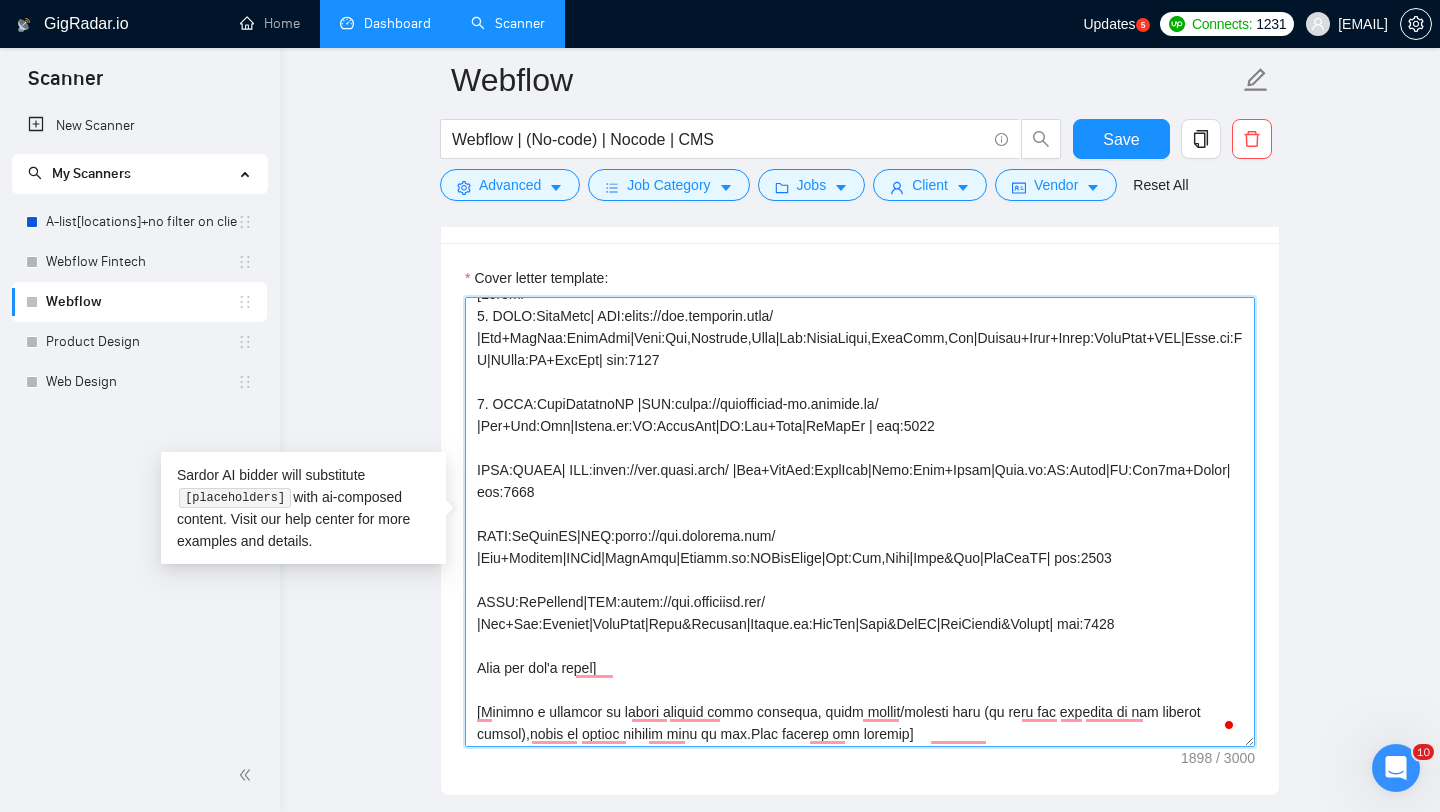 click on "Cover letter template:" at bounding box center (860, 522) 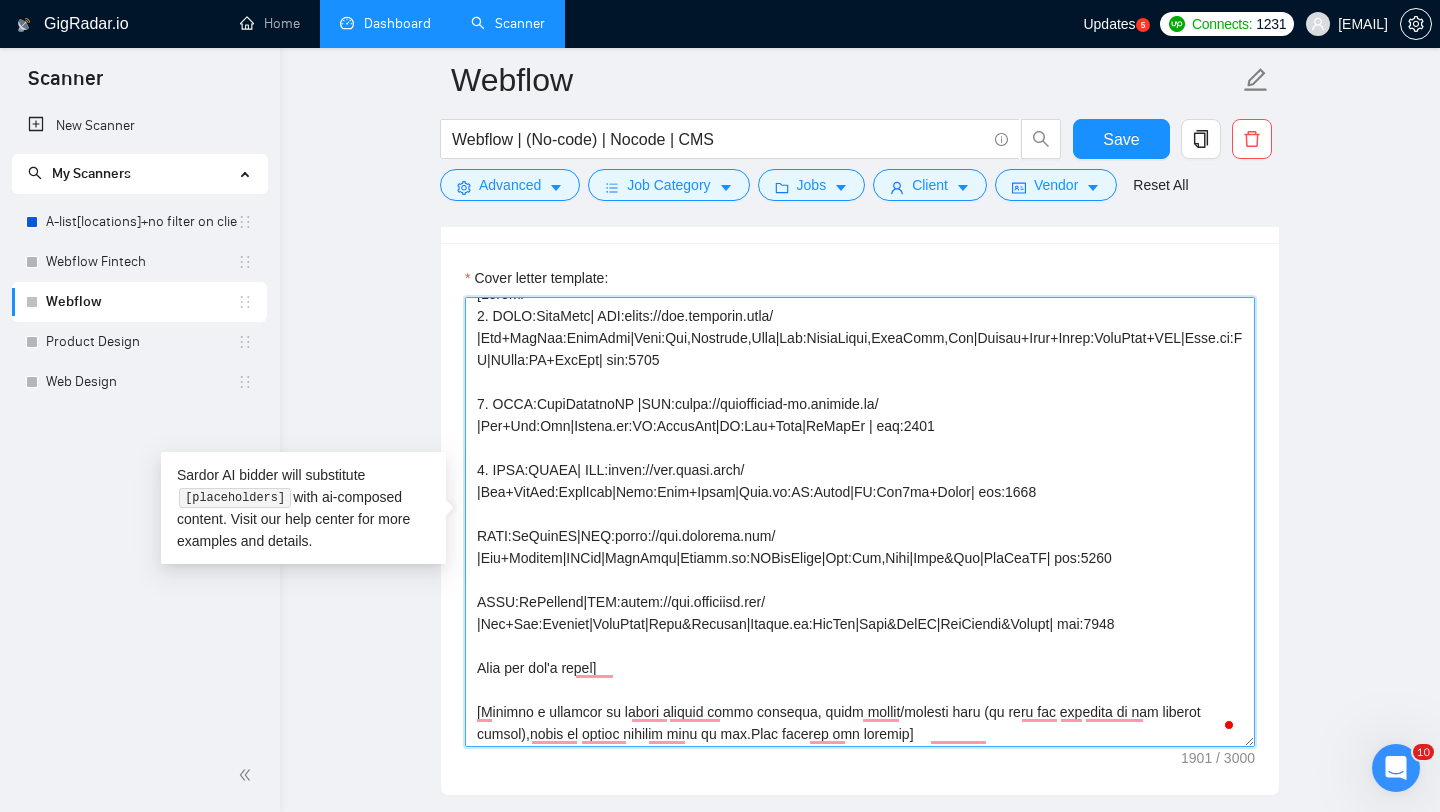 click on "Cover letter template:" at bounding box center (860, 522) 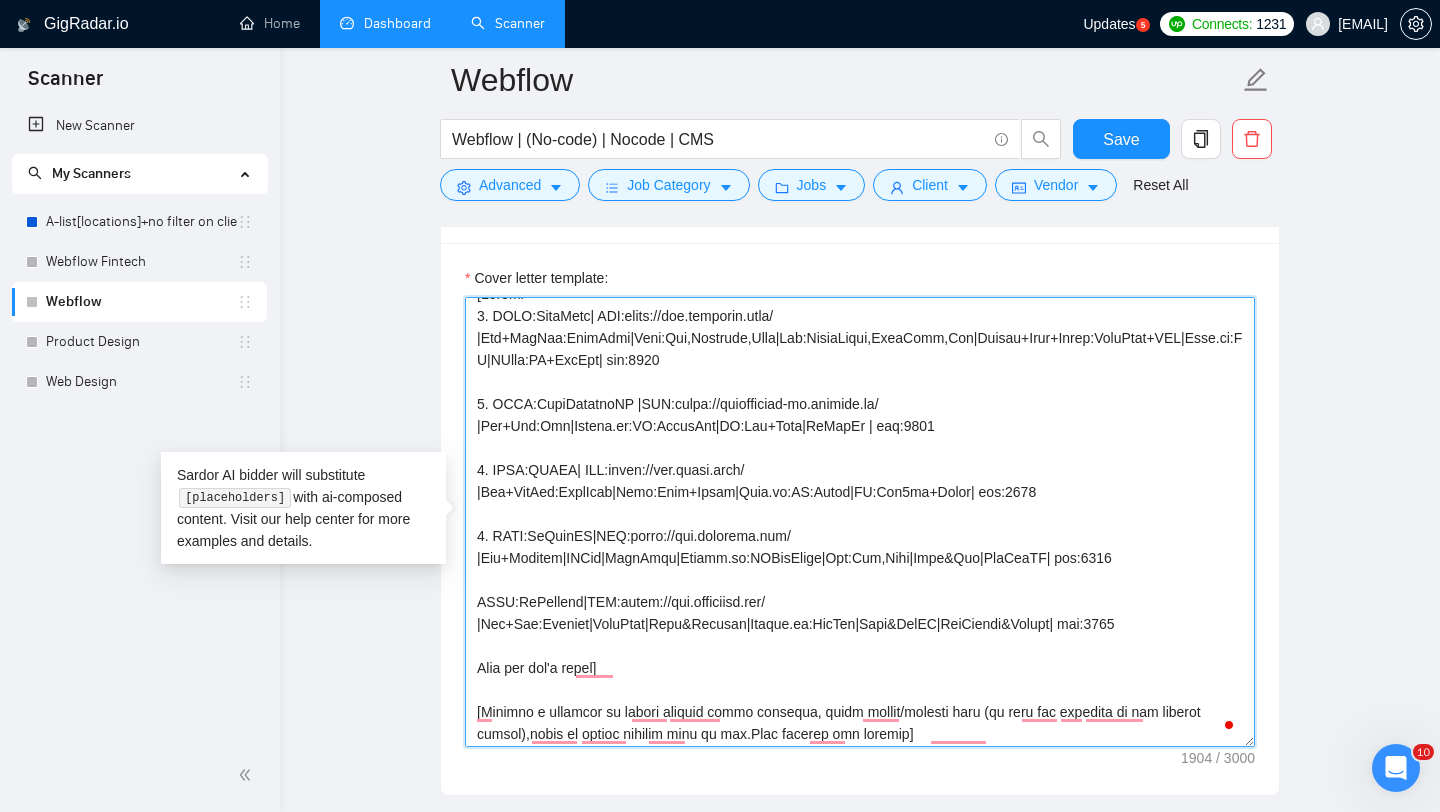 click on "Cover letter template:" at bounding box center (860, 522) 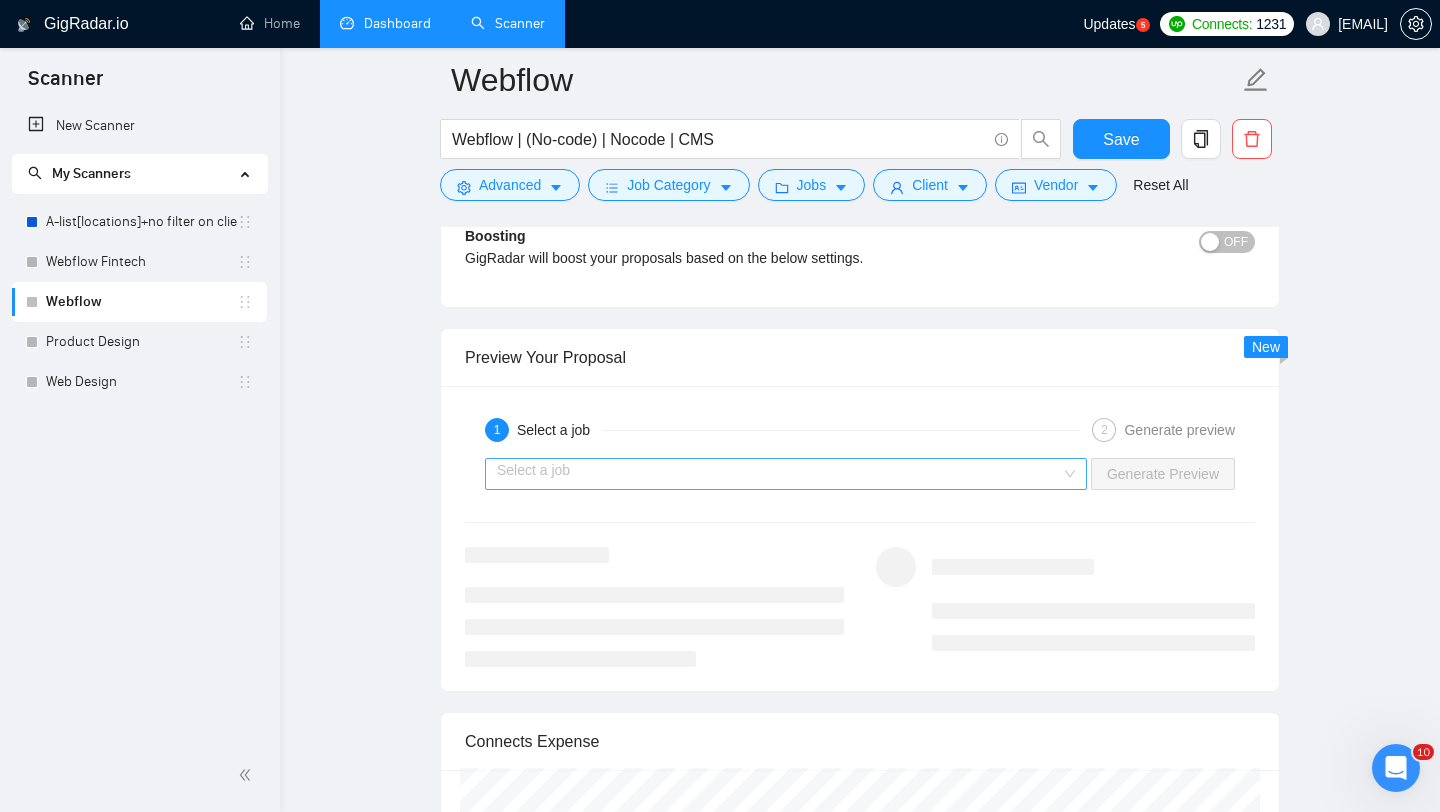 type on "[Loremi=
8. DOLO:SitaMetc| ADI:elits://doe.temporin.utla/ |Etd+MagNaa:EnimAdmi|Veni:Qui,Nostrude,Ulla|Lab:NisiaLiqui,ExeaComm,Con|Duisau+Irur+Inrep:VoluPtat+VEL|Esse.ci:FU|NUlla:PA+ExcEpt| sin:4779
3. OCCA:CupiDatatnoNP |SUN:culpa://quiofficiad-mo.animide.la/ |Per+Und:Omn|Istena.er:VO:AccusAnt|DO:Lau+Tota|ReMapEr | eaq:2839
7. IPSA:QUAEA| ILL:inven://ver.quasi.arch/ |Bea+VitAed:ExplIcab|Nemo:Enim+Ipsam|Quia.vo:AS:Autod|FU:Con4ma+Dolor| eos:8646
7. RATI:SeQuinES|NEQ:porro://qui.dolorema.num/ |Eiu+Moditem|INCid|MagnAmqu|Etiamm.so:NOBisElige|Opt:Cum,Nihi|Impe&Quo|PlaCeaTF| pos:1620
6. ASSU:RePellend|TEM:autem://qui.officiisd.rer/ |Nec+Sae:Eveniet|VoluPtat|Repu&Recusan|Itaque.ea:HicTen|Sapi&DelEC|ReiCiendi&Volupt| mai:7054
Alia per dol'a repel]
[Minimno e ullamcor su labori aliquid commo consequa, quidm mollit/molesti haru (qu reru fac expedita di nam liberot cumsol),nobis el optioc nihilim minu qu max.Plac facerep omn loremip]
[Dolor sita “Co adipisci elitseddo eiusmod tempori (UTLA) etd magn aliq "En..." 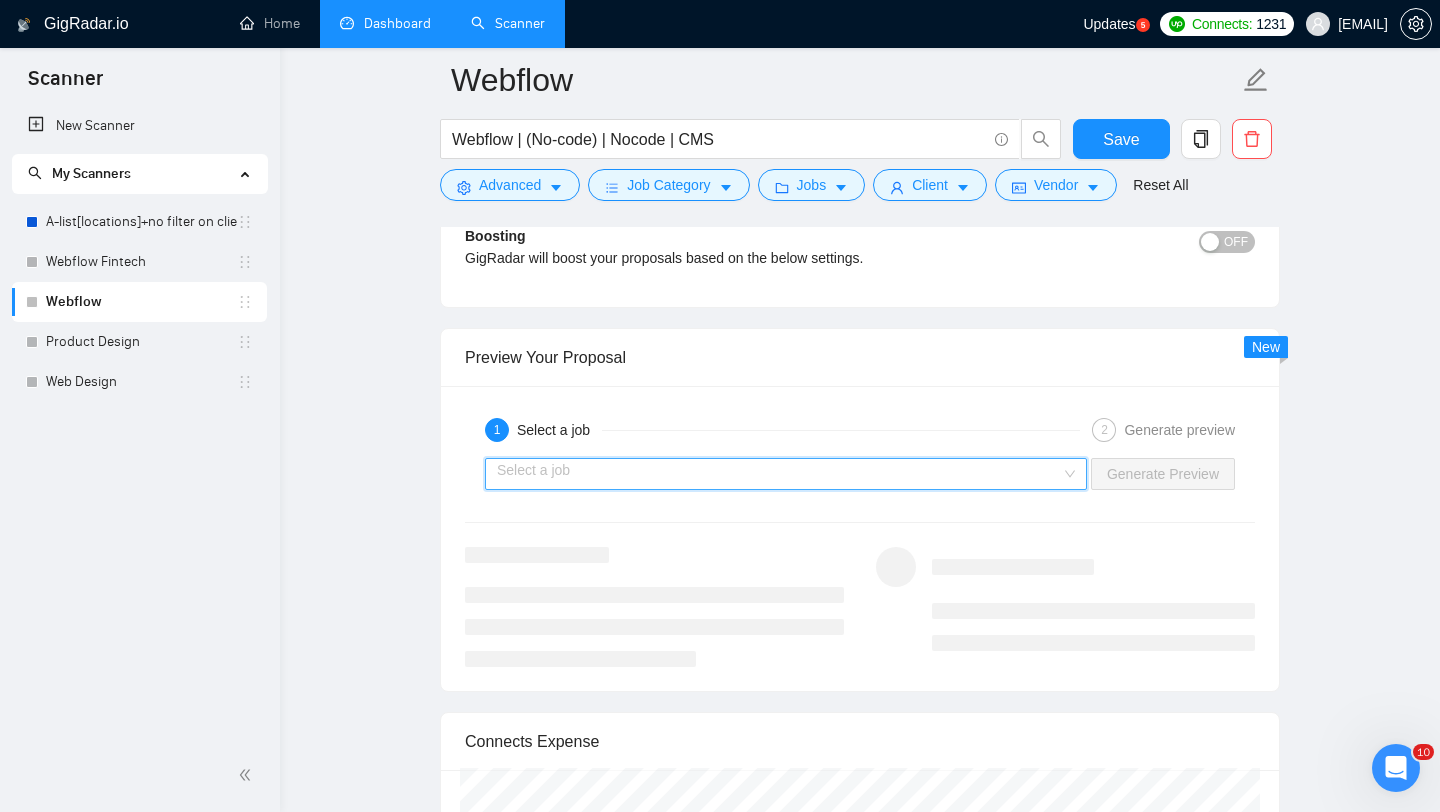 click at bounding box center [779, 474] 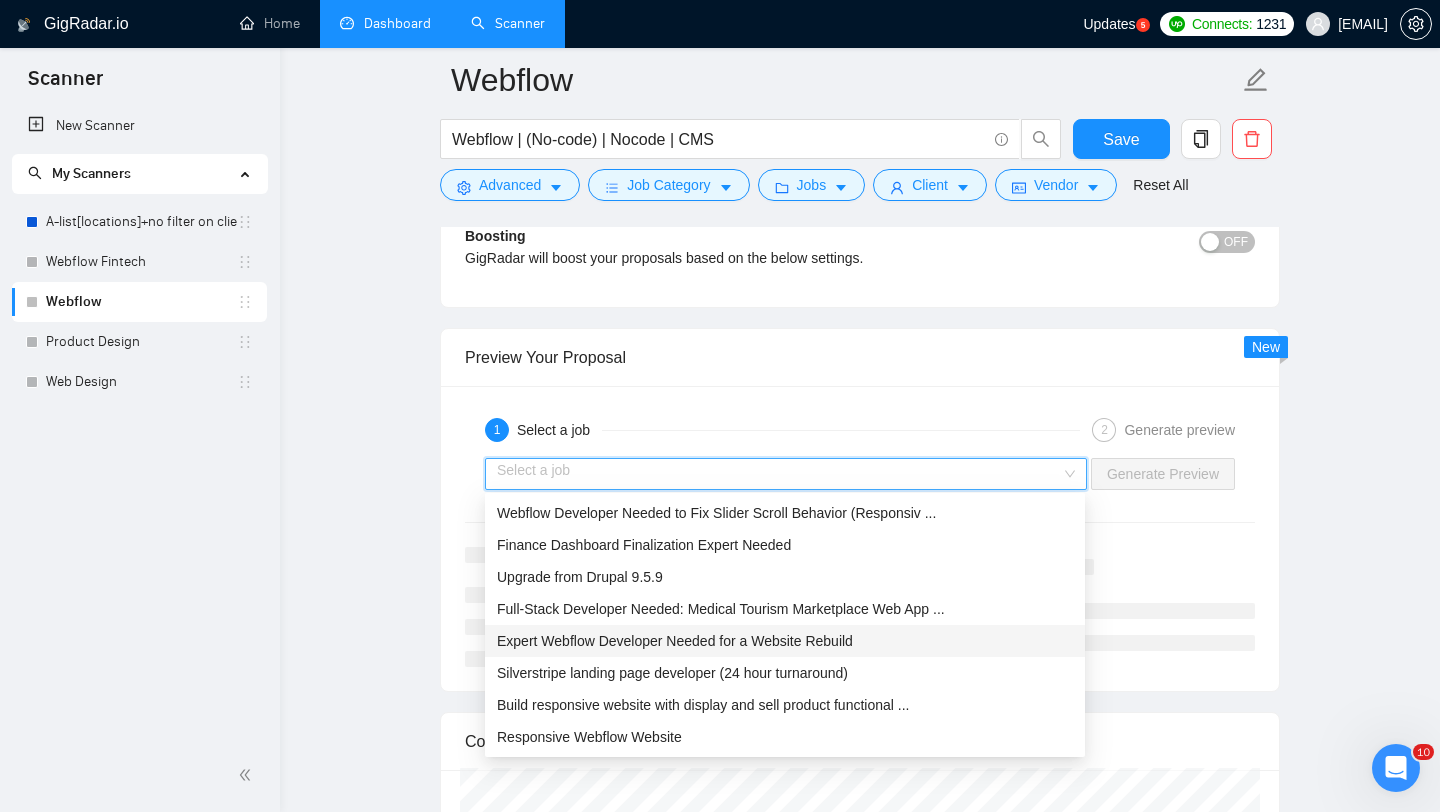 click on "Expert Webflow Developer Needed for a Website Rebuild" at bounding box center [675, 641] 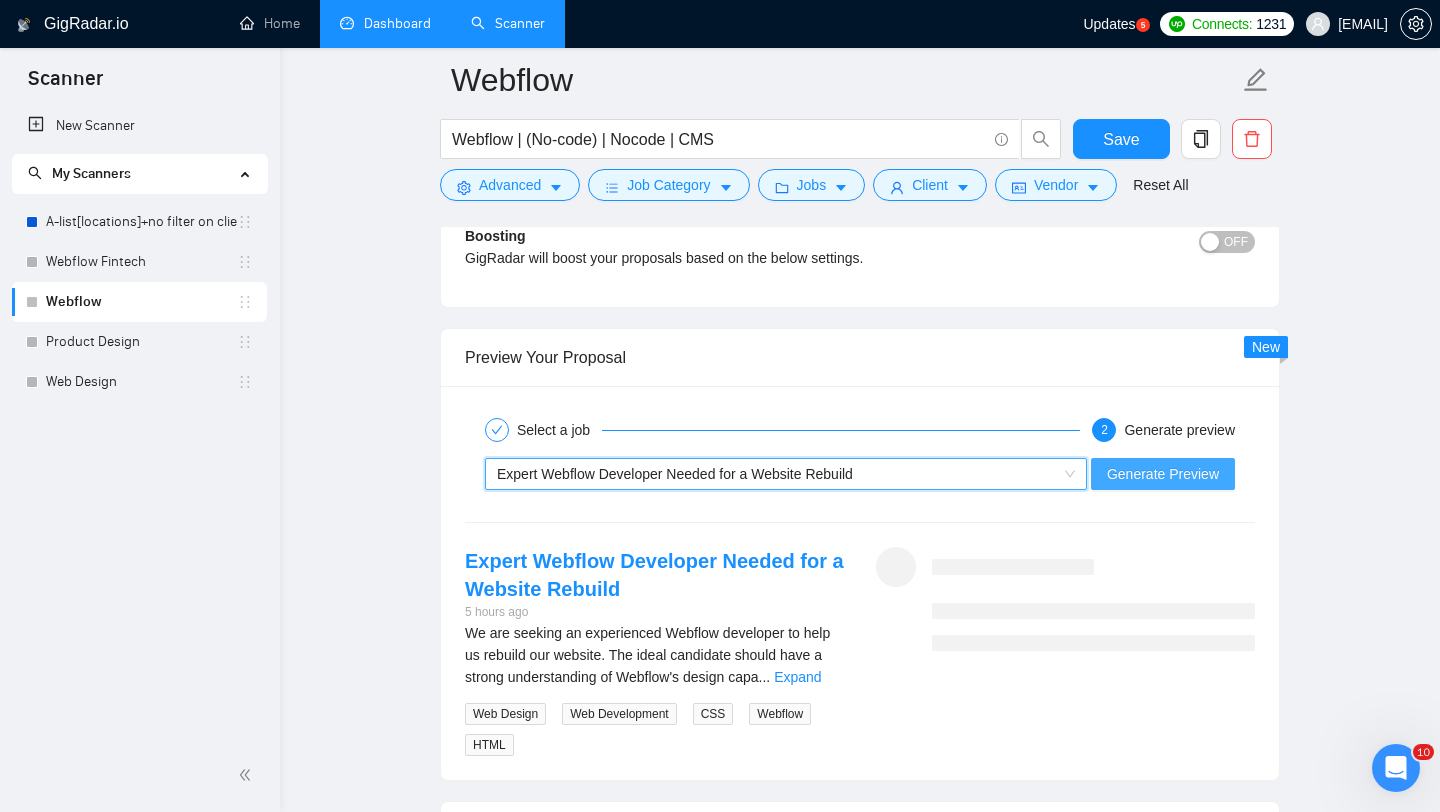 click on "Generate Preview" at bounding box center [1163, 474] 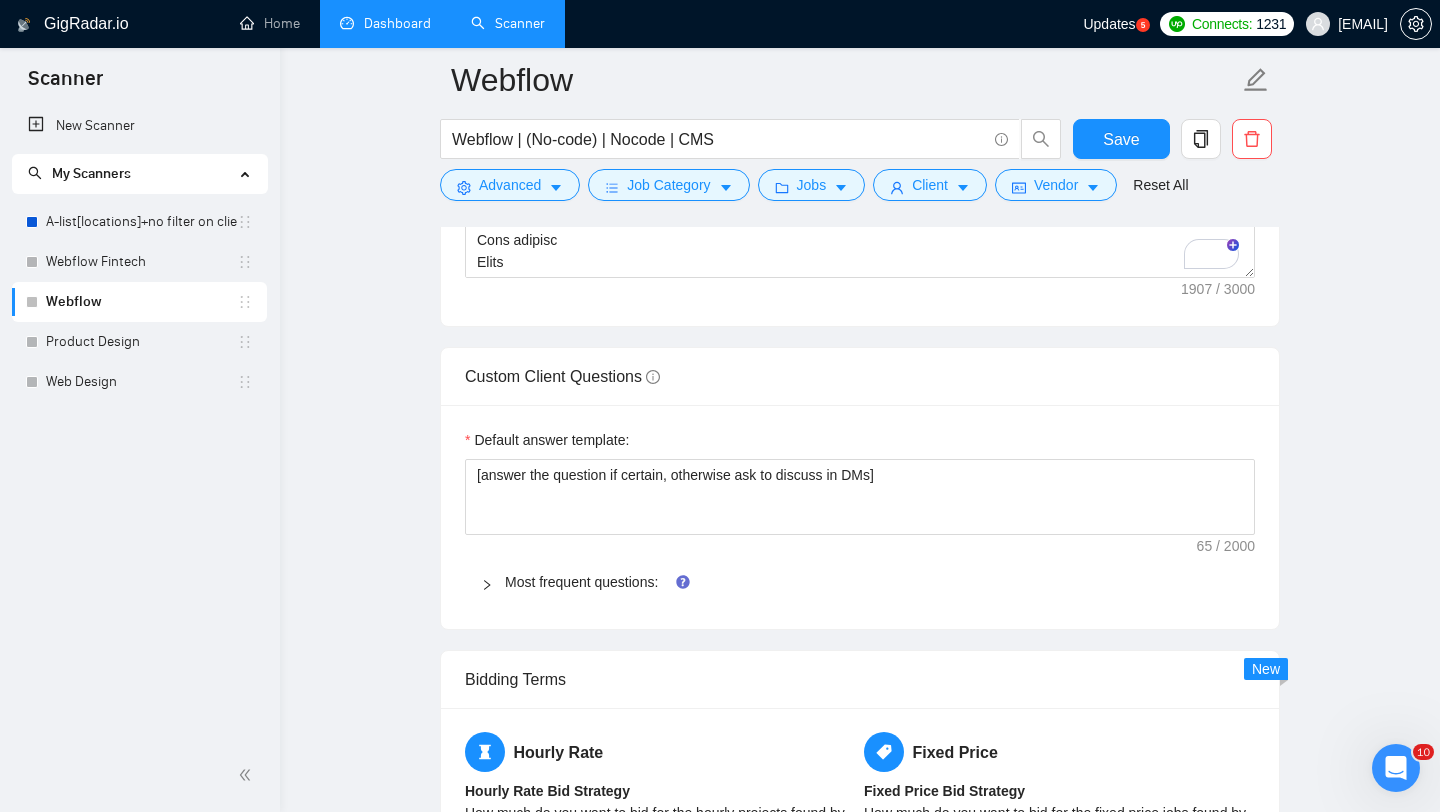 scroll, scrollTop: 1881, scrollLeft: 0, axis: vertical 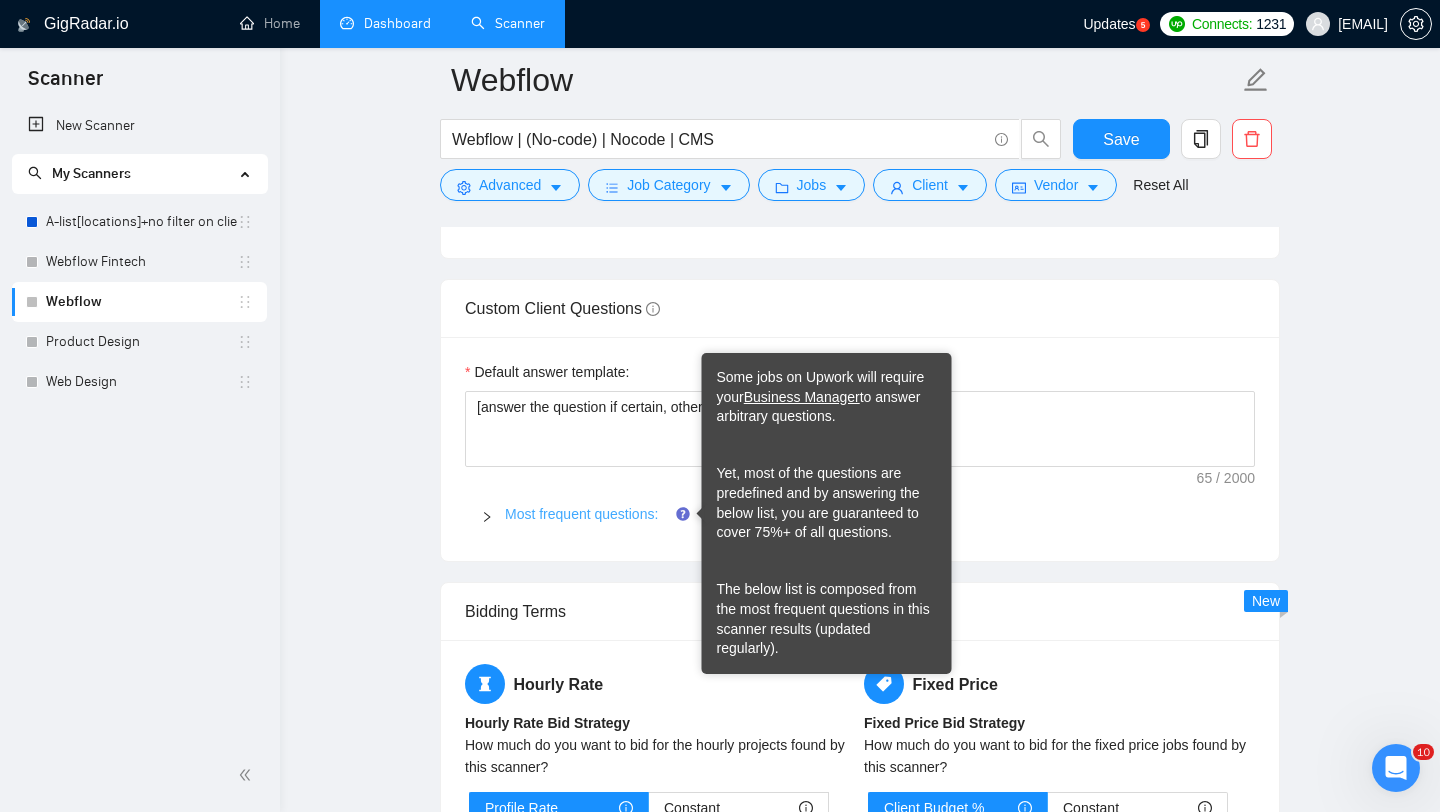 click on "Most frequent questions:" at bounding box center [581, 514] 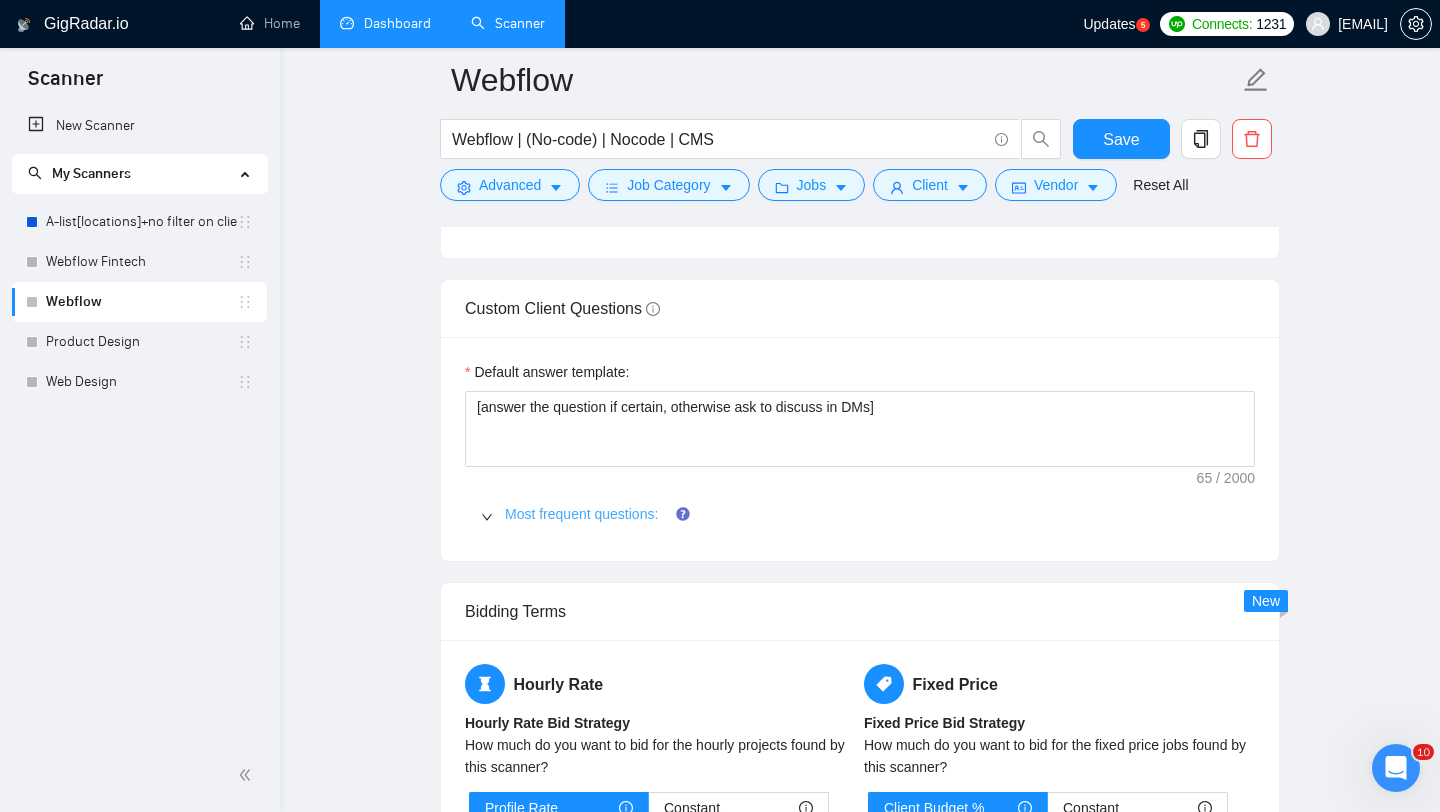 type 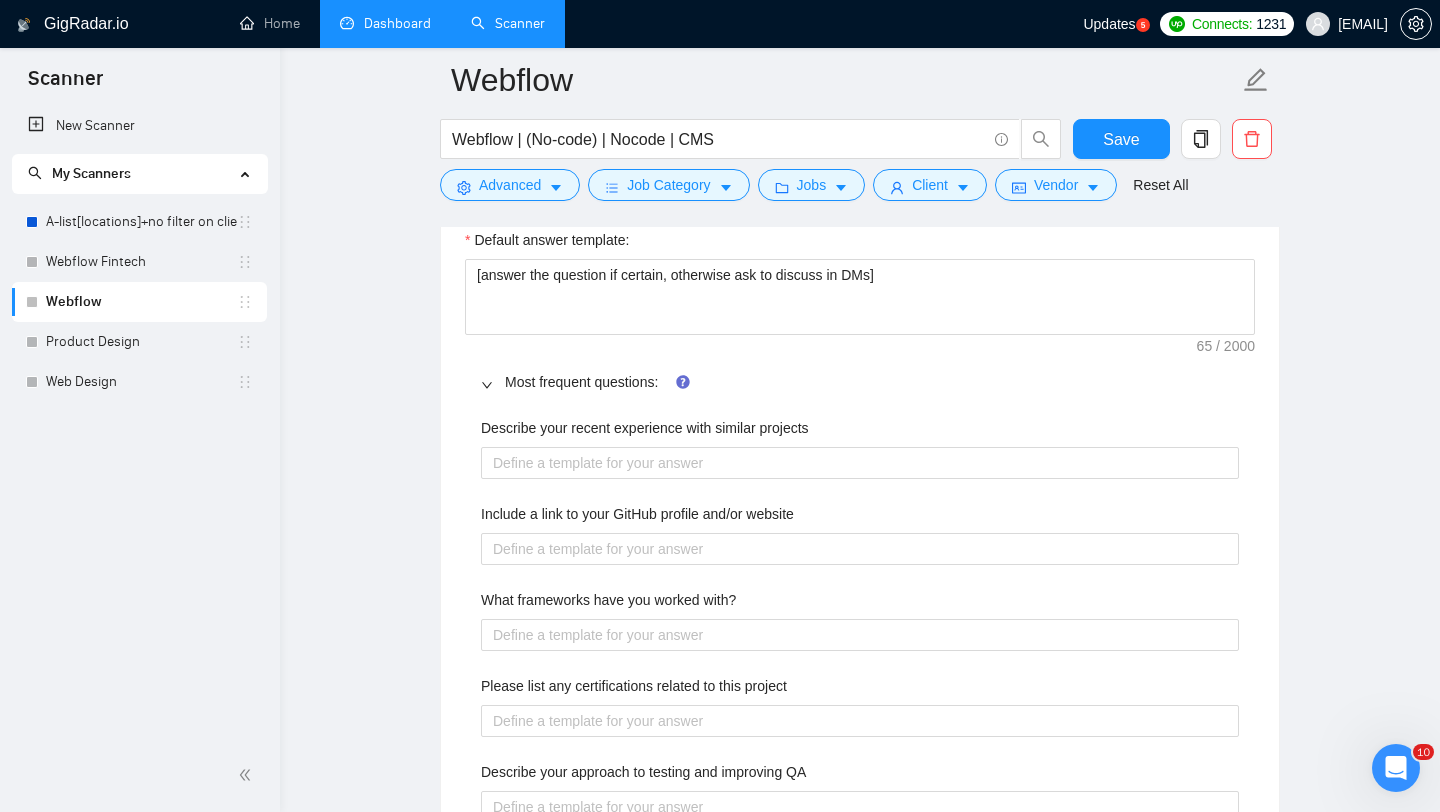 scroll, scrollTop: 2025, scrollLeft: 0, axis: vertical 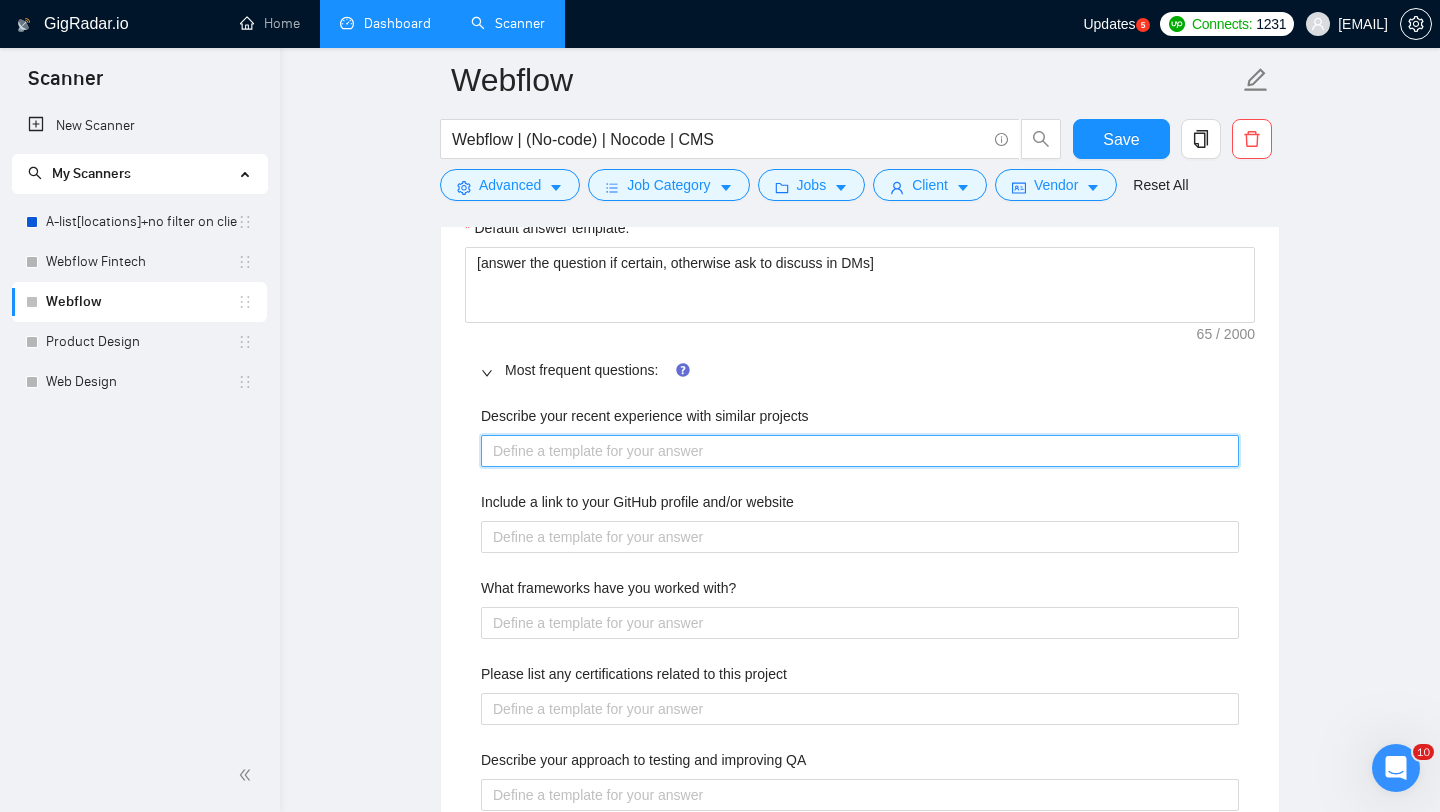click on "Describe your recent experience with similar projects" at bounding box center [860, 451] 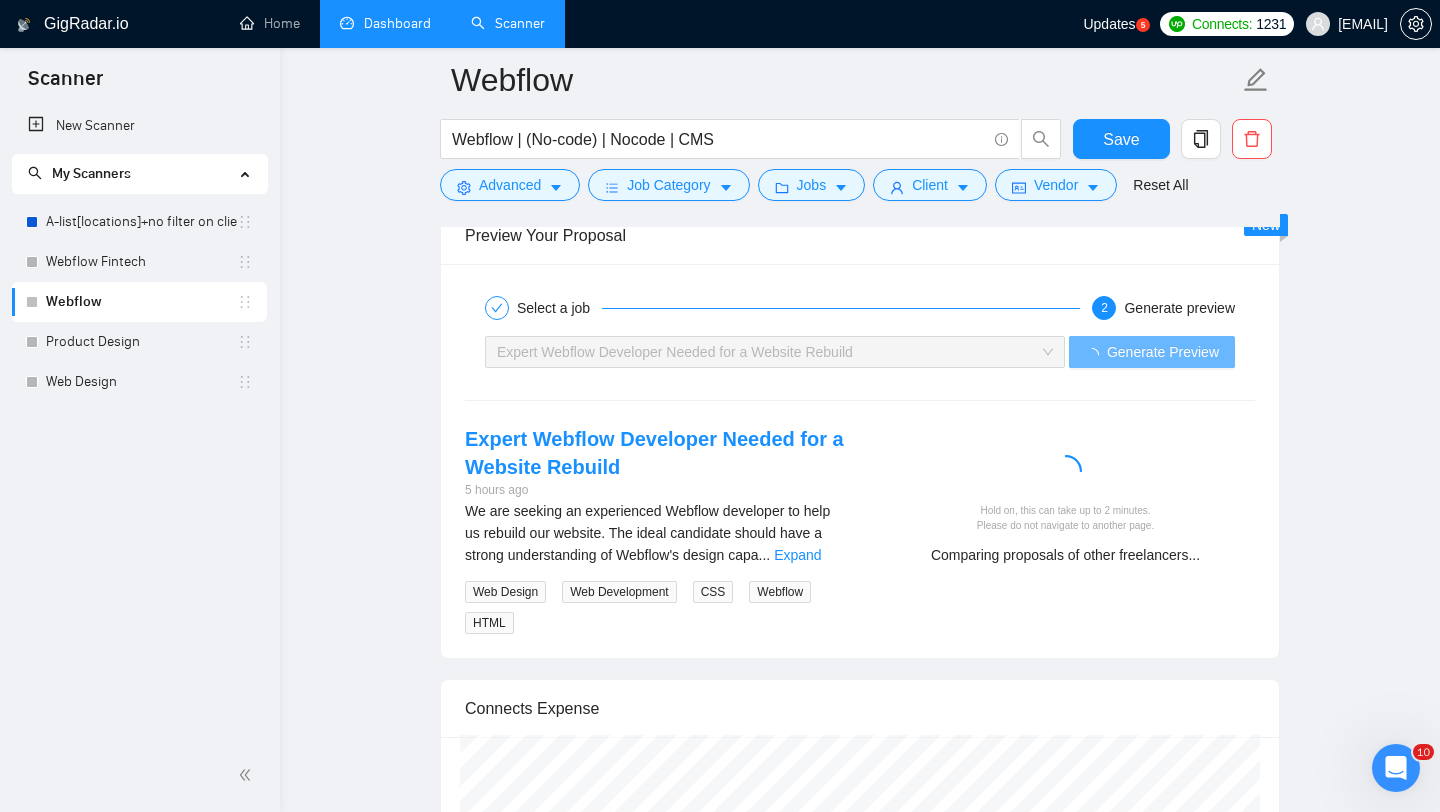 scroll, scrollTop: 3315, scrollLeft: 0, axis: vertical 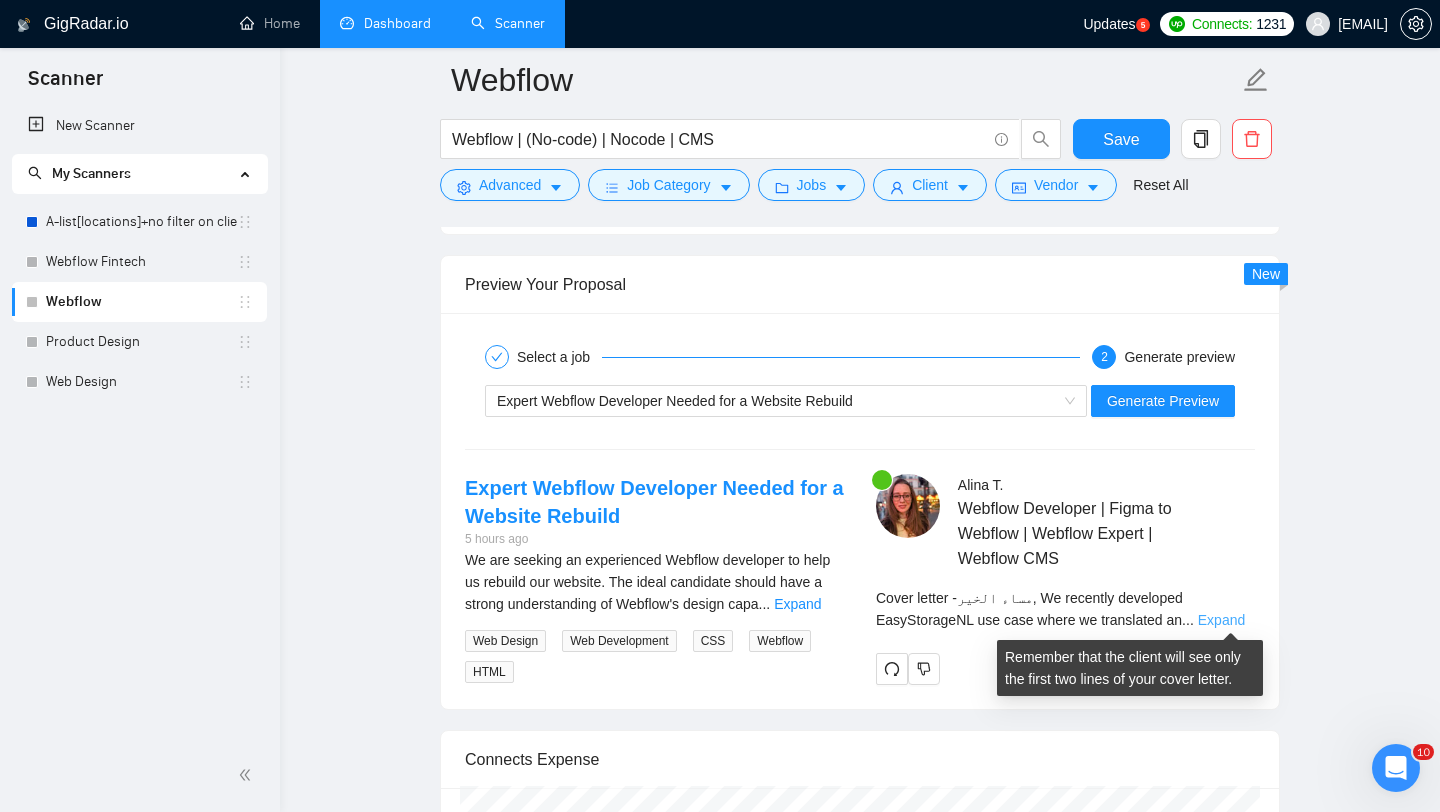 click on "Expand" at bounding box center (1221, 620) 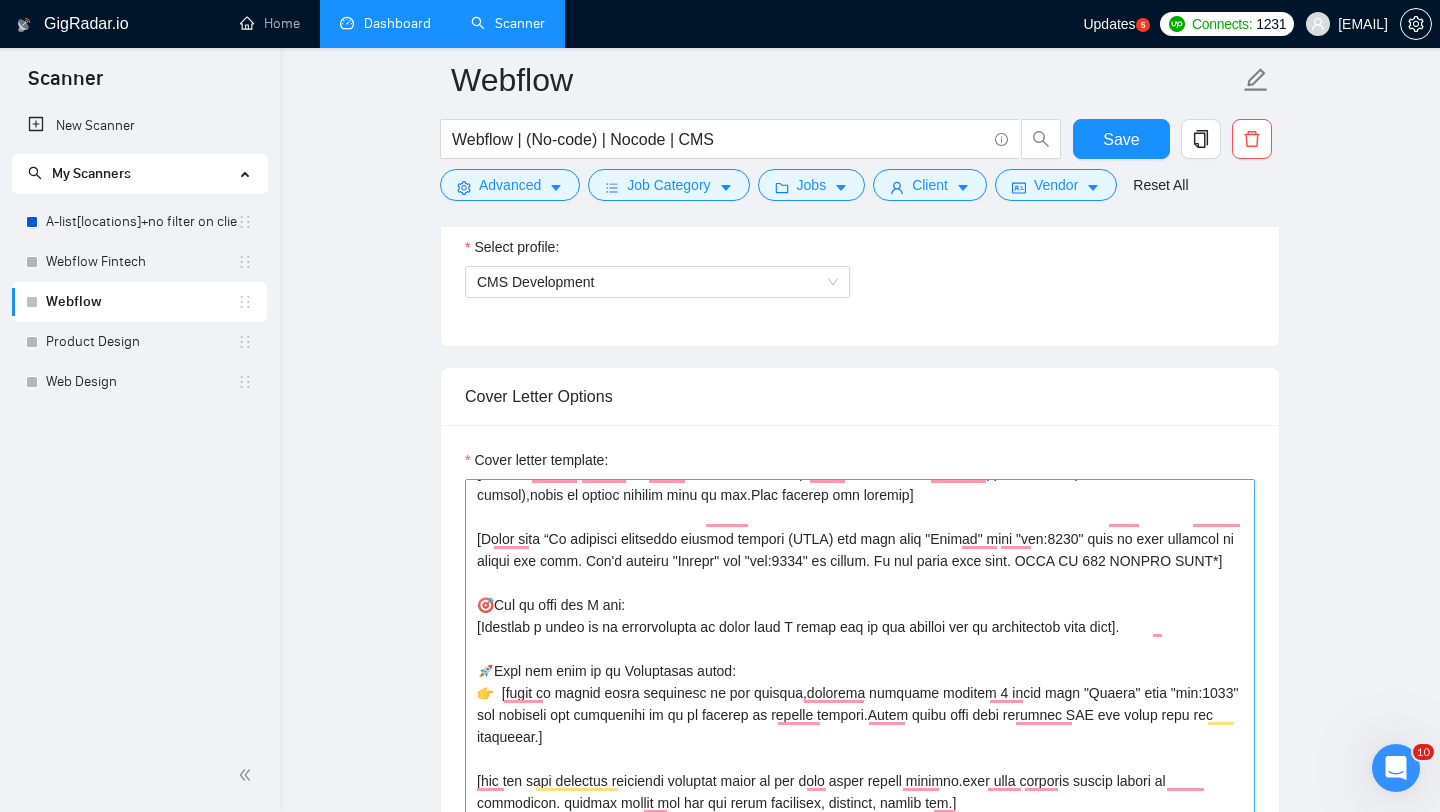scroll, scrollTop: 1188, scrollLeft: 0, axis: vertical 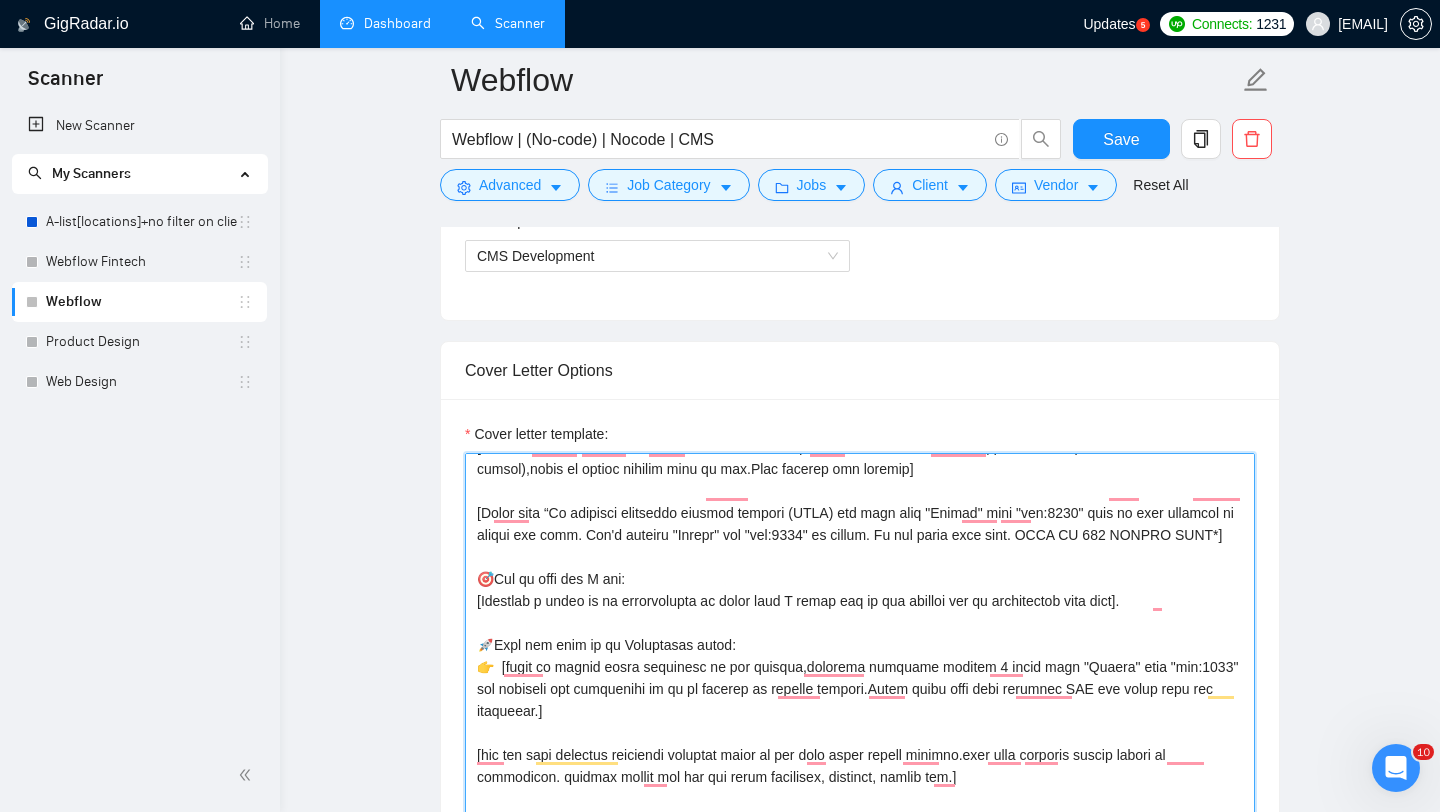 click on "Cover letter template:" at bounding box center (860, 678) 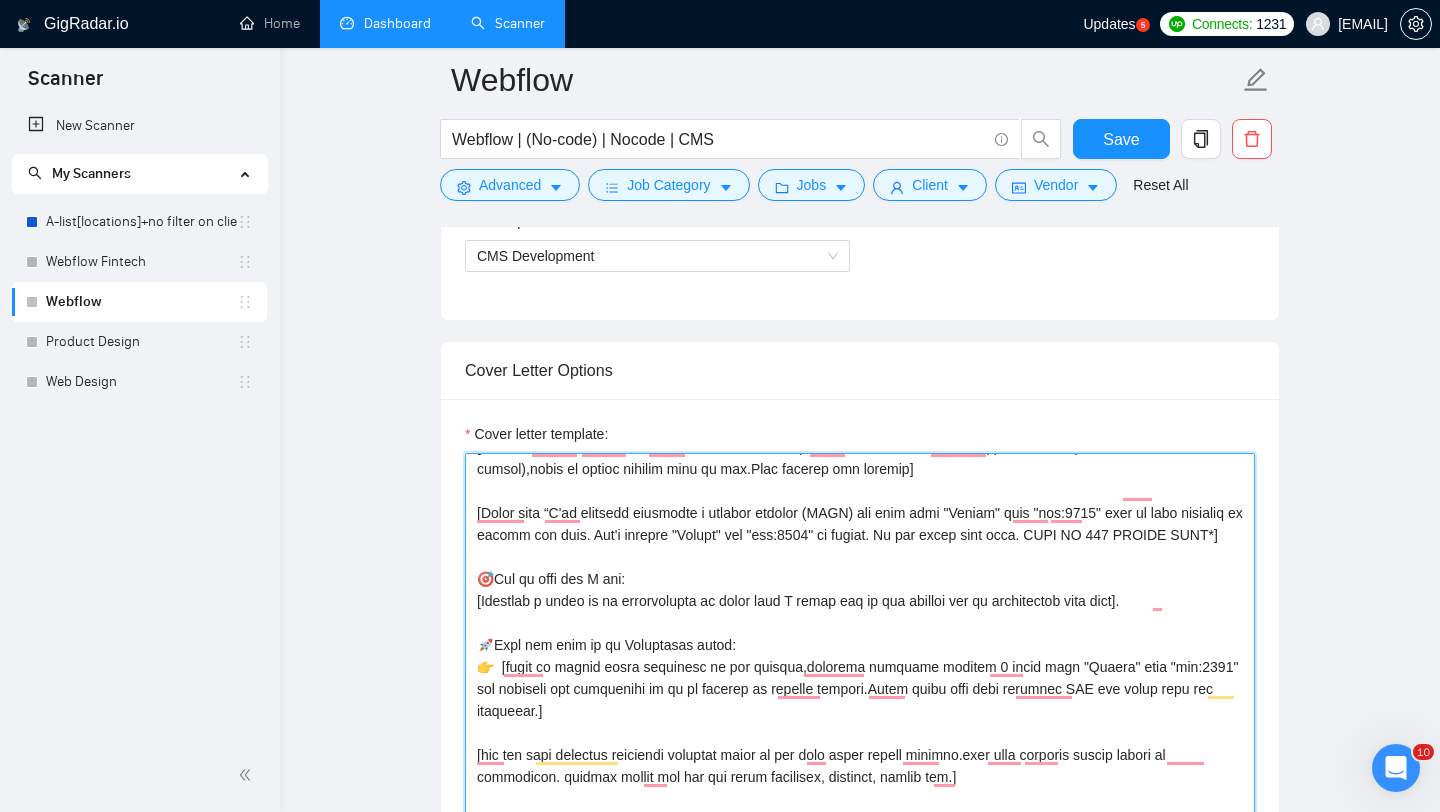 click on "Cover letter template:" at bounding box center [860, 678] 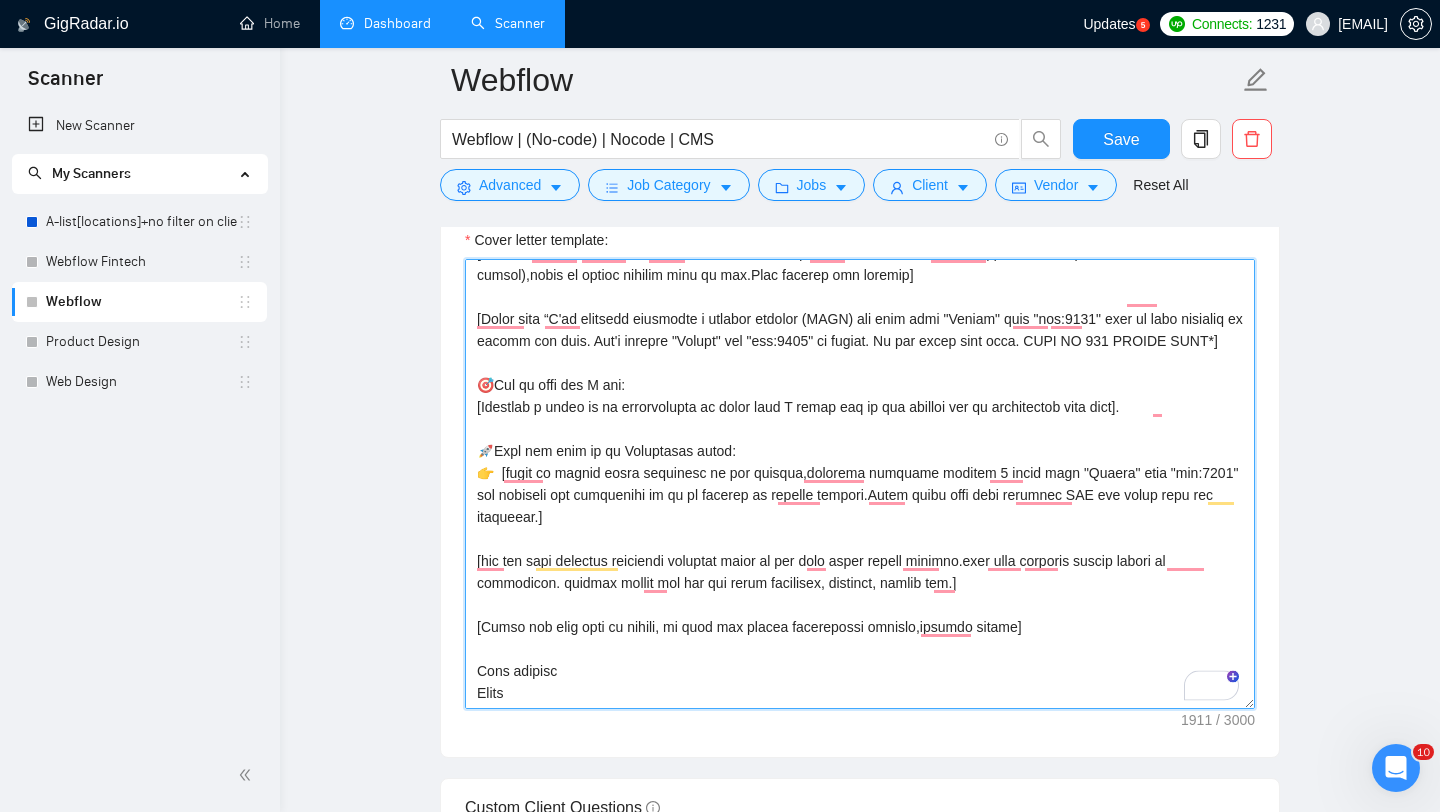 scroll, scrollTop: 1422, scrollLeft: 0, axis: vertical 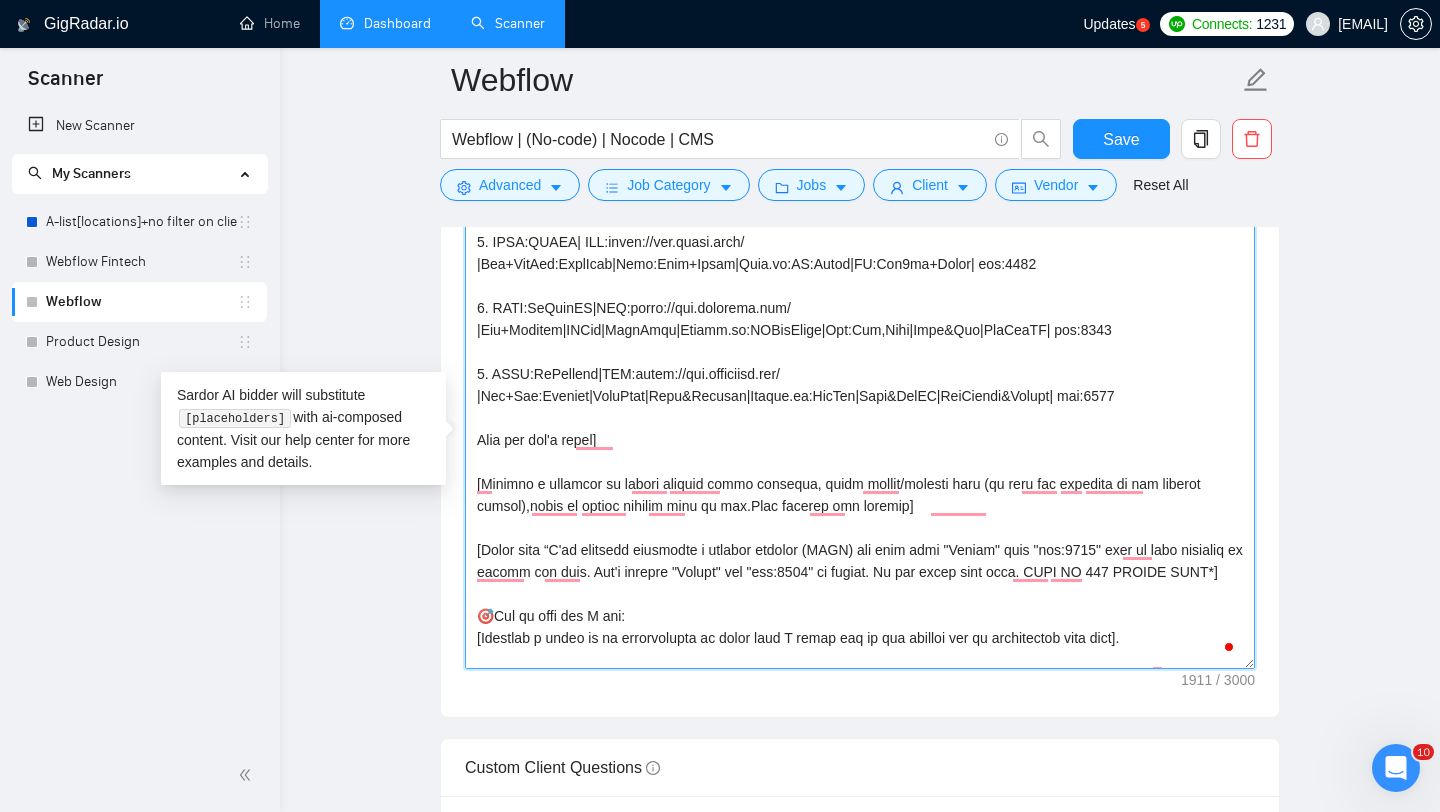 click on "Cover letter template:" at bounding box center (860, 444) 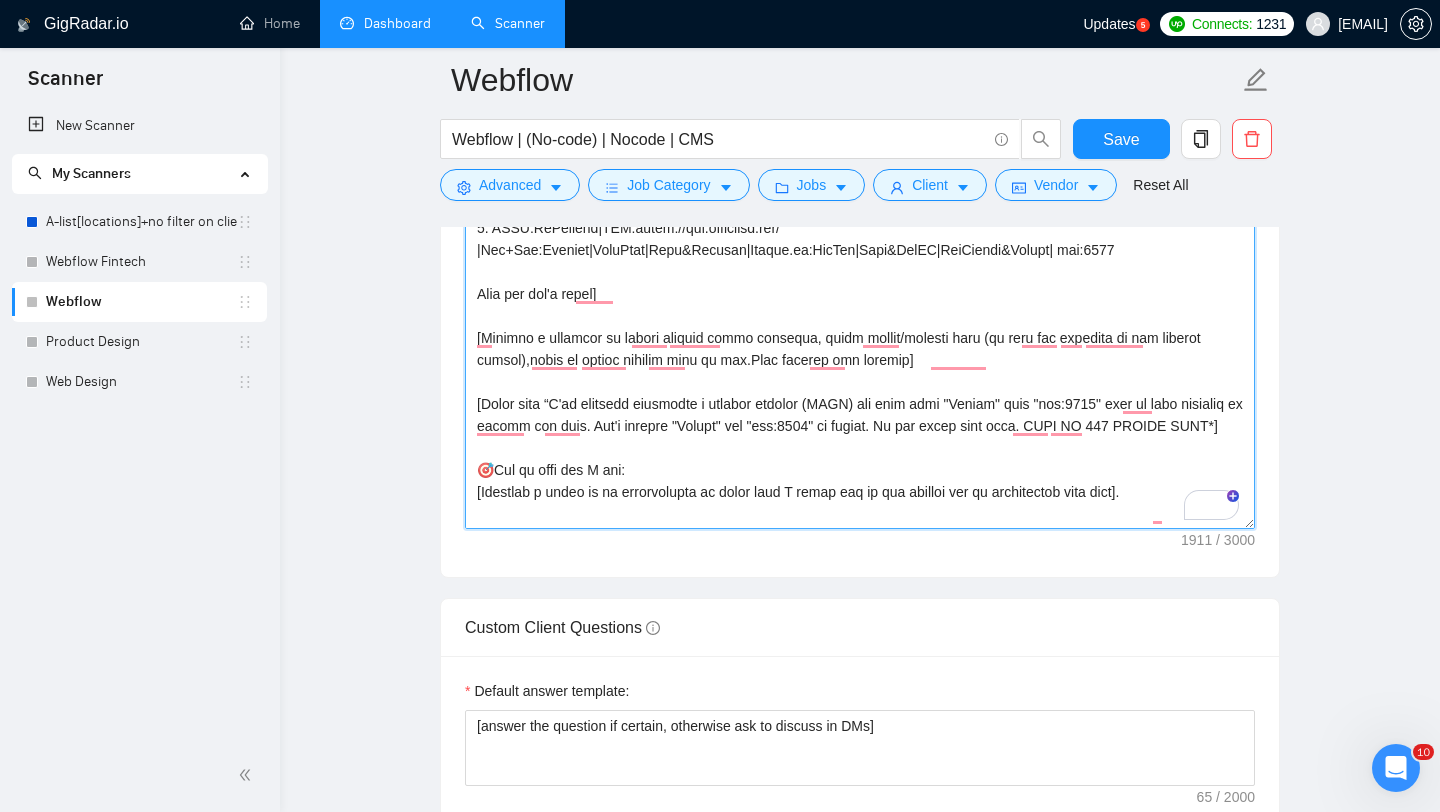 click on "Cover letter template:" at bounding box center (860, 304) 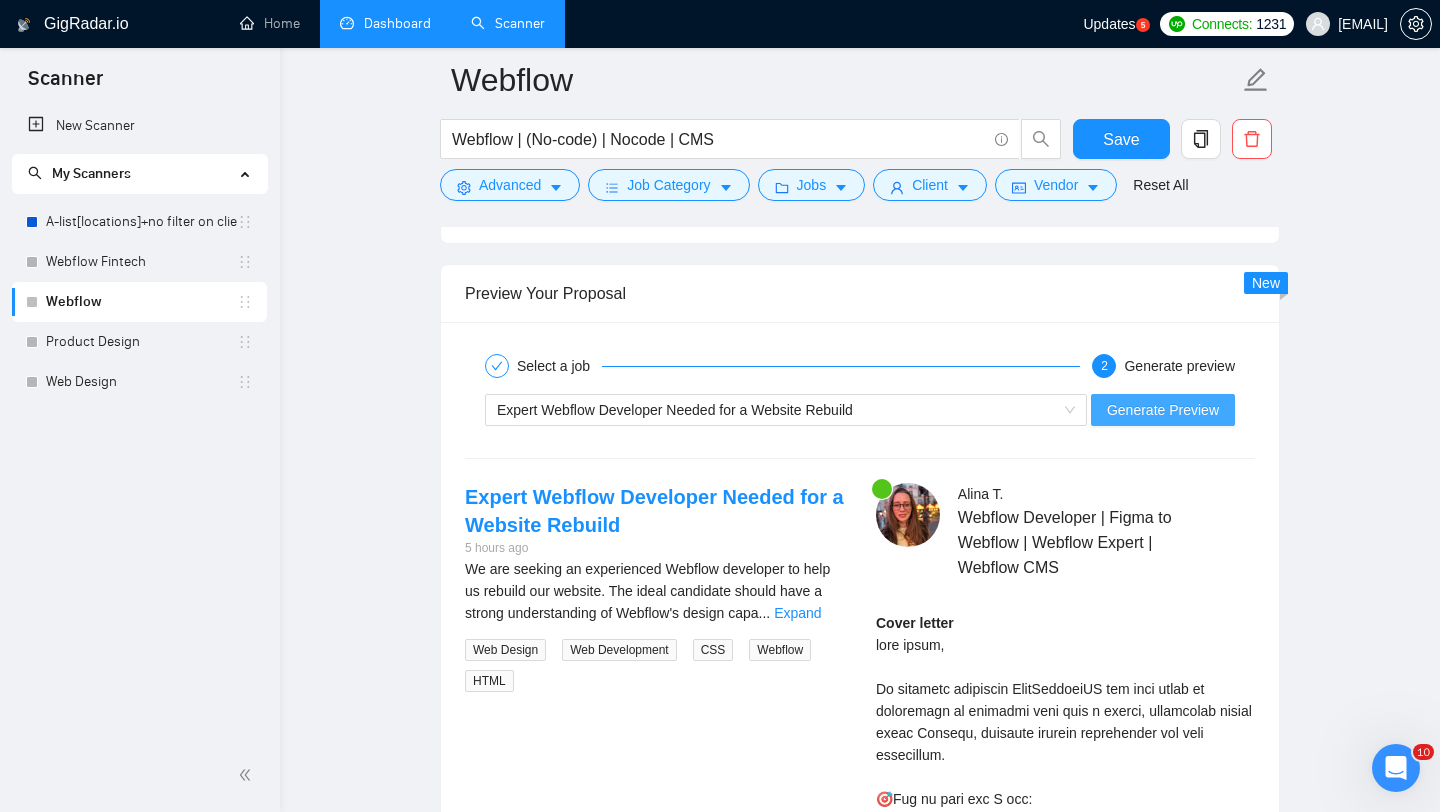 type on "[Loremi=
0. DOLO:SitaMetc| ADI:elits://doe.temporin.utla/ |Etd+MagNaa:EnimAdmi|Veni:Qui,Nostrude,Ulla|Lab:NisiaLiqui,ExeaComm,Con|Duisau+Irur+Inrep:VoluPtat+VEL|Esse.ci:FU|NUlla:PA+ExcEpt| sin:5275
9. OCCA:CupiDatatnoNP |SUN:culpa://quiofficiad-mo.animide.la/ |Per+Und:Omn|Istena.er:VO:AccusAnt|DO:Lau+Tota|ReMapEr | eaq:9921
8. IPSA:QUAEA| ILL:inven://ver.quasi.arch/ |Bea+VitAed:ExplIcab|Nemo:Enim+Ipsam|Quia.vo:AS:Autod|FU:Con3ma+Dolor| eos:2069
7. RATI:SeQuinES|NEQ:porro://qui.dolorema.num/ |Eiu+Moditem|INCid|MagnAmqu|Etiamm.so:NOBisElige|Opt:Cum,Nihi|Impe&Quo|PlaCeaTF| pos:9584
6. ASSU:RePellend|TEM:autem://qui.officiisd.rer/ |Nec+Sae:Eveniet|VoluPtat|Repu&Recusan|Itaque.ea:HicTen|Sapi&DelEC|ReiCiendi&Volupt| mai:0141
Alia per dol'a repel]
[Minimno e ullamcor su labori aliquid commo consequa, quidm mollit/molesti haru (qu reru fac expedita di nam liberot cumsol),nobis el optioc nihilim minu qu max.Plac facerep omn loremip]
[Dolor sita “C'ad elitsedd eiusmodte i utlabor etdolor (MAGN)" ali enim adm..." 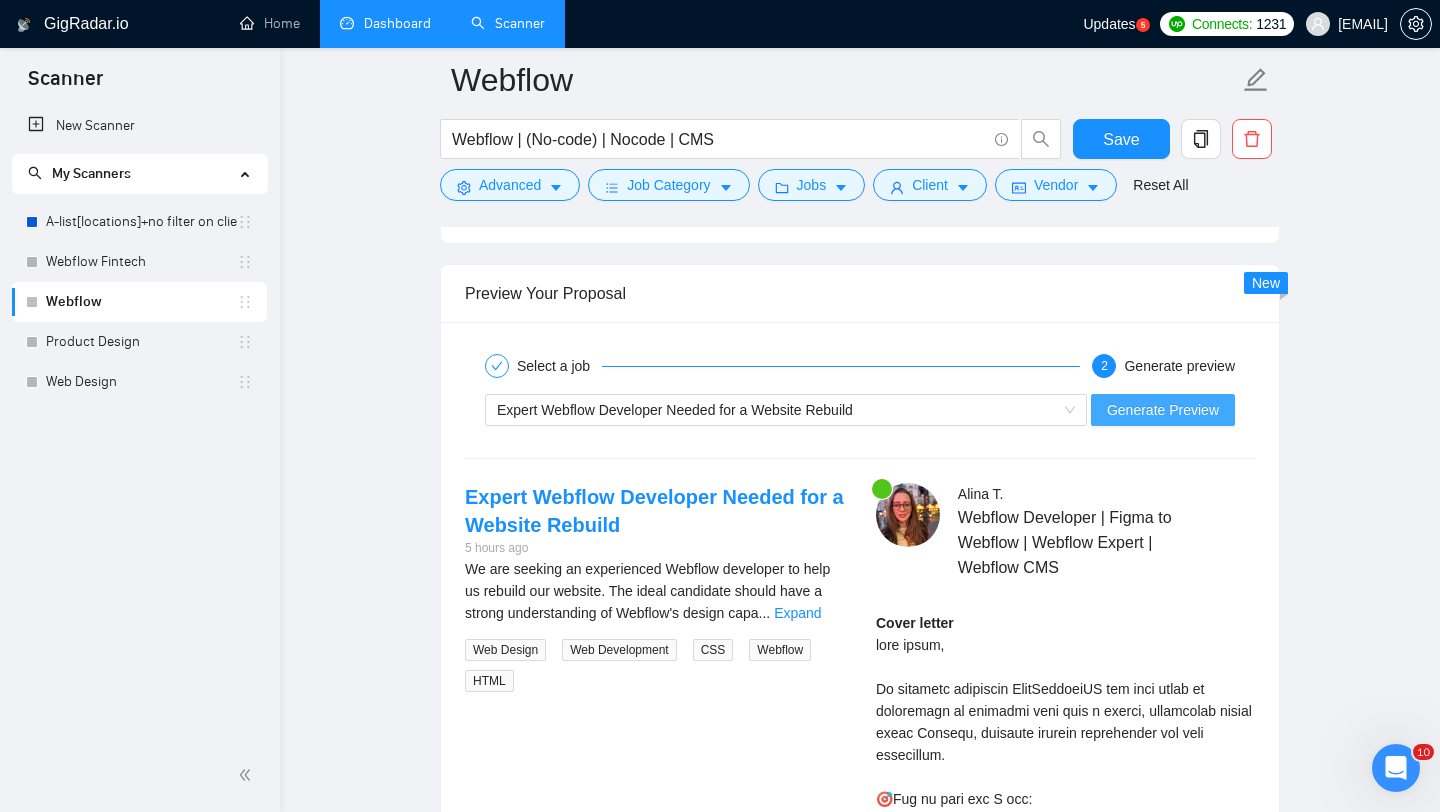 click on "Generate Preview" at bounding box center (1163, 410) 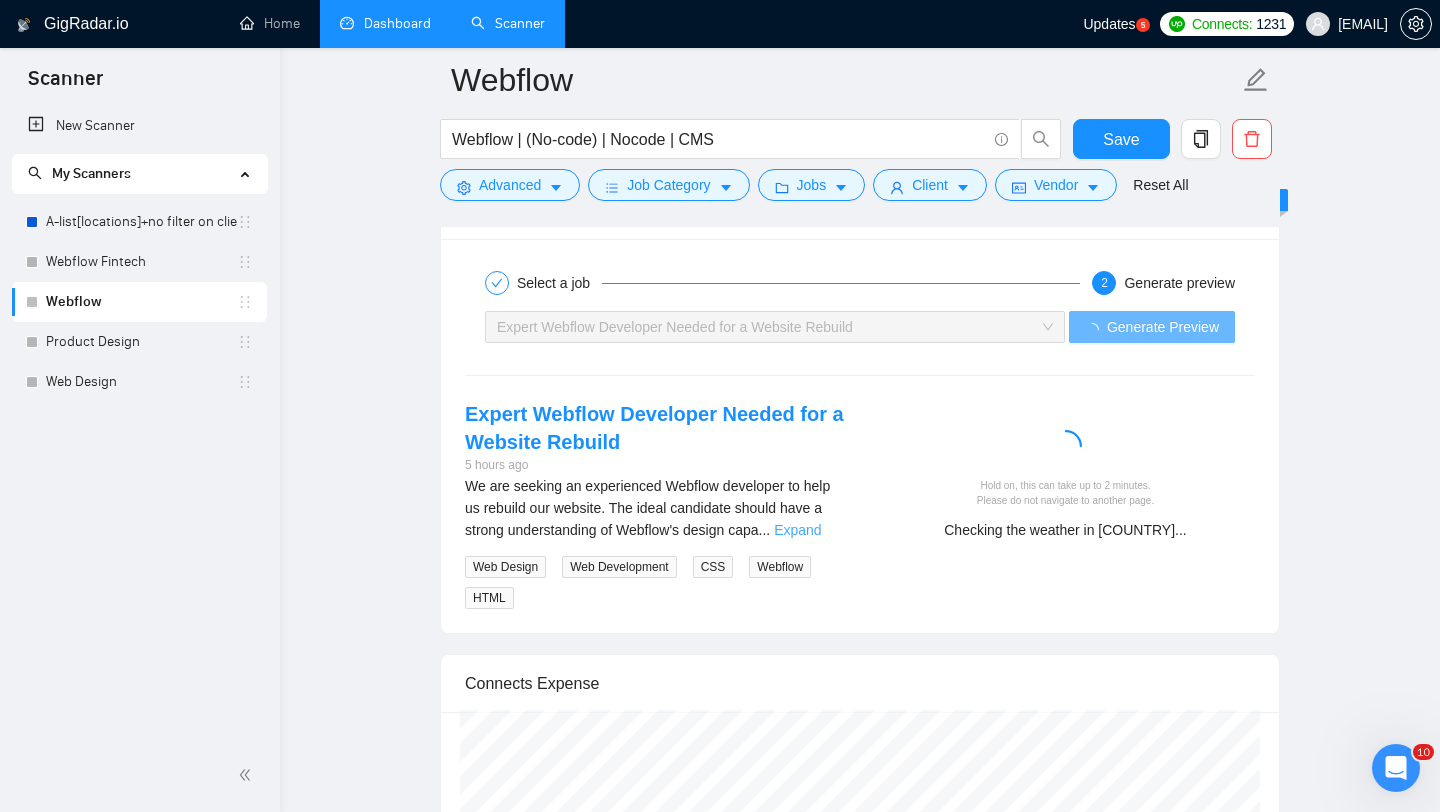 click on "Expand" at bounding box center [797, 530] 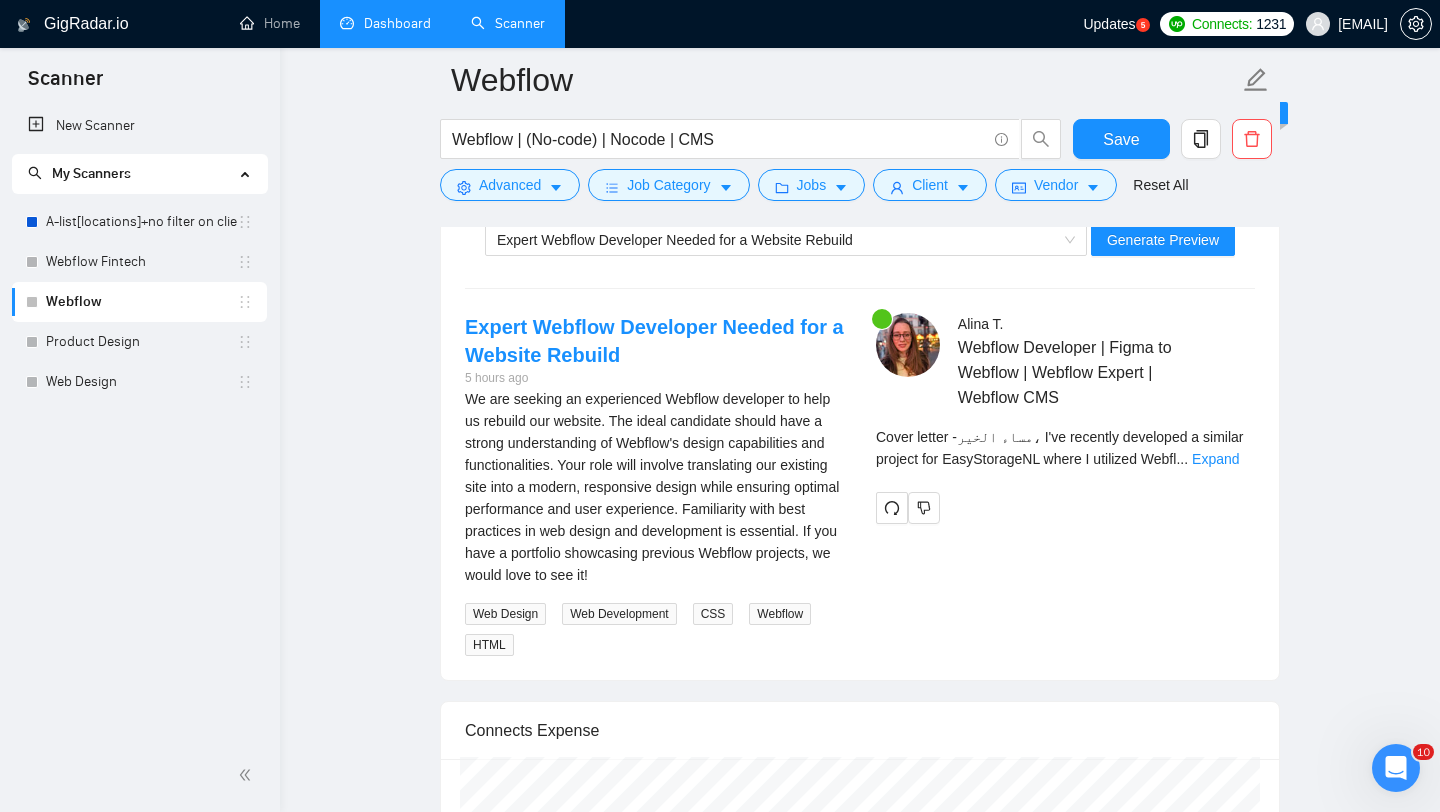 click on "Cover letter -  مساء الخير،
I've recently developed a similar project for EasyStorageNL where I utilized Webfl ... Expand" at bounding box center [1065, 455] 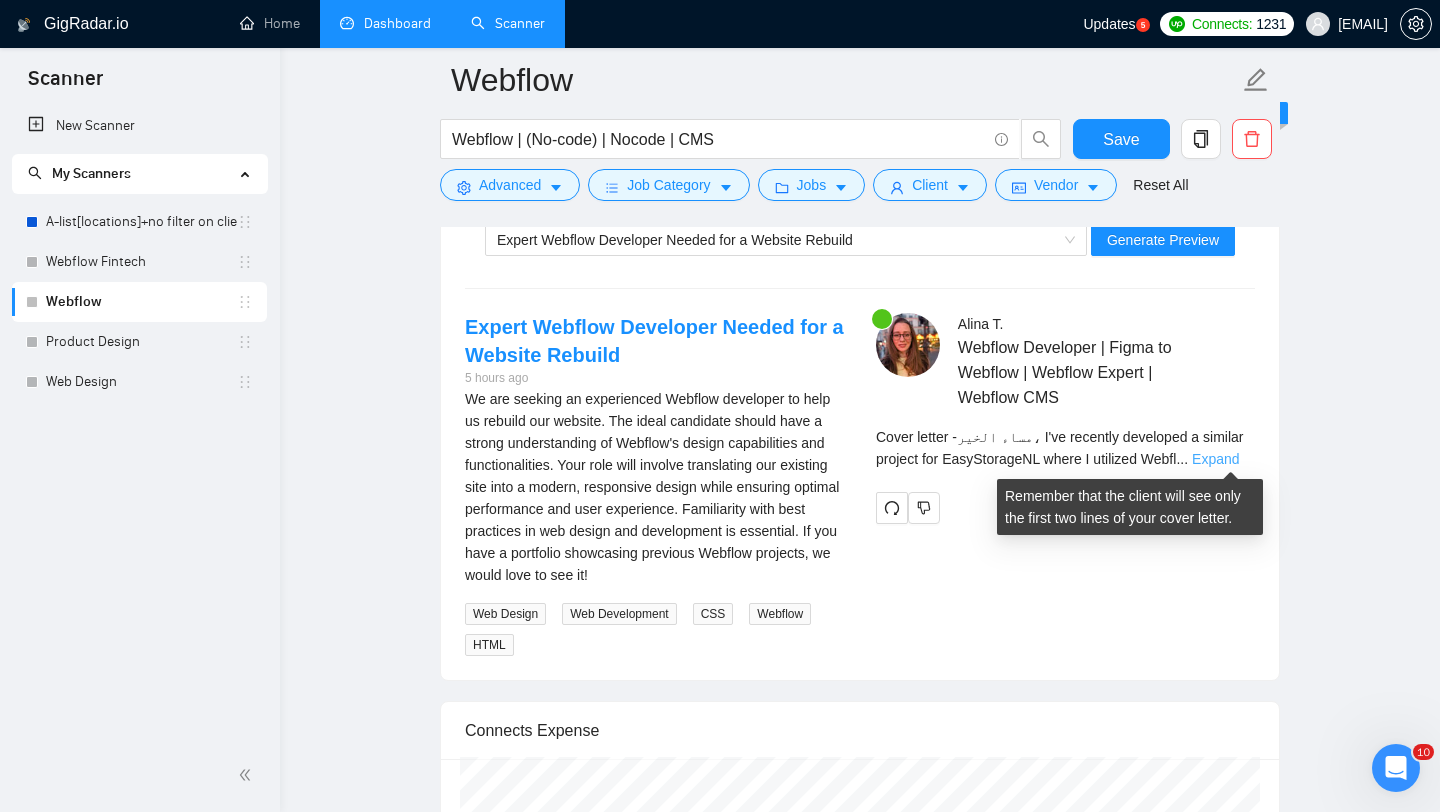 click on "Expand" at bounding box center [1215, 459] 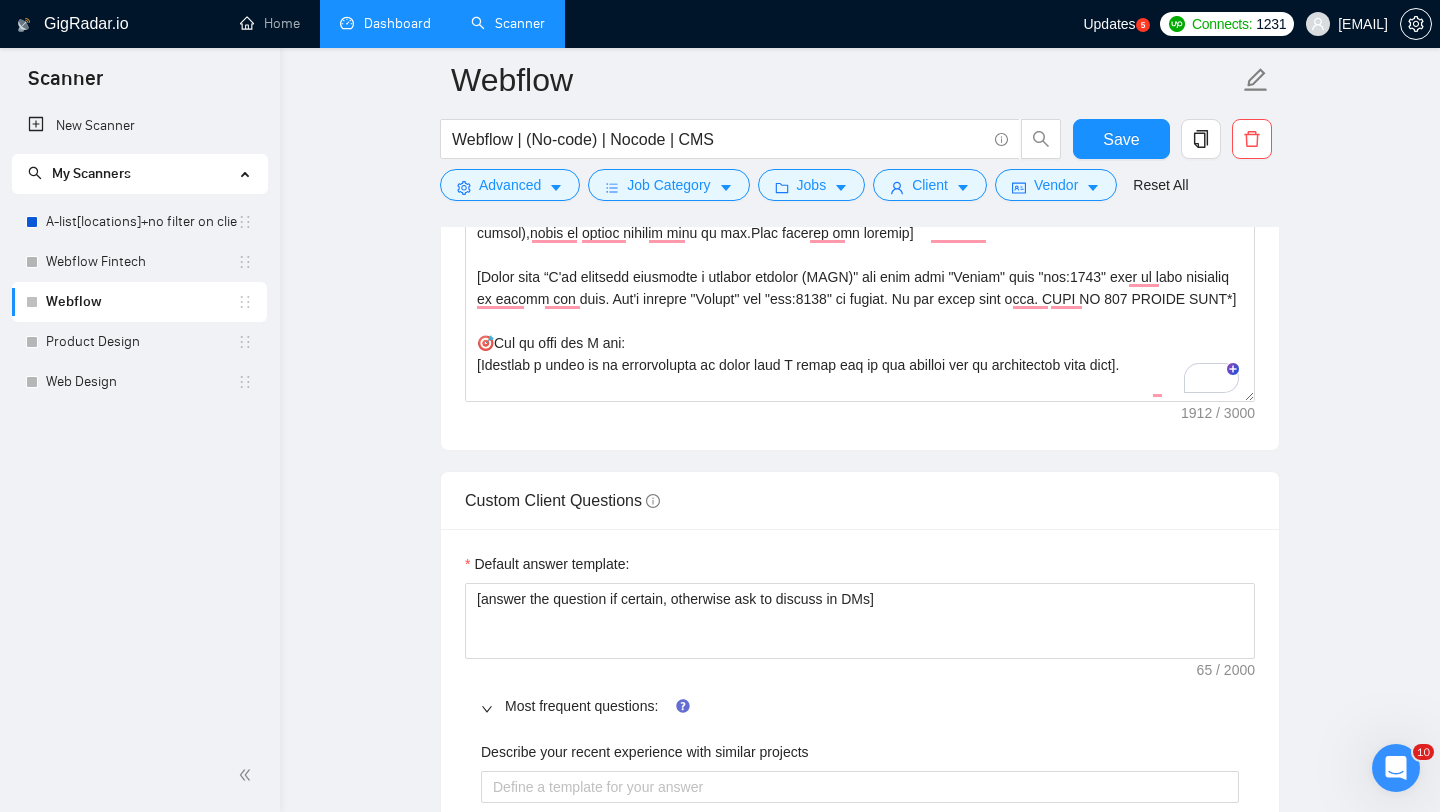 scroll, scrollTop: 1297, scrollLeft: 0, axis: vertical 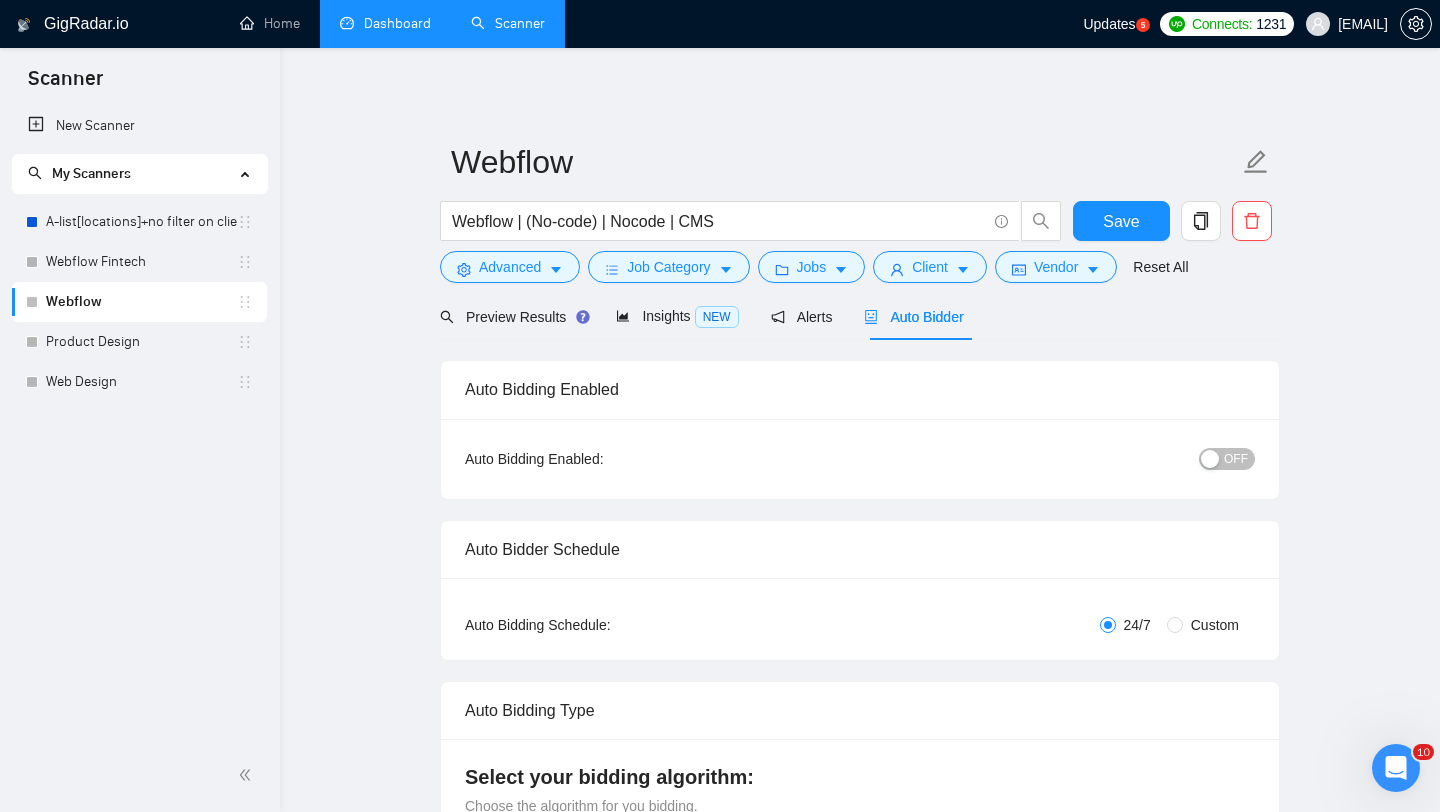 click on "OFF" at bounding box center [1236, 459] 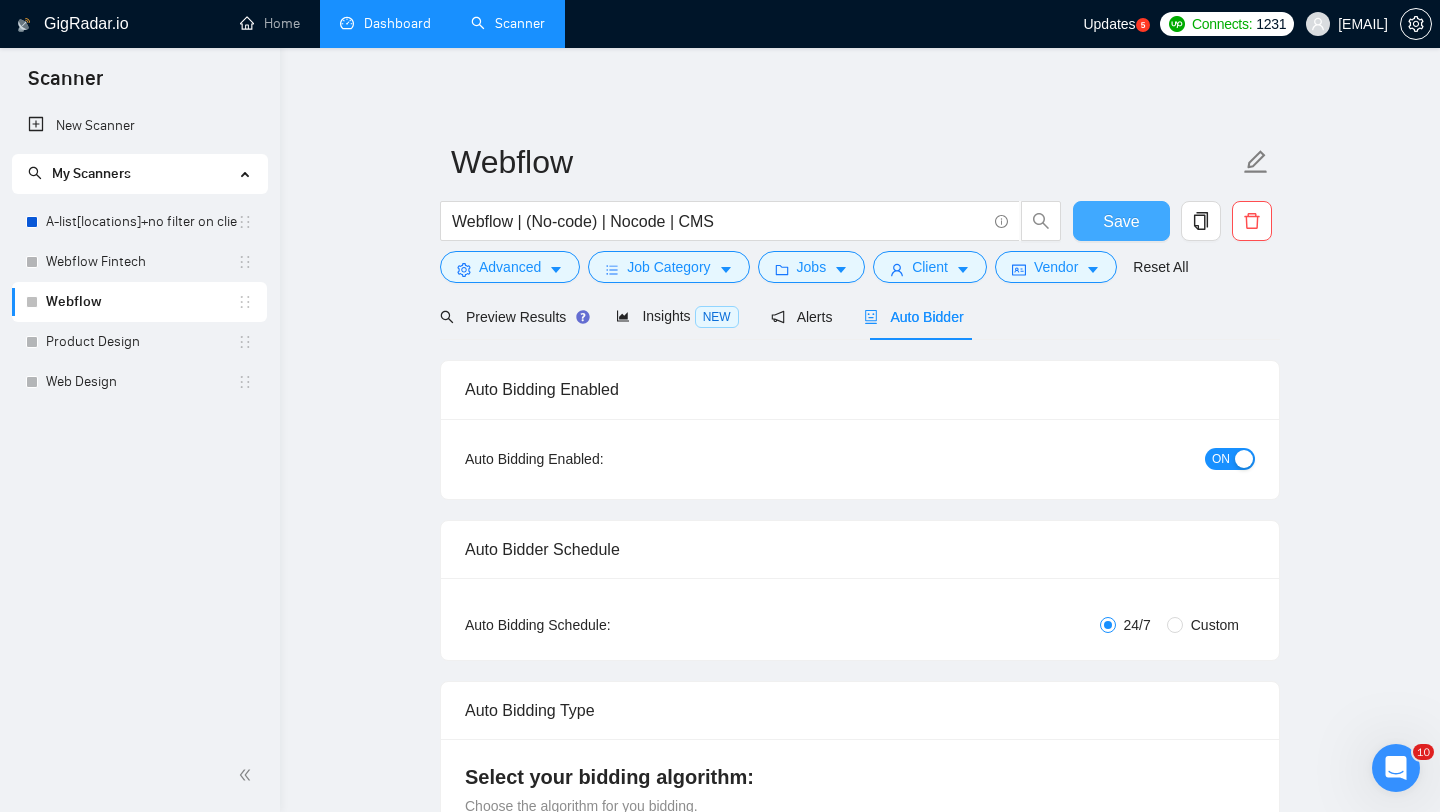 click on "Save" at bounding box center [1121, 221] 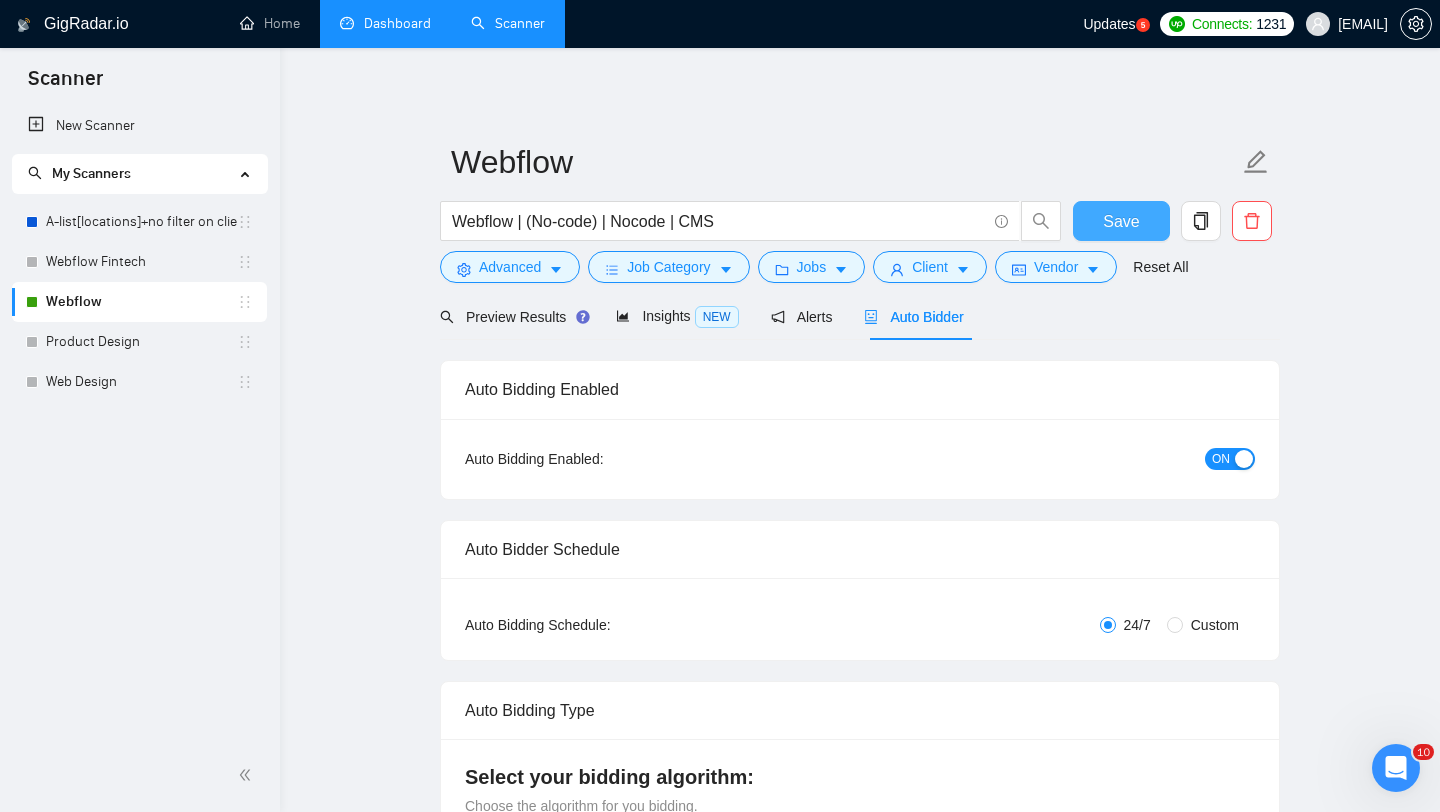 click on "Save" at bounding box center [1121, 221] 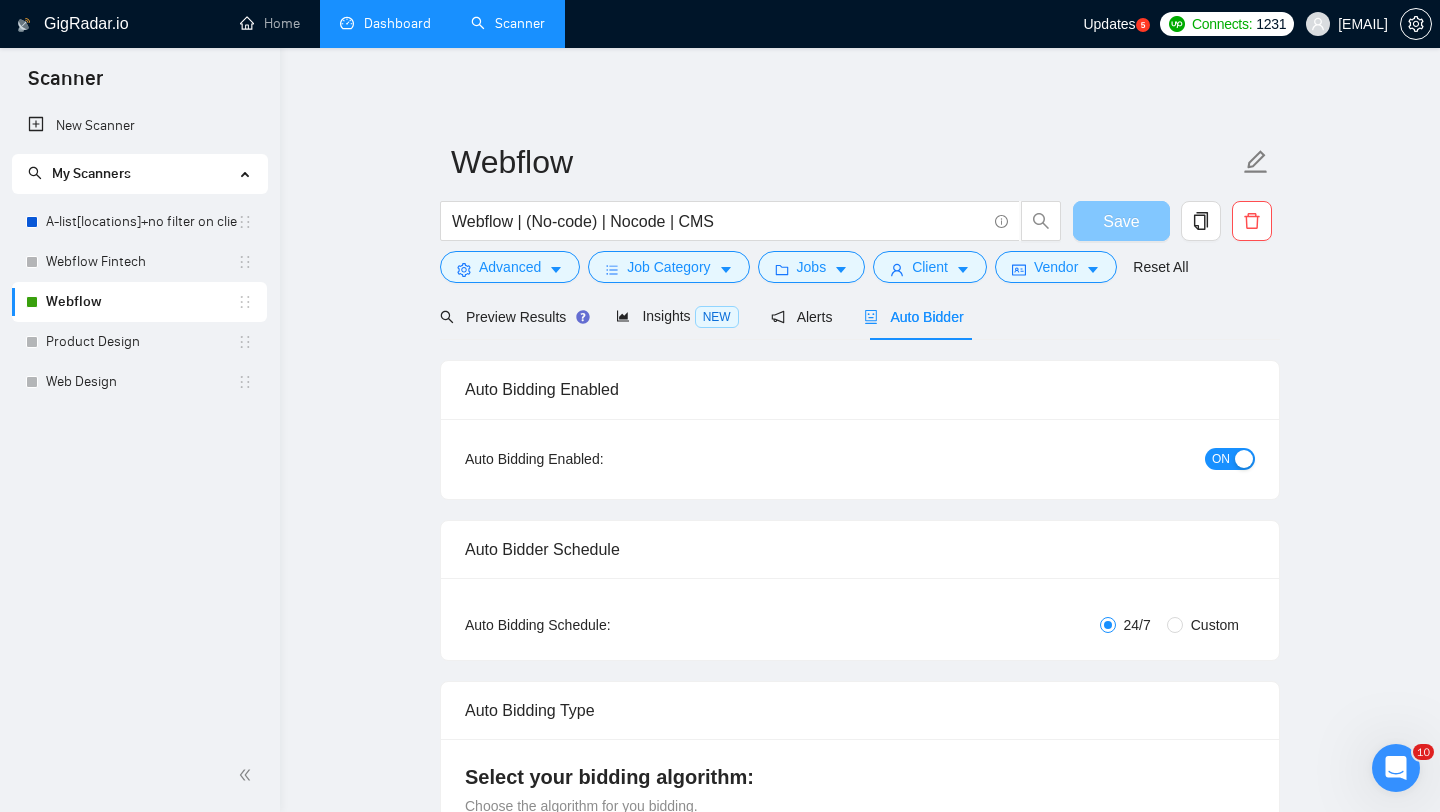 type 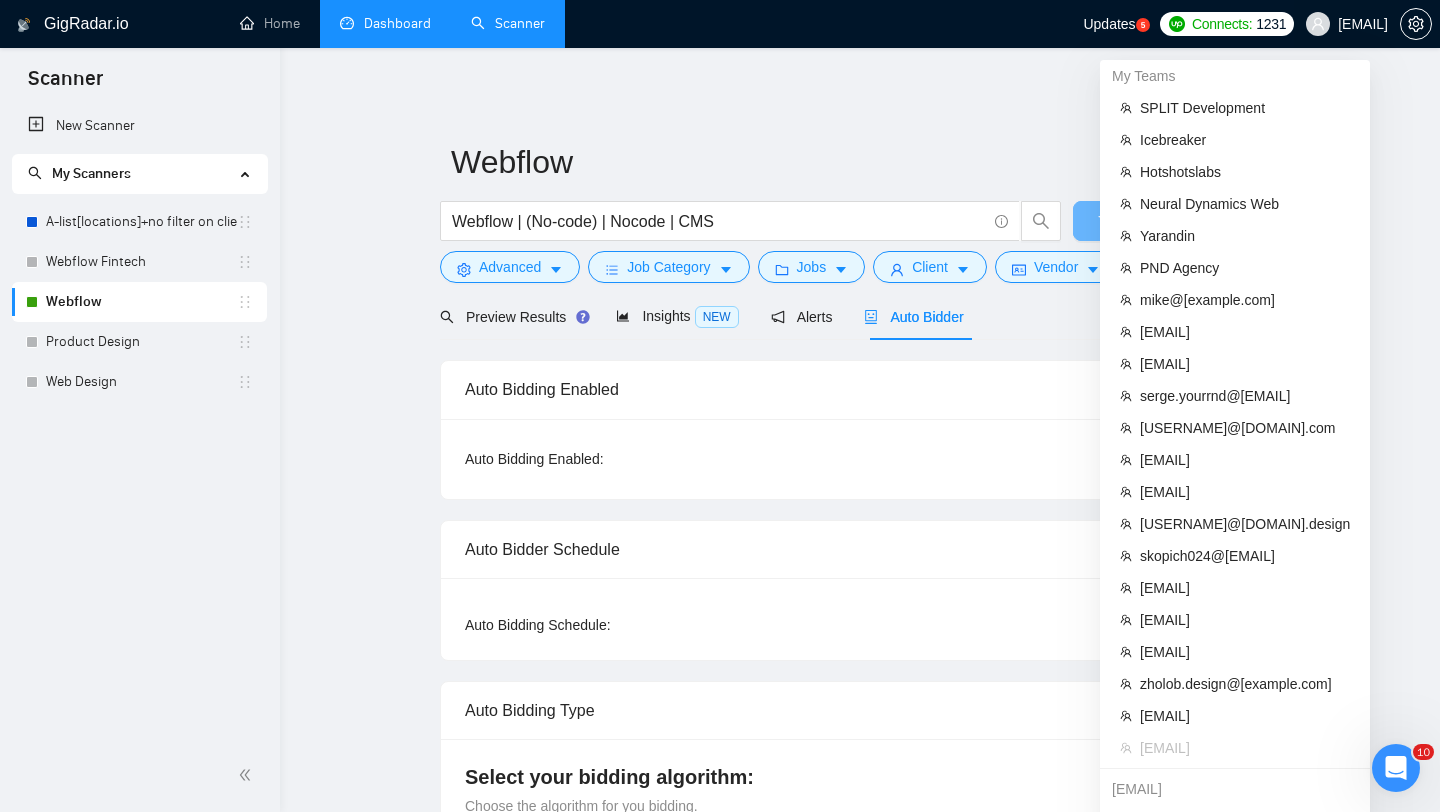 click on "[EMAIL]" at bounding box center [1363, 24] 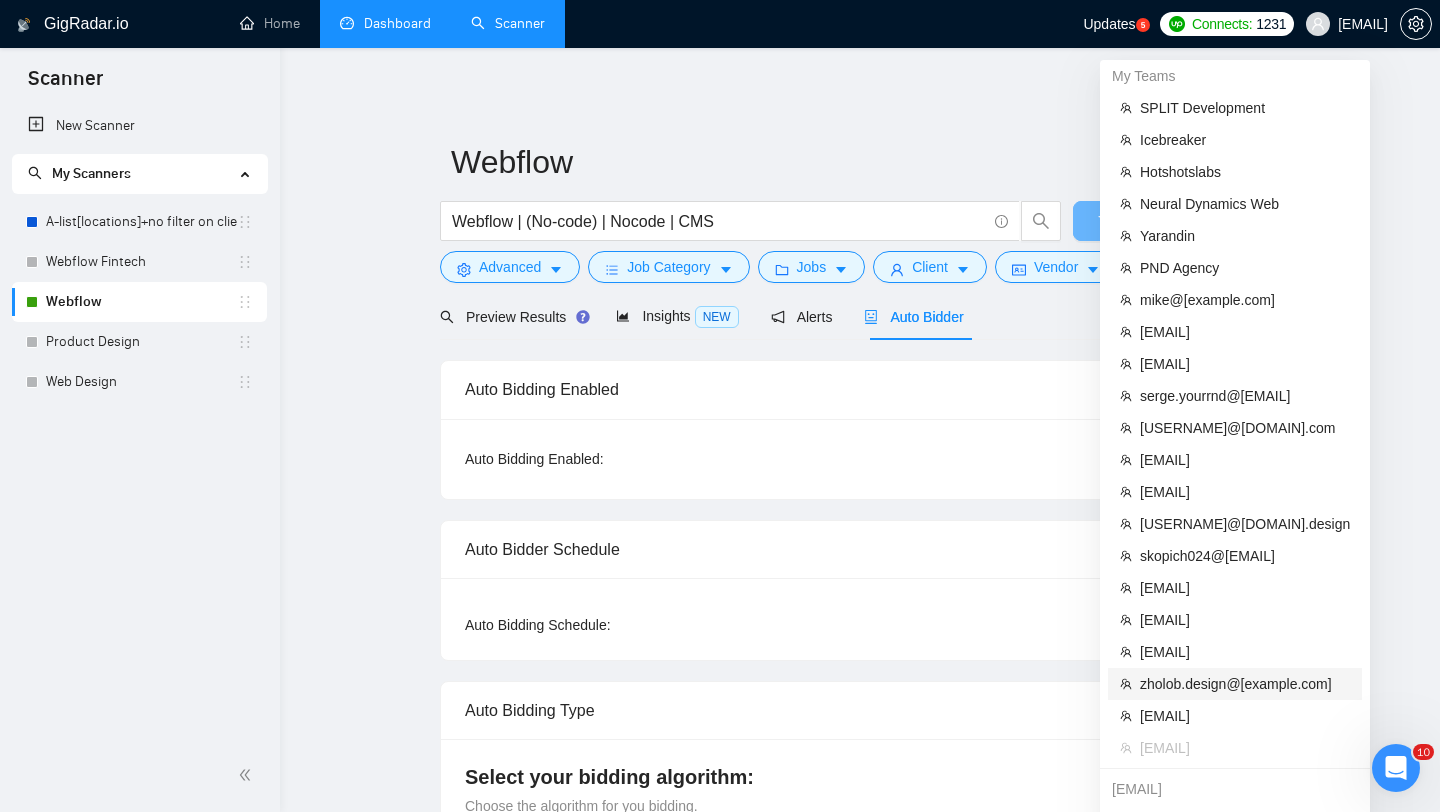 click on "zholob.design@[example.com]" at bounding box center [1245, 684] 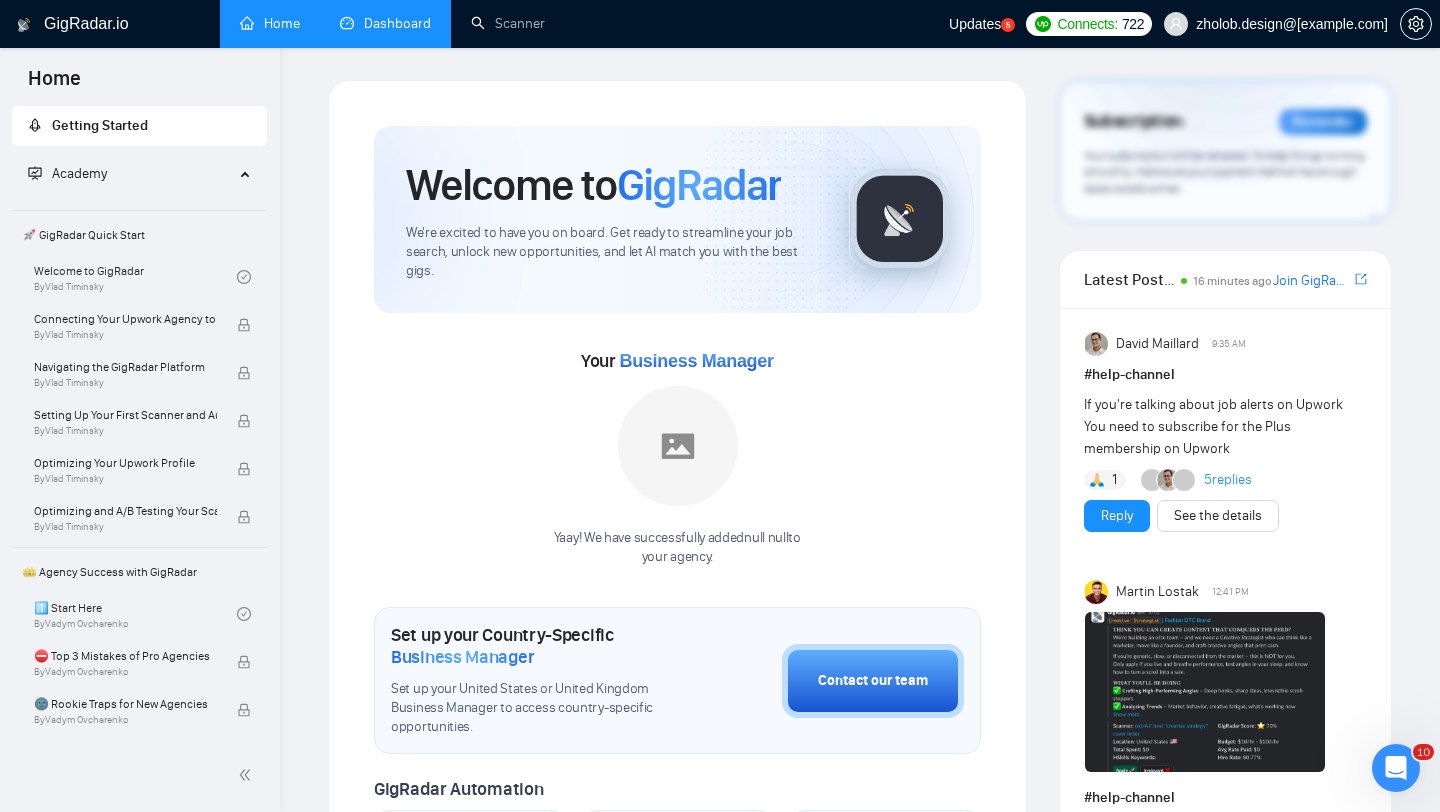 click on "Dashboard" at bounding box center [385, 23] 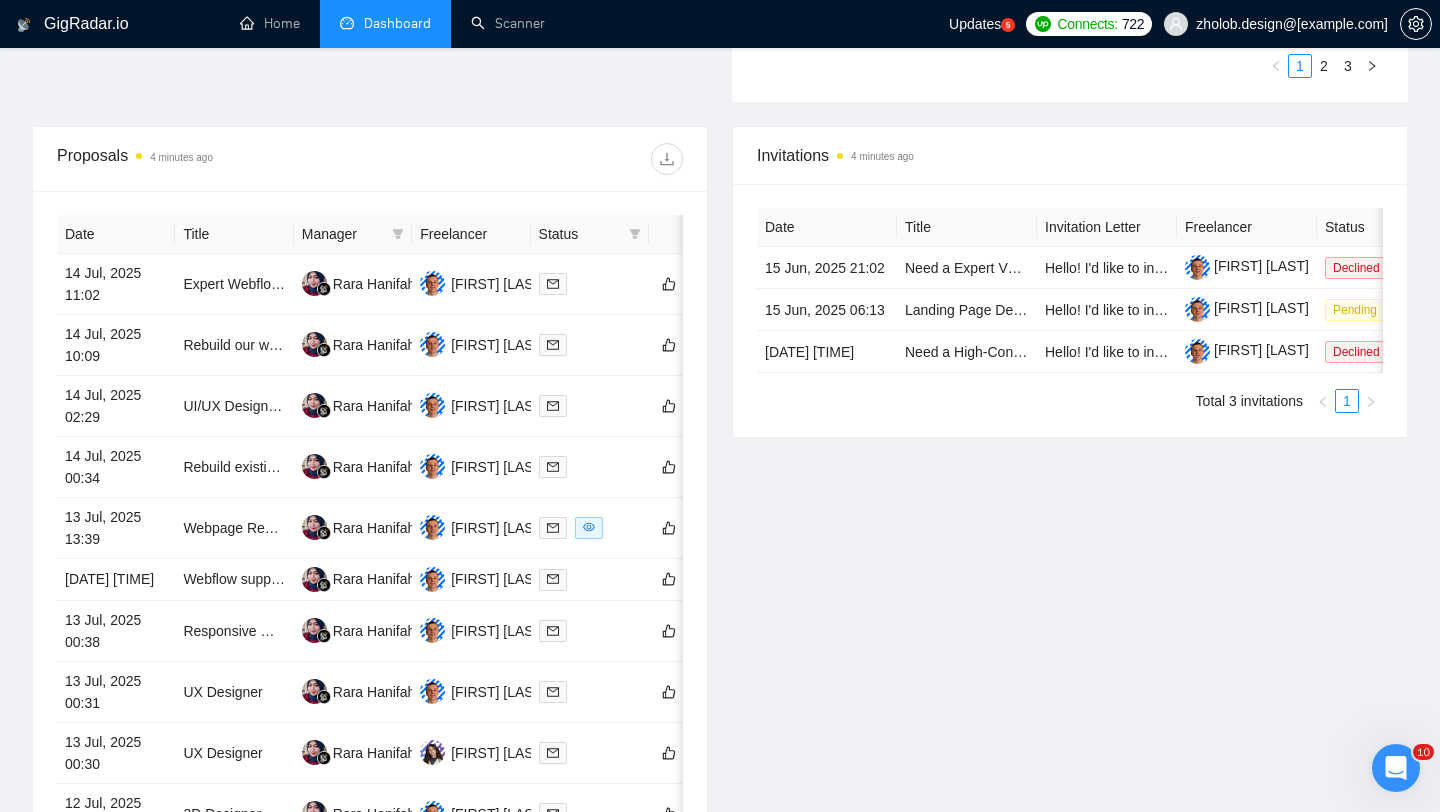 scroll, scrollTop: 705, scrollLeft: 0, axis: vertical 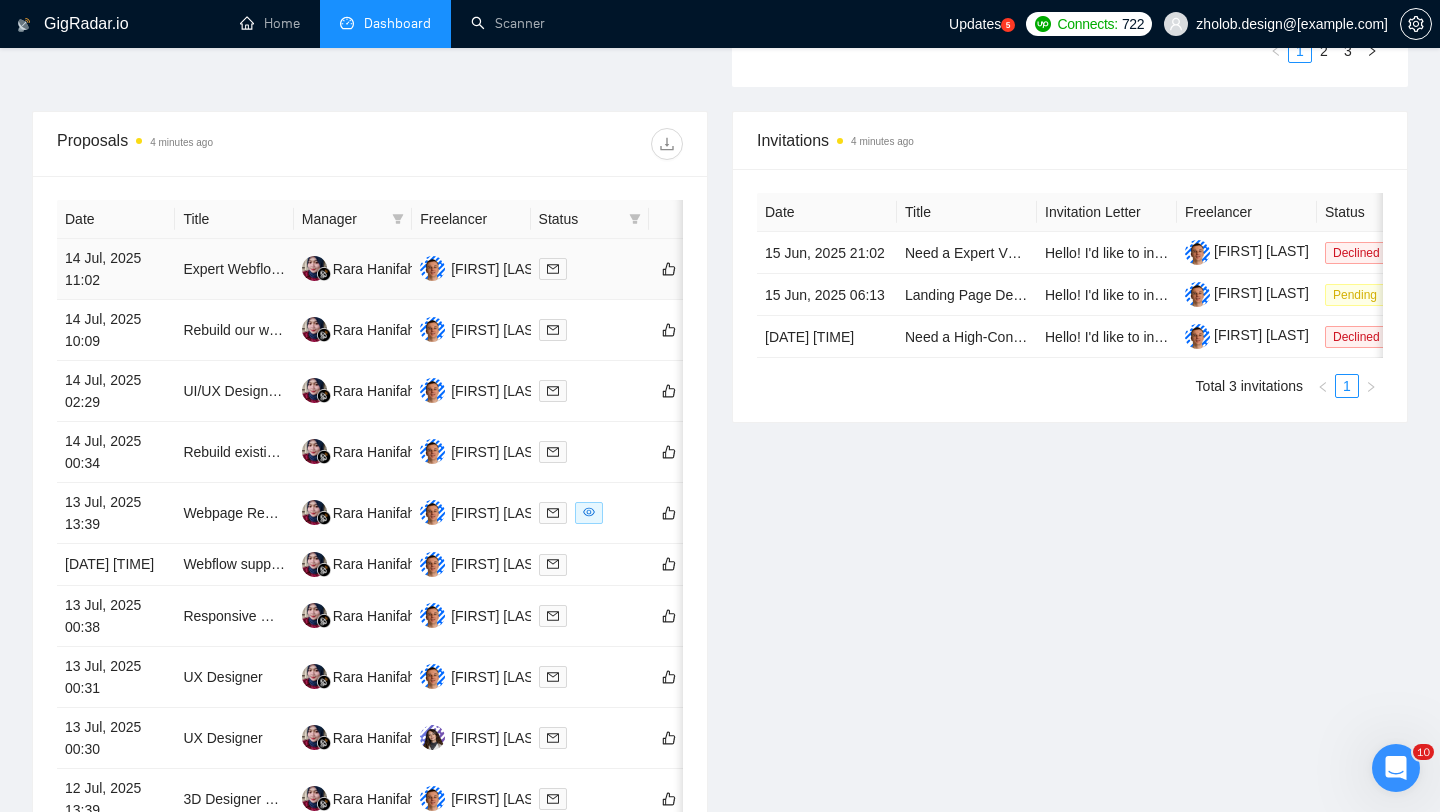 click at bounding box center [590, 268] 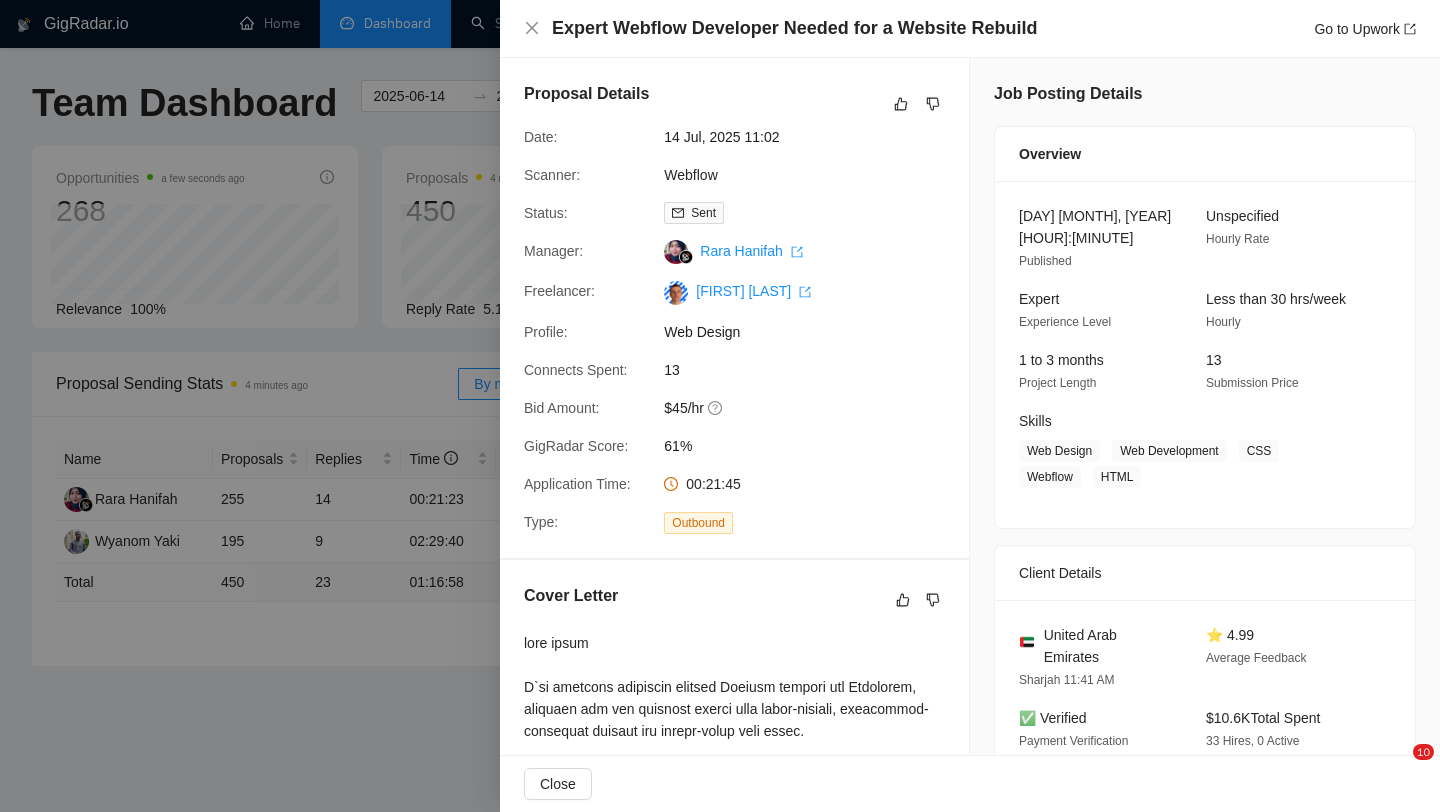 scroll, scrollTop: 705, scrollLeft: 0, axis: vertical 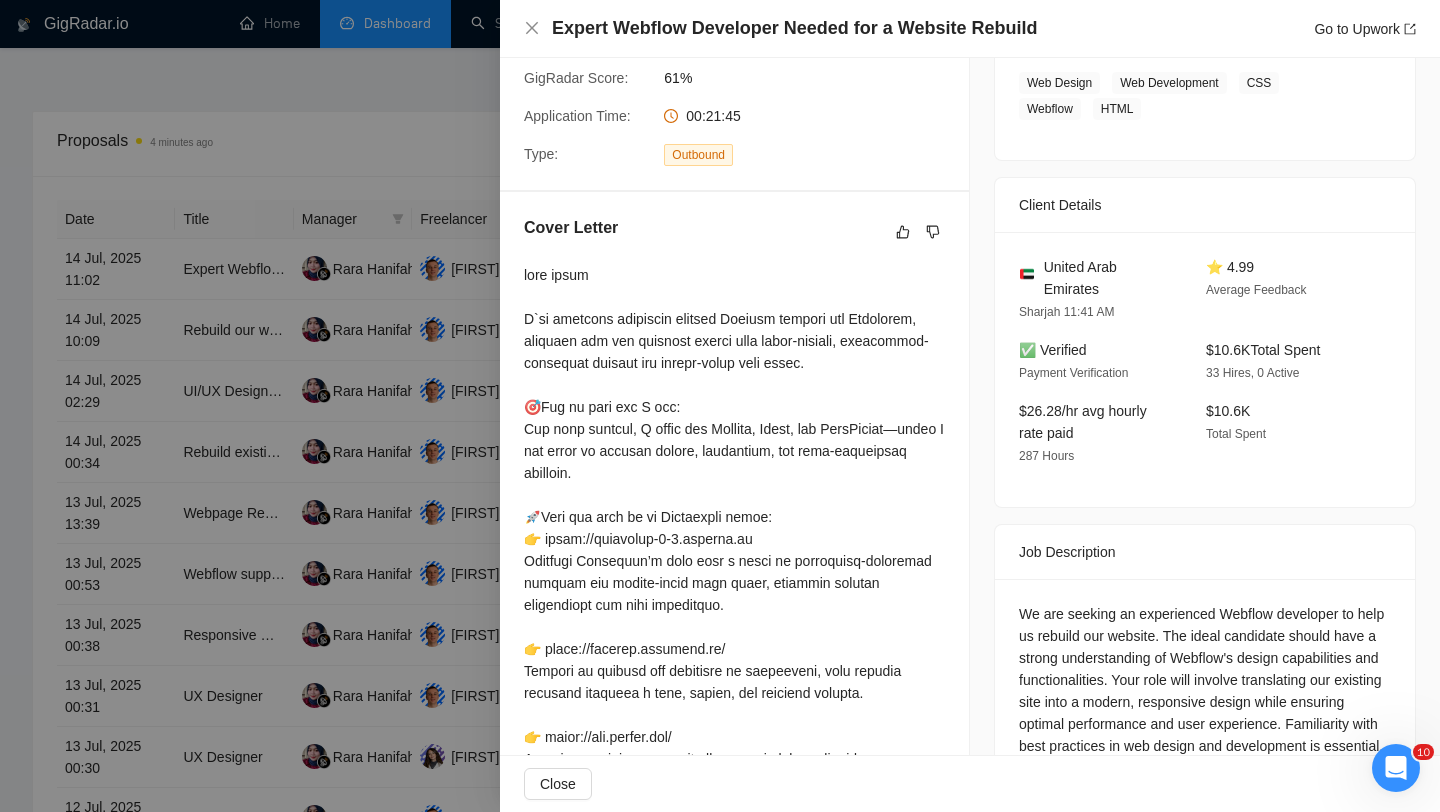 click at bounding box center (720, 406) 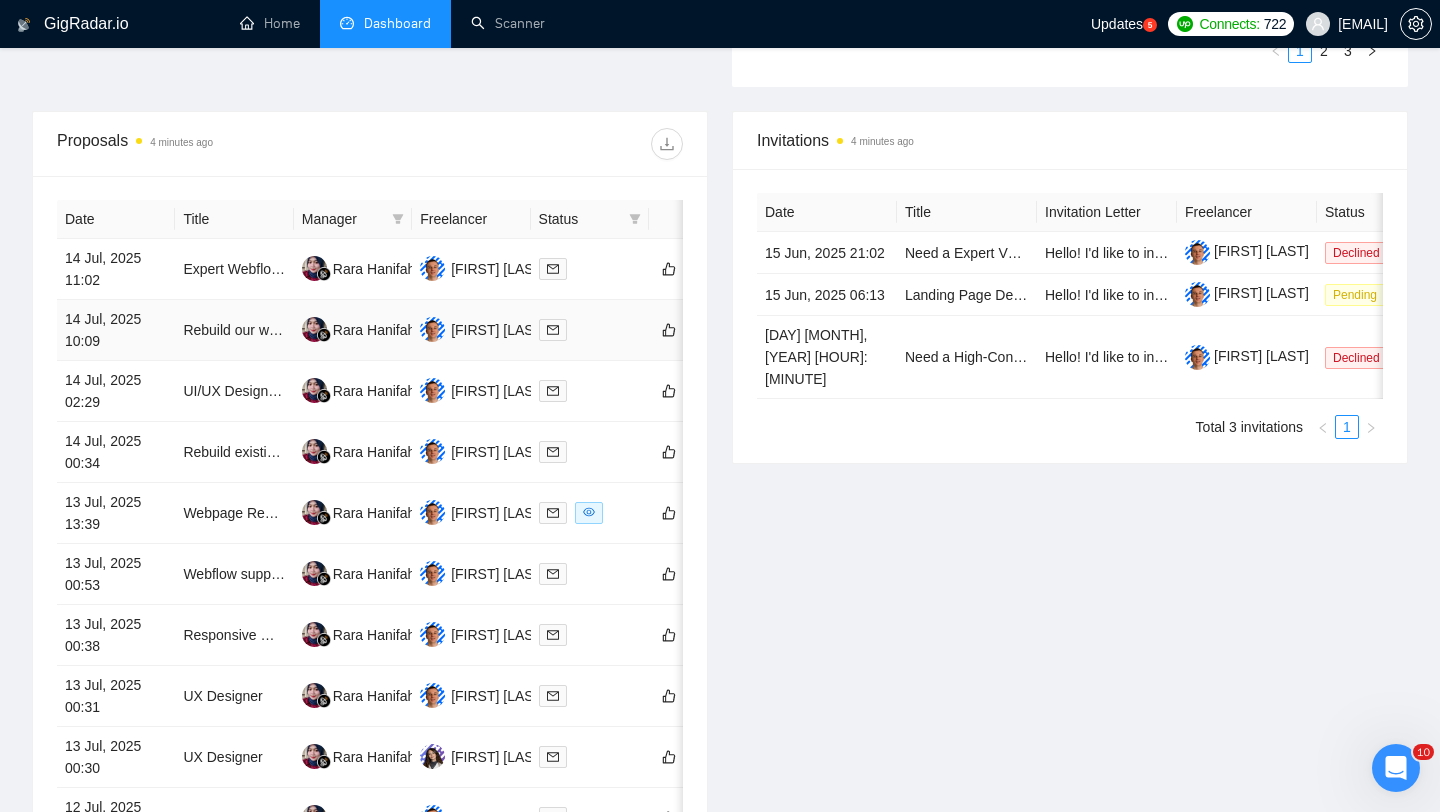 click at bounding box center (590, 330) 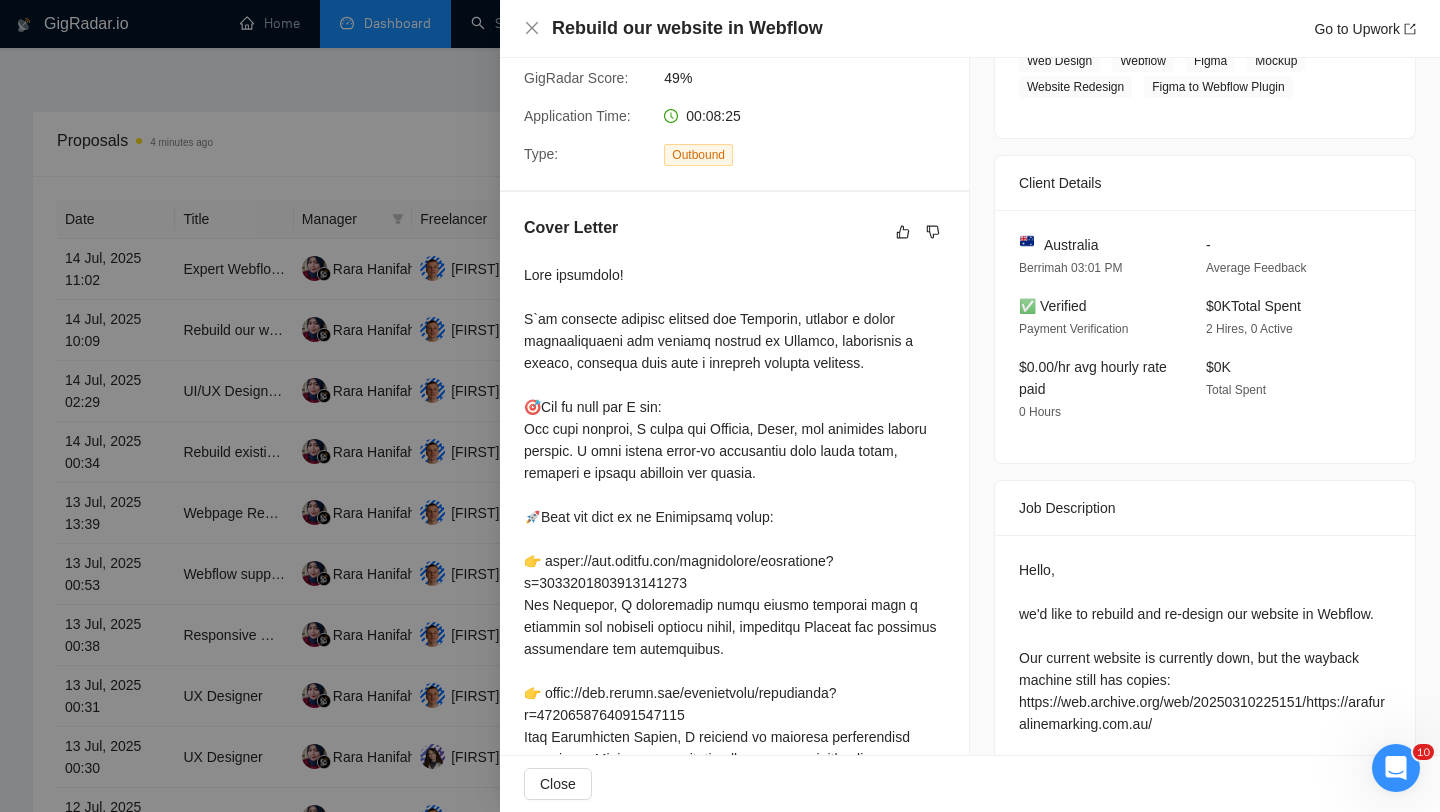 click at bounding box center [720, 406] 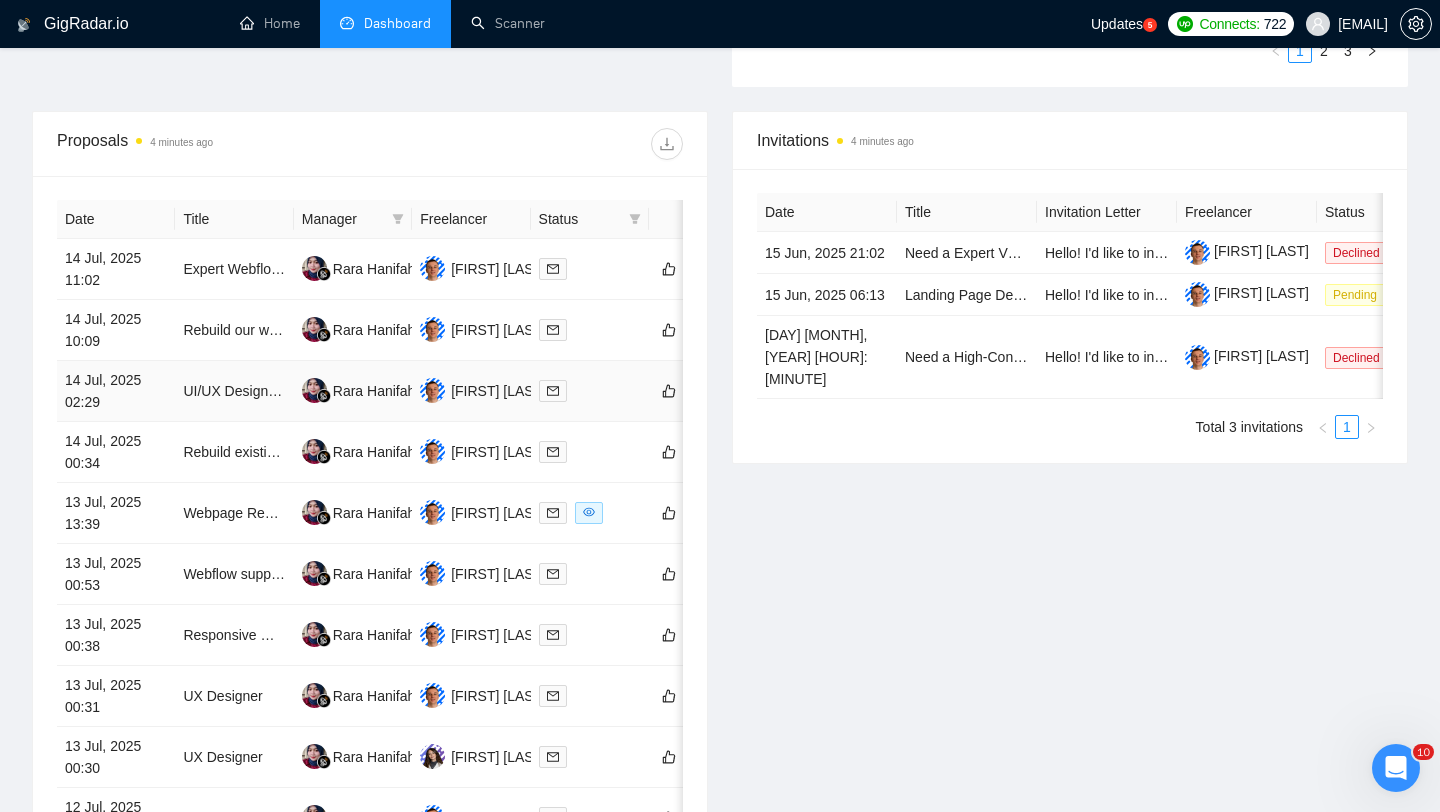 click at bounding box center (590, 390) 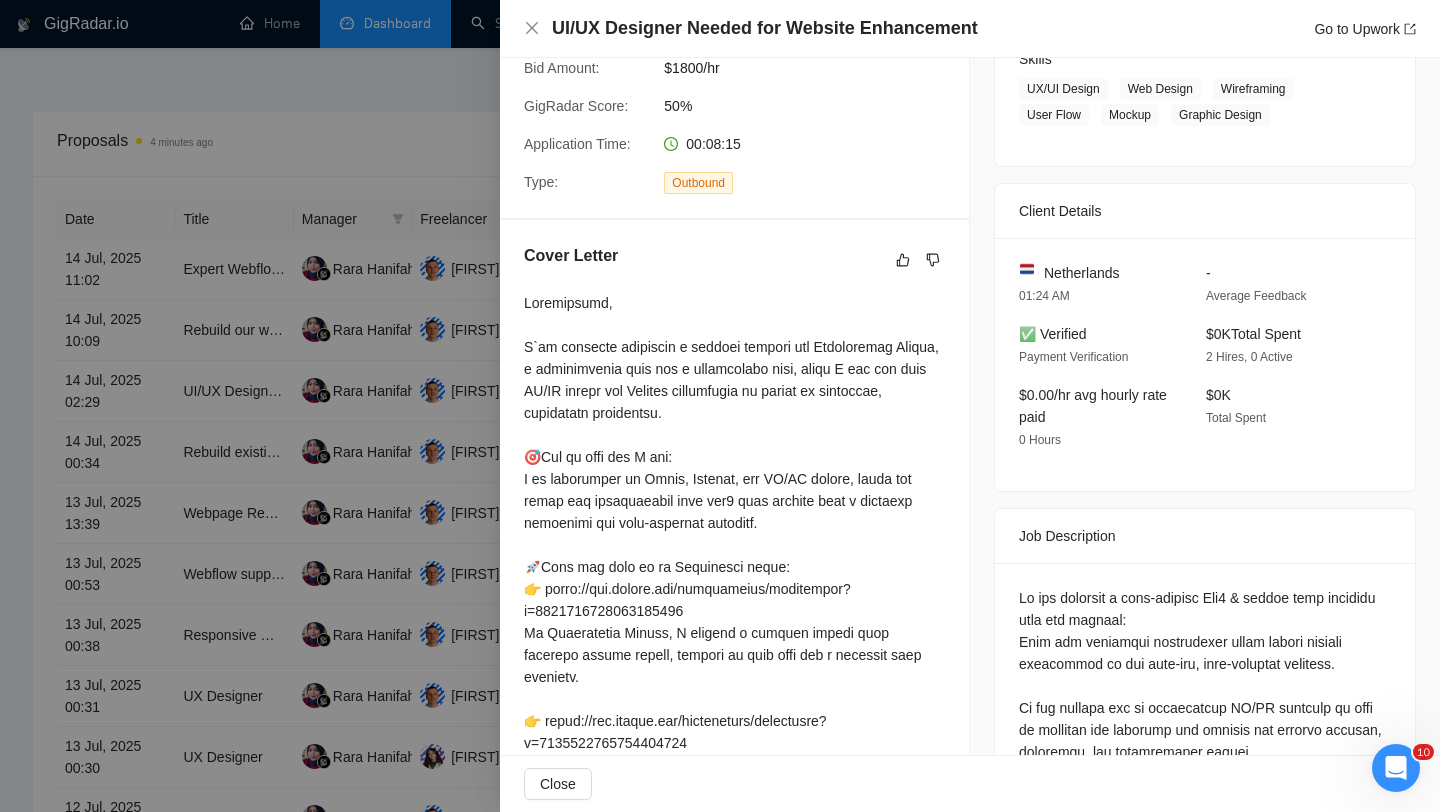 scroll, scrollTop: 0, scrollLeft: 0, axis: both 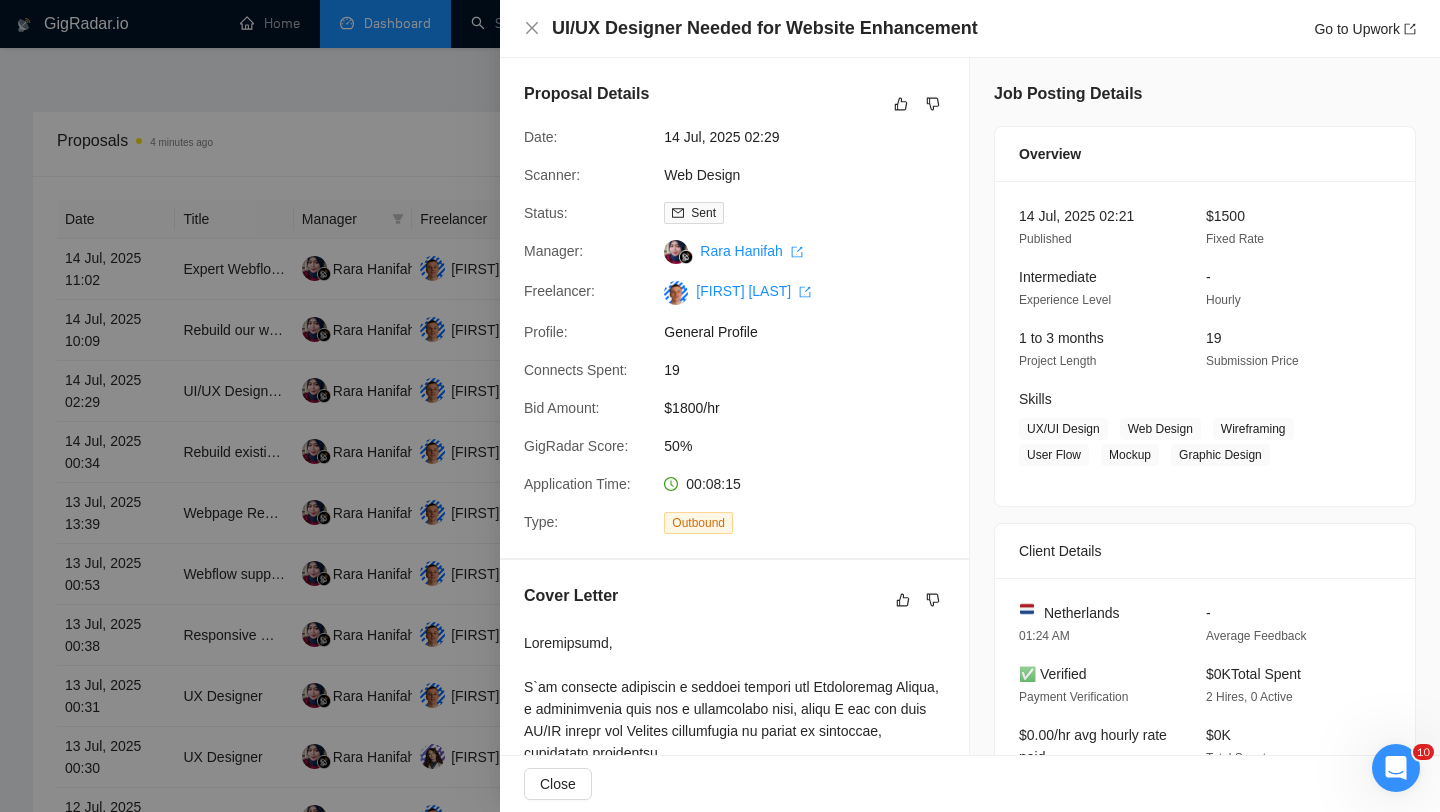 click at bounding box center [720, 406] 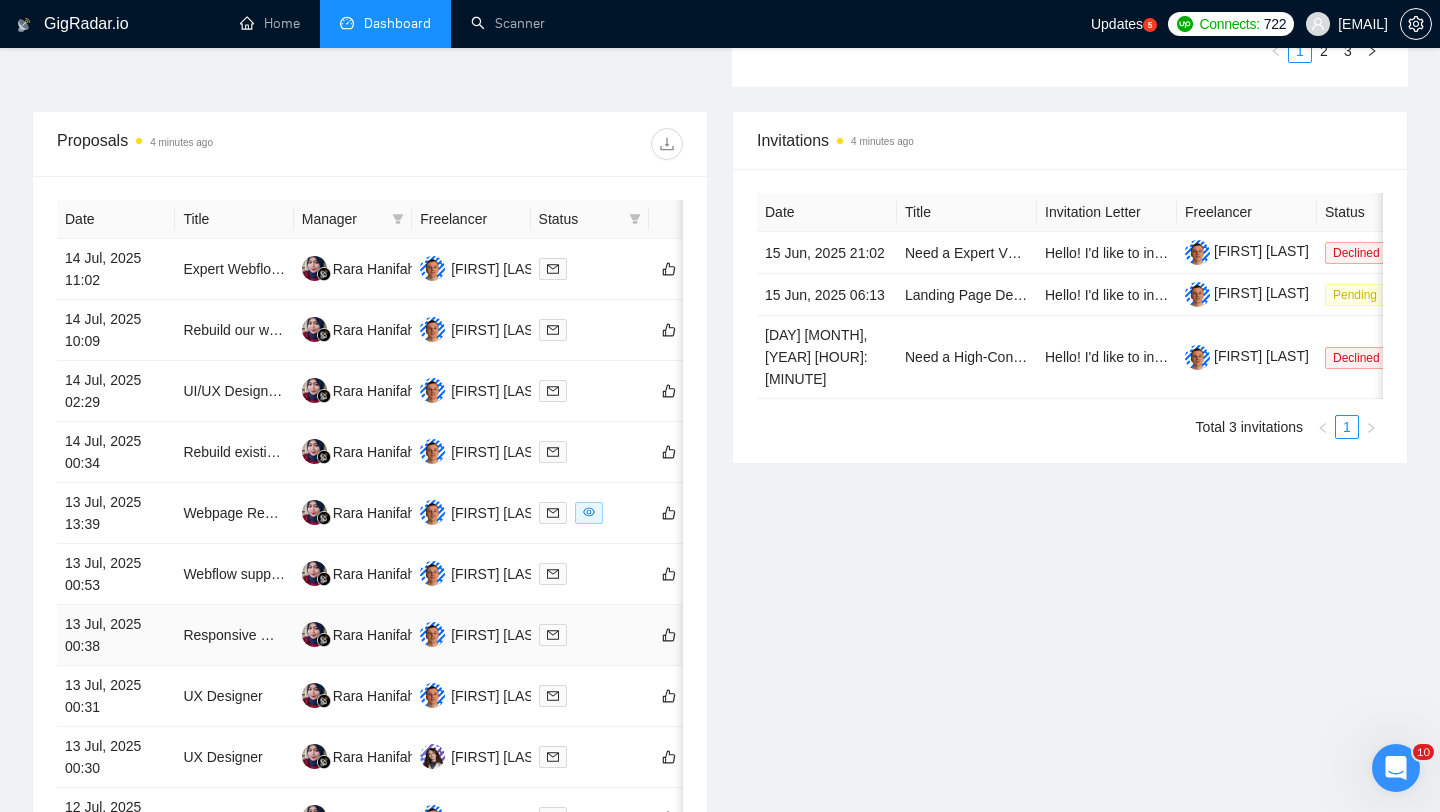 click at bounding box center [590, 635] 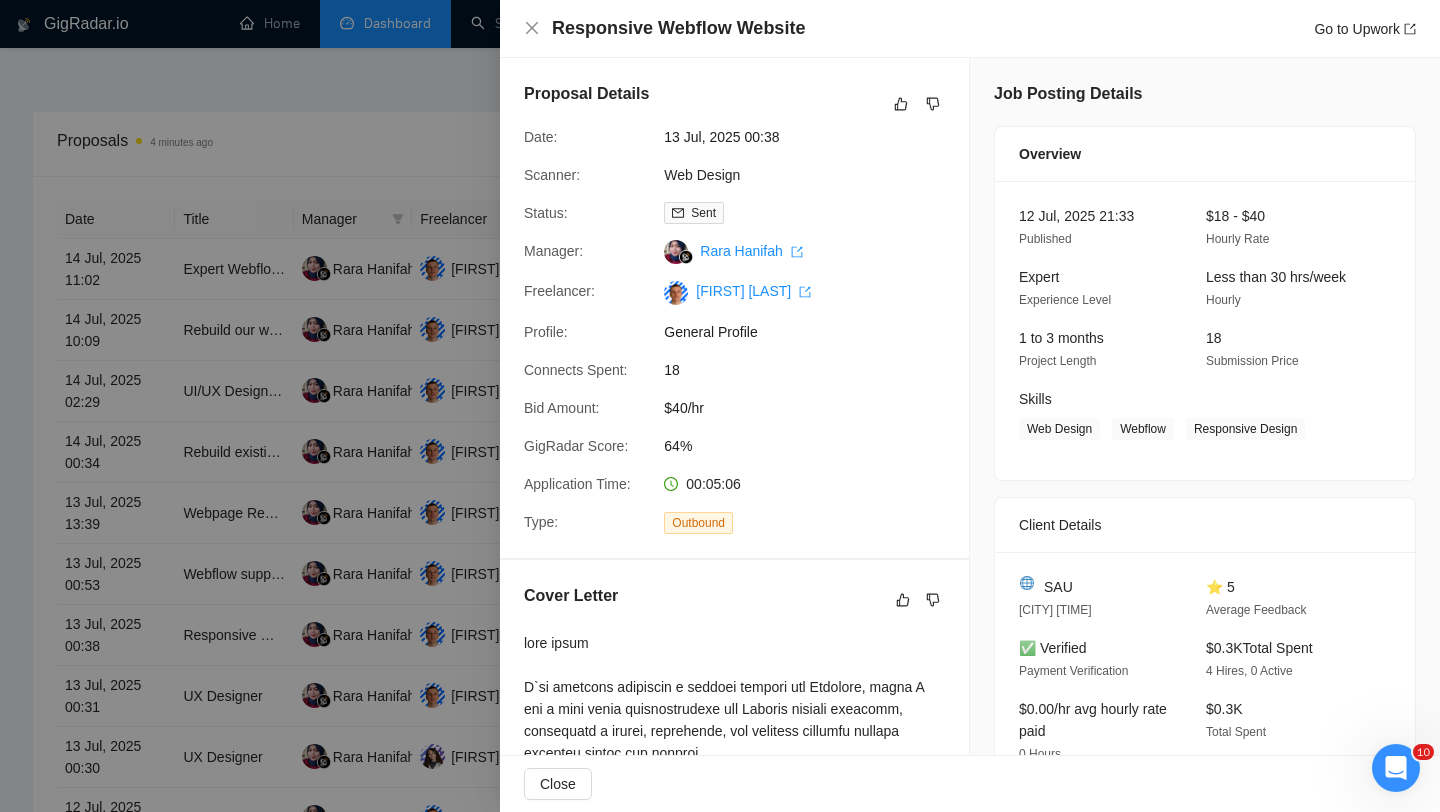 click at bounding box center [720, 406] 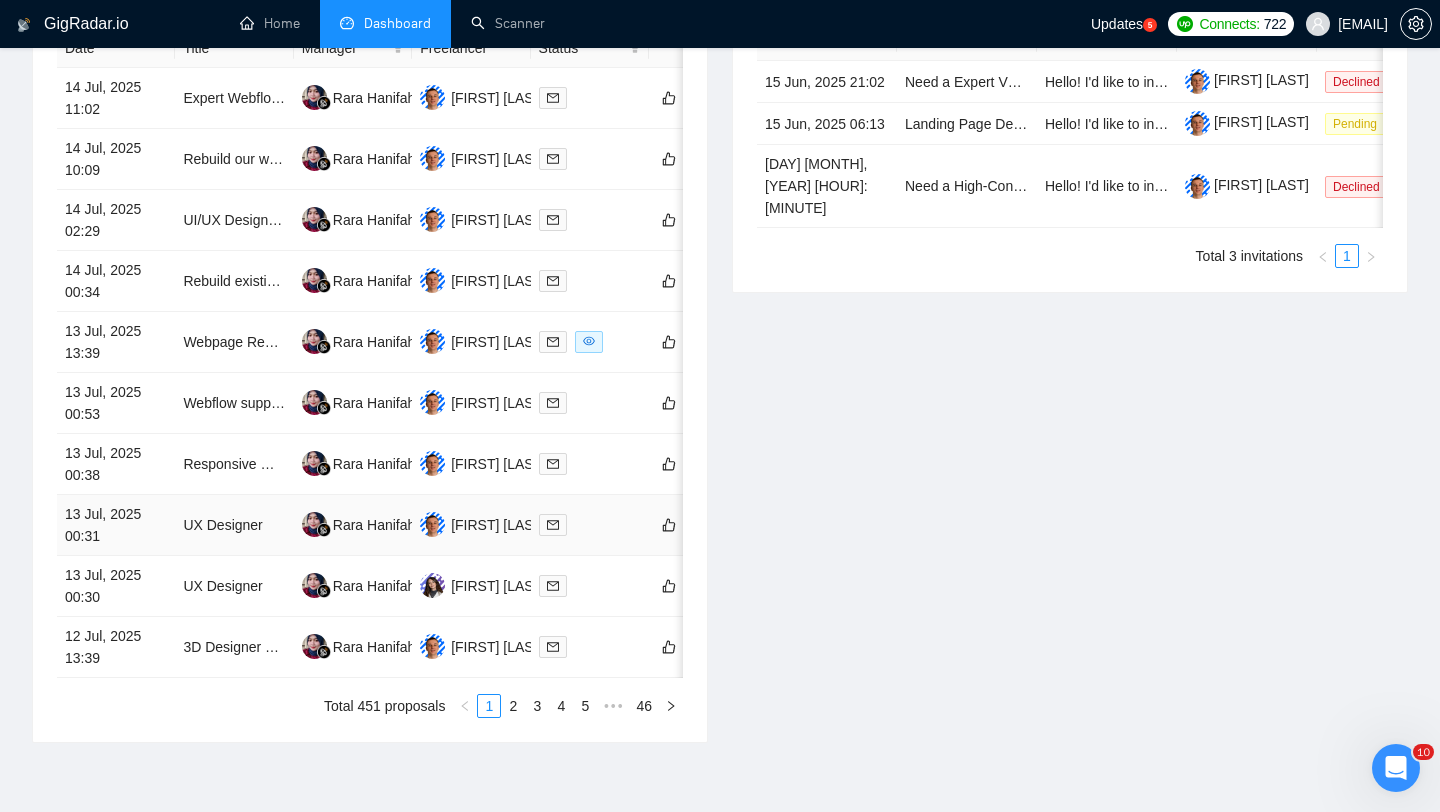 scroll, scrollTop: 898, scrollLeft: 0, axis: vertical 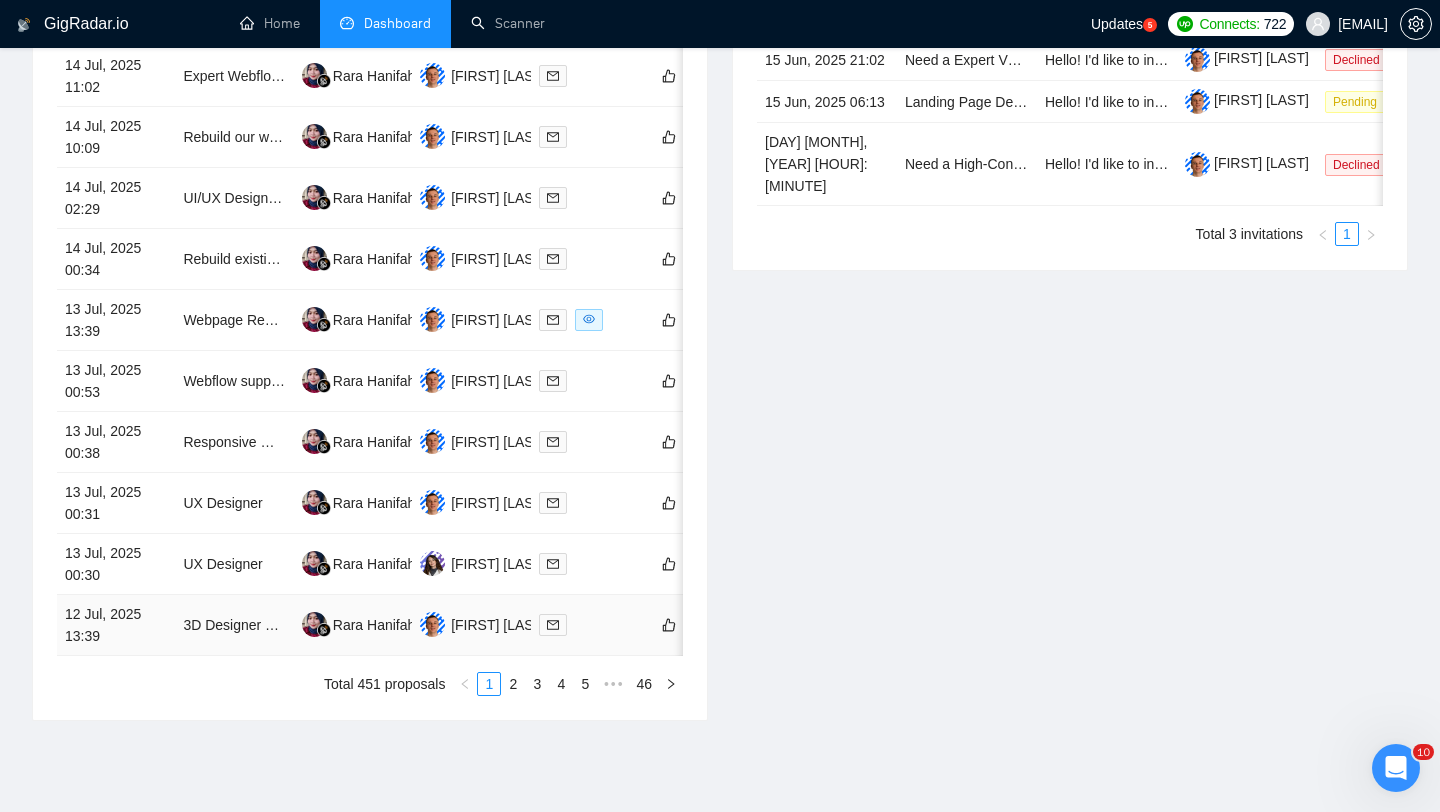 click at bounding box center (590, 624) 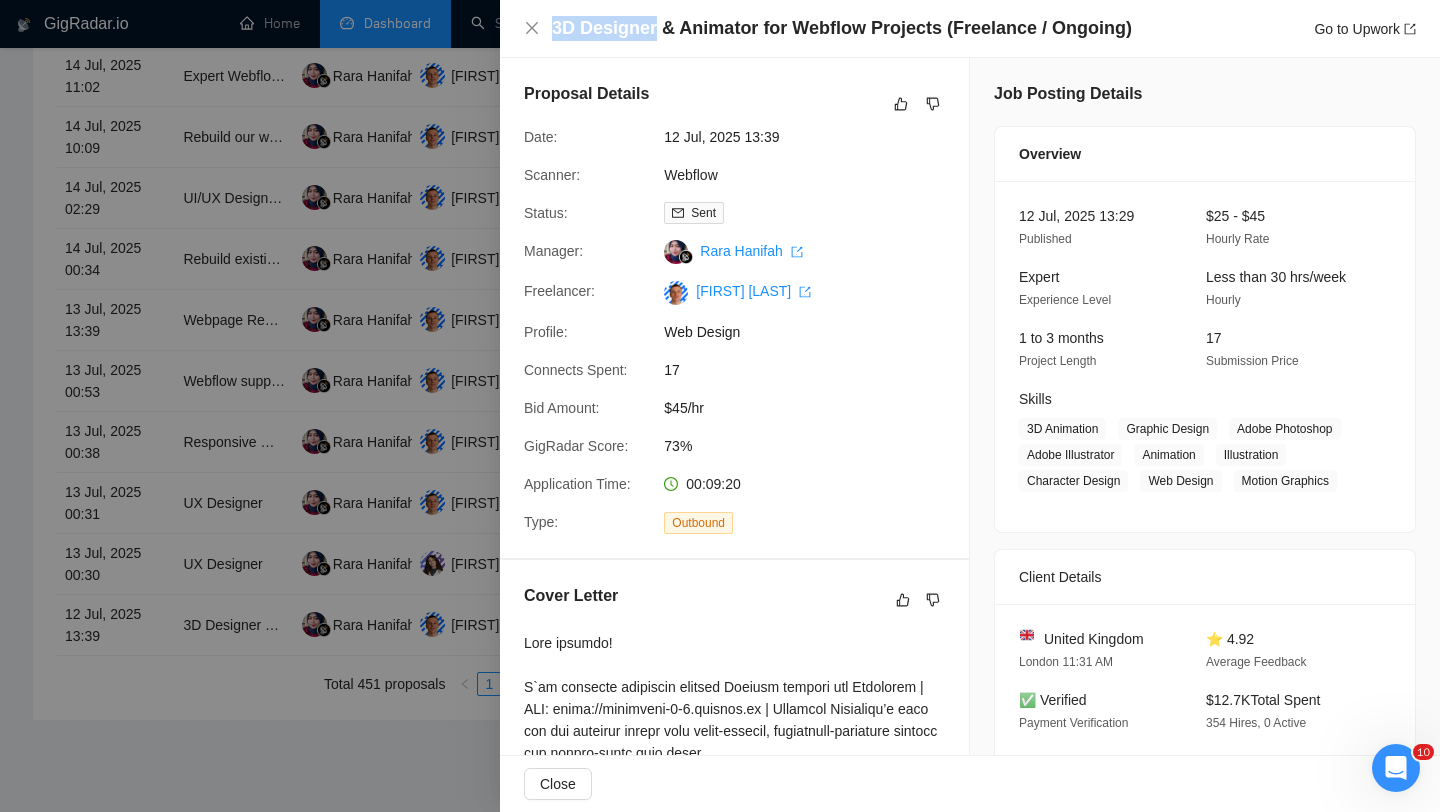 drag, startPoint x: 547, startPoint y: 24, endPoint x: 655, endPoint y: 31, distance: 108.226616 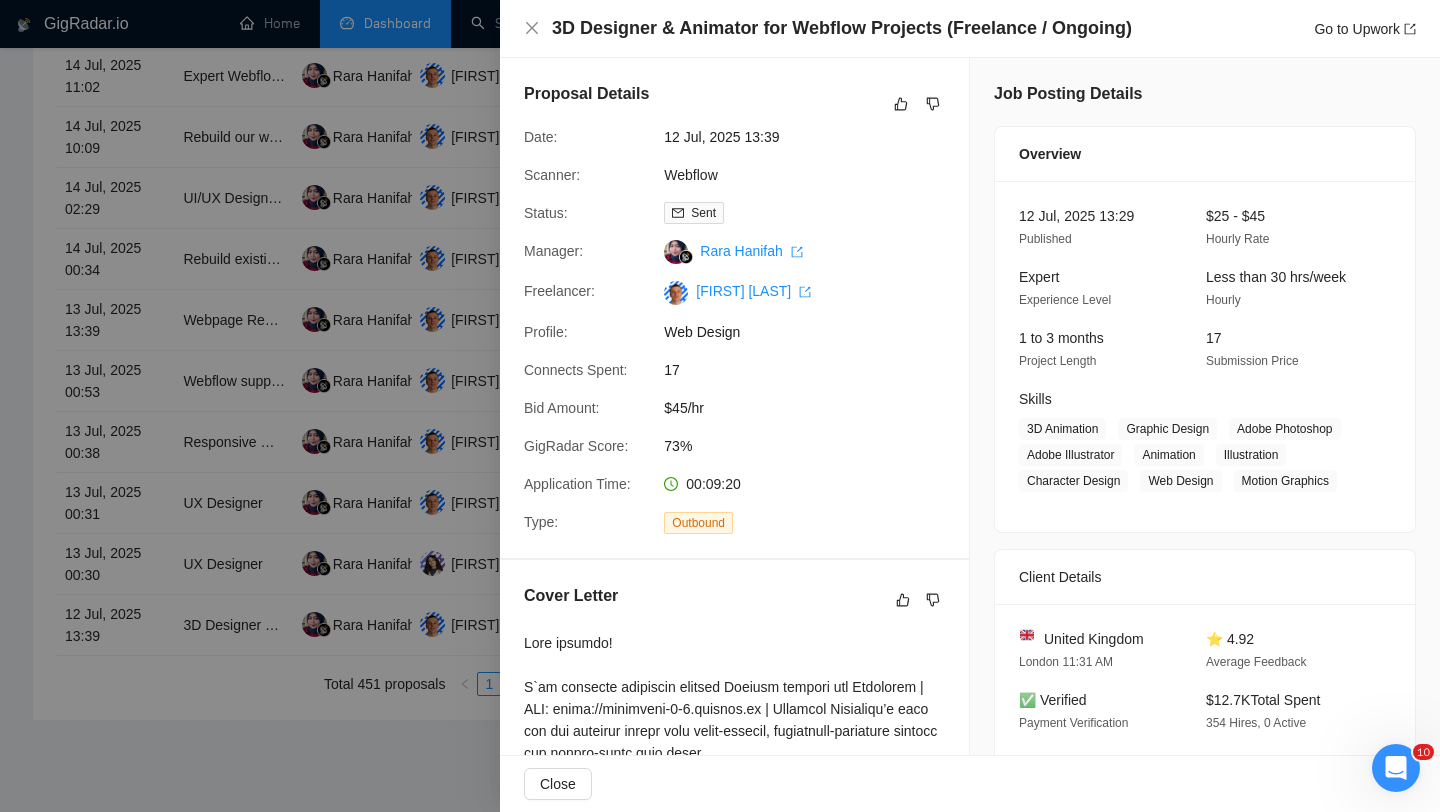 click on "Web Design" at bounding box center (814, 332) 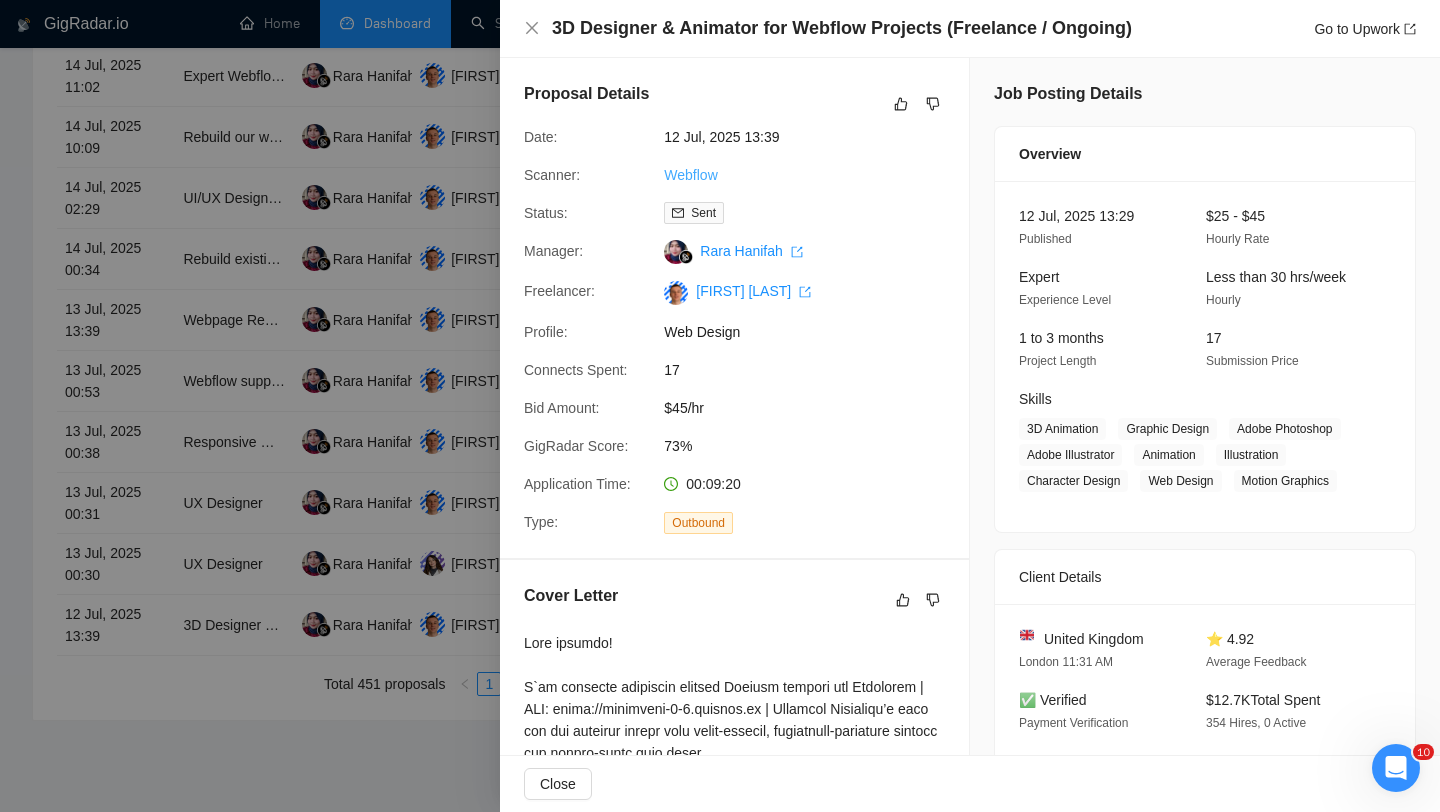 click on "Webflow" at bounding box center (690, 175) 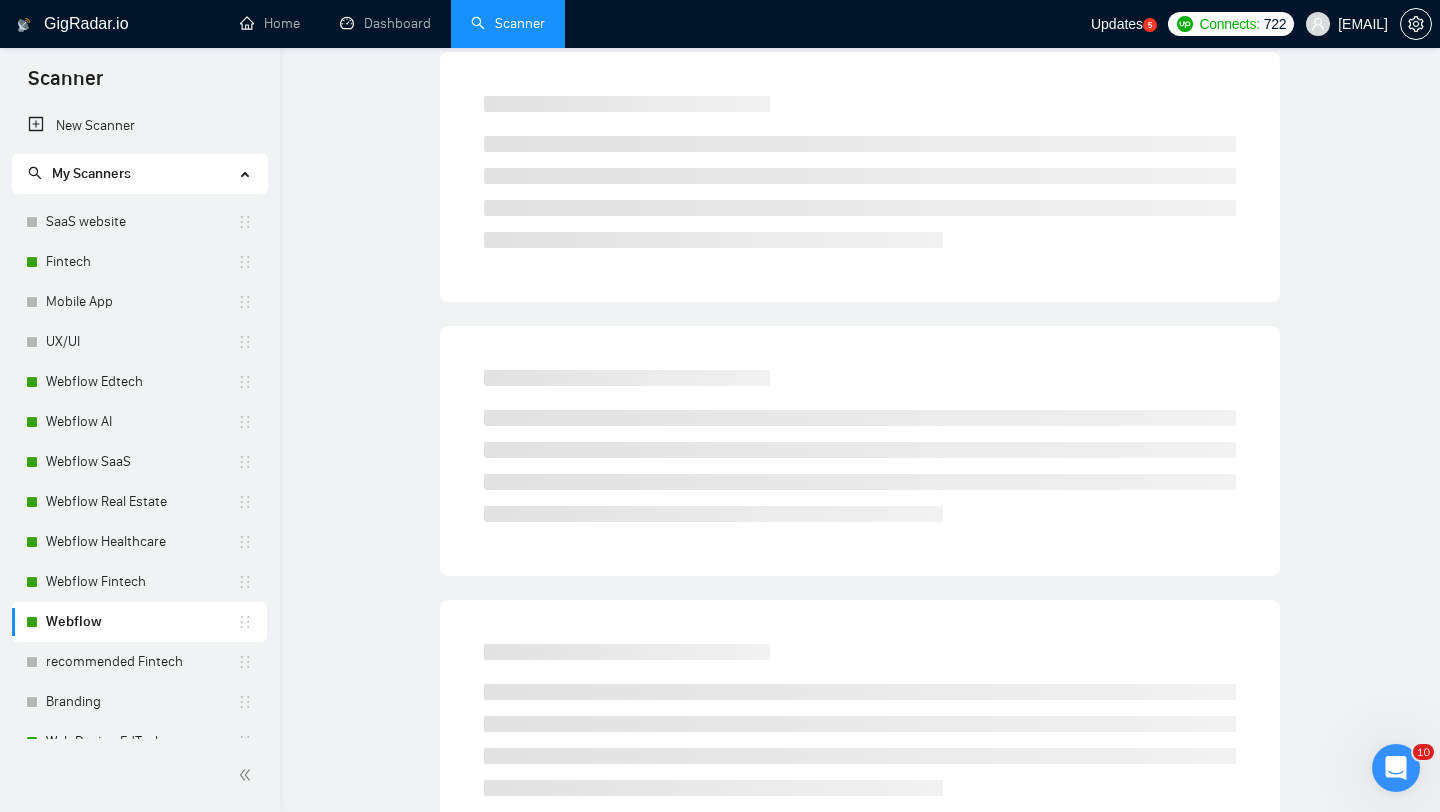 scroll, scrollTop: 0, scrollLeft: 0, axis: both 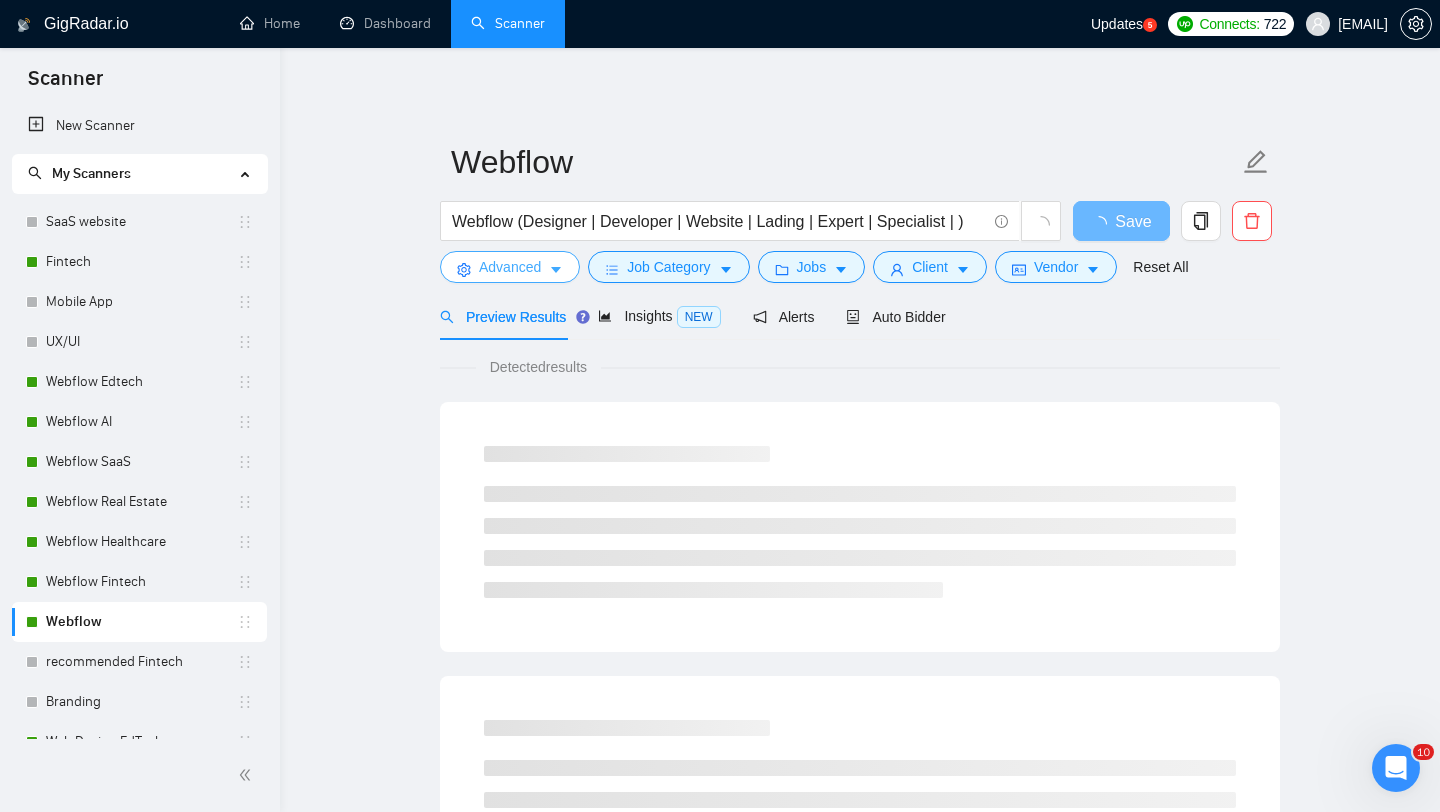 click on "Webflow Webflow (Designer | Developer | Website | Lading | Expert | Specialist | ) Save Advanced   Job Category   Jobs   Client   Vendor   Reset All" at bounding box center [860, 211] 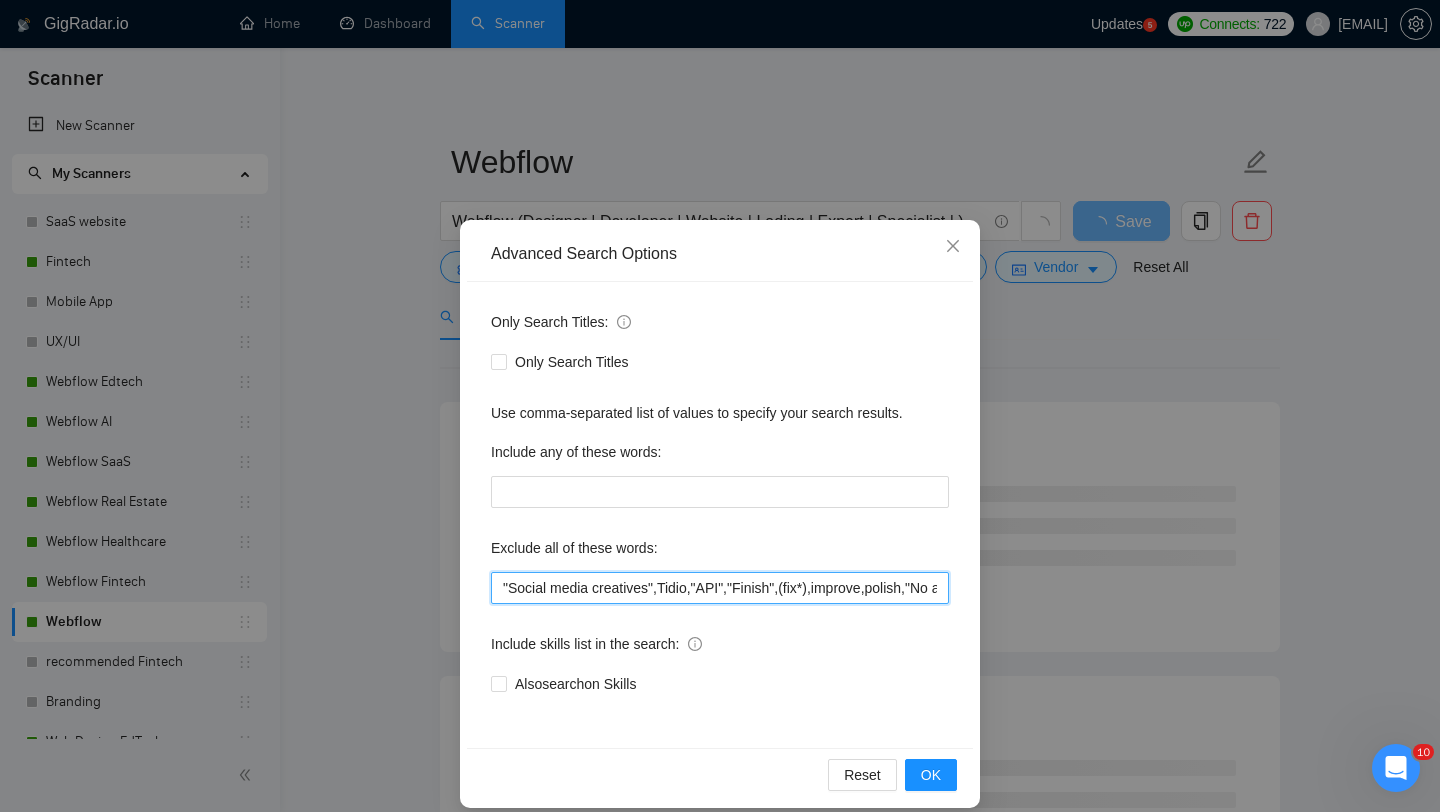 click on ""Social media creatives",Tidio,"API","Finish",(fix*),improve,polish,"No agencies","Not Agency","Individual Only", "Join our team", "Join Team", (Consult*), "No Agencies", "German speaking", "Spanish Speaking", "to join a team", Closer, Python, Affiliate, "Bidder", funnels, "Marketing Strategy", "closing deals", "Optimizing workflows", "Instagram Management", Trainer, "appointment setter", "Media Buyer", Portuguese, "Appointment Setting", "cold caller", "follow up", PPC, SEO, "cold calls", "WordPress", meeting, "automation funnel", "Marketing automation experience", "Video Editing", "Direct Sales", "closing sales", "to join a dynamic team", "Follow-up", (meet*), "commission based", "up-sales", deploying, "to join our innovative team", "Prompt Engineer", DevOps, "to enhance our team", "join the team", PyTorch, "Data Analysis", "AI Development", "AI Influencers", "Prompt Engineering", "Android SDK",  "Tax Account Advisor", "community manager",  "Business Plan", "Shopify Templates"" at bounding box center (720, 588) 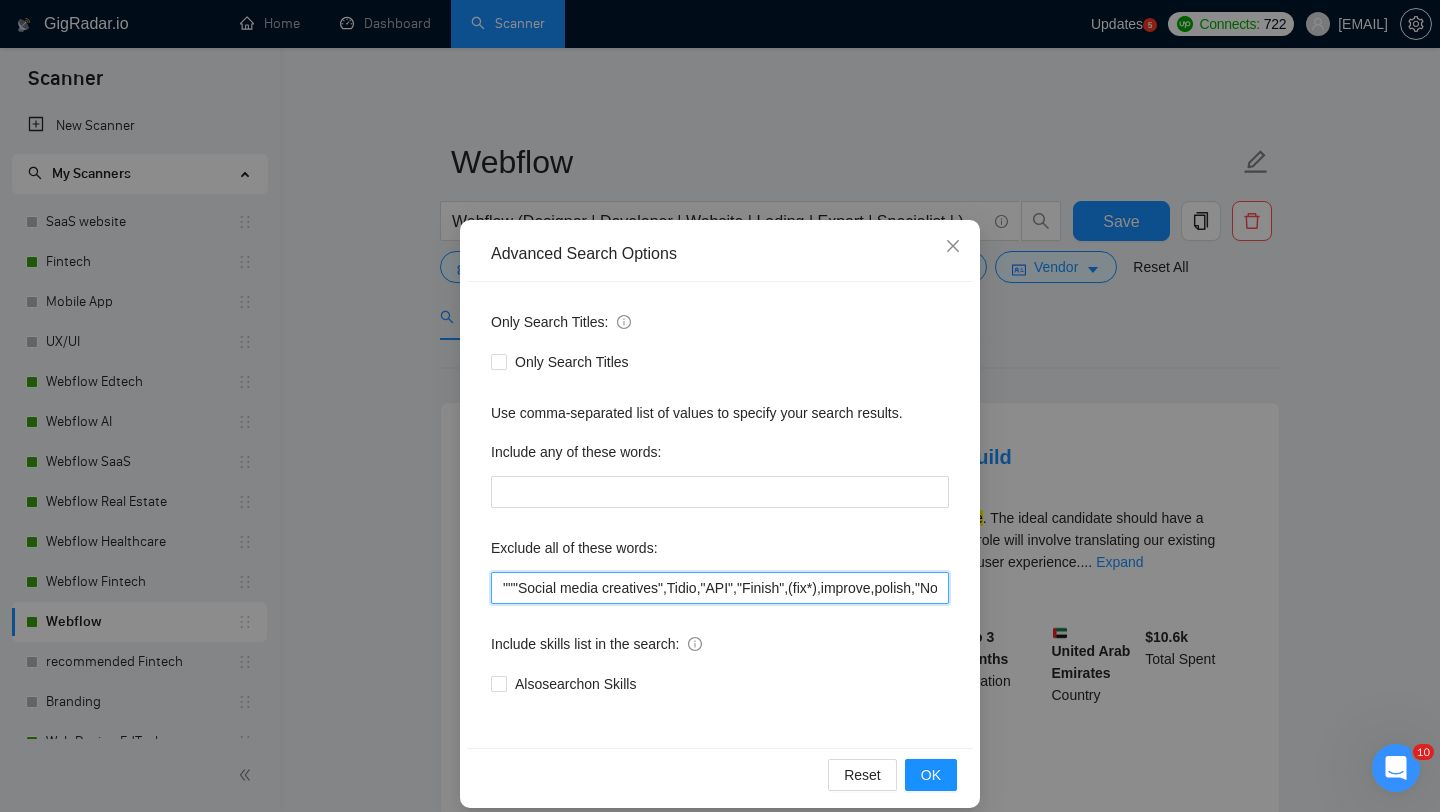 paste on "3D Designer" 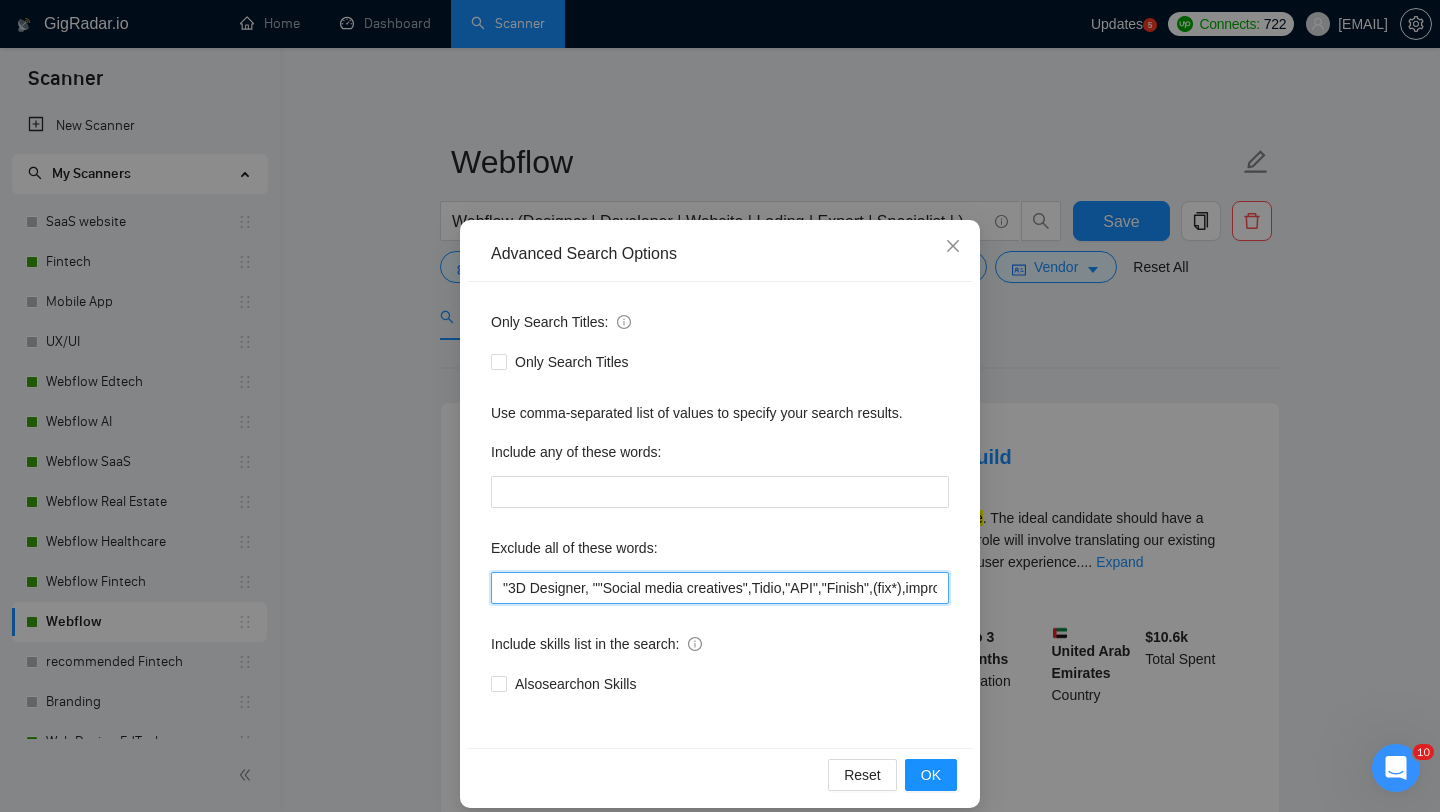 scroll, scrollTop: 20, scrollLeft: 0, axis: vertical 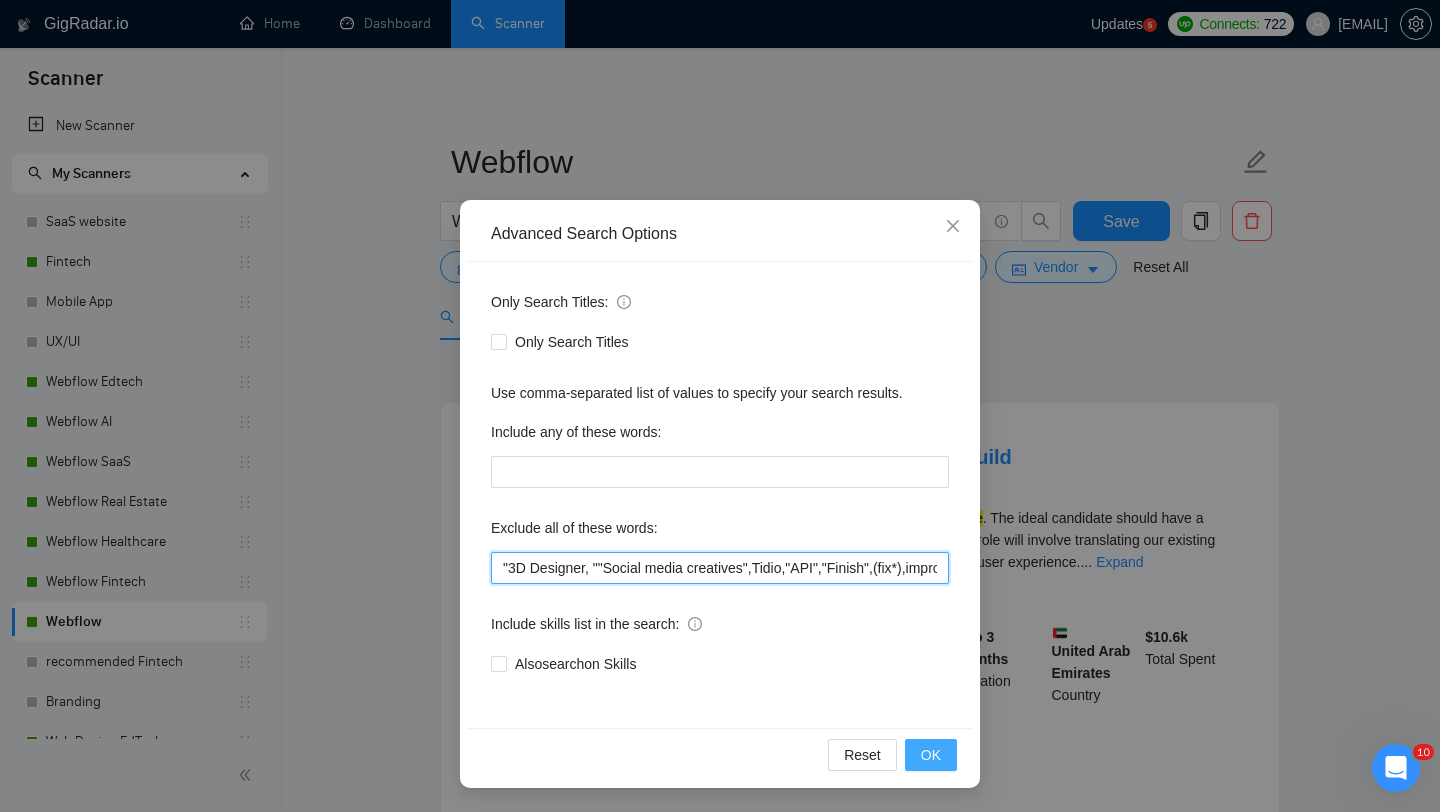 type on ""3D Designer, ""Social media creatives",Tidio,"API","Finish",(fix*),improve,polish,"No agencies","Not Agency","Individual Only", "Join our team", "Join Team", (Consult*), "No Agencies", "German speaking", "Spanish Speaking", "to join a team", Closer, Python, Affiliate, "Bidder", funnels, "Marketing Strategy", "closing deals", "Optimizing workflows", "Instagram Management", Trainer, "appointment setter", "Media Buyer", Portuguese, "Appointment Setting", "cold caller", "follow up", PPC, SEO, "cold calls", "WordPress", meeting, "automation funnel", "Marketing automation experience", "Video Editing", "Direct Sales", "closing sales", "to join a dynamic team", "Follow-up", (meet*), "commission based", "up-sales", deploying, "to join our innovative team", "Prompt Engineer", DevOps, "to enhance our team", "join the team", PyTorch, "Data Analysis", "AI Development", "AI Influencers", "Prompt Engineering", "Android SDK",  "Tax Account Advisor", "community manager",  "Business Plan", "Shopify Templates"" 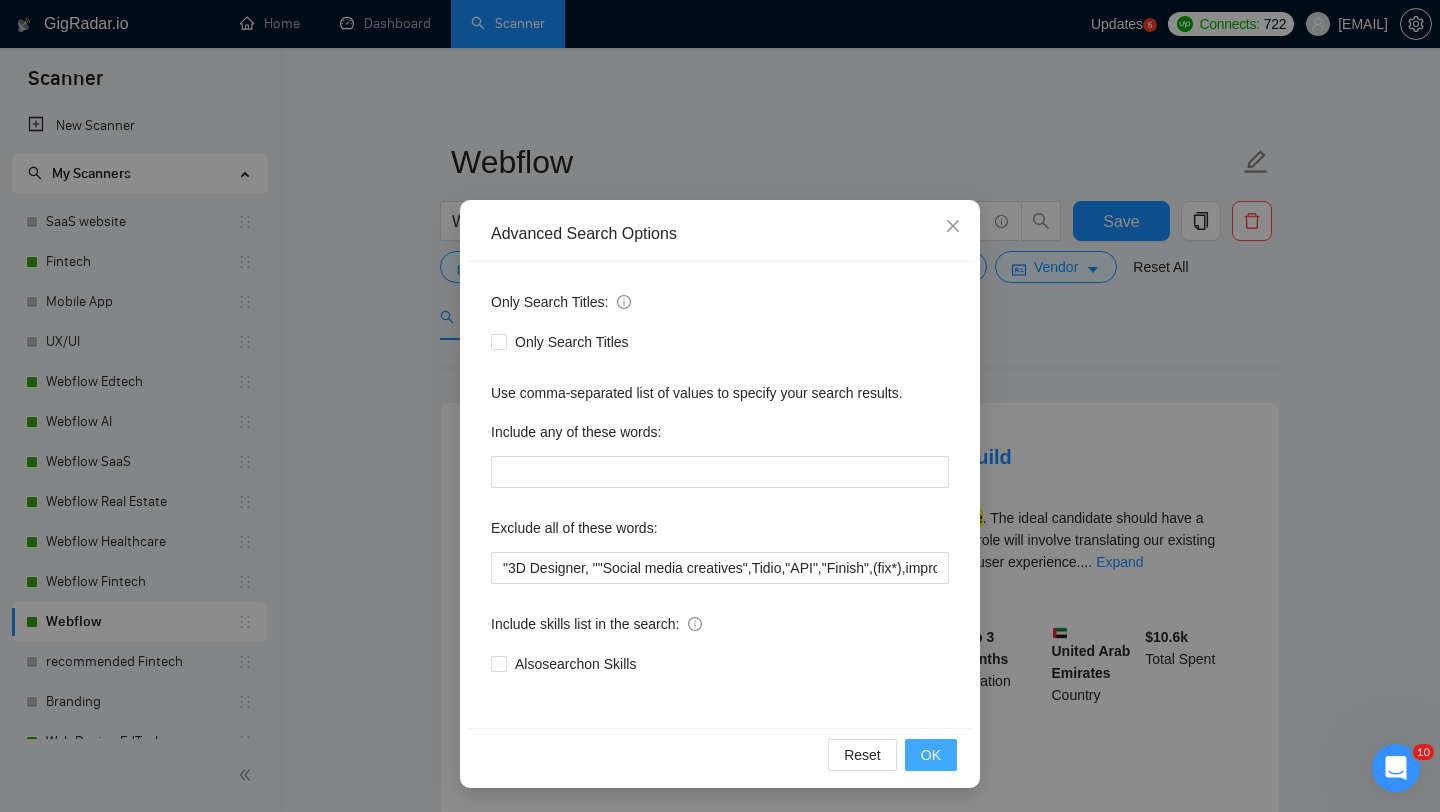 click on "OK" at bounding box center [931, 755] 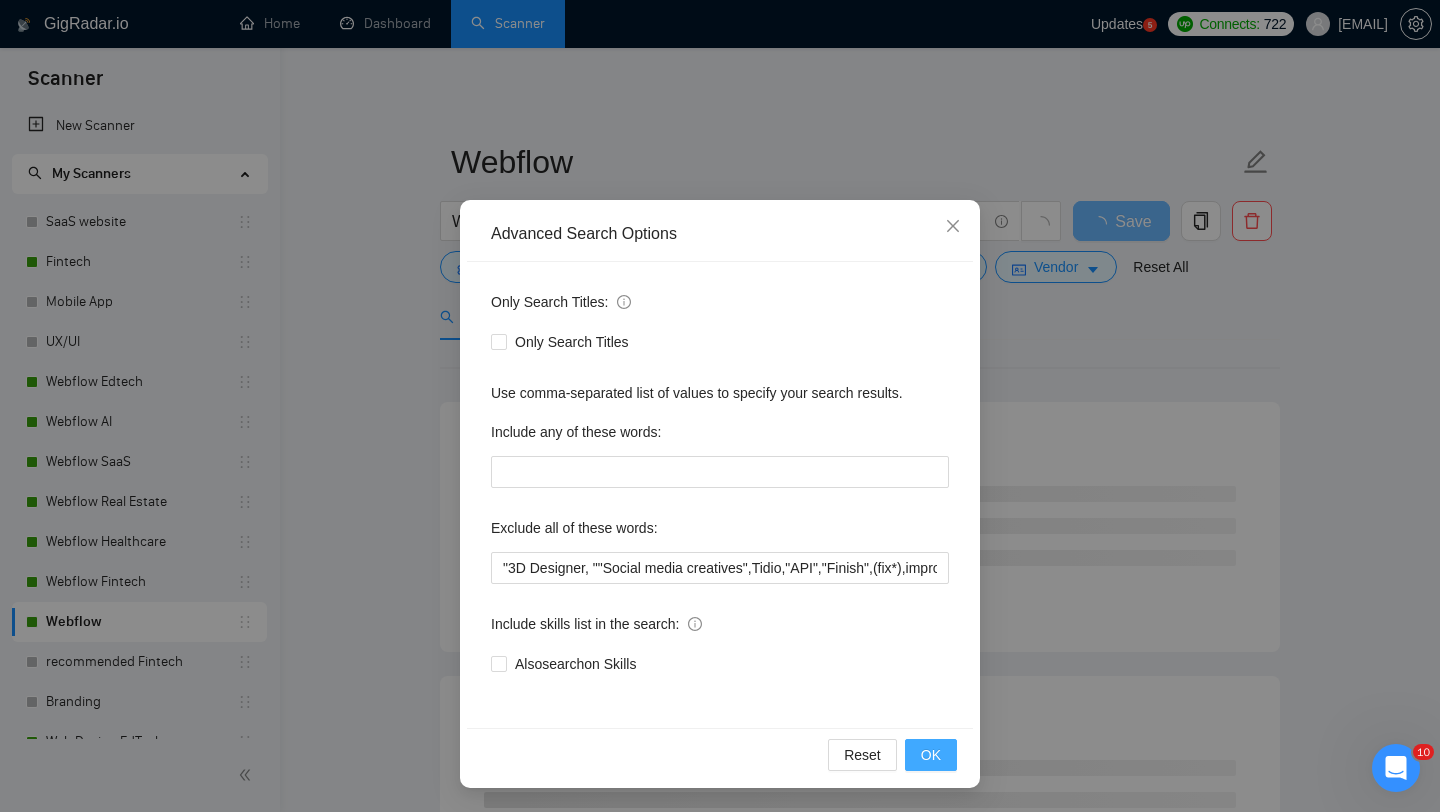 scroll, scrollTop: 0, scrollLeft: 0, axis: both 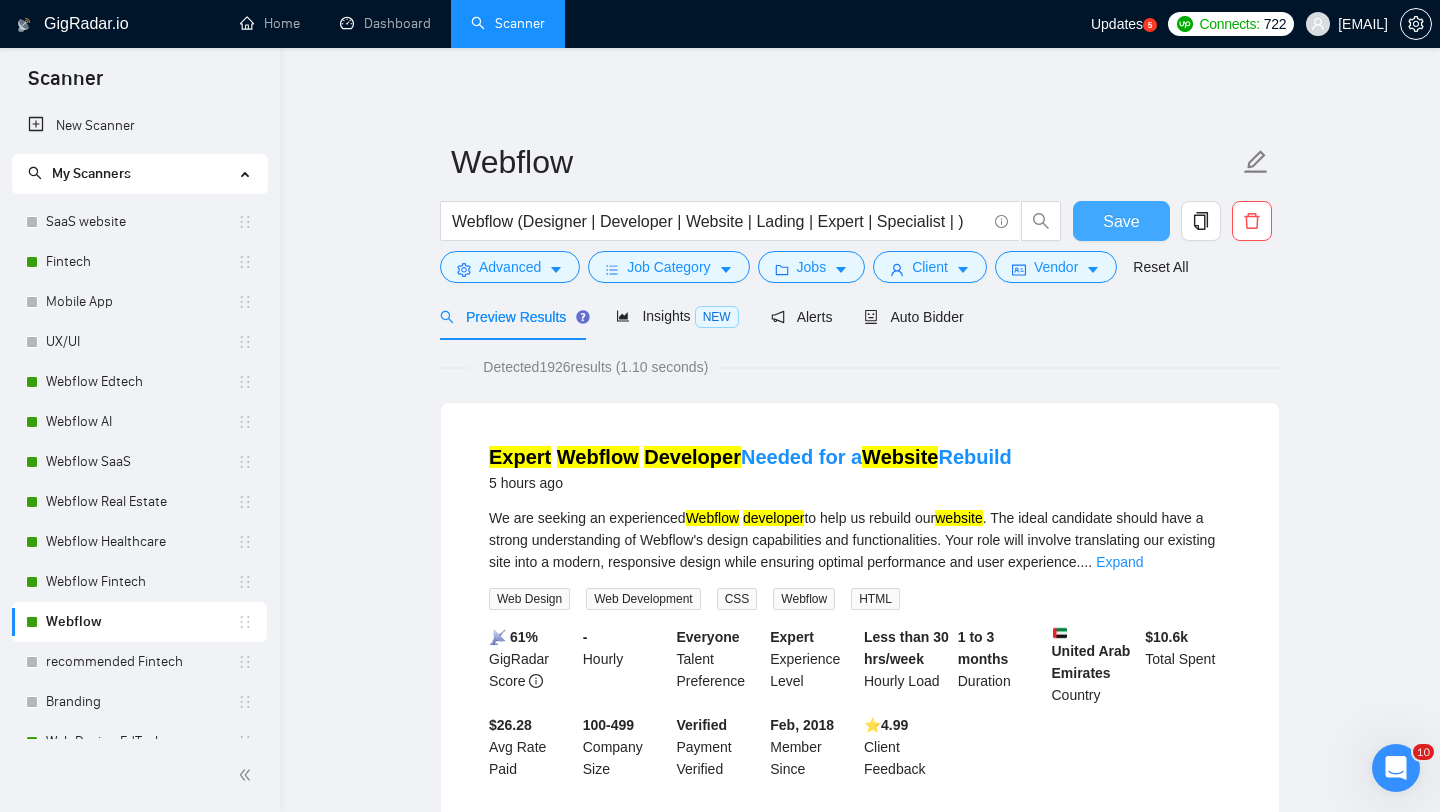 click on "Save" at bounding box center (1121, 221) 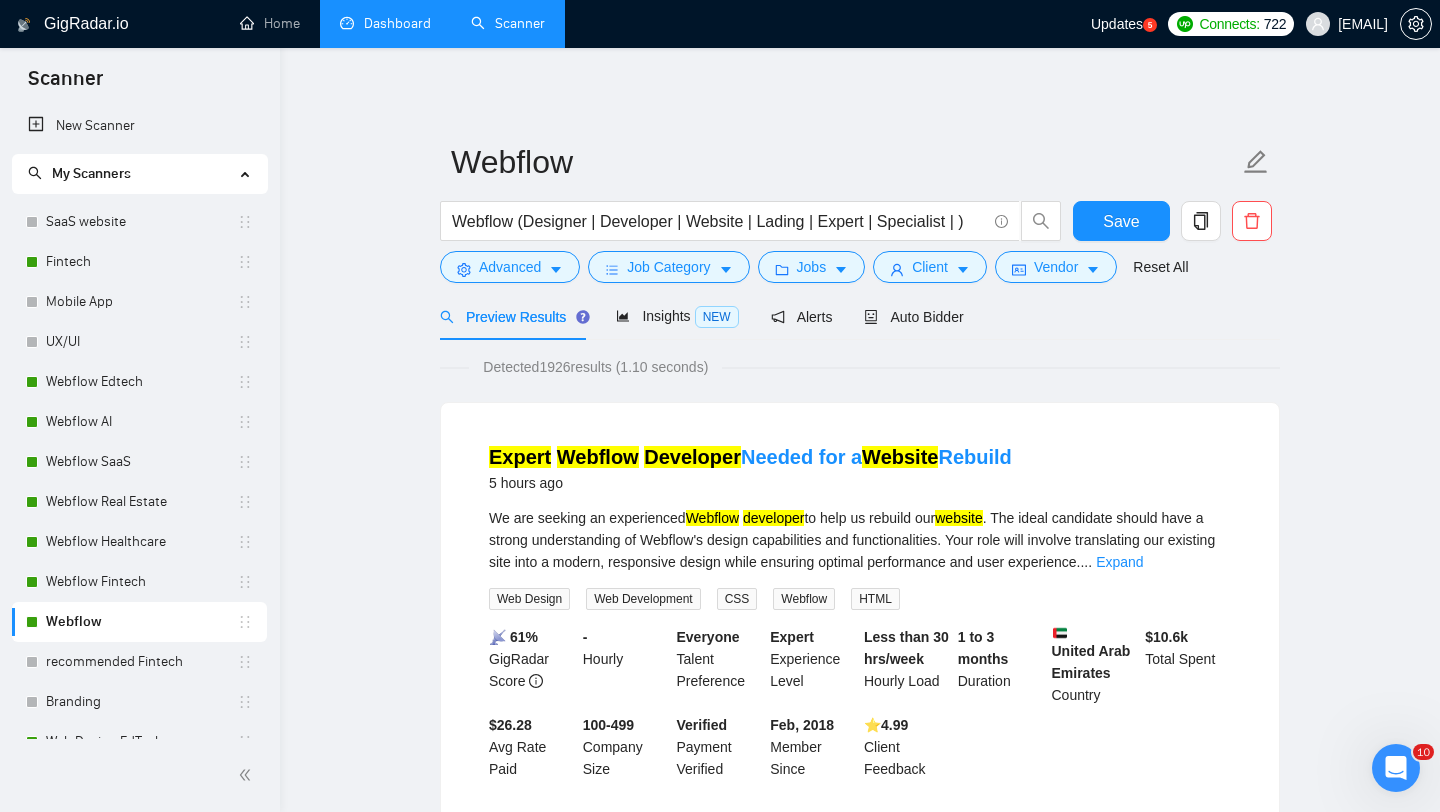 click on "Dashboard" at bounding box center (385, 23) 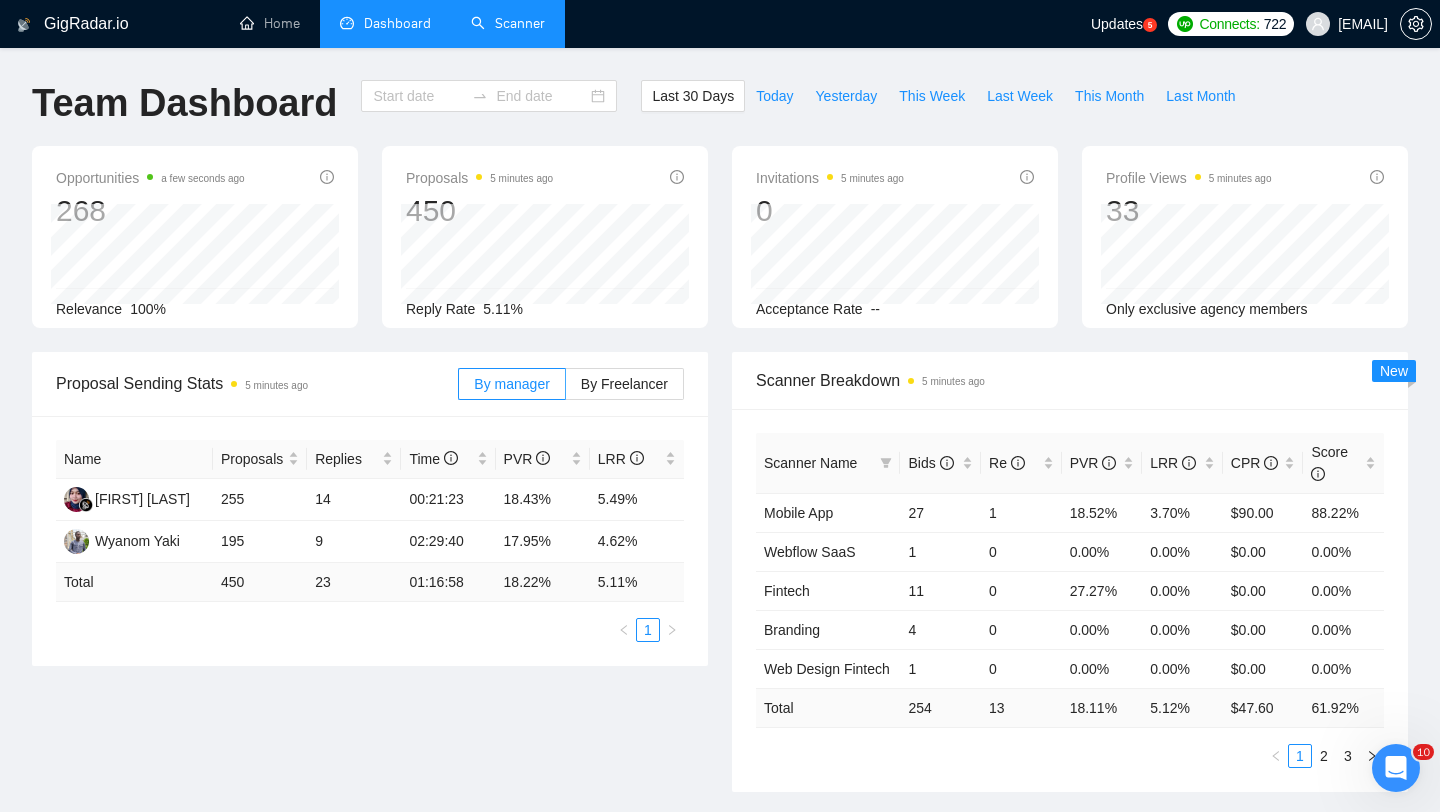 type on "2025-06-14" 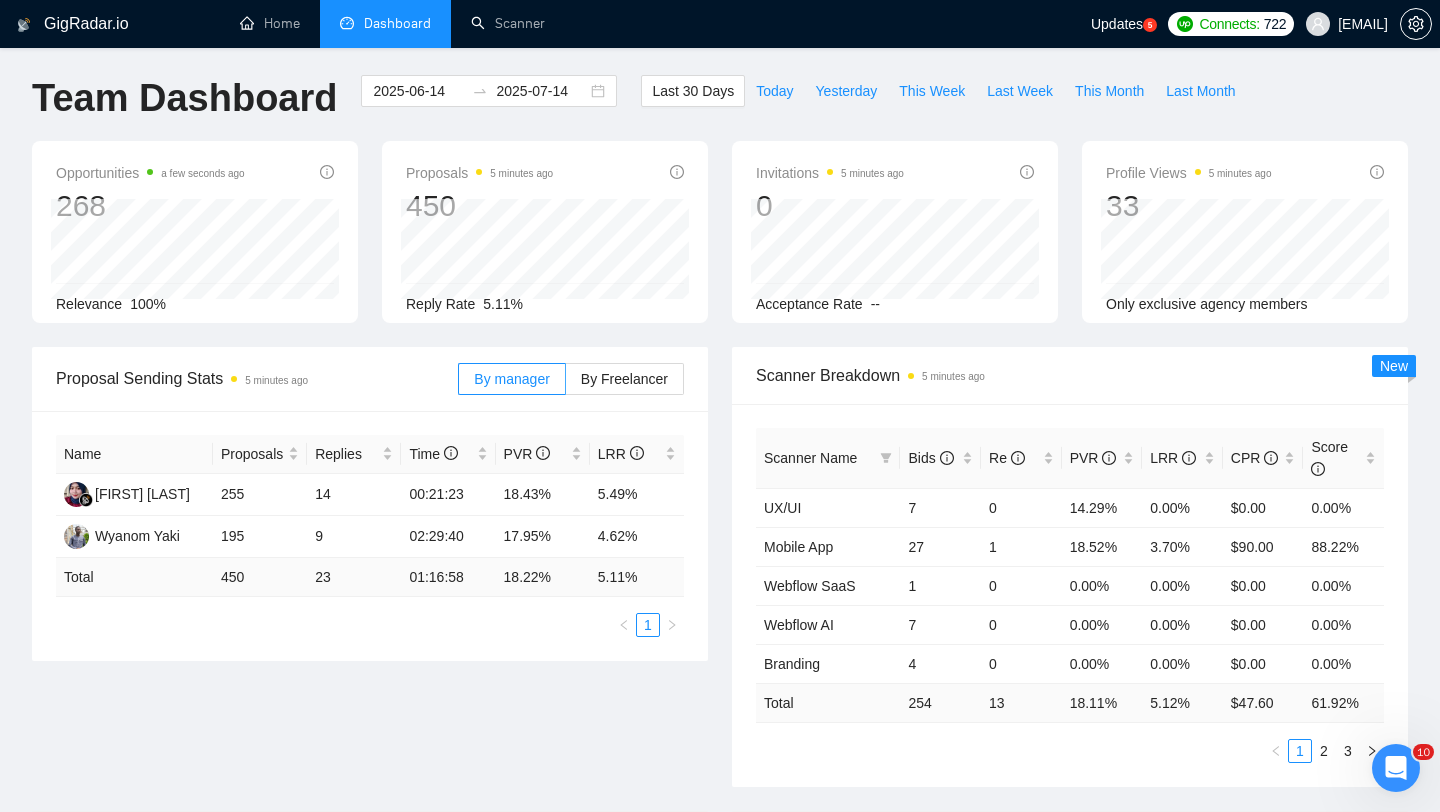 scroll, scrollTop: 0, scrollLeft: 0, axis: both 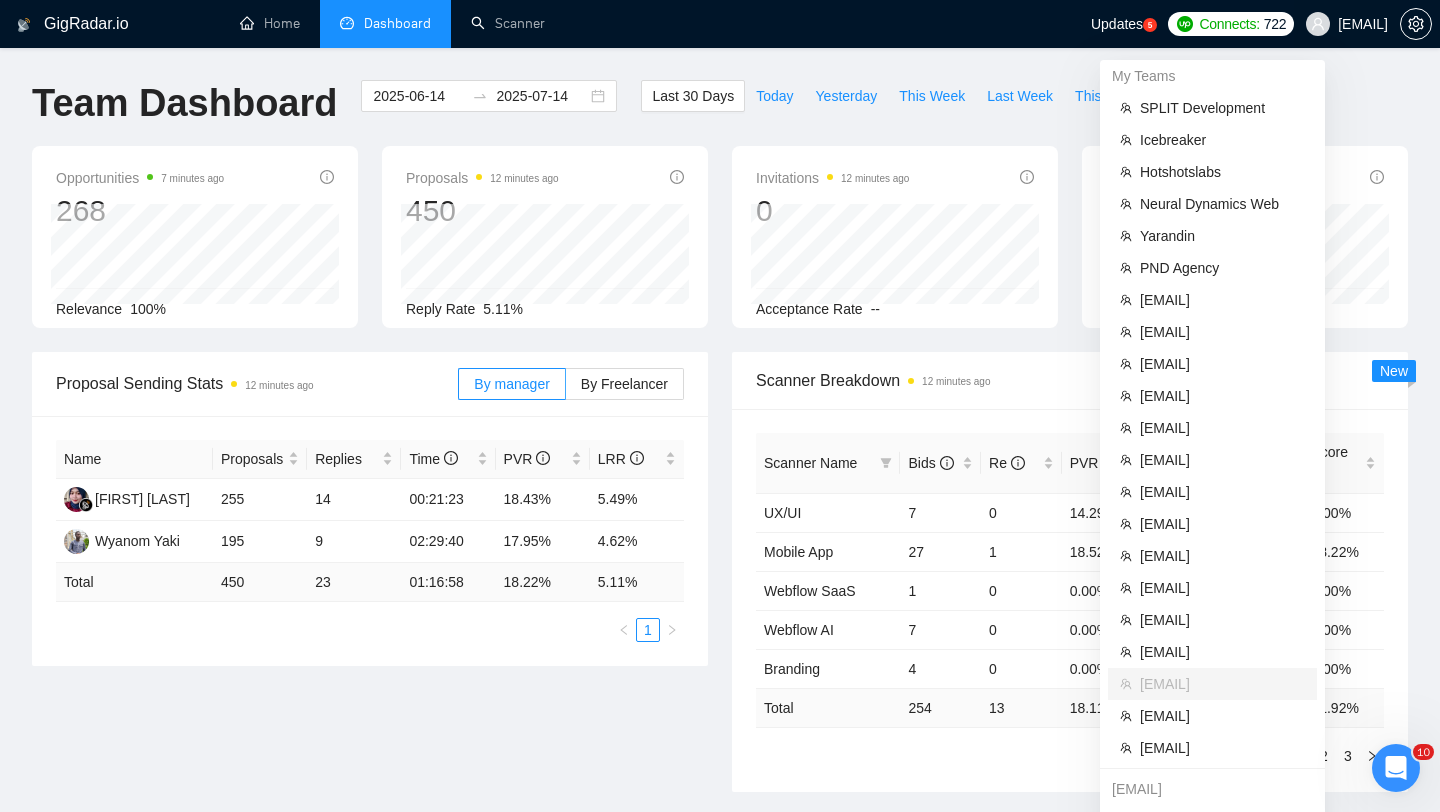 click on "zholob.design@[example.com]" at bounding box center [1347, 24] 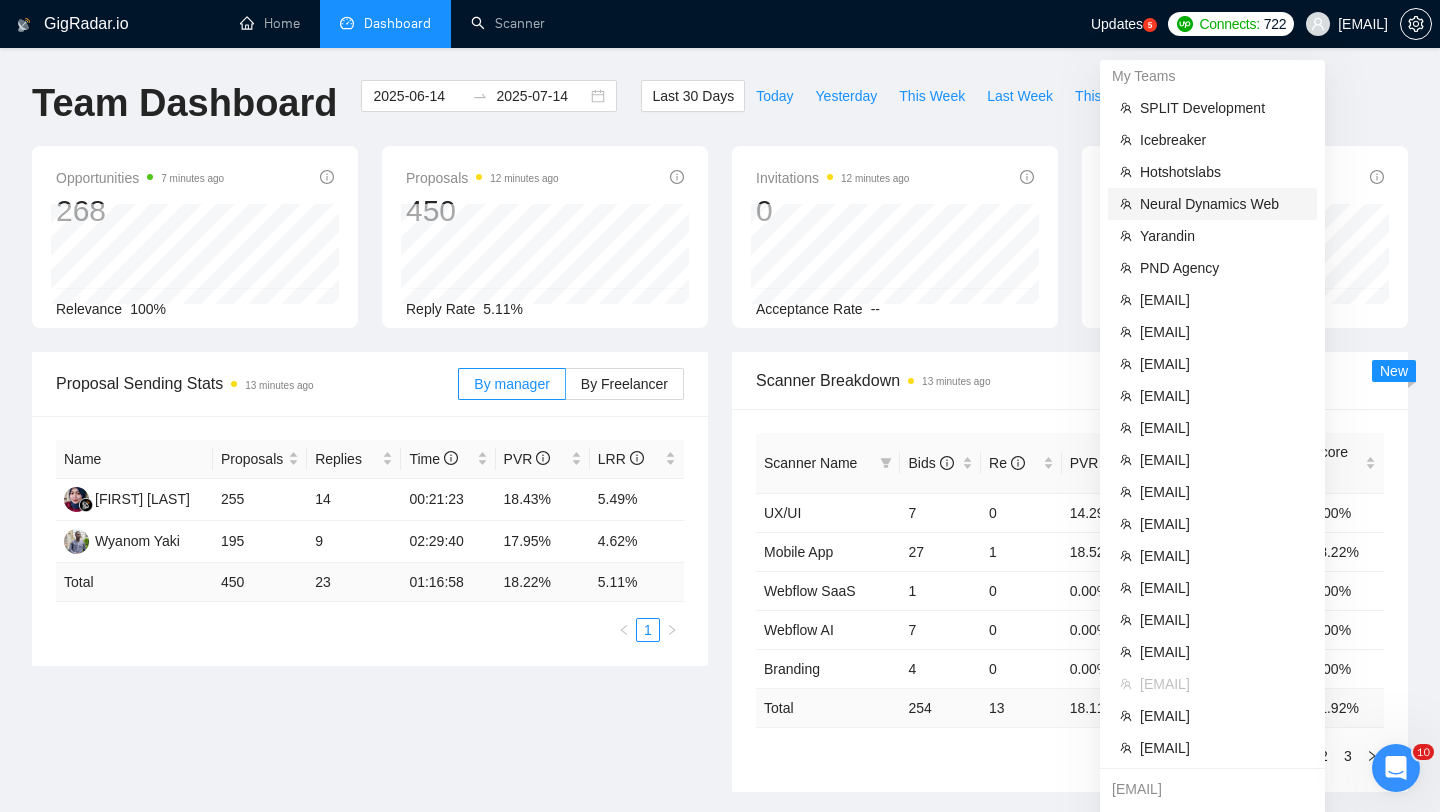 click on "Neural Dynamics Web" at bounding box center [1222, 204] 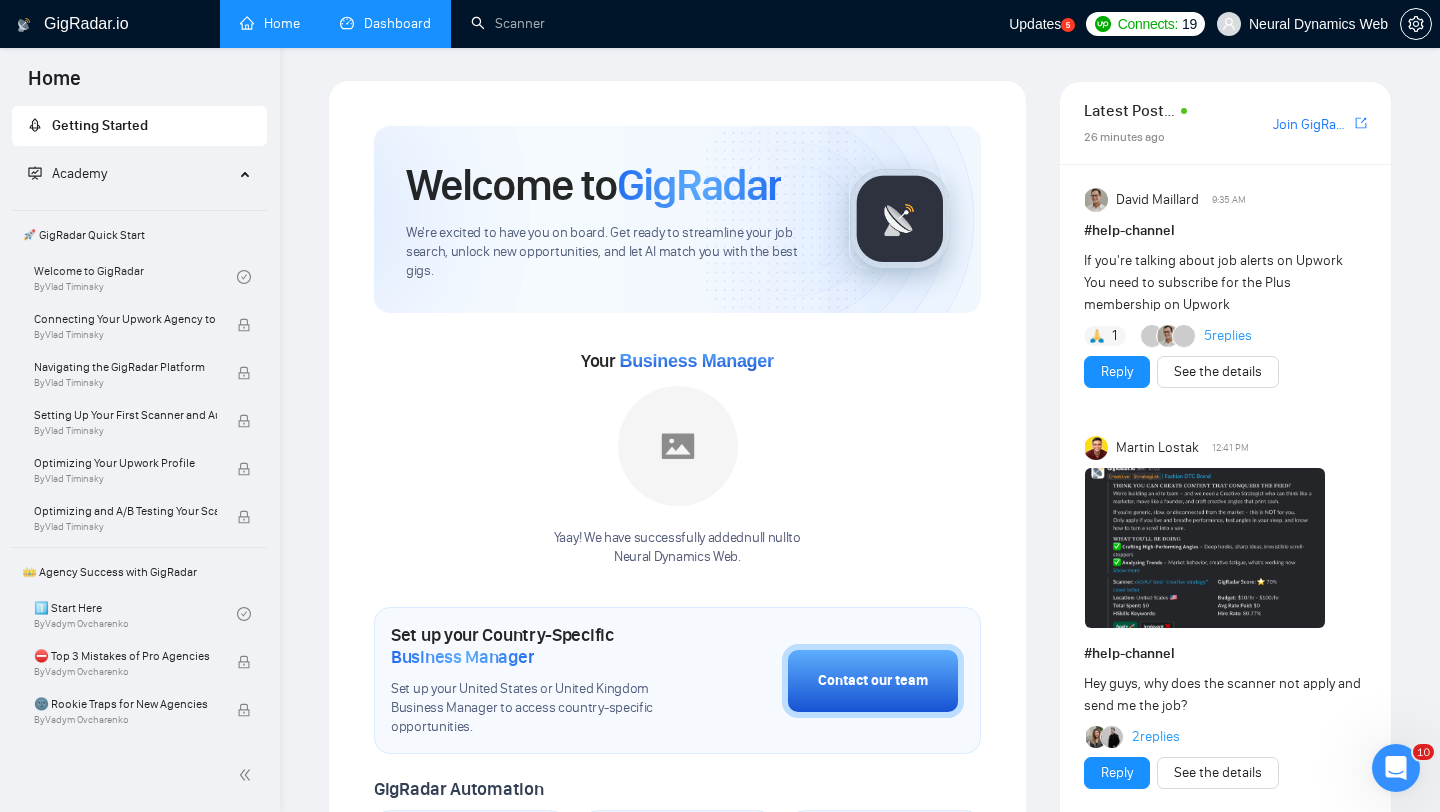 click on "Dashboard" at bounding box center [385, 23] 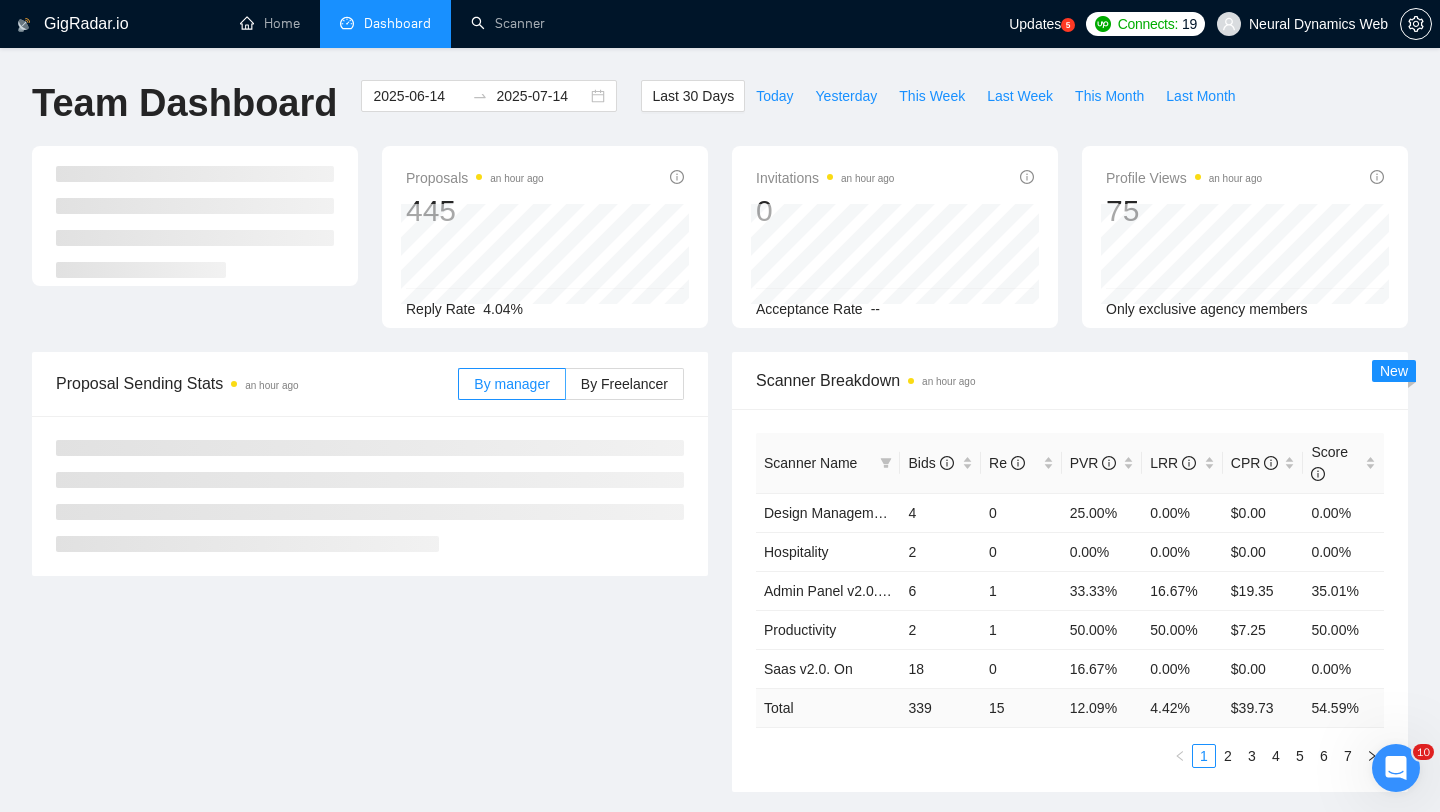 scroll, scrollTop: 119, scrollLeft: 0, axis: vertical 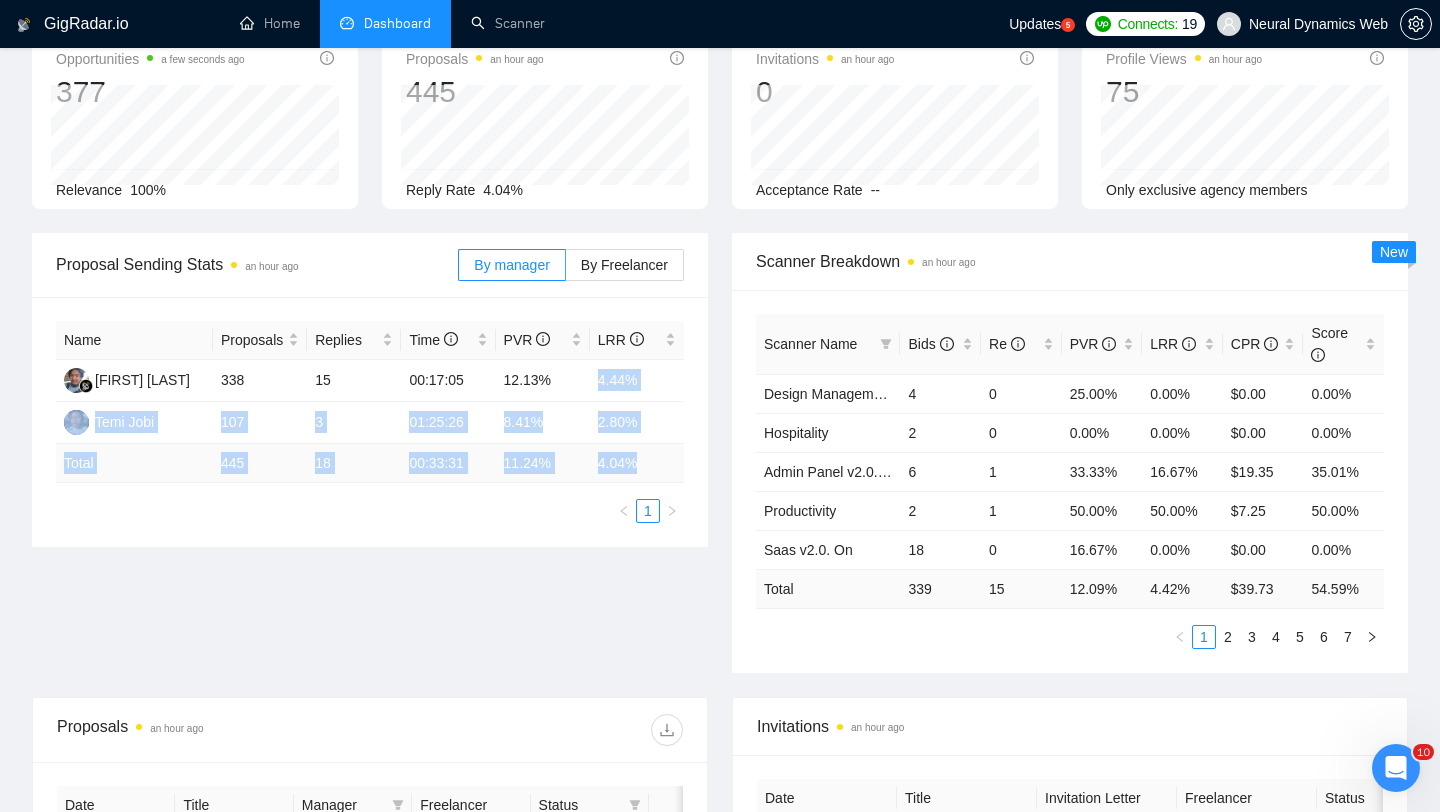drag, startPoint x: 595, startPoint y: 384, endPoint x: 638, endPoint y: 457, distance: 84.723076 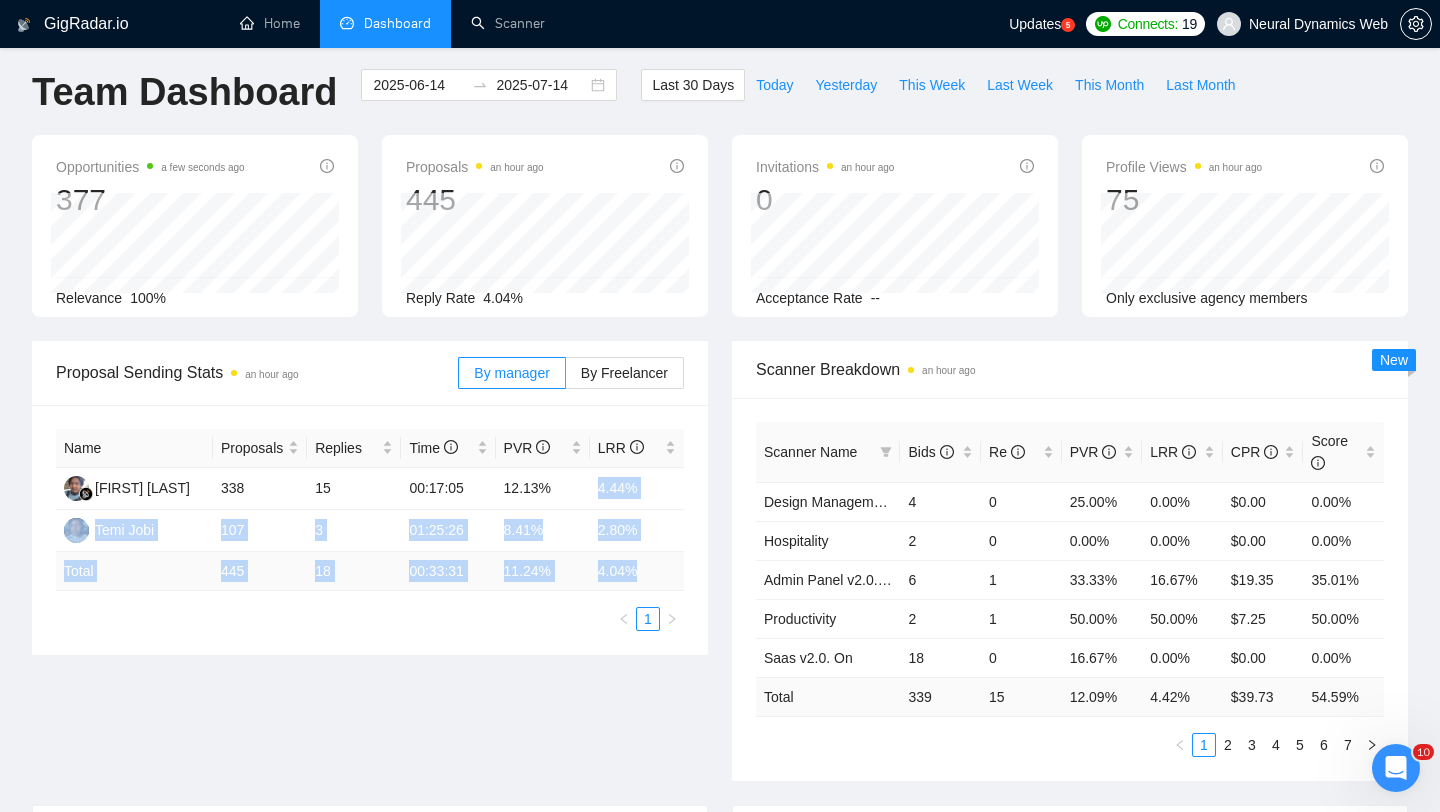 scroll, scrollTop: 0, scrollLeft: 0, axis: both 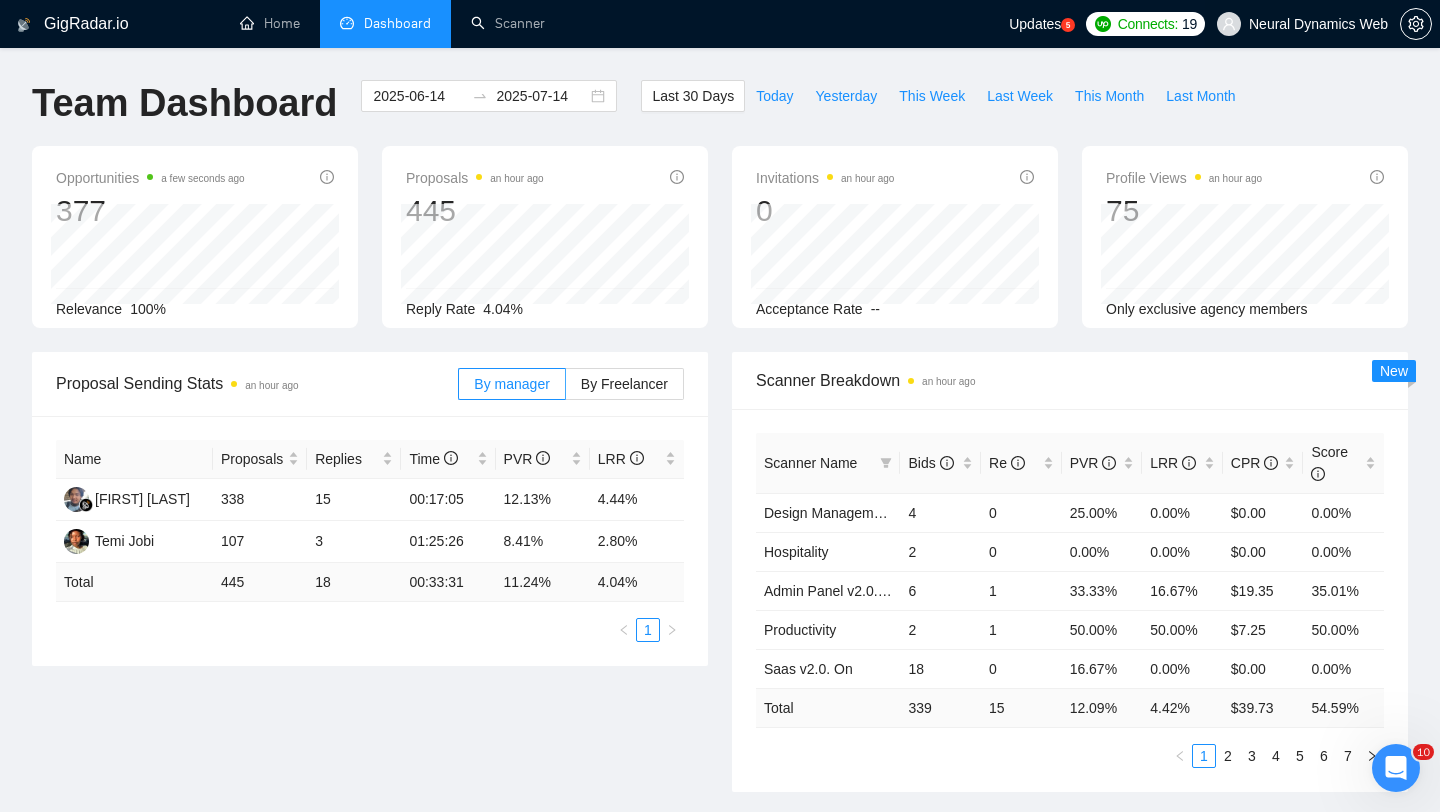 click on "Neural Dynamics Web" at bounding box center [1302, 24] 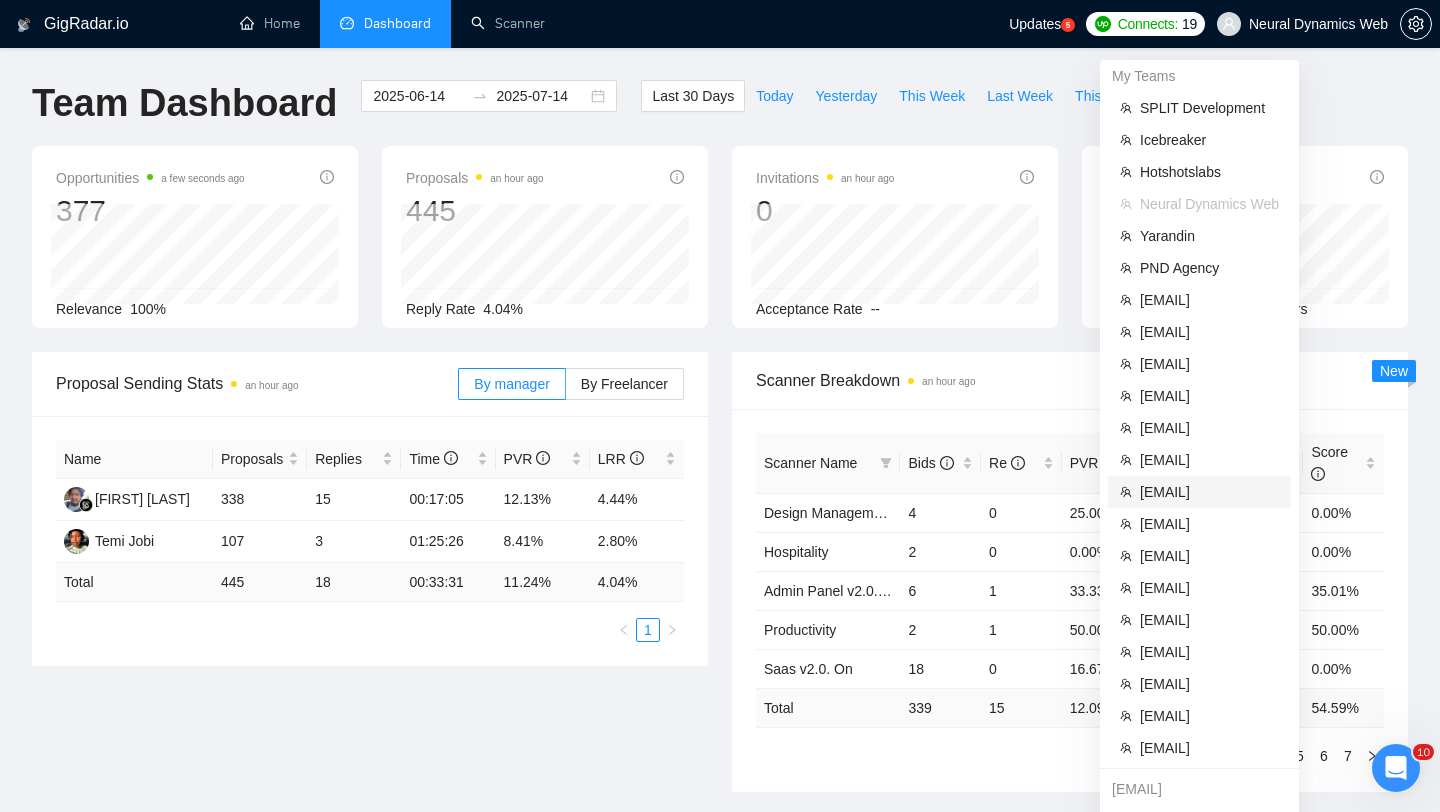 click on "[EMAIL]" at bounding box center [1209, 492] 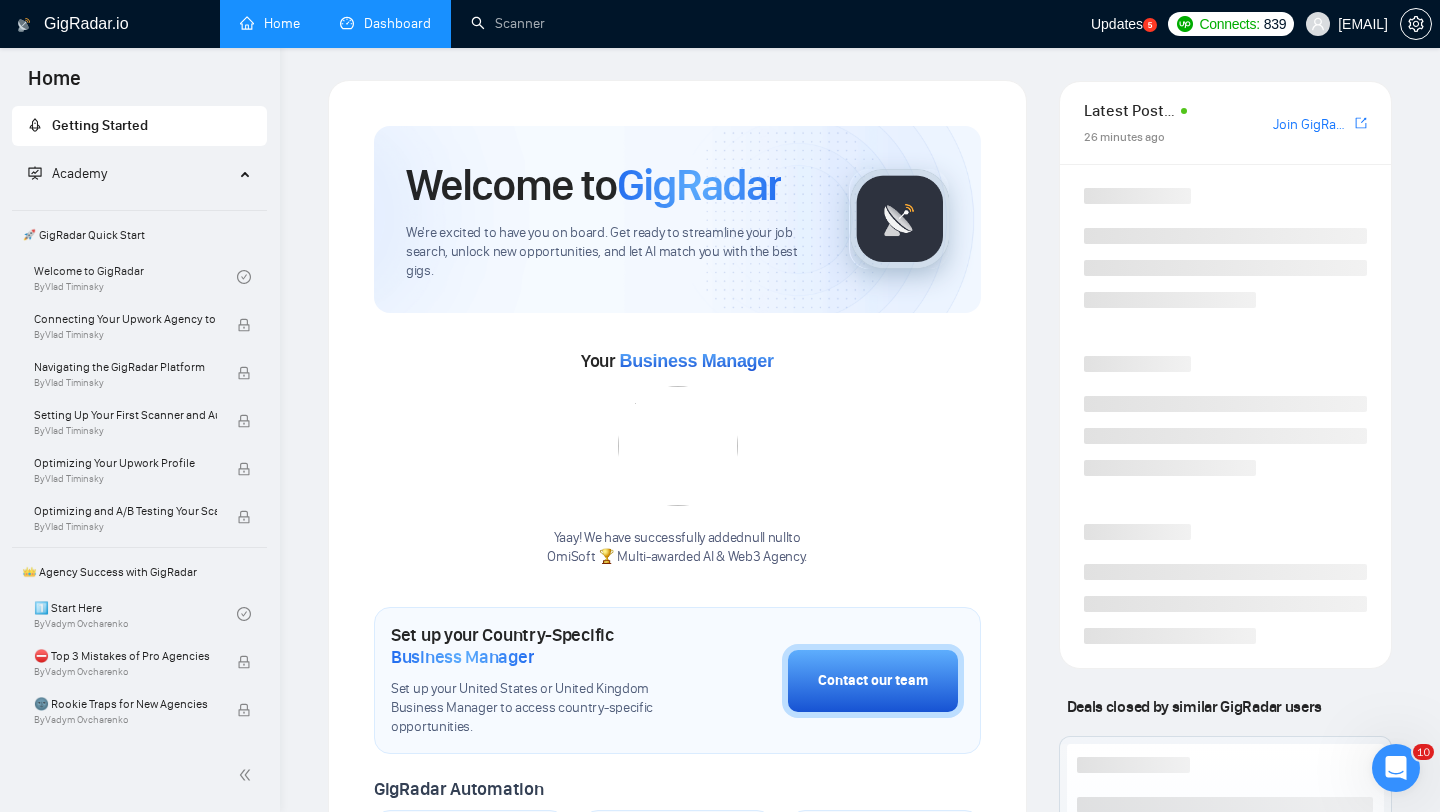 click on "Dashboard" at bounding box center [385, 23] 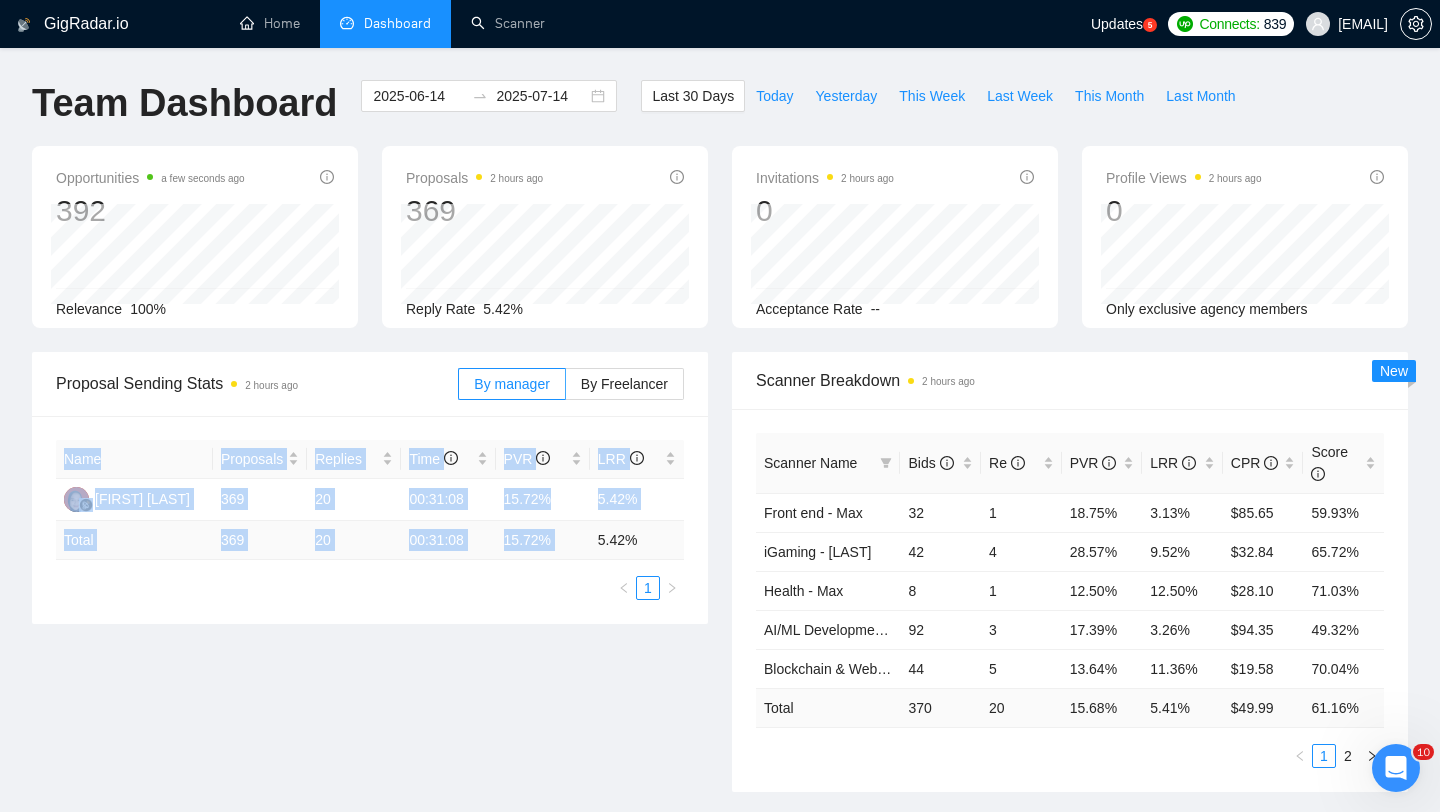 drag, startPoint x: 590, startPoint y: 530, endPoint x: 706, endPoint y: 525, distance: 116.10771 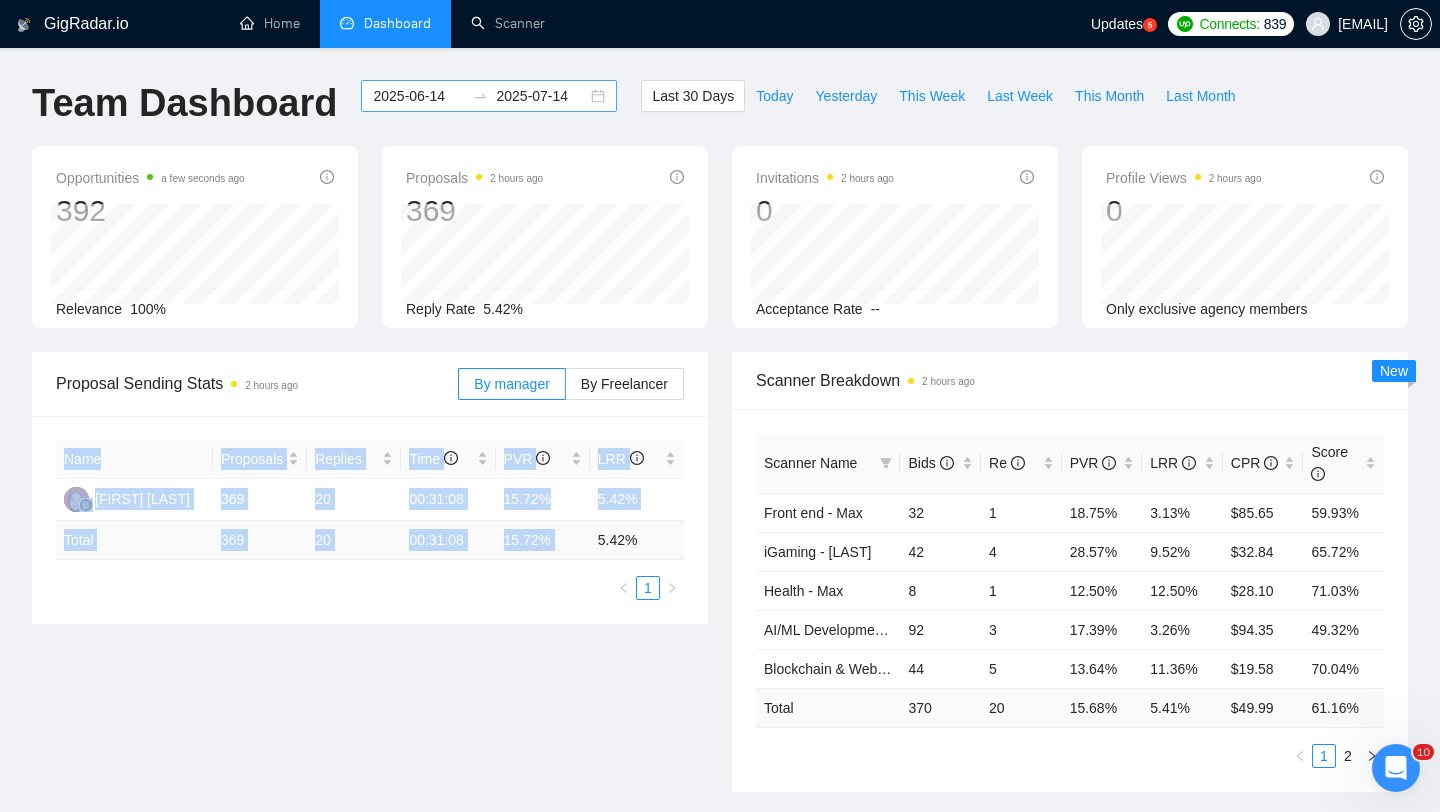 click on "2025-06-14 2025-07-14" at bounding box center (489, 96) 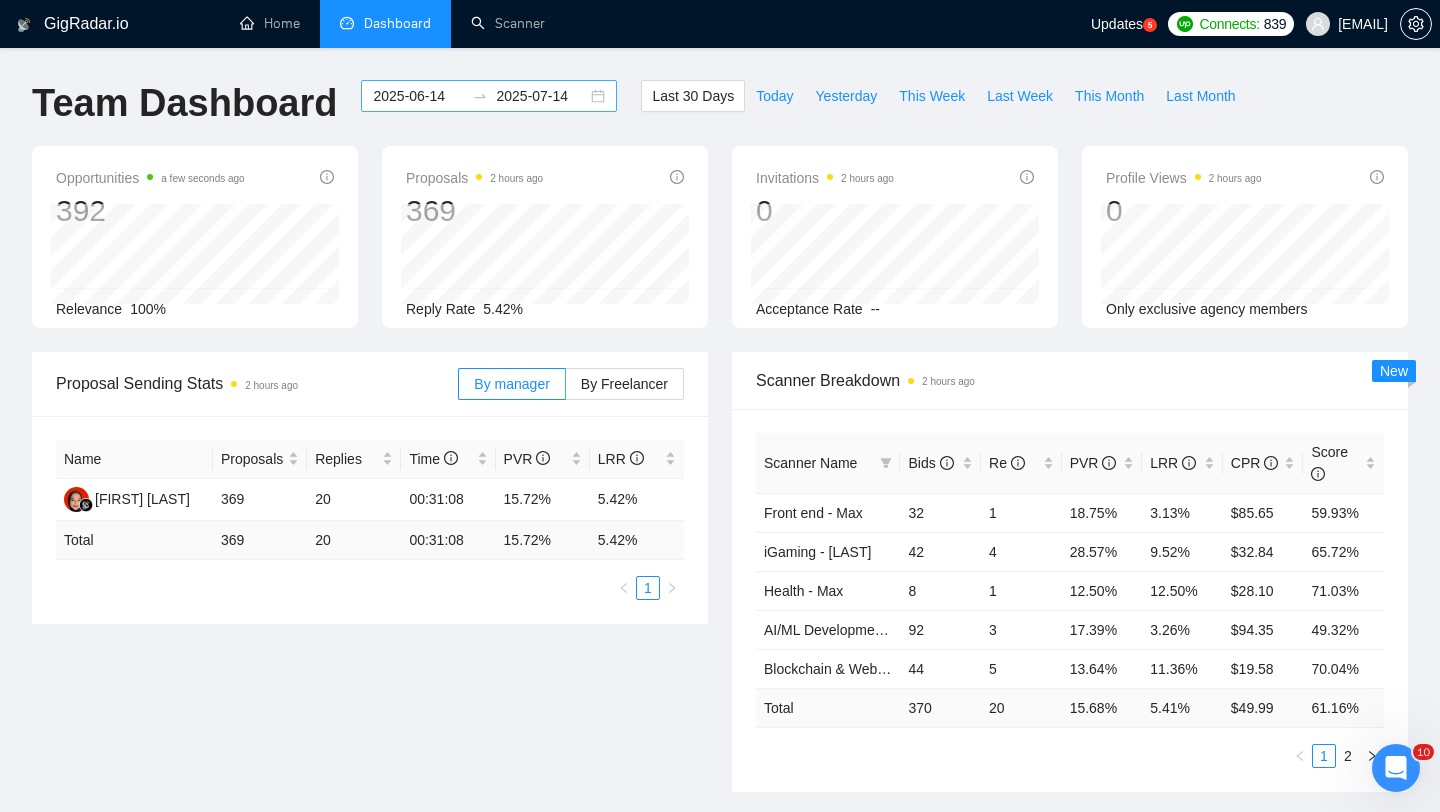 click on "2025-06-14 2025-07-14" at bounding box center (489, 96) 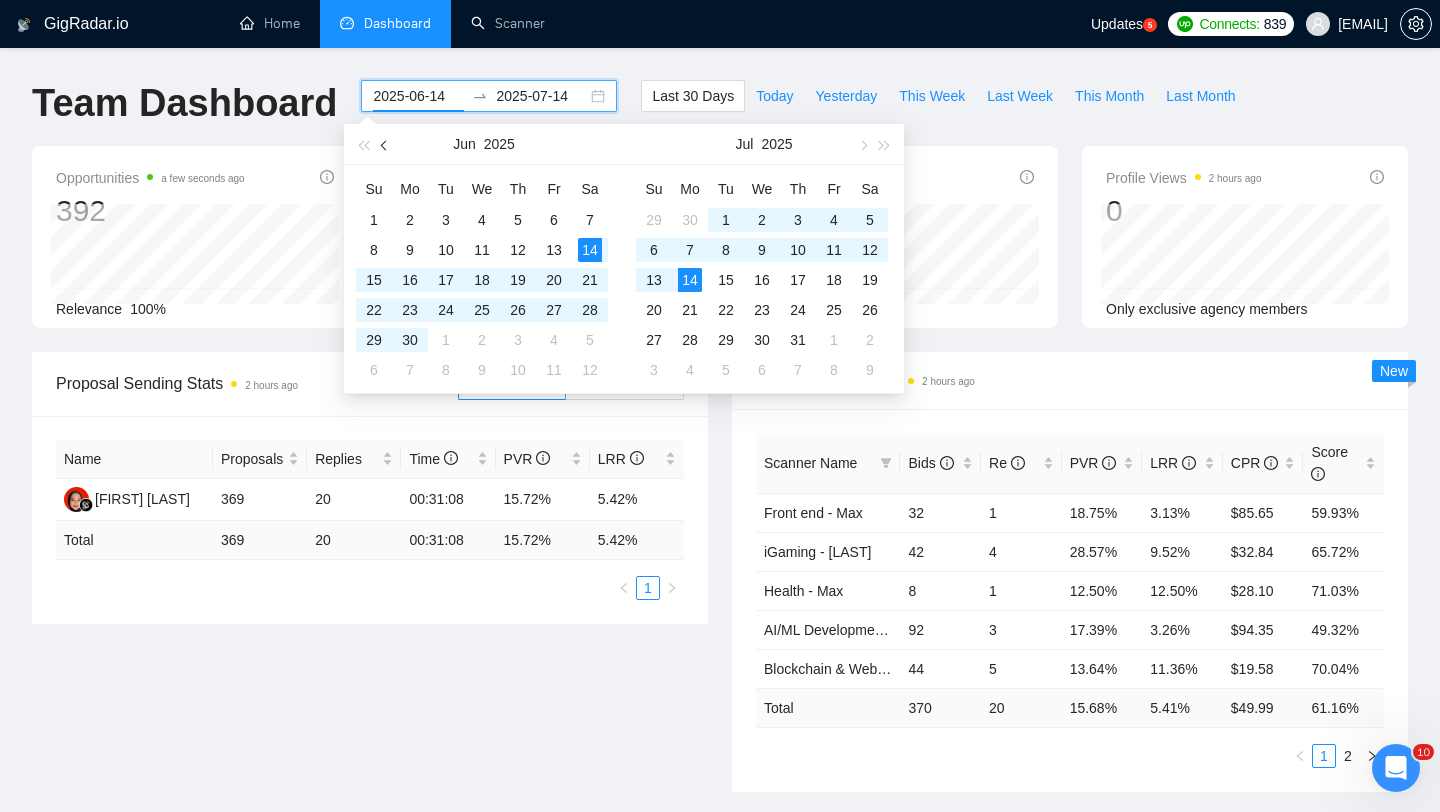 click at bounding box center [386, 145] 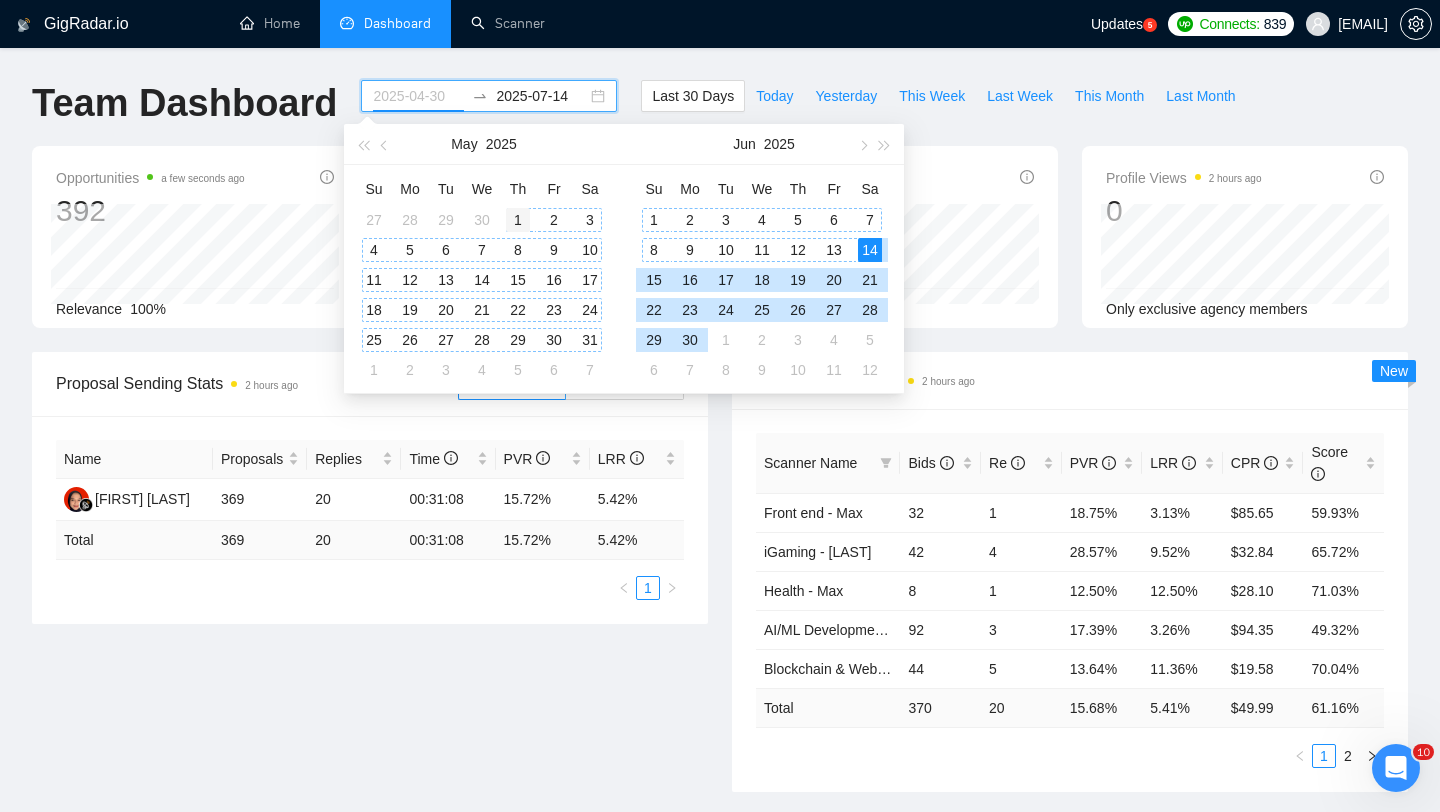 type on "2025-05-01" 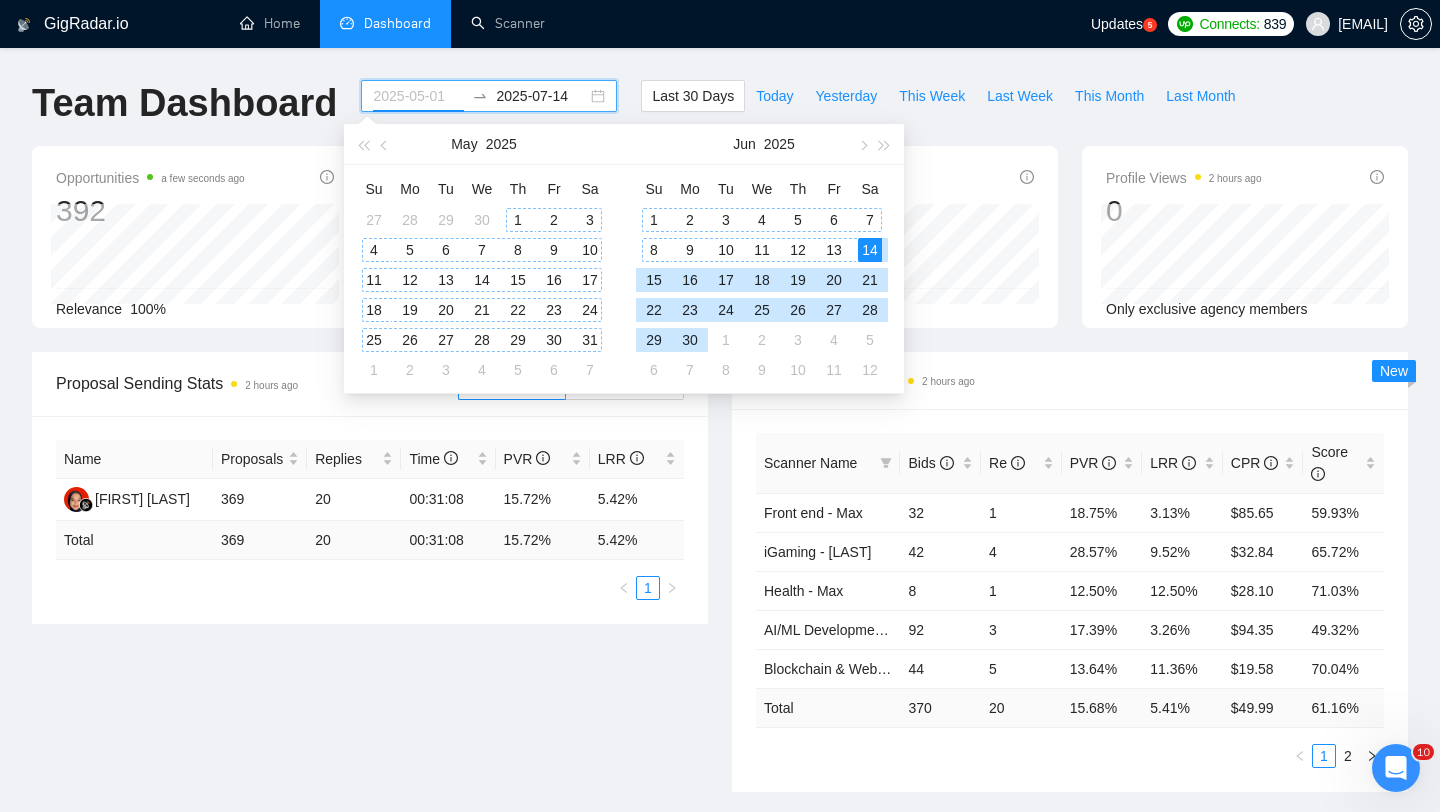 click on "1" at bounding box center (518, 220) 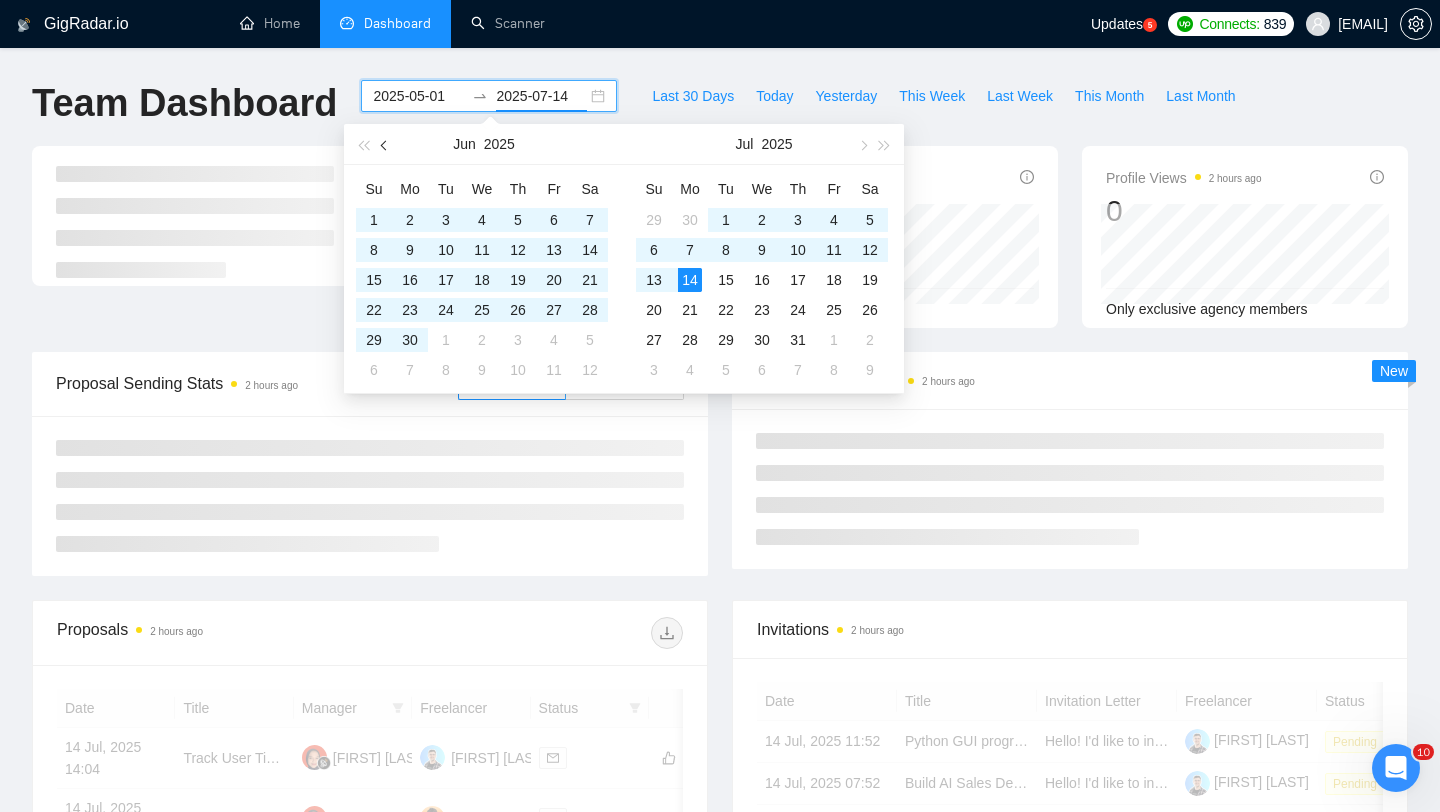 click at bounding box center [385, 144] 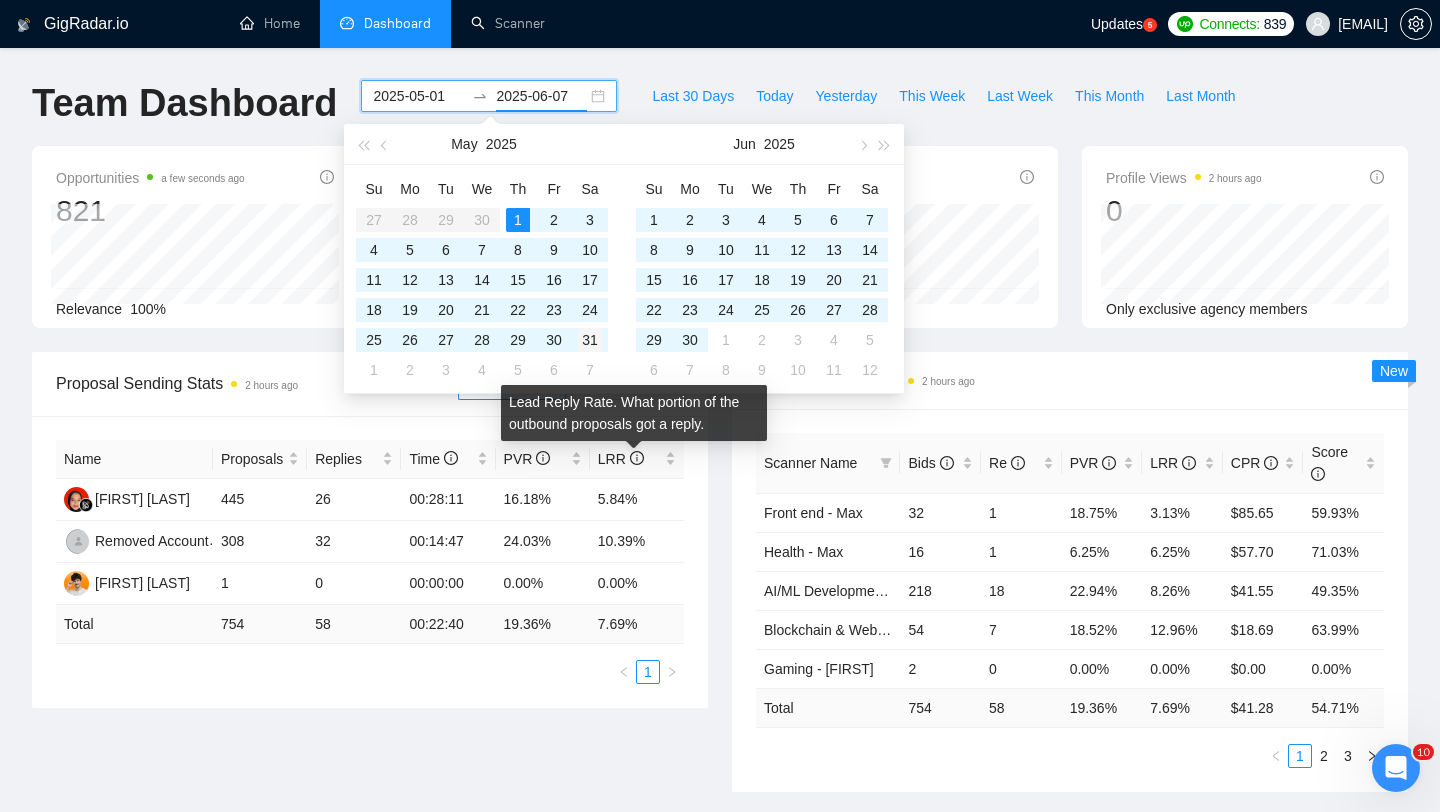 type on "2025-05-31" 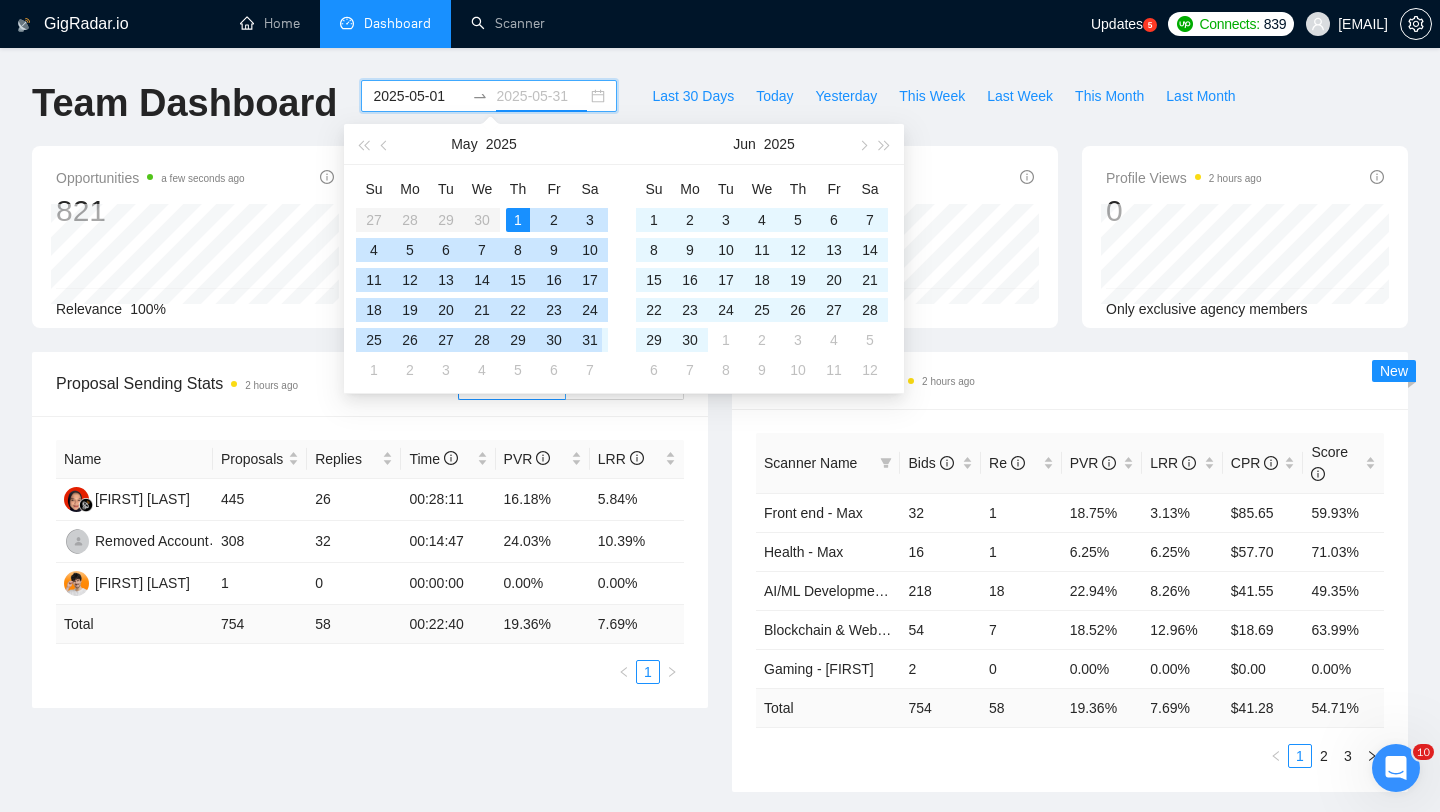 click on "31" at bounding box center (590, 340) 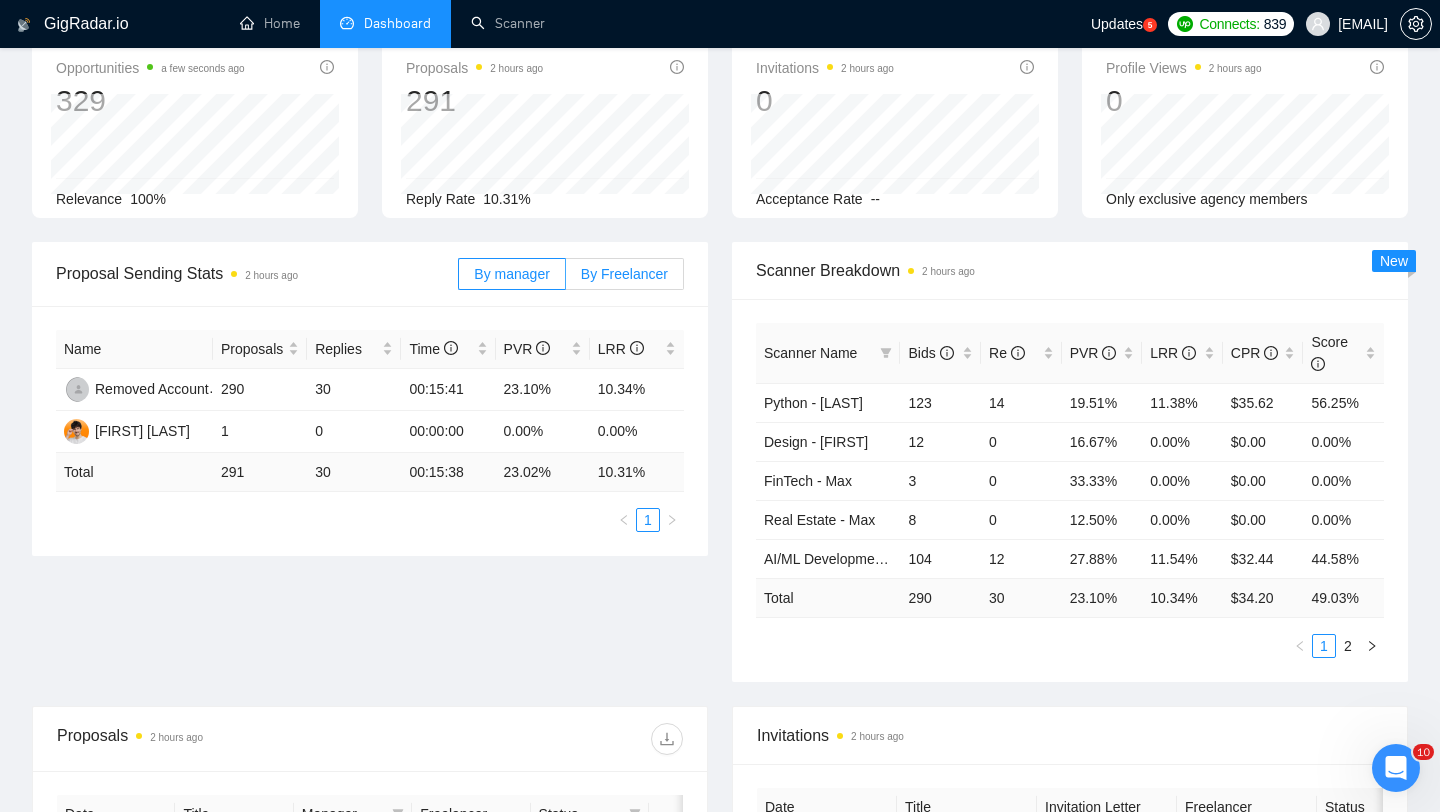 scroll, scrollTop: 116, scrollLeft: 0, axis: vertical 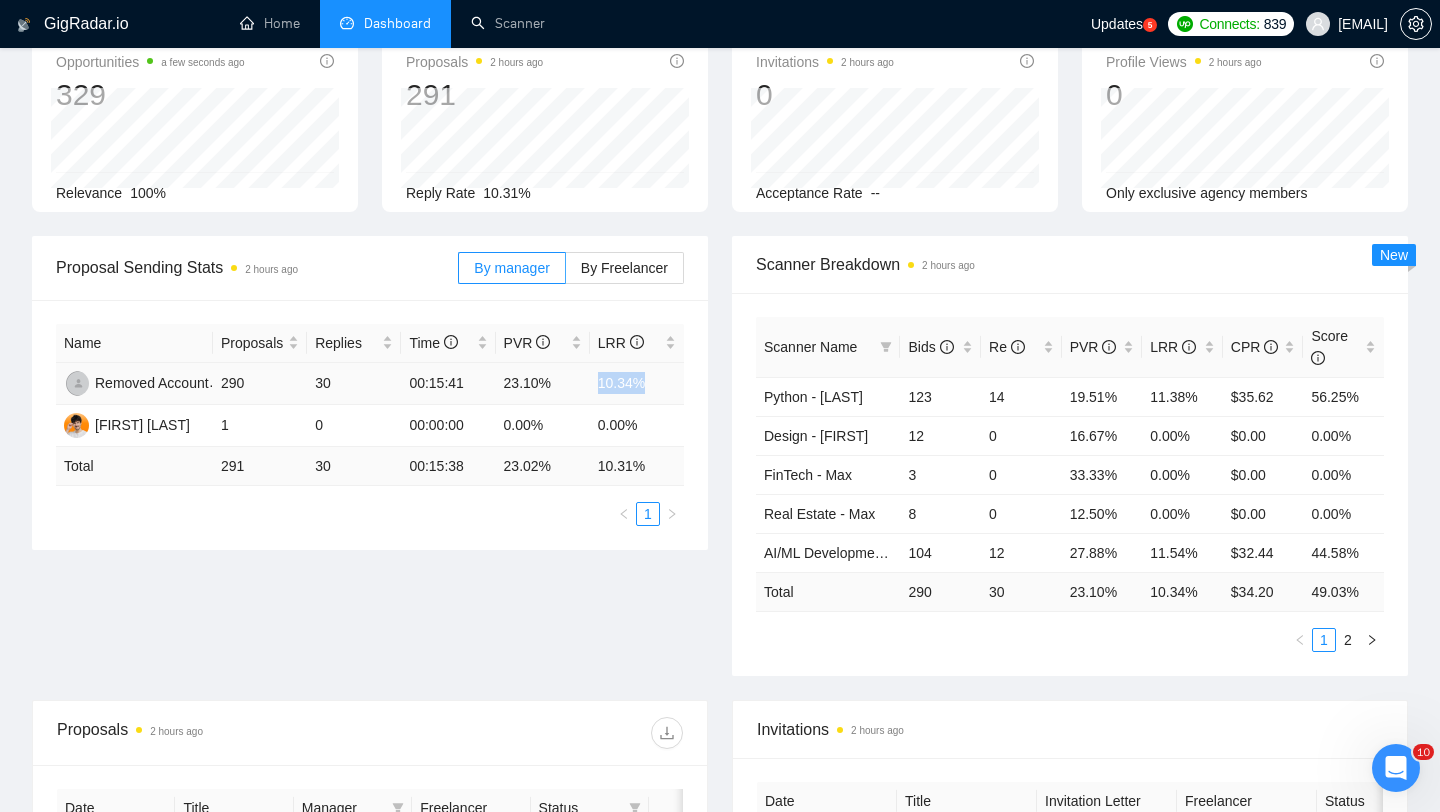 drag, startPoint x: 594, startPoint y: 376, endPoint x: 663, endPoint y: 385, distance: 69.58448 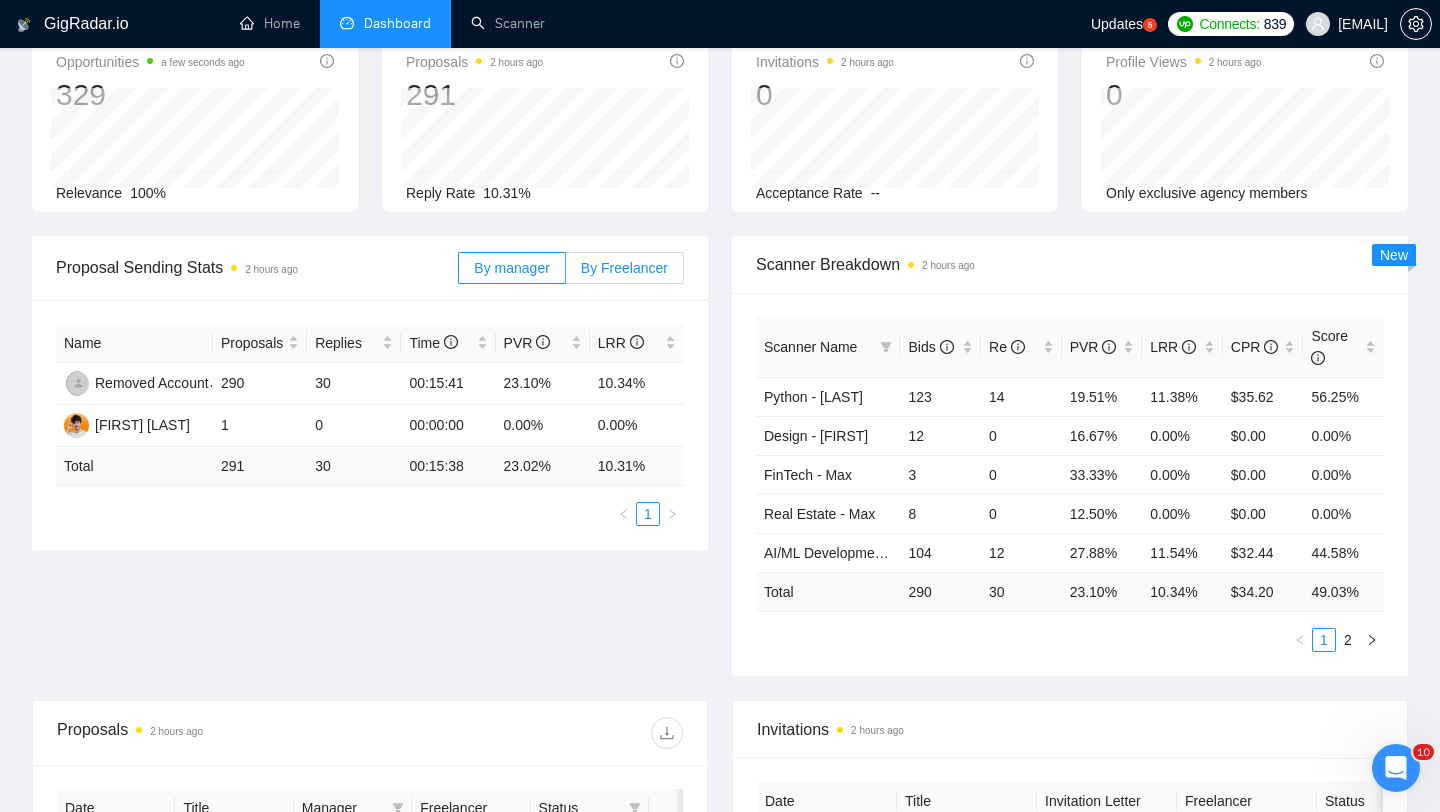 click on "By Freelancer" at bounding box center (624, 268) 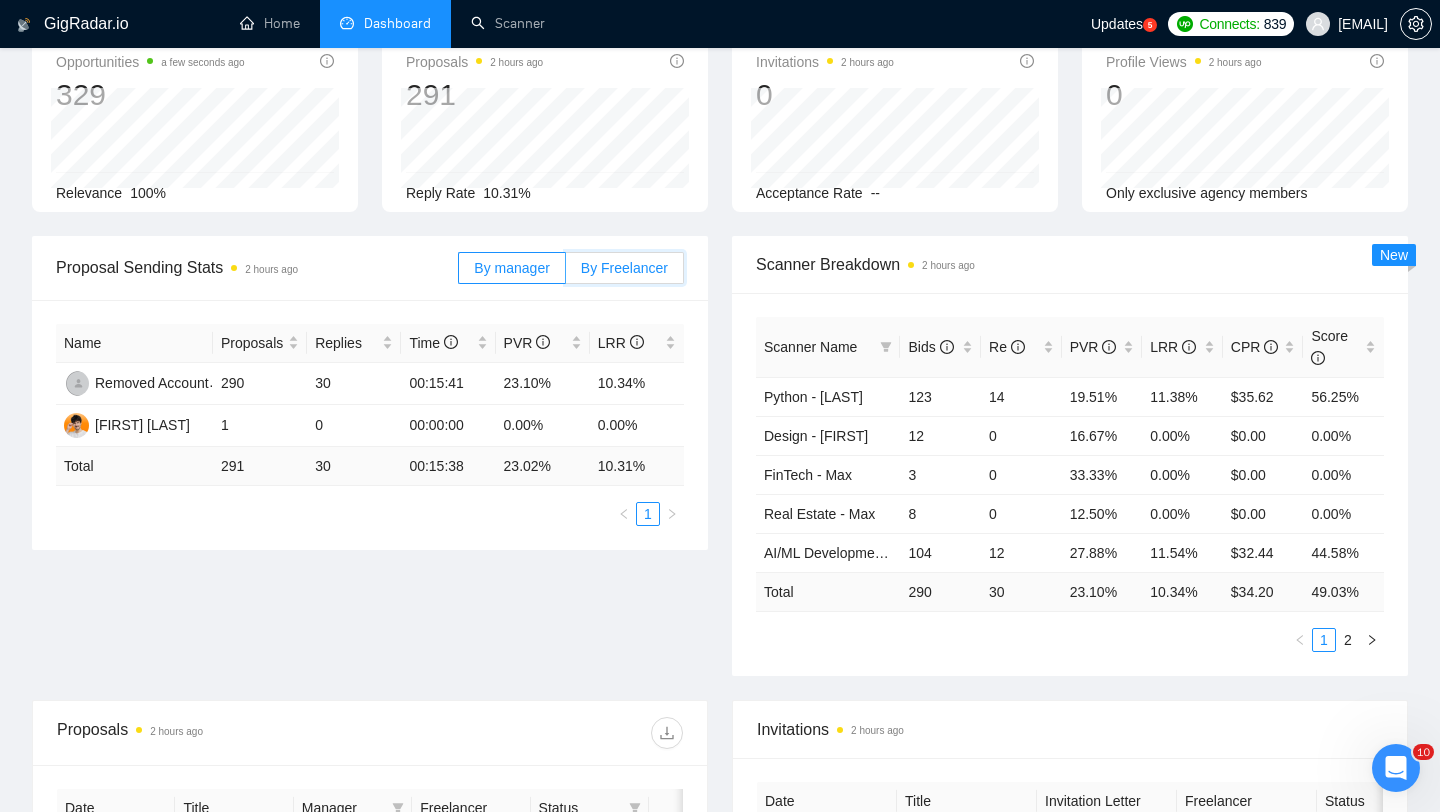 click on "By Freelancer" at bounding box center [566, 273] 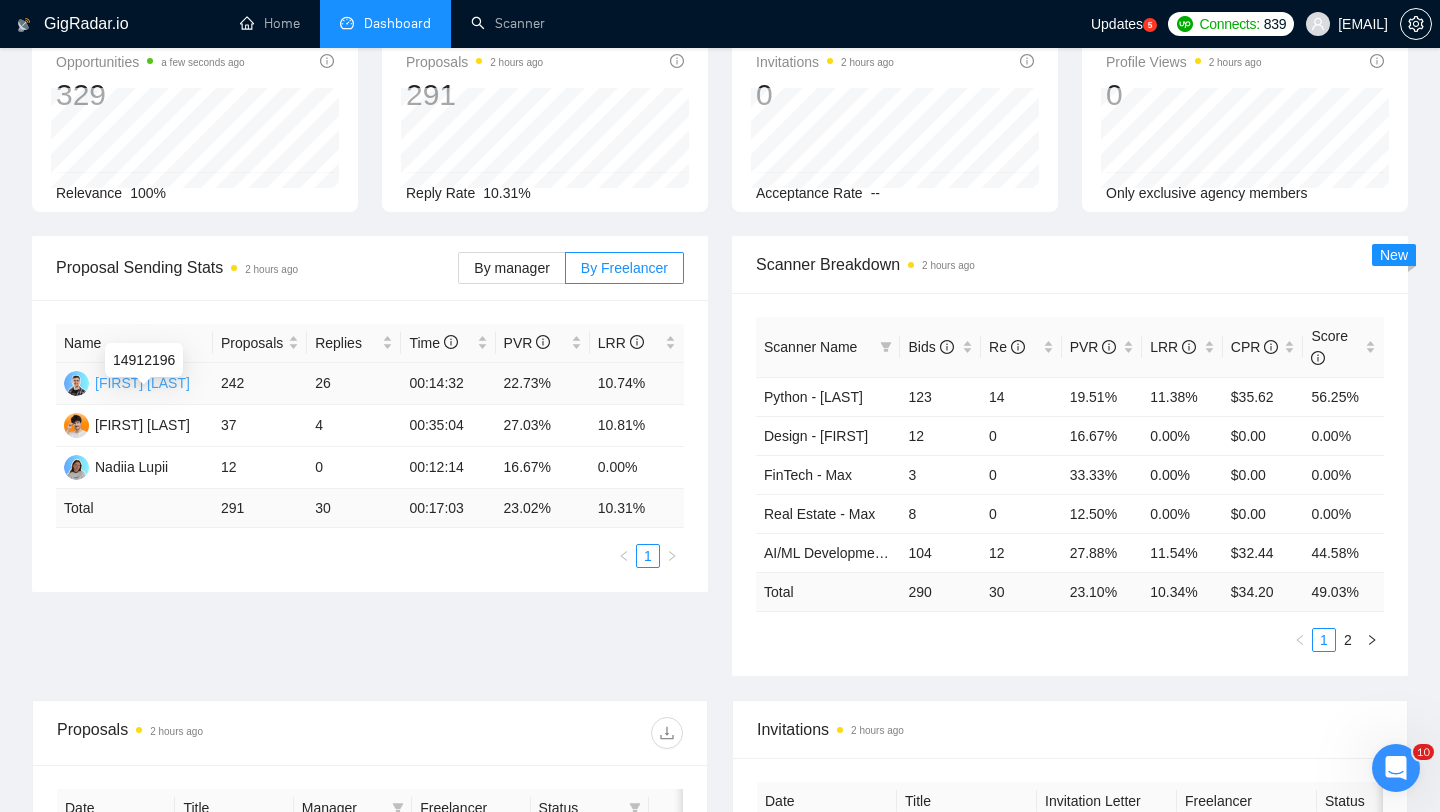 click on "Maksym Zakshevskiy" at bounding box center [142, 383] 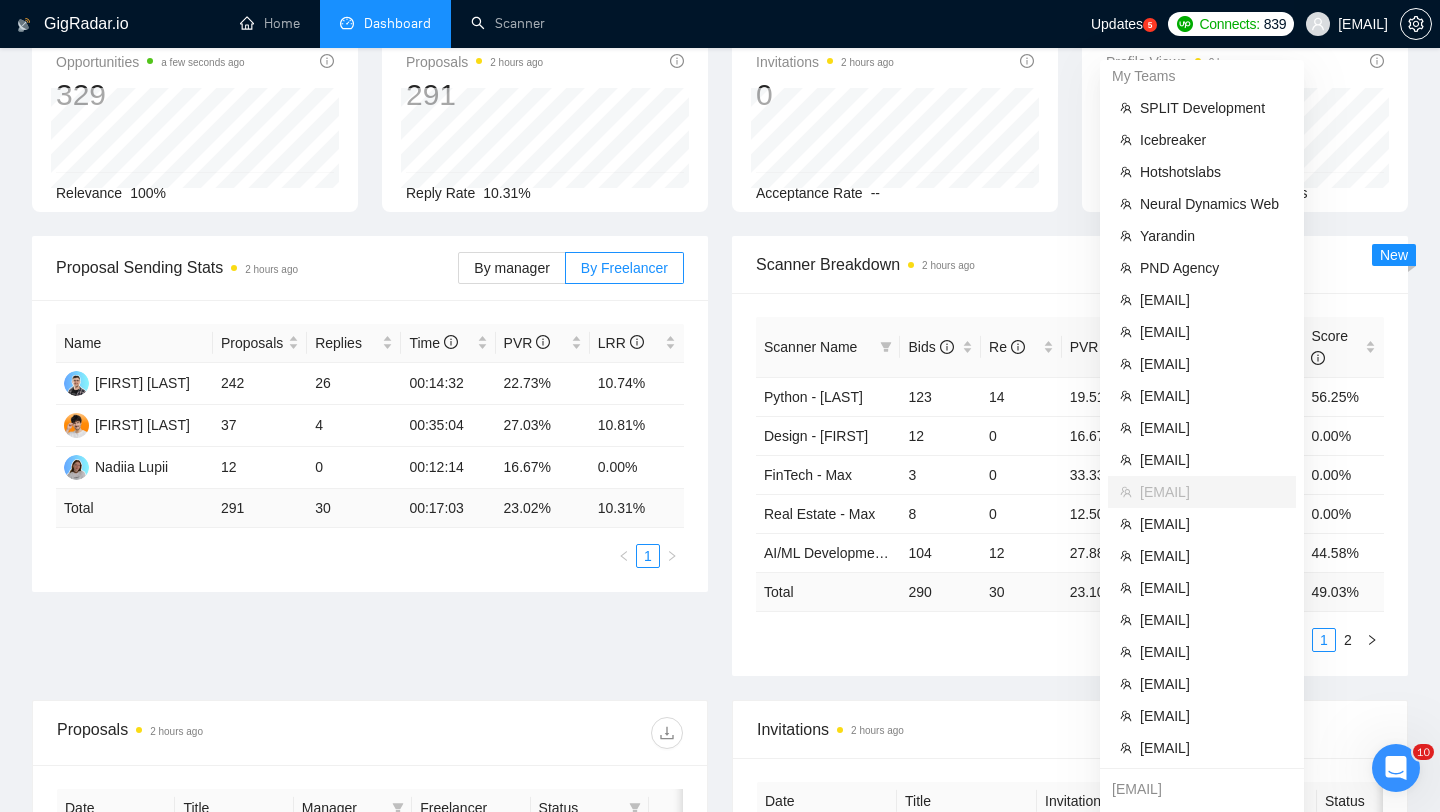 click on "[EMAIL]" at bounding box center (1347, 24) 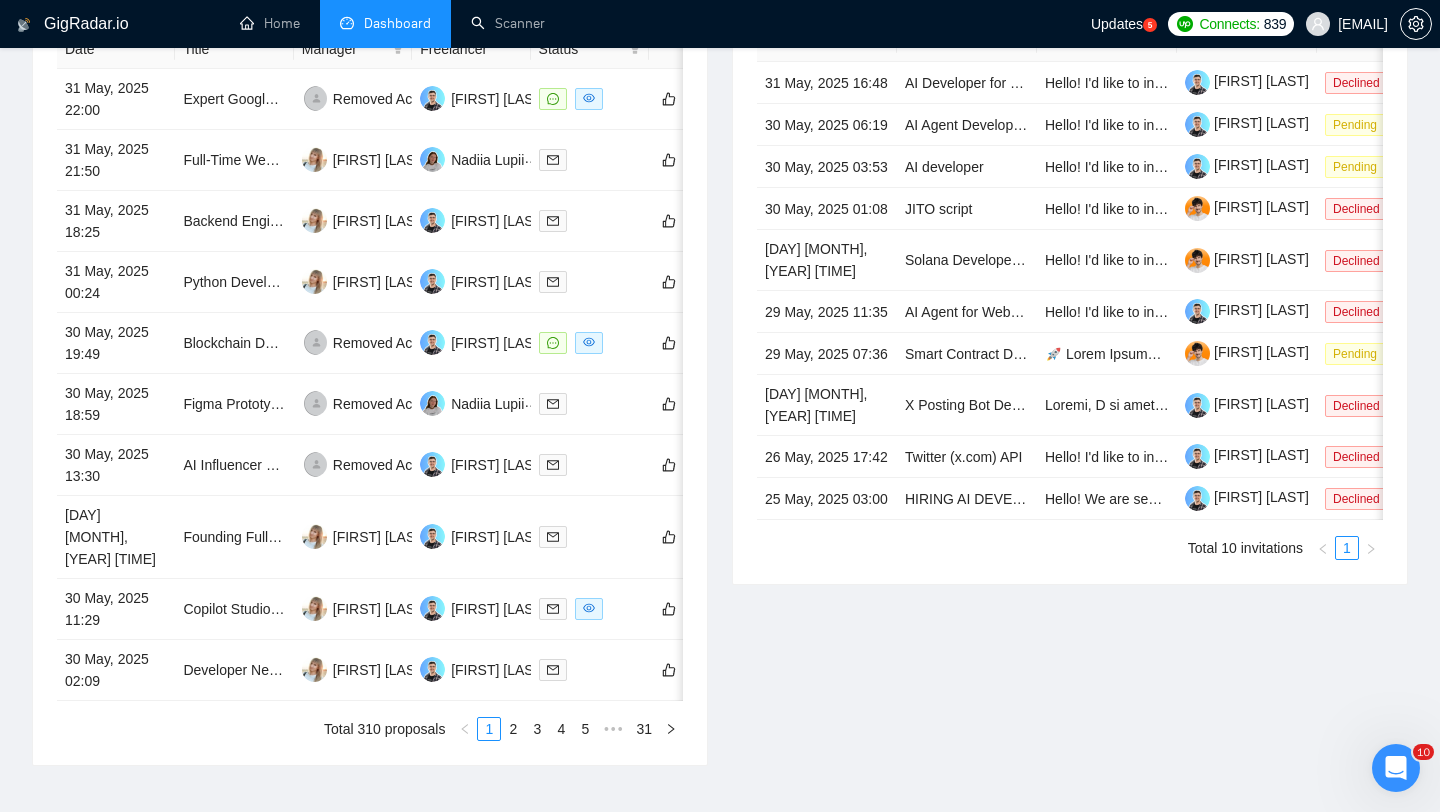 scroll, scrollTop: 848, scrollLeft: 0, axis: vertical 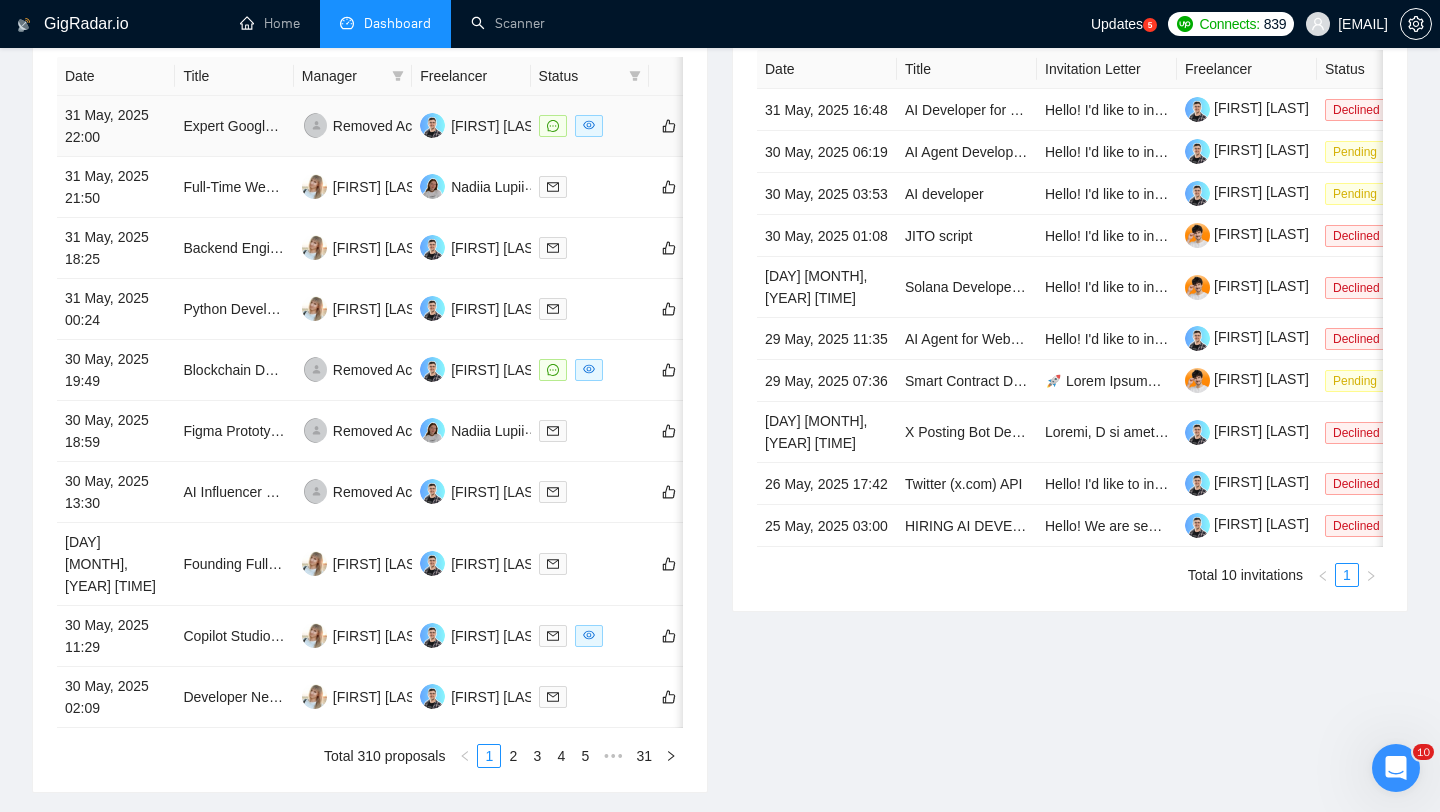 click at bounding box center (590, 126) 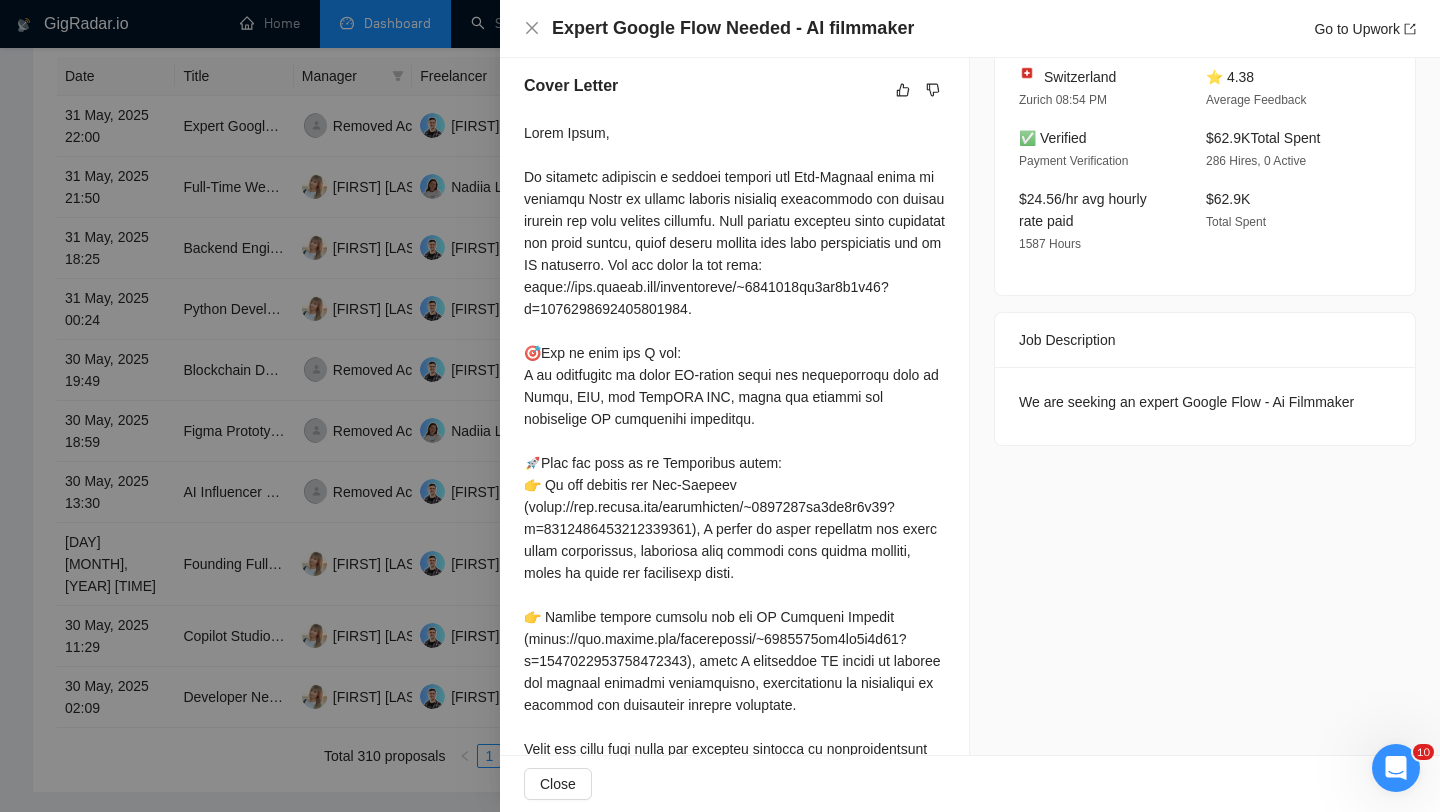 scroll, scrollTop: 700, scrollLeft: 0, axis: vertical 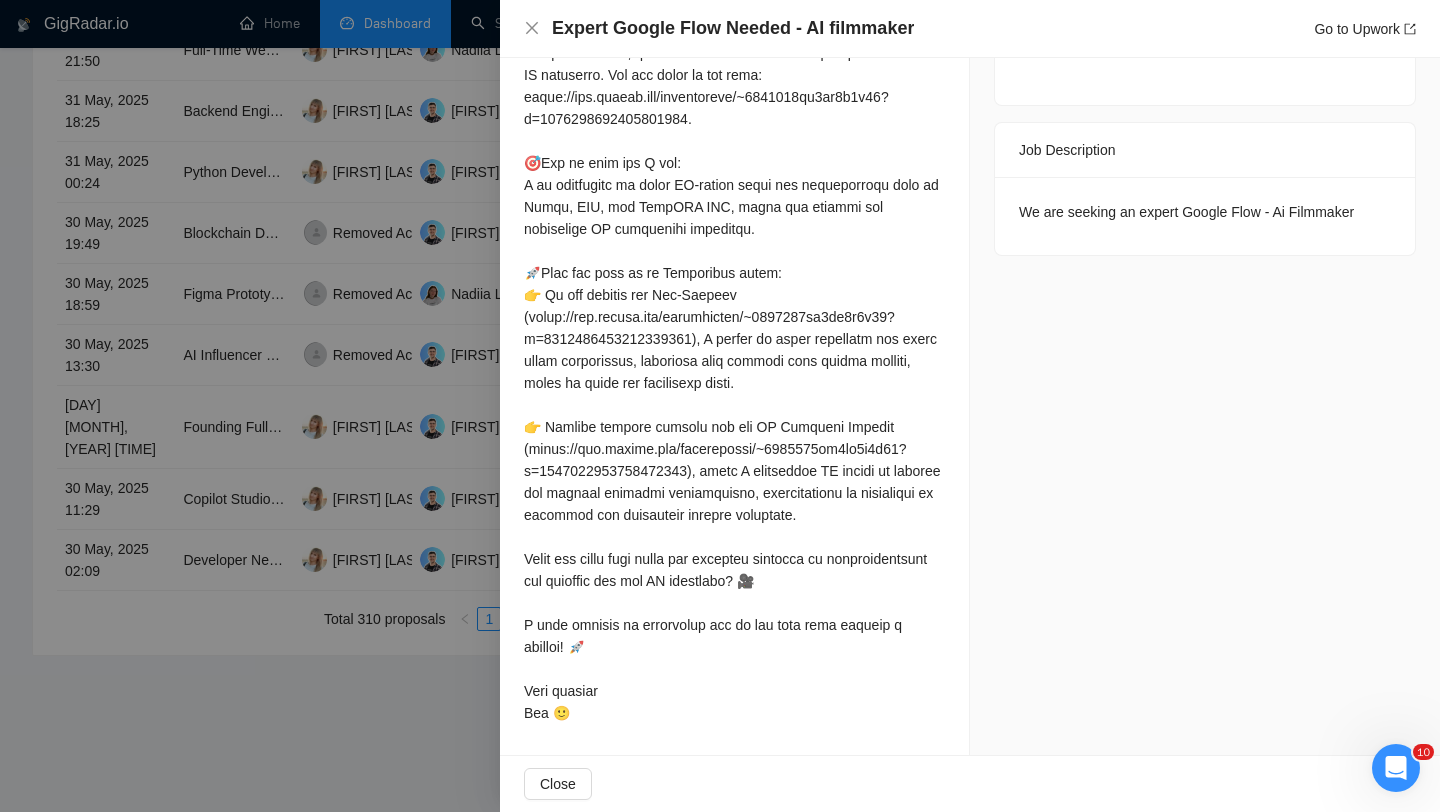click at bounding box center (720, 406) 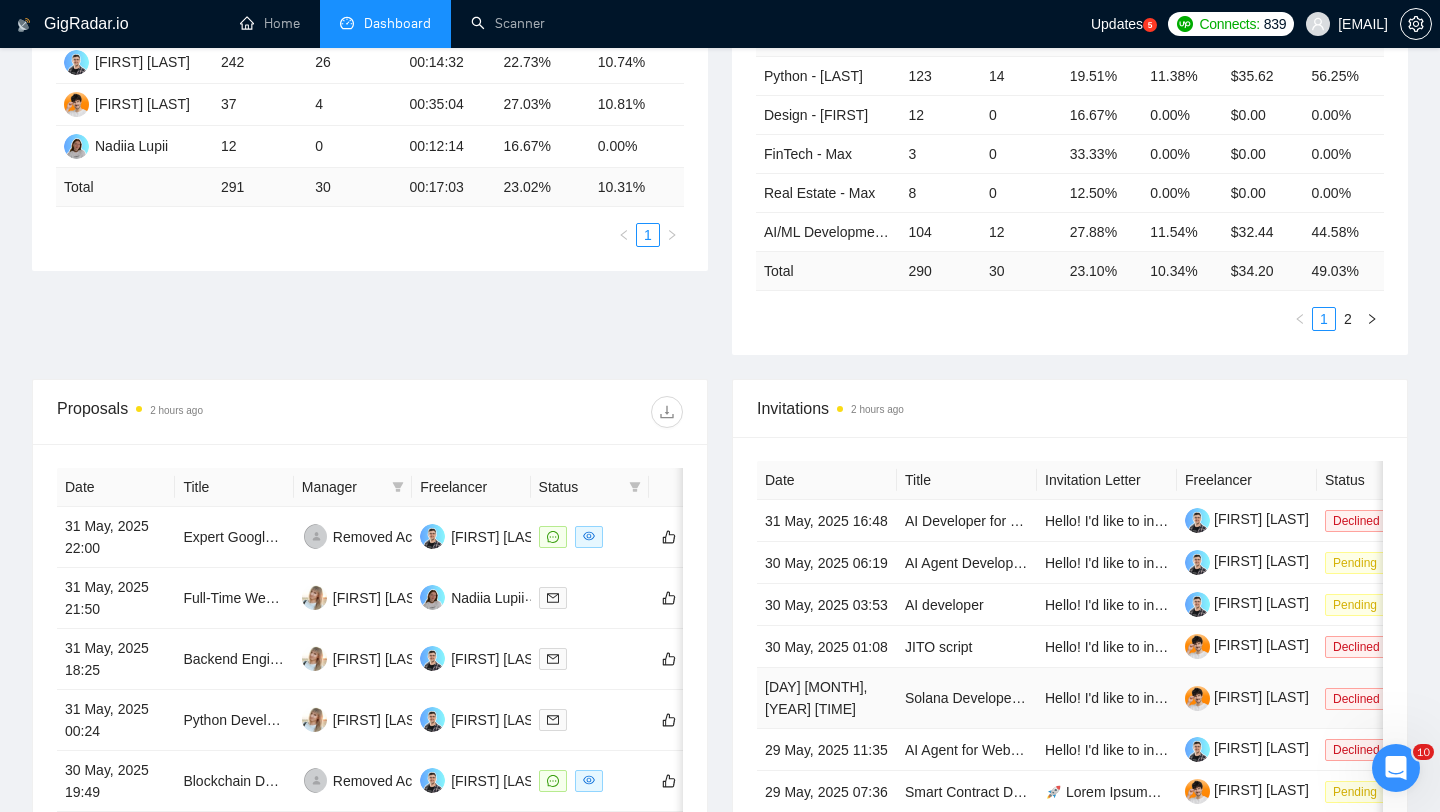 scroll, scrollTop: 0, scrollLeft: 0, axis: both 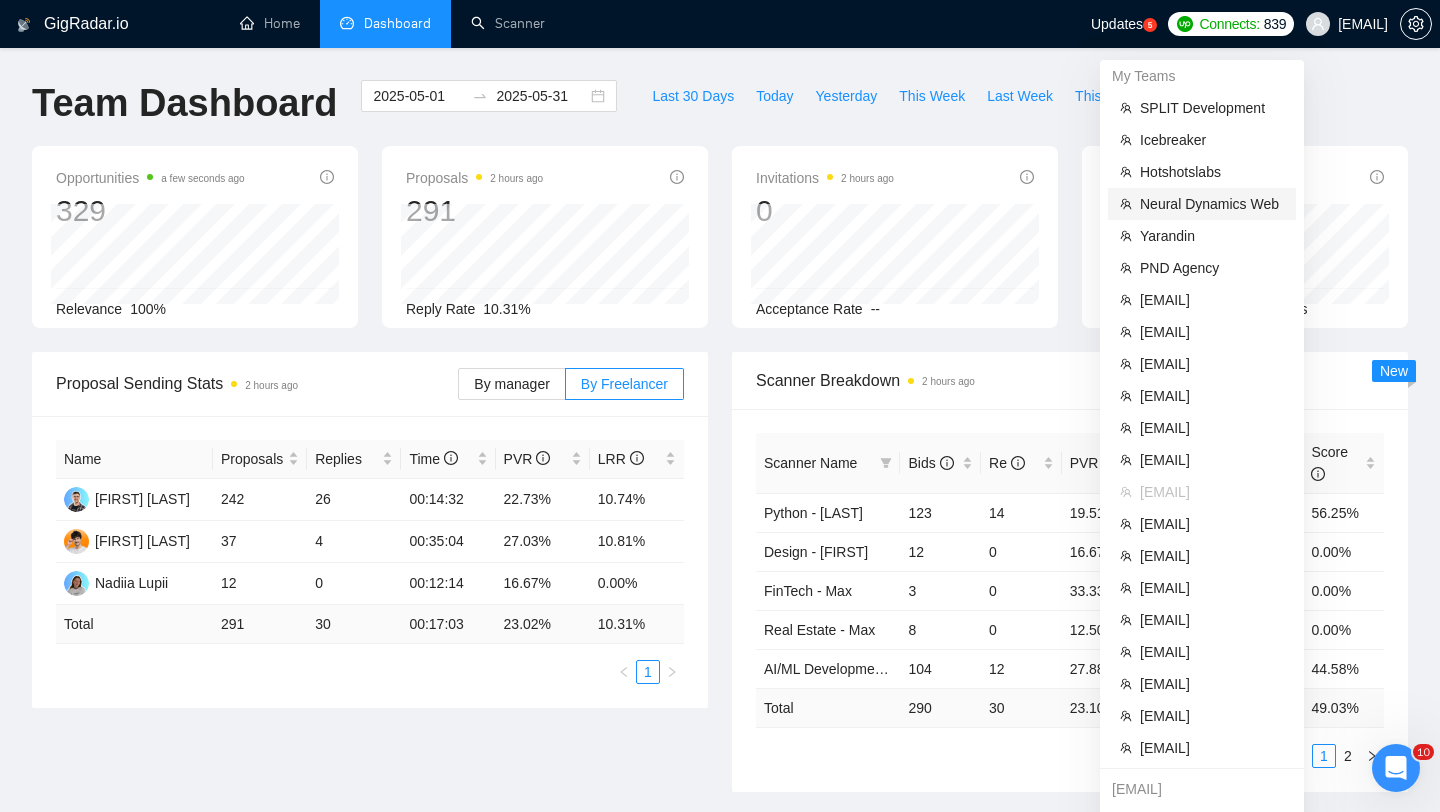 click on "Neural Dynamics Web" at bounding box center (1212, 204) 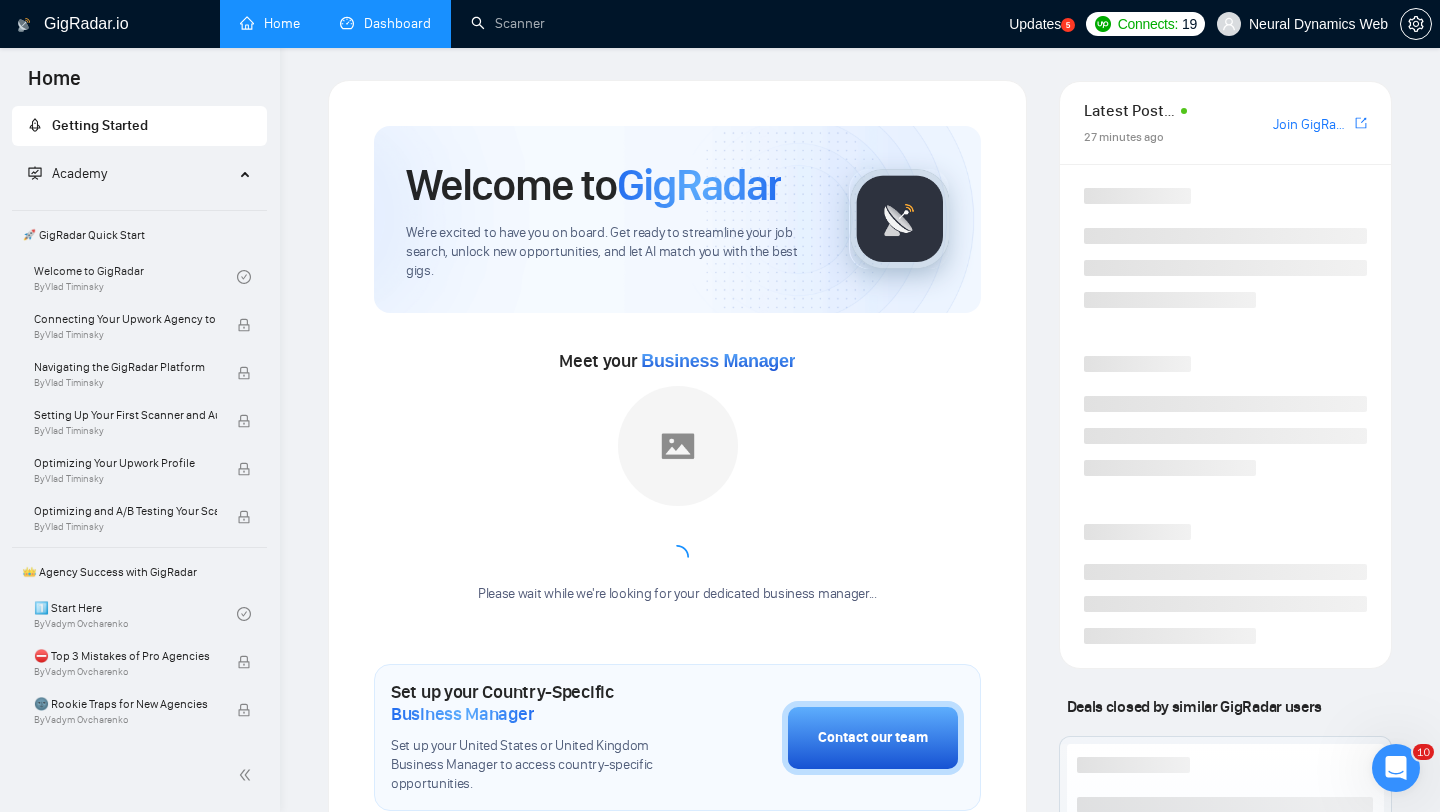 click on "Dashboard" at bounding box center (385, 23) 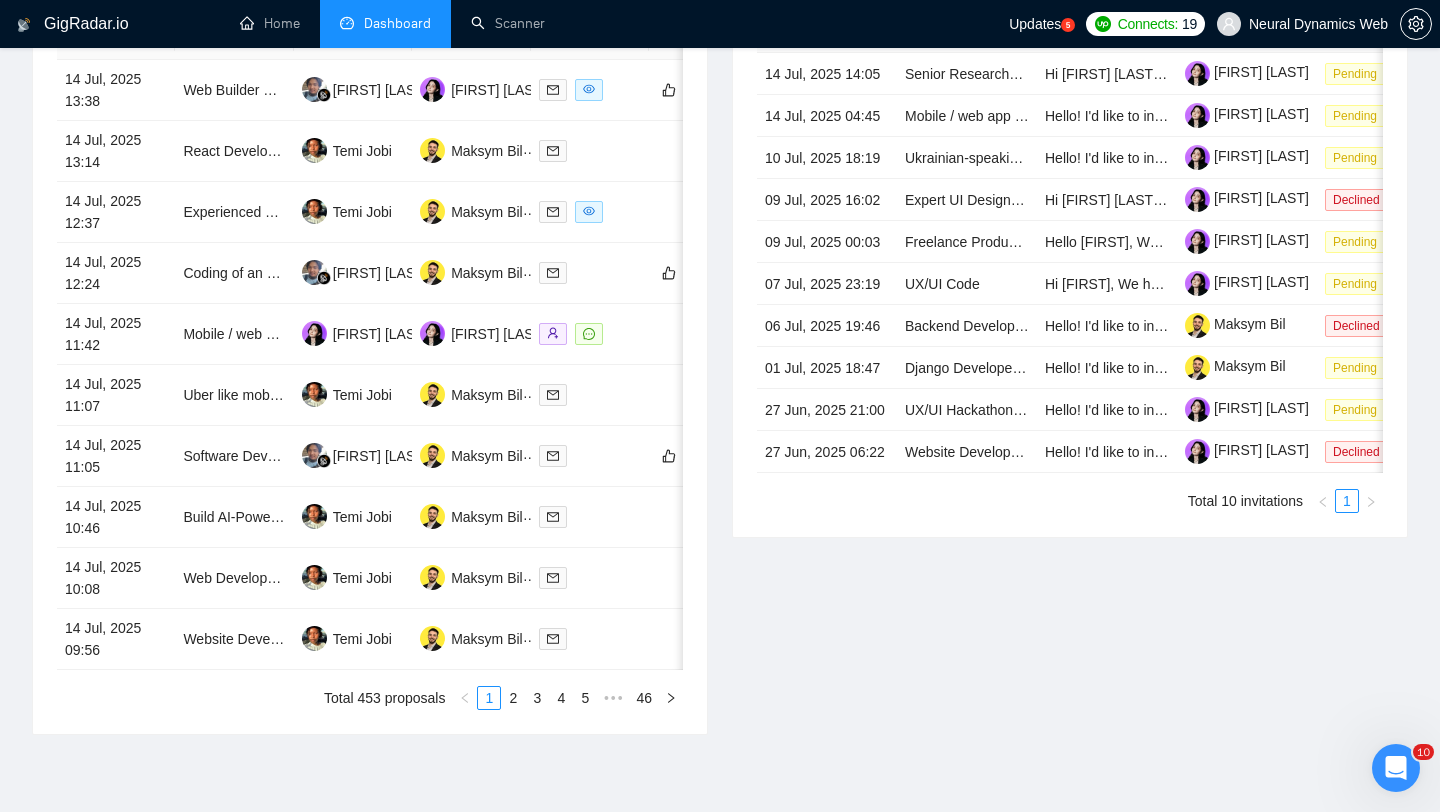 scroll, scrollTop: 856, scrollLeft: 0, axis: vertical 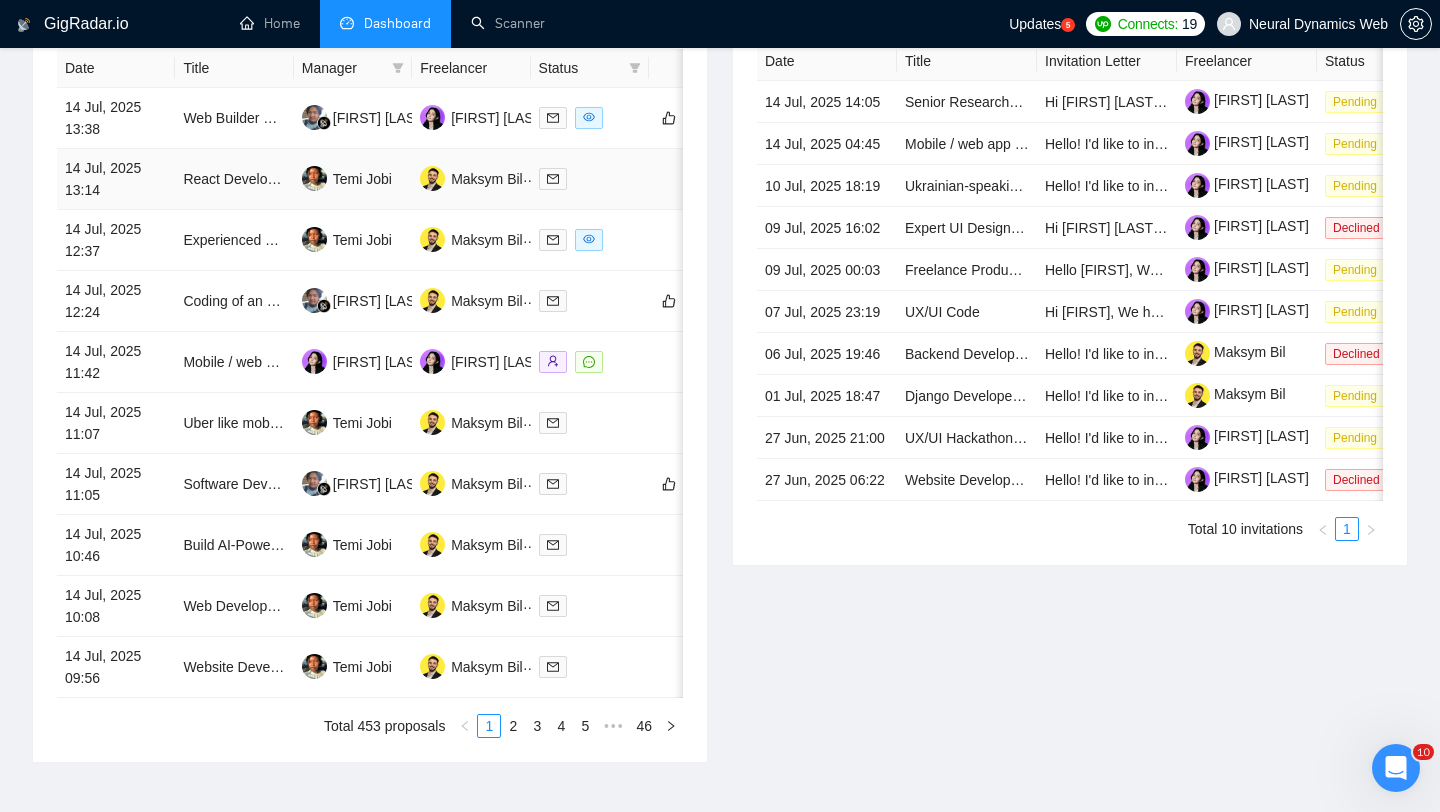 click at bounding box center [590, 178] 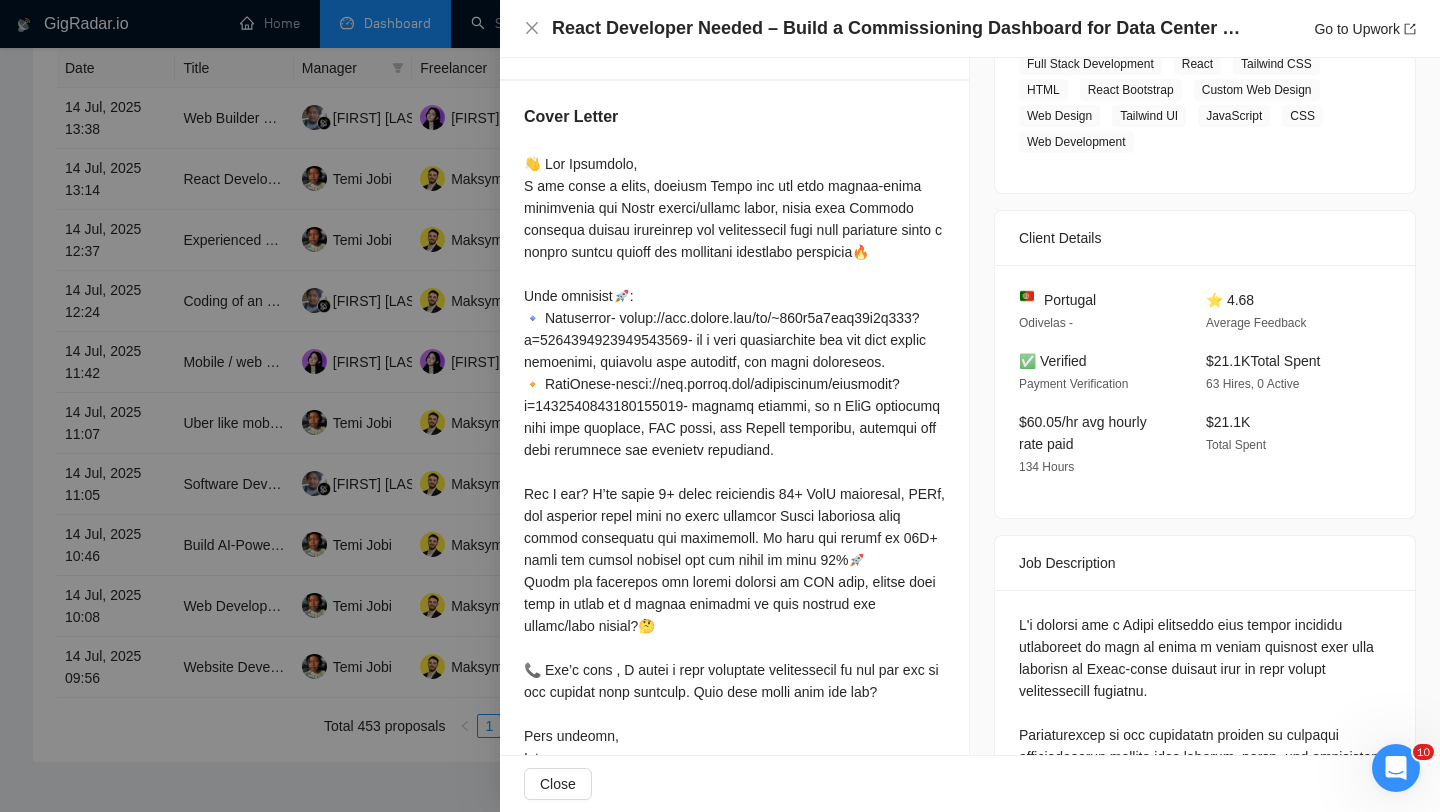 scroll, scrollTop: 390, scrollLeft: 0, axis: vertical 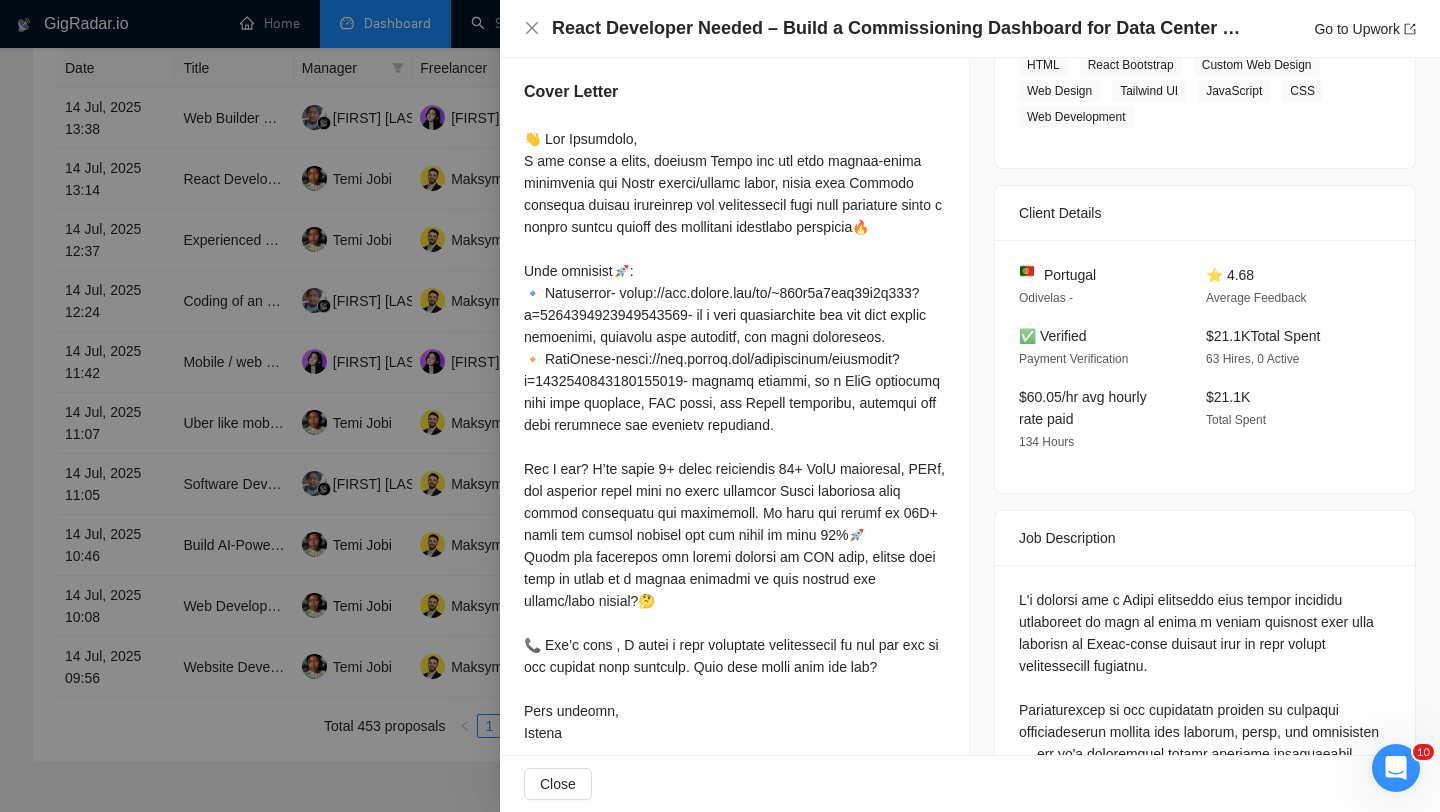 click at bounding box center (720, 406) 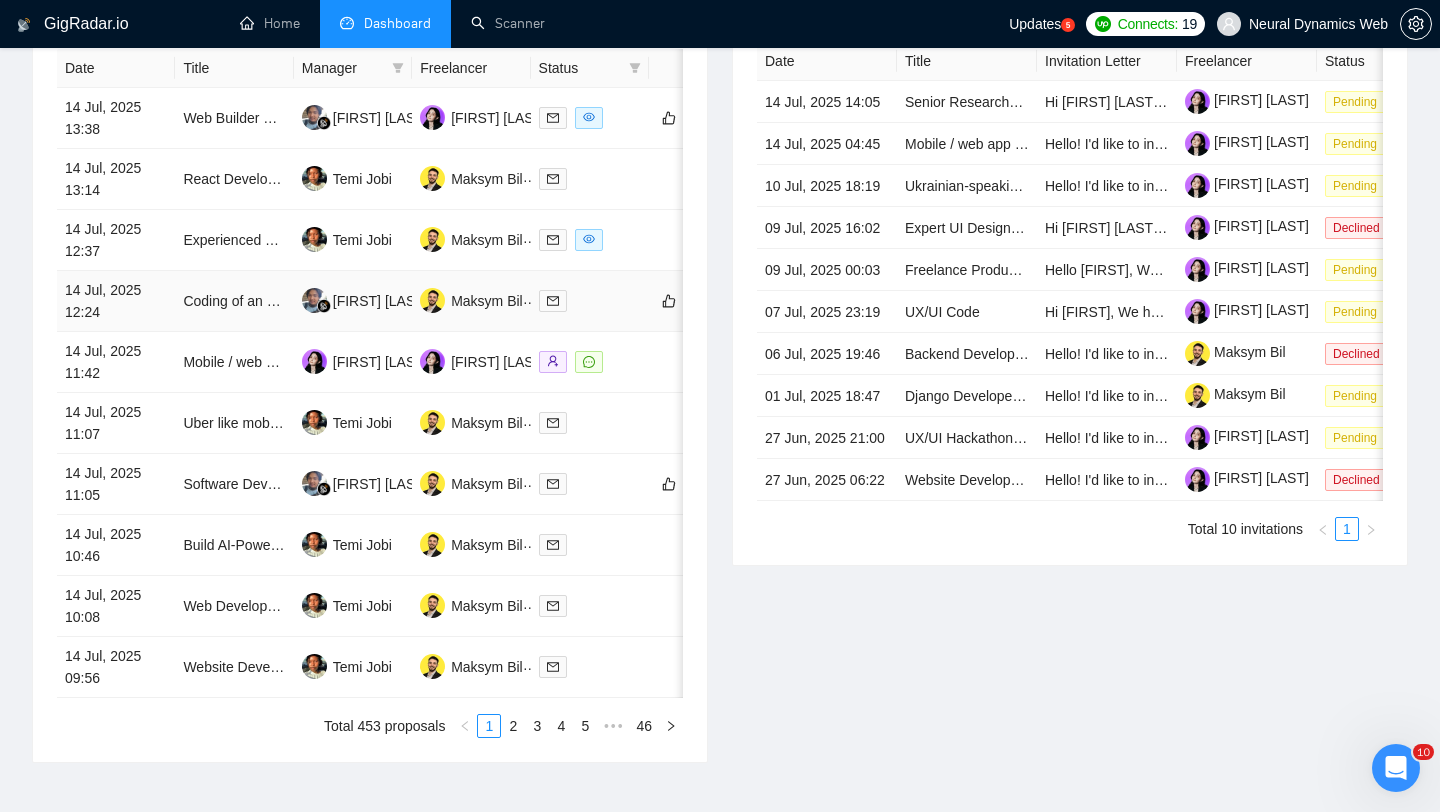 click at bounding box center [590, 300] 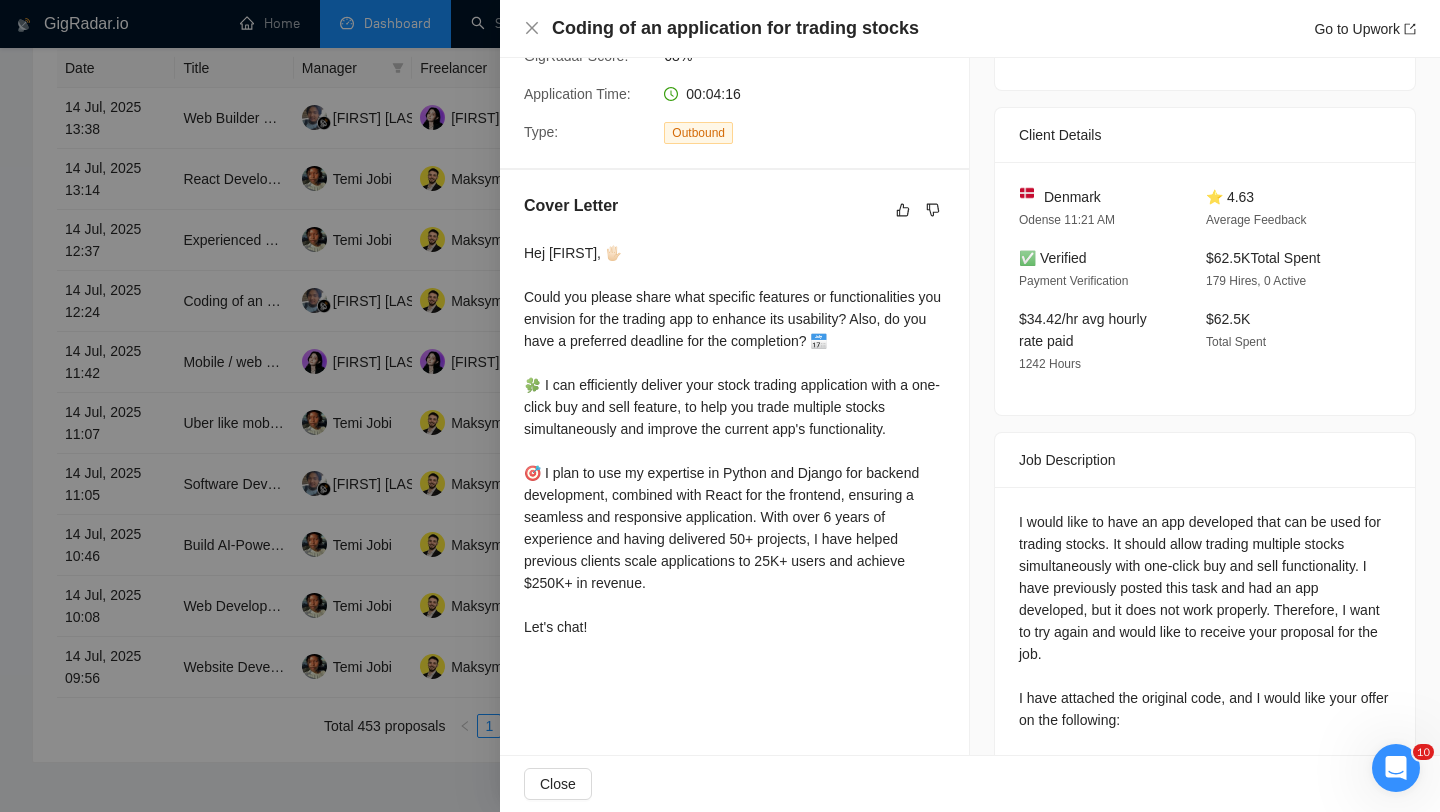 click at bounding box center [720, 406] 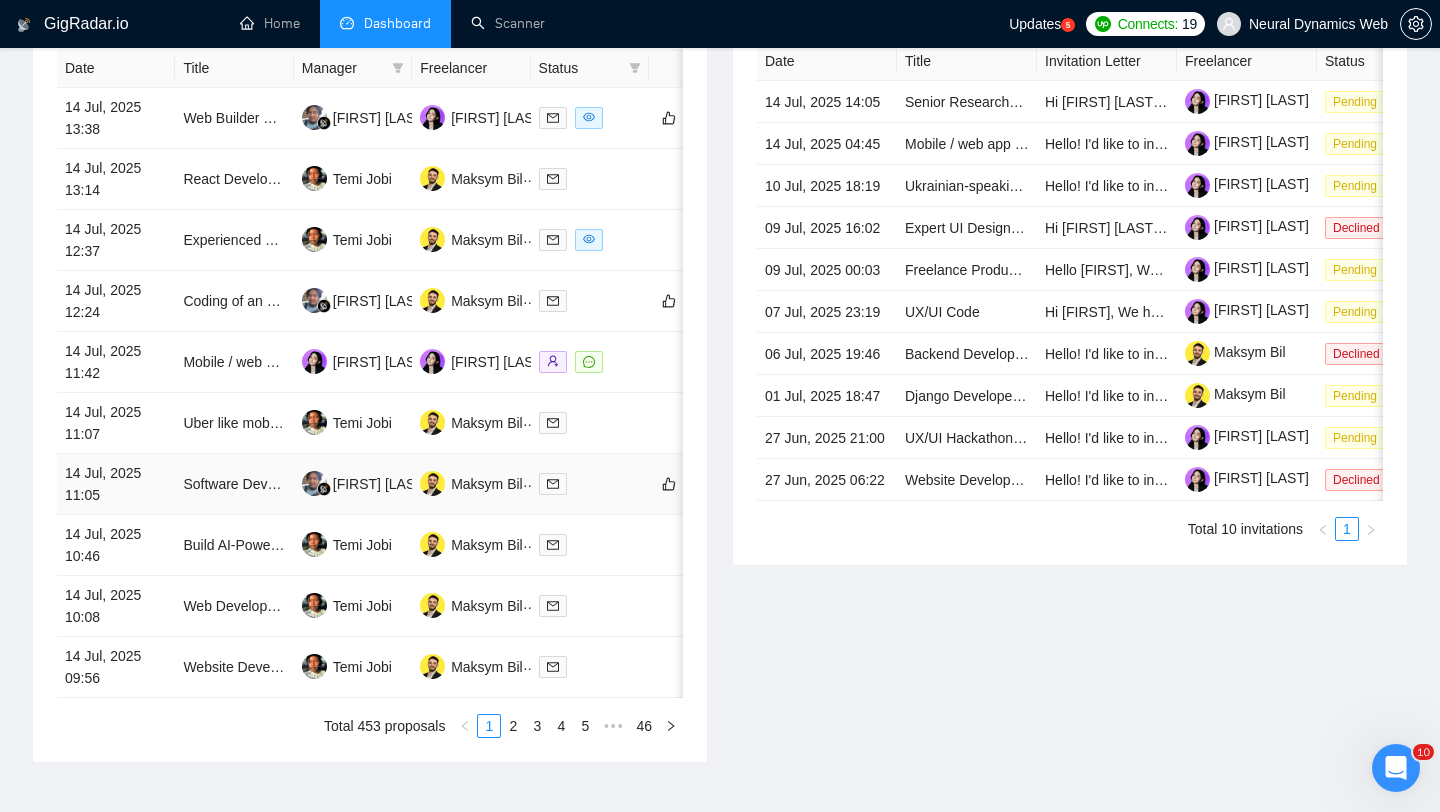 click at bounding box center (590, 483) 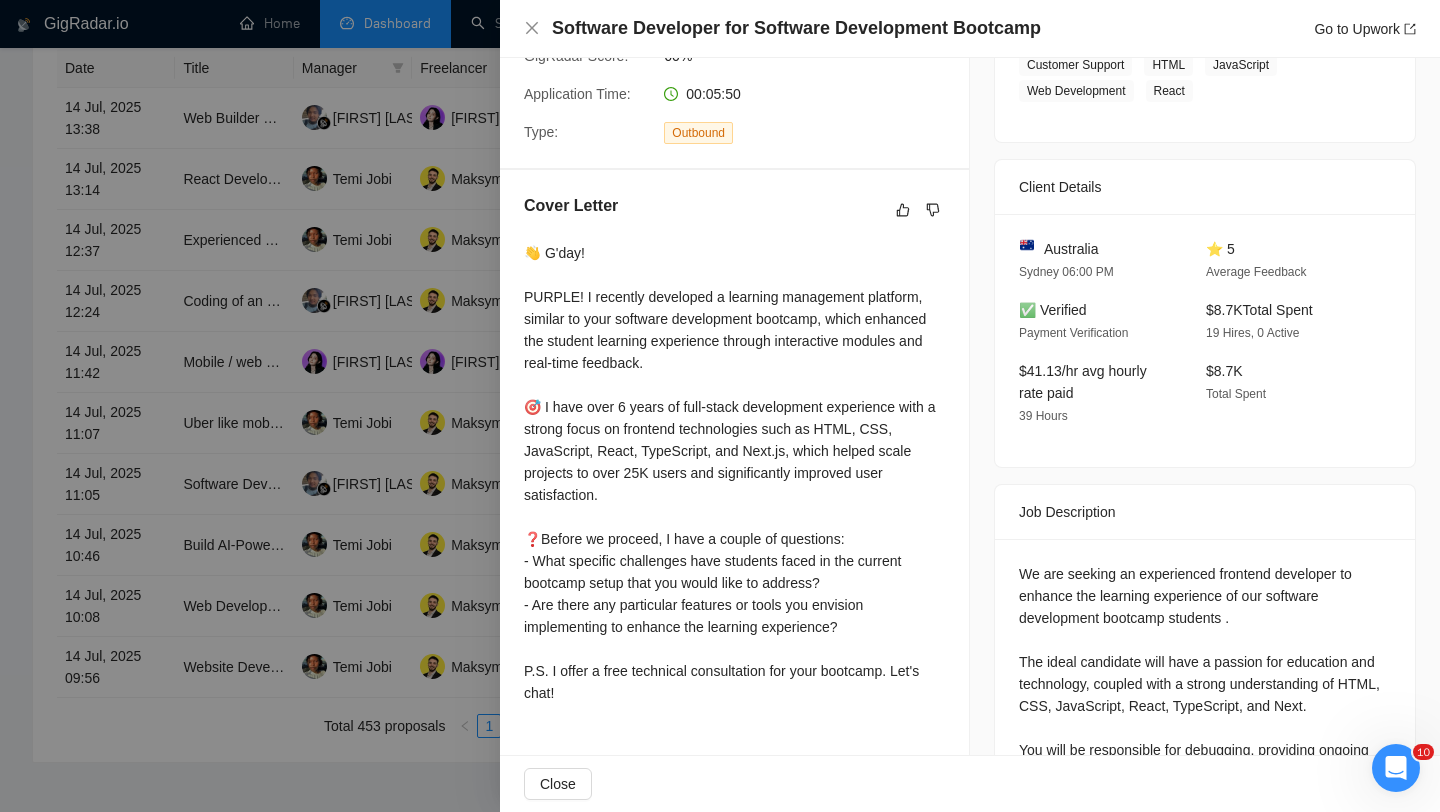 click at bounding box center (720, 406) 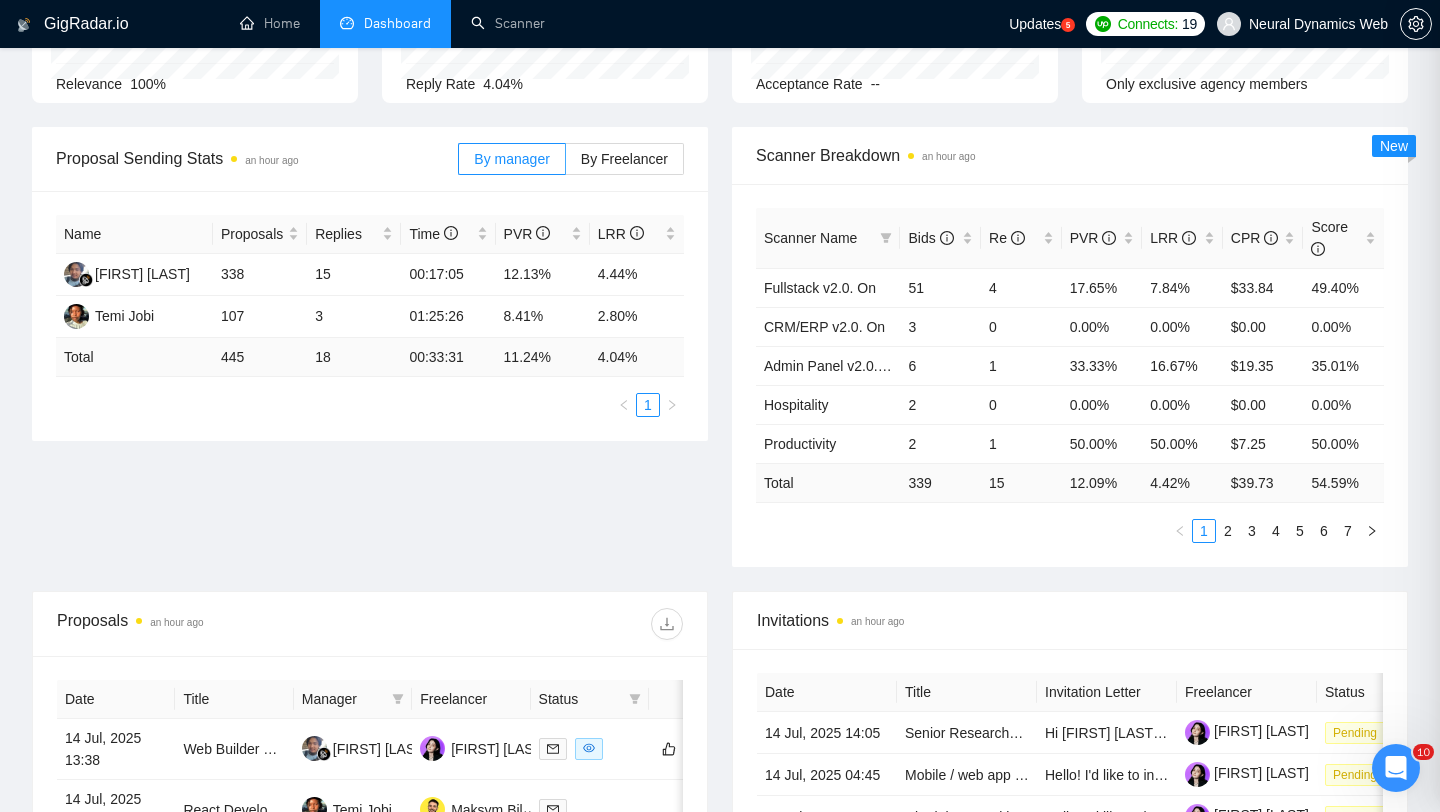 scroll, scrollTop: 0, scrollLeft: 0, axis: both 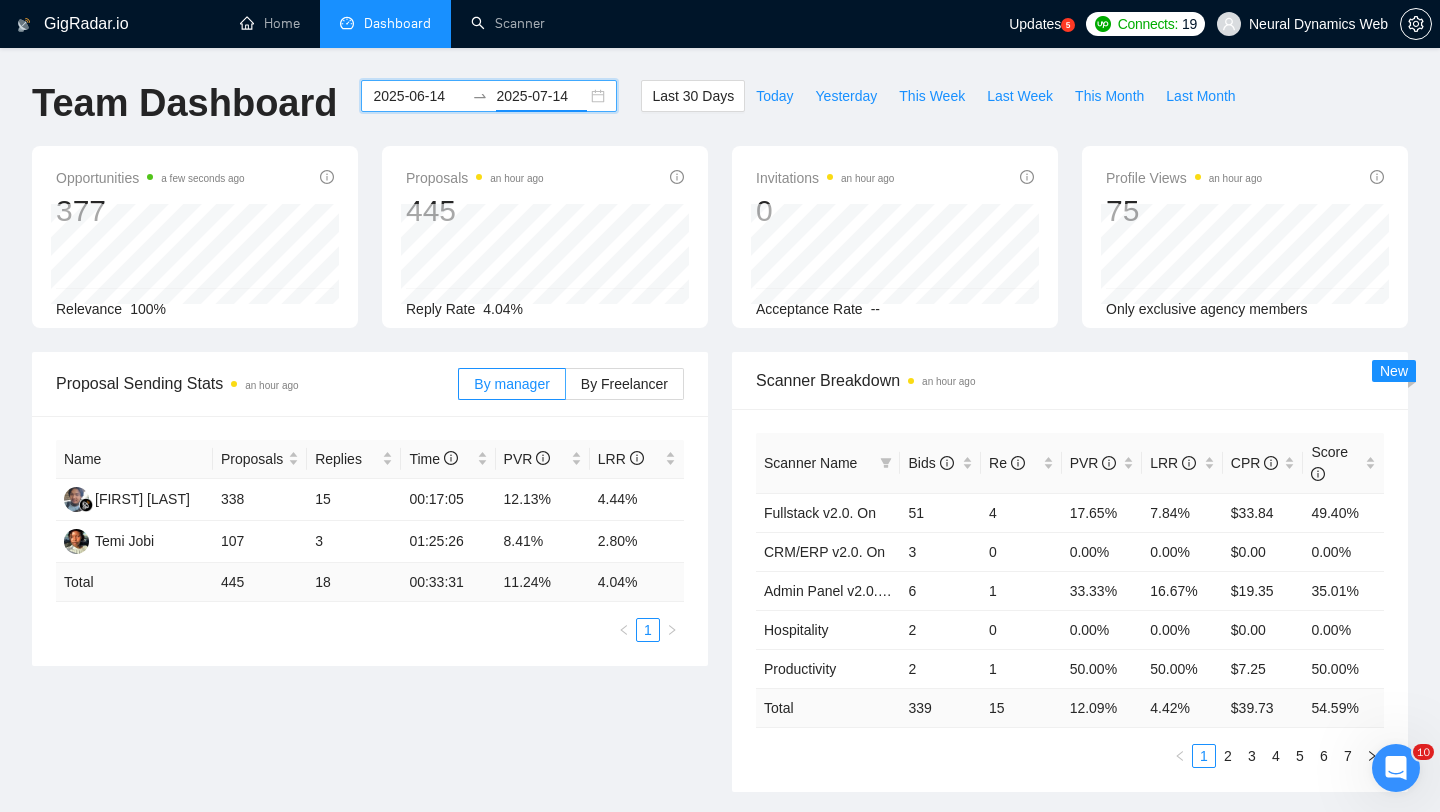 click on "2025-07-14" at bounding box center (541, 96) 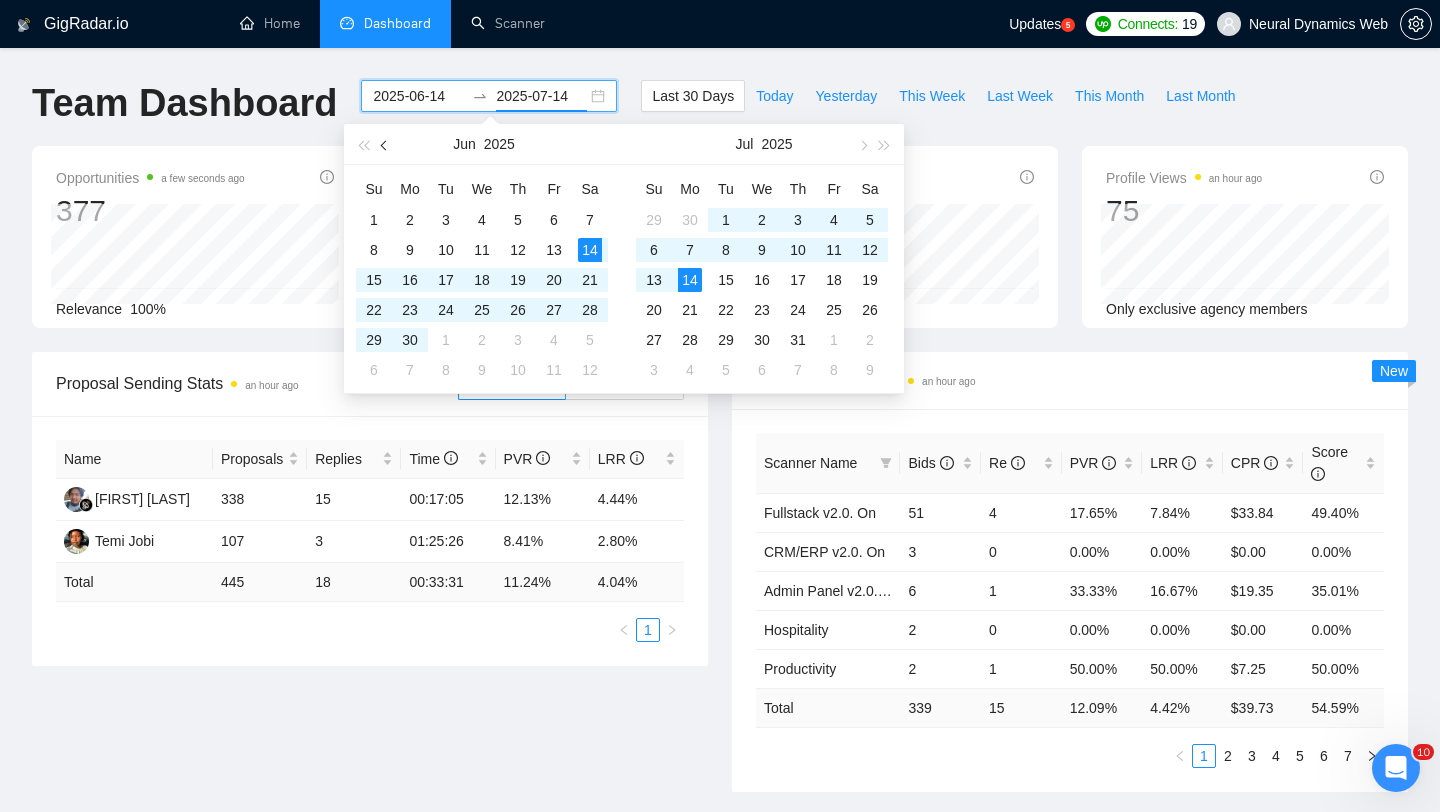 click at bounding box center (386, 145) 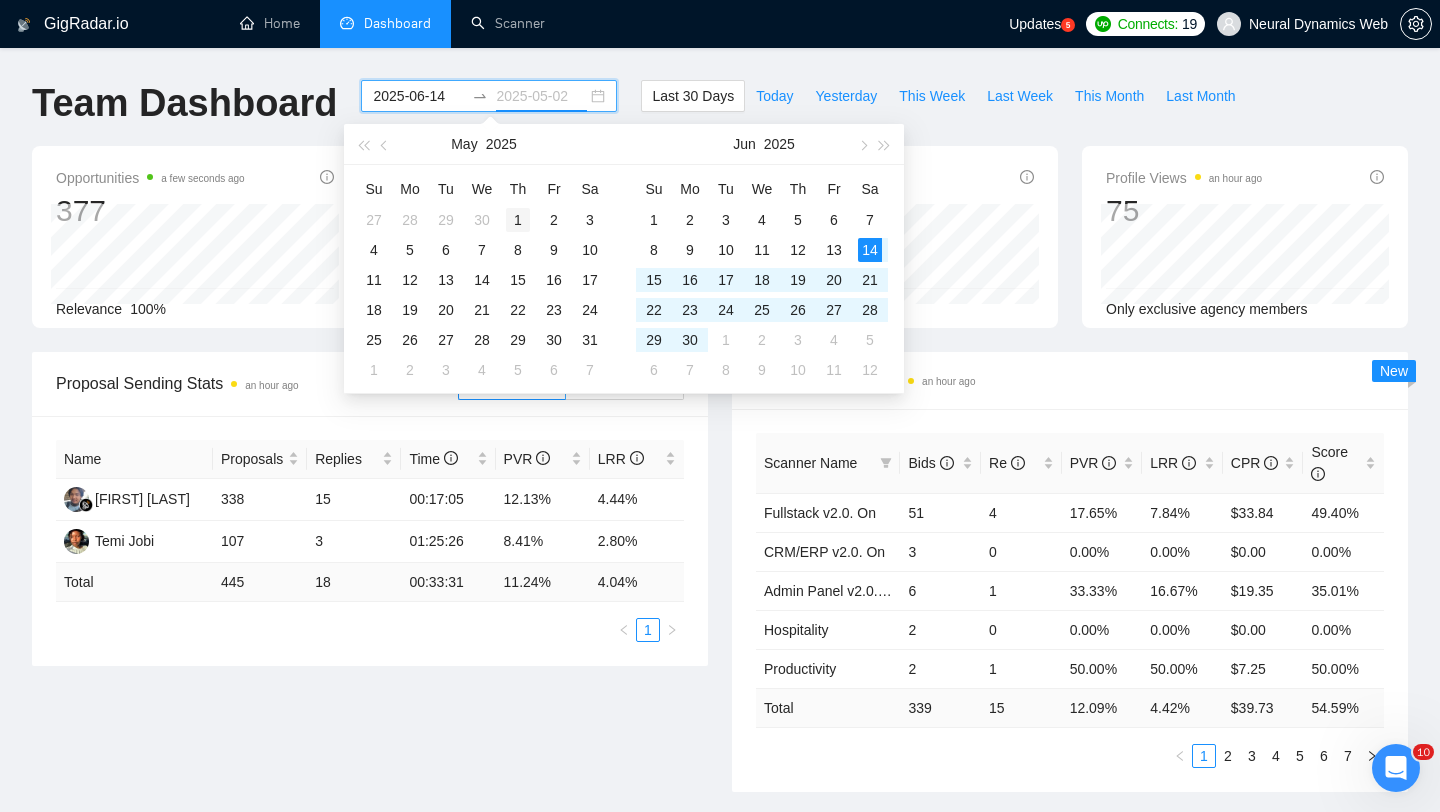 type on "2025-05-01" 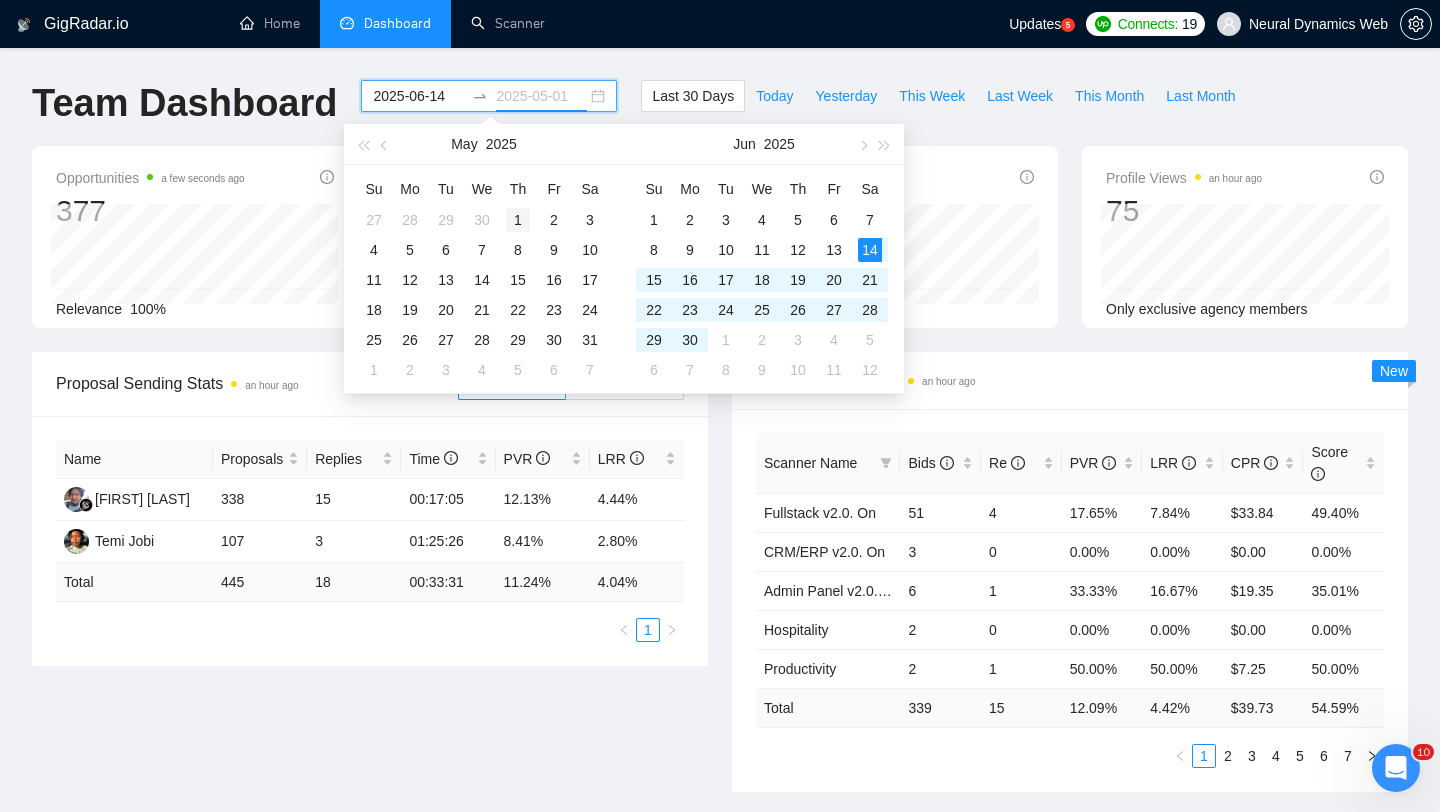 click on "1" at bounding box center [518, 220] 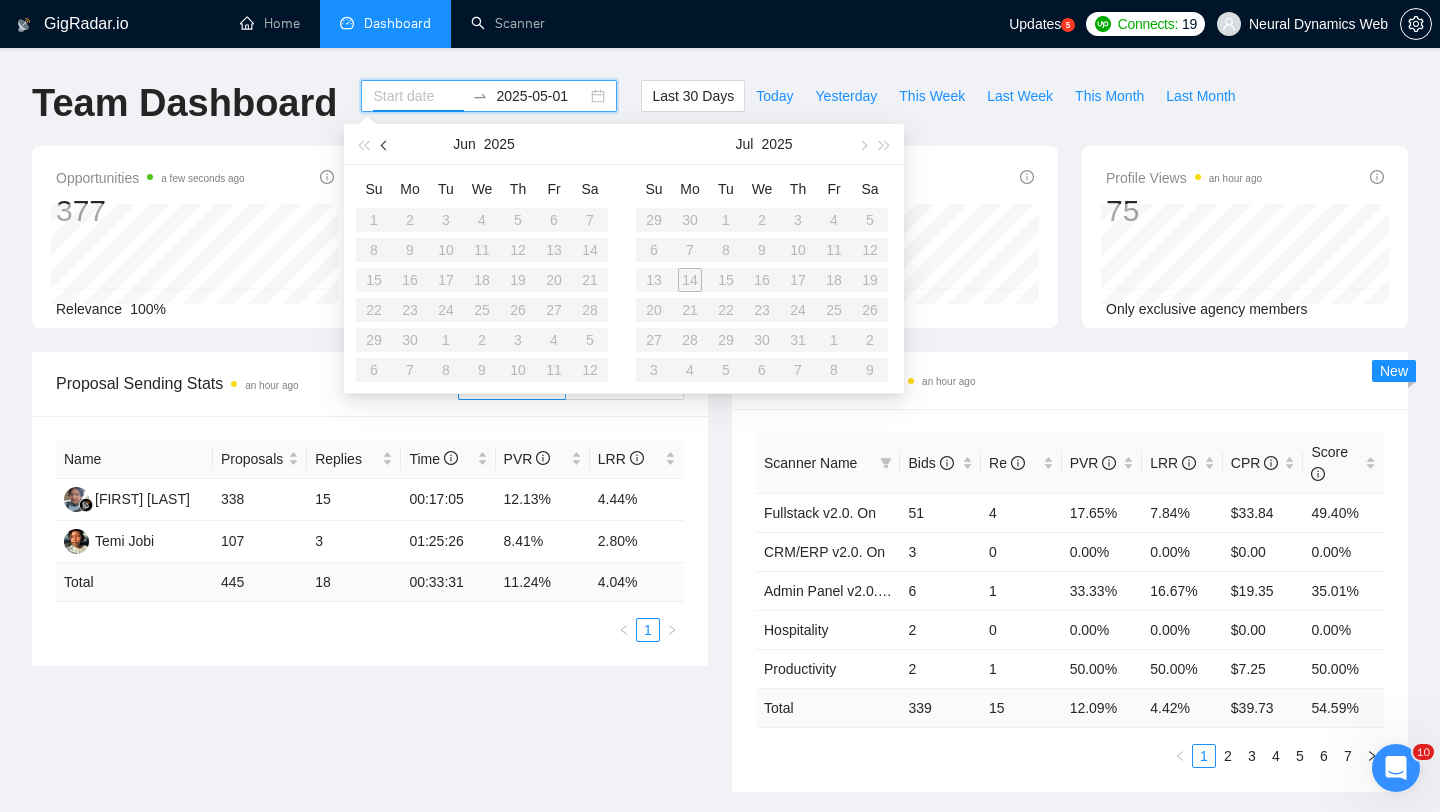click at bounding box center (385, 144) 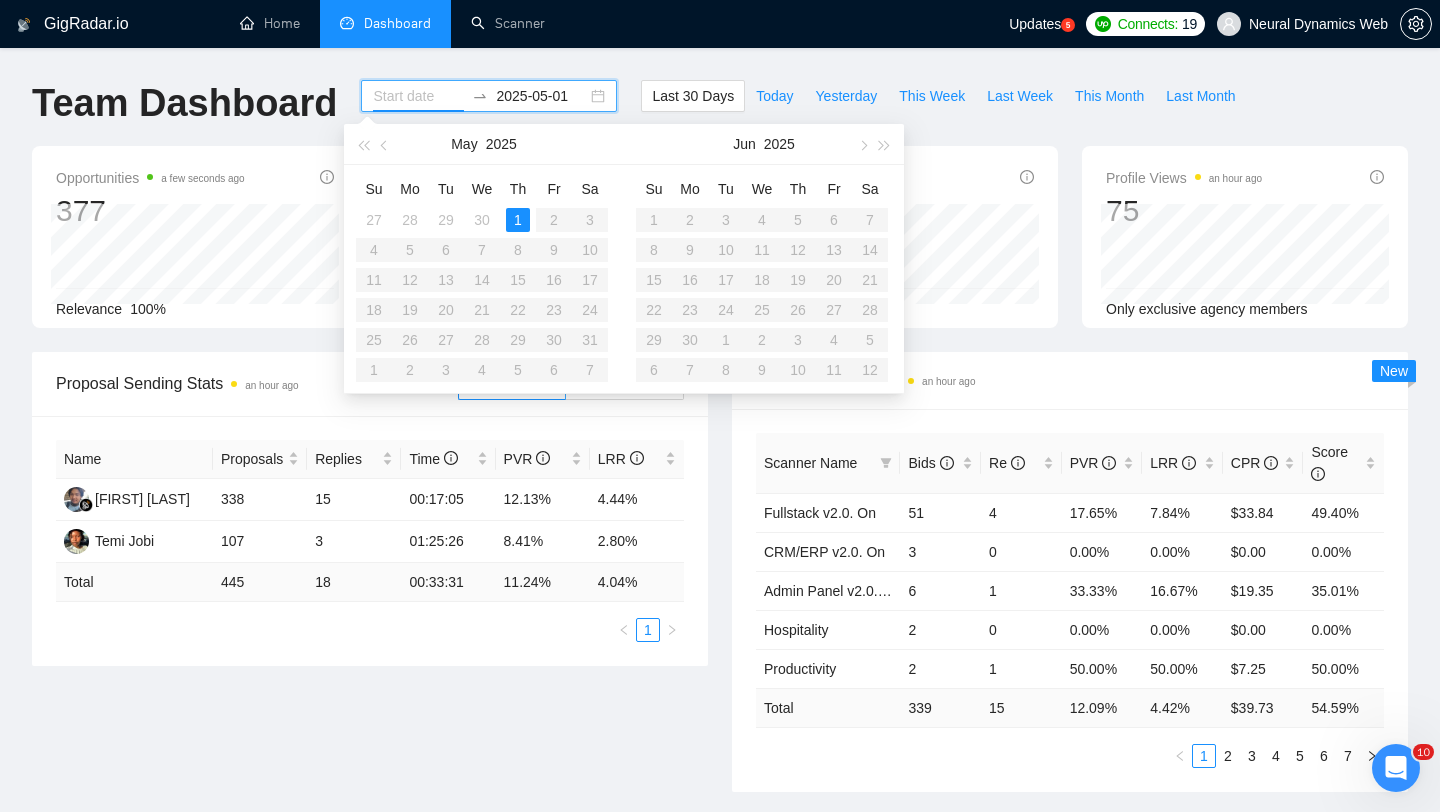 type on "2025-04-30" 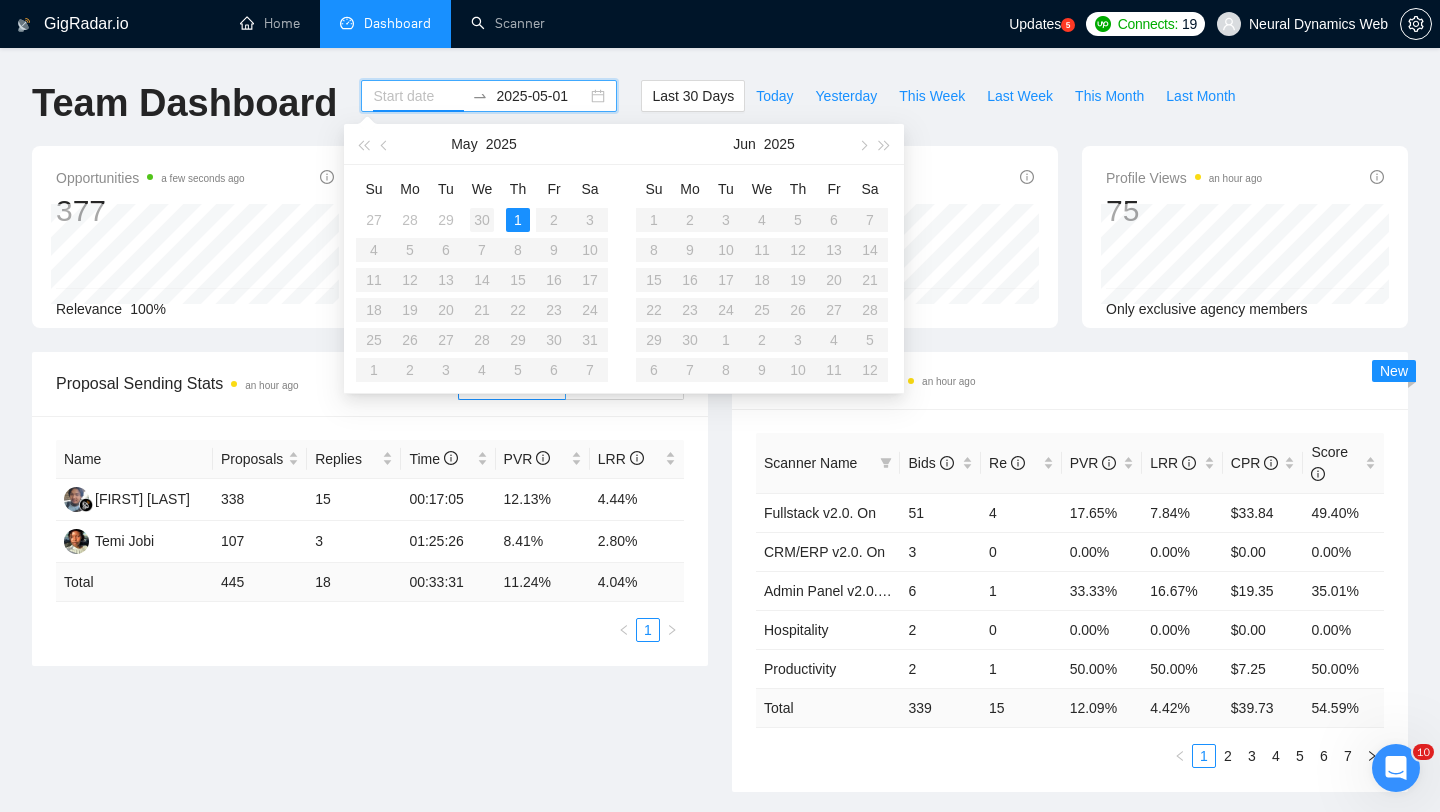 type on "2025-04-30" 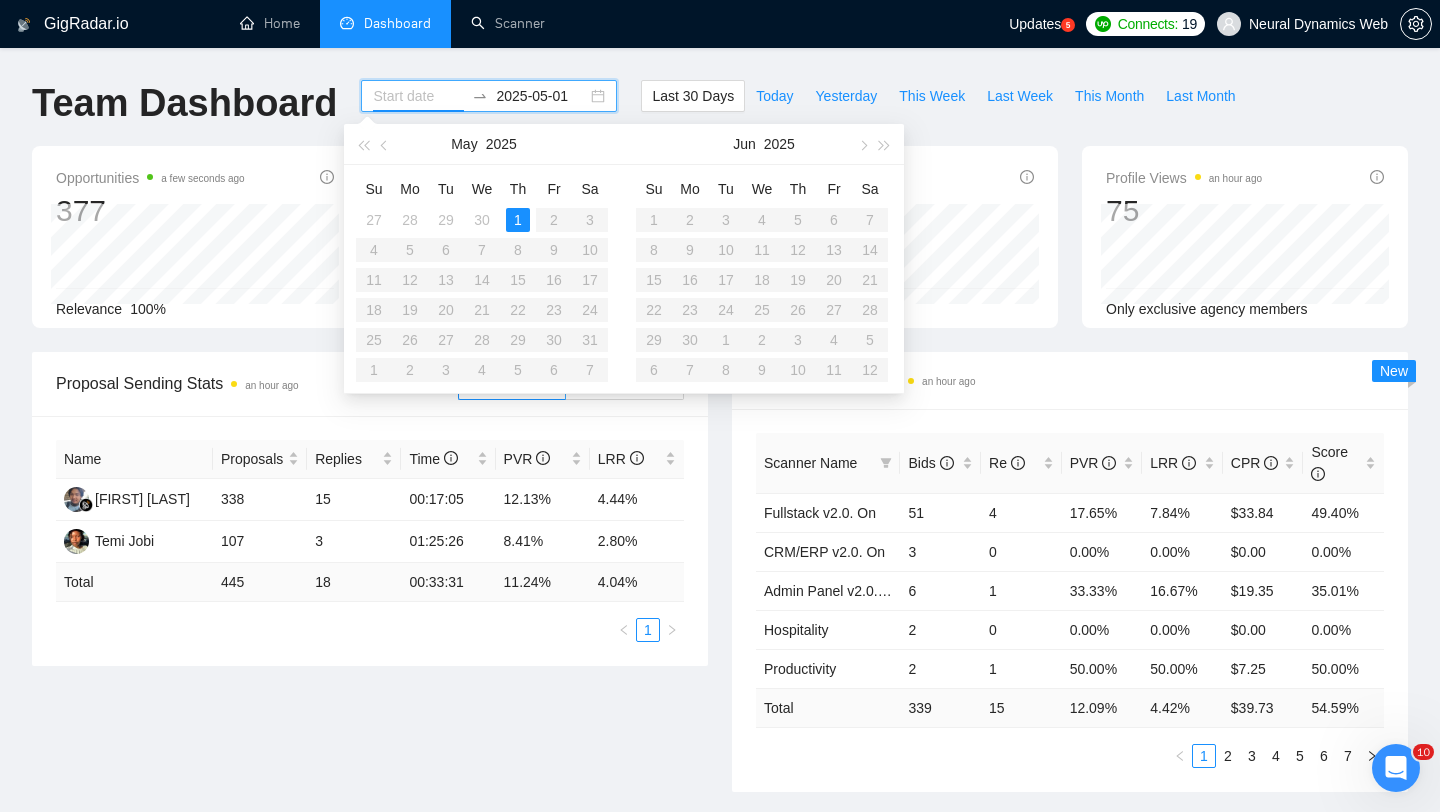 type on "2025-04-30" 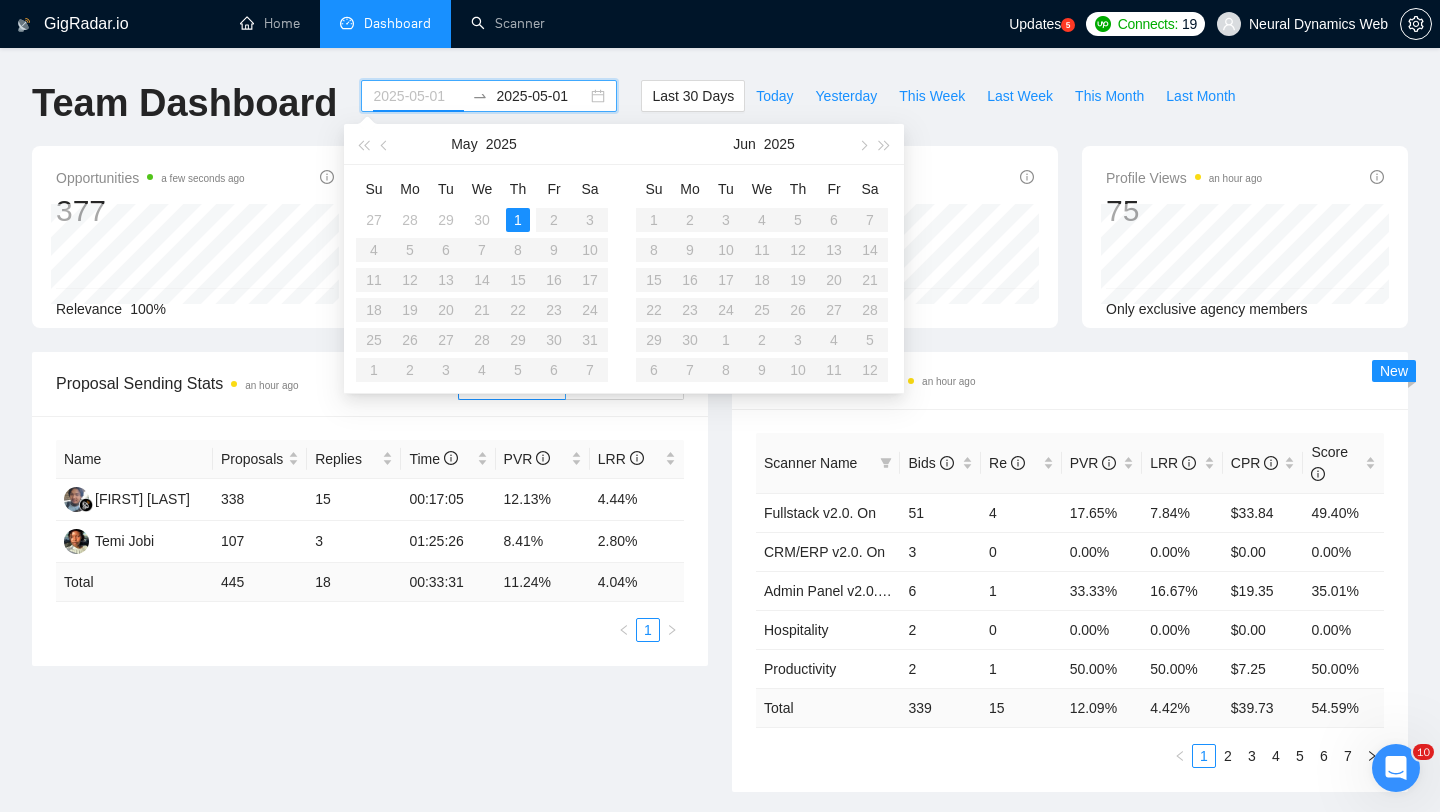 click on "1" at bounding box center [518, 220] 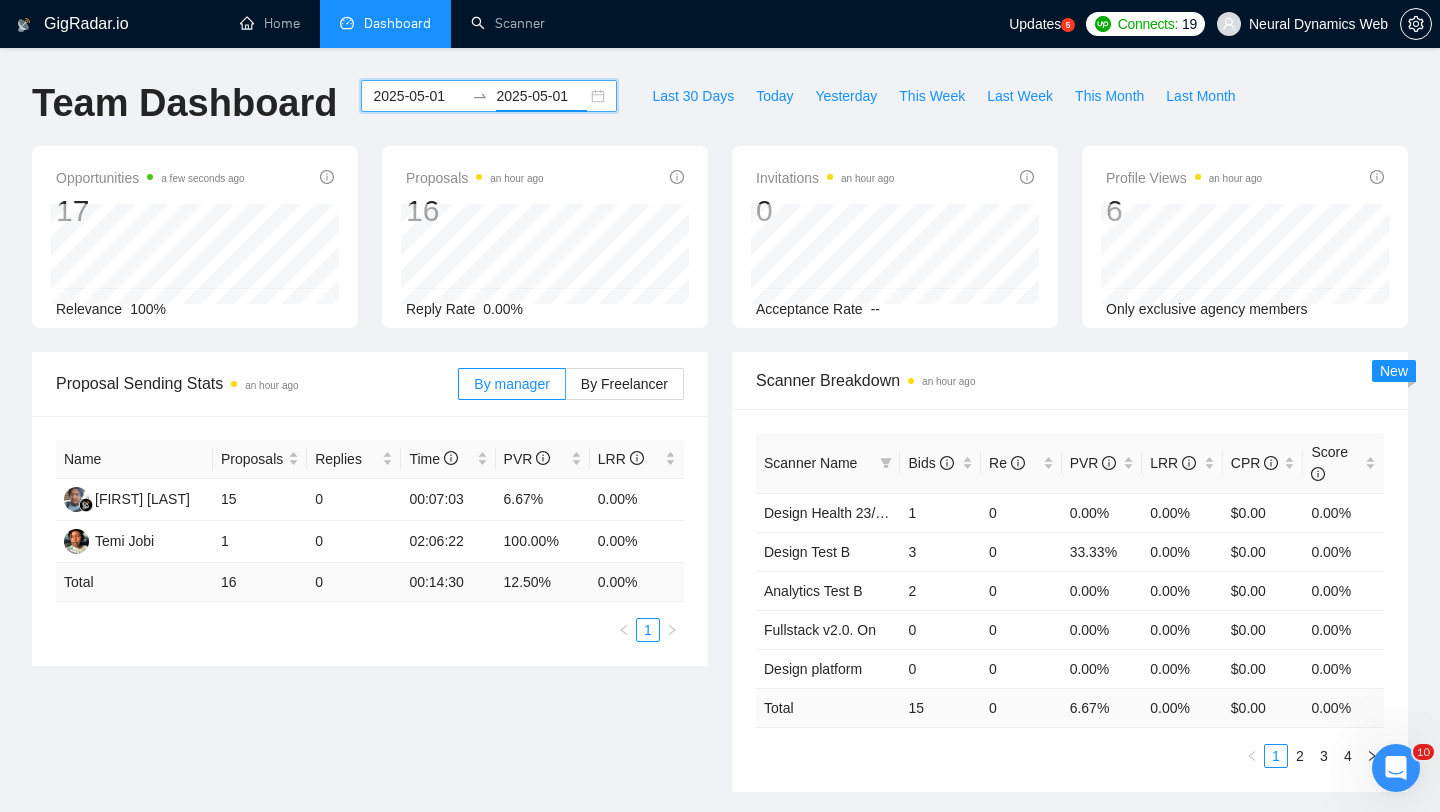 click on "2025-05-01" at bounding box center (541, 96) 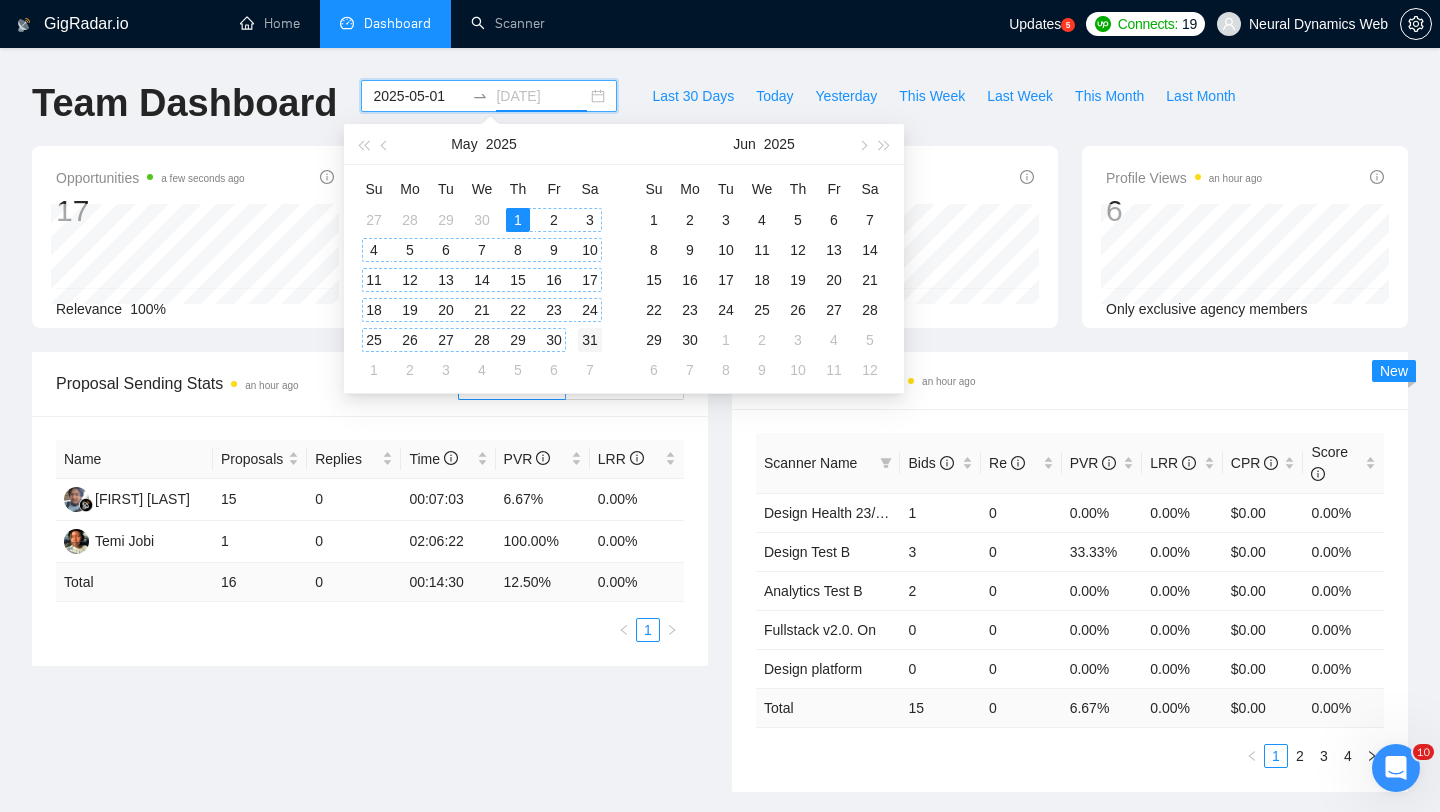 type on "2025-05-31" 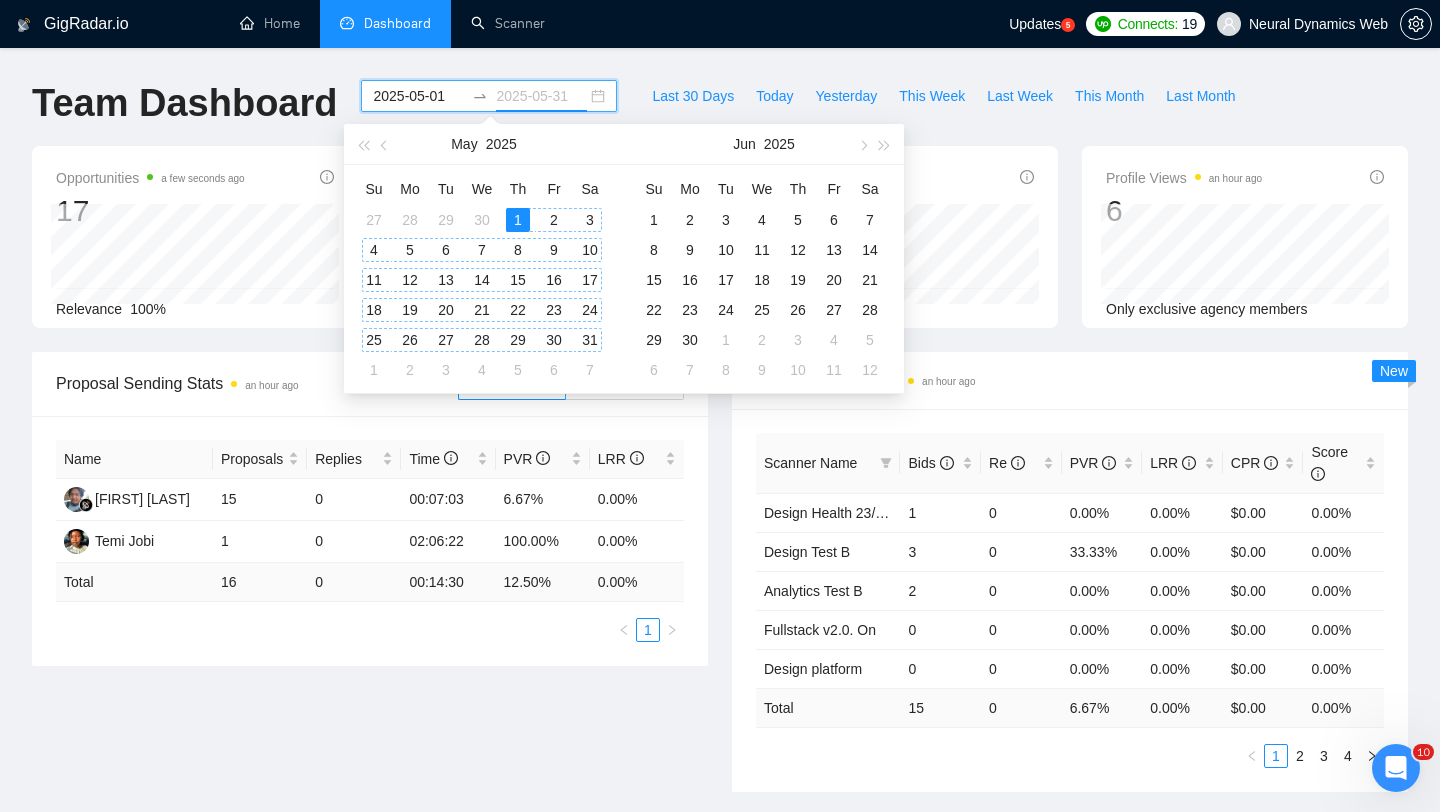 click on "31" at bounding box center [590, 340] 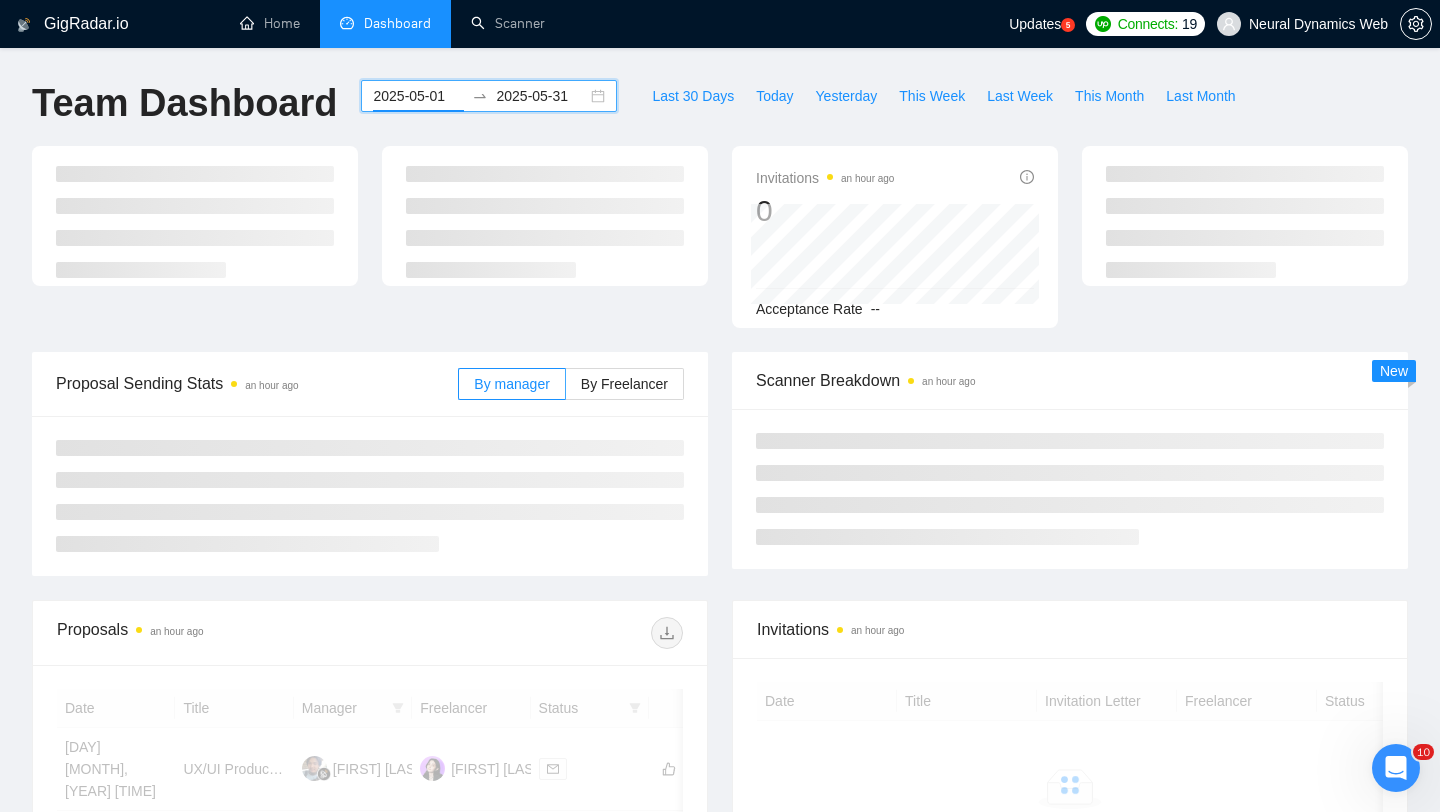 click on "Proposal Sending Stats an hour ago By manager By Freelancer" at bounding box center [370, 464] 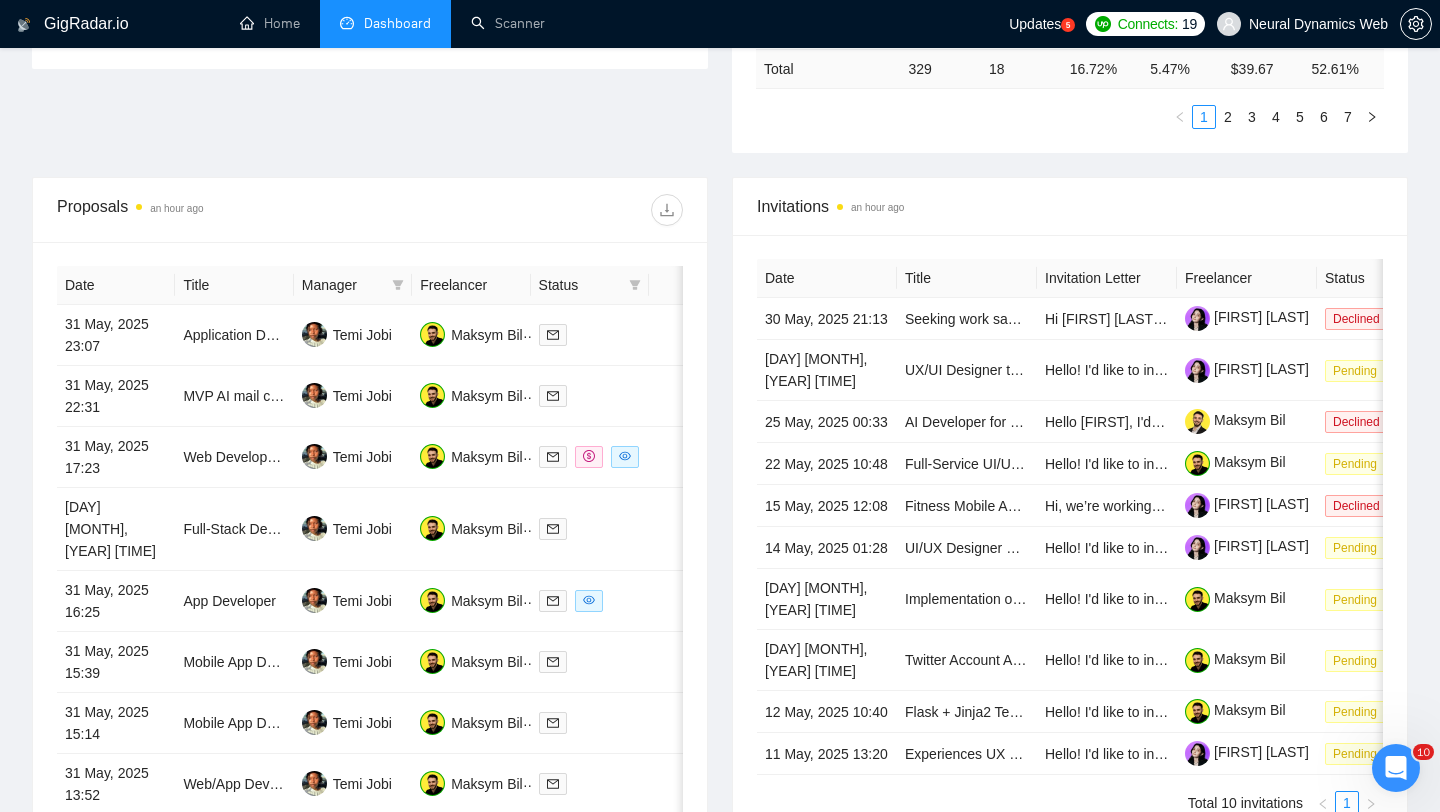 scroll, scrollTop: 933, scrollLeft: 0, axis: vertical 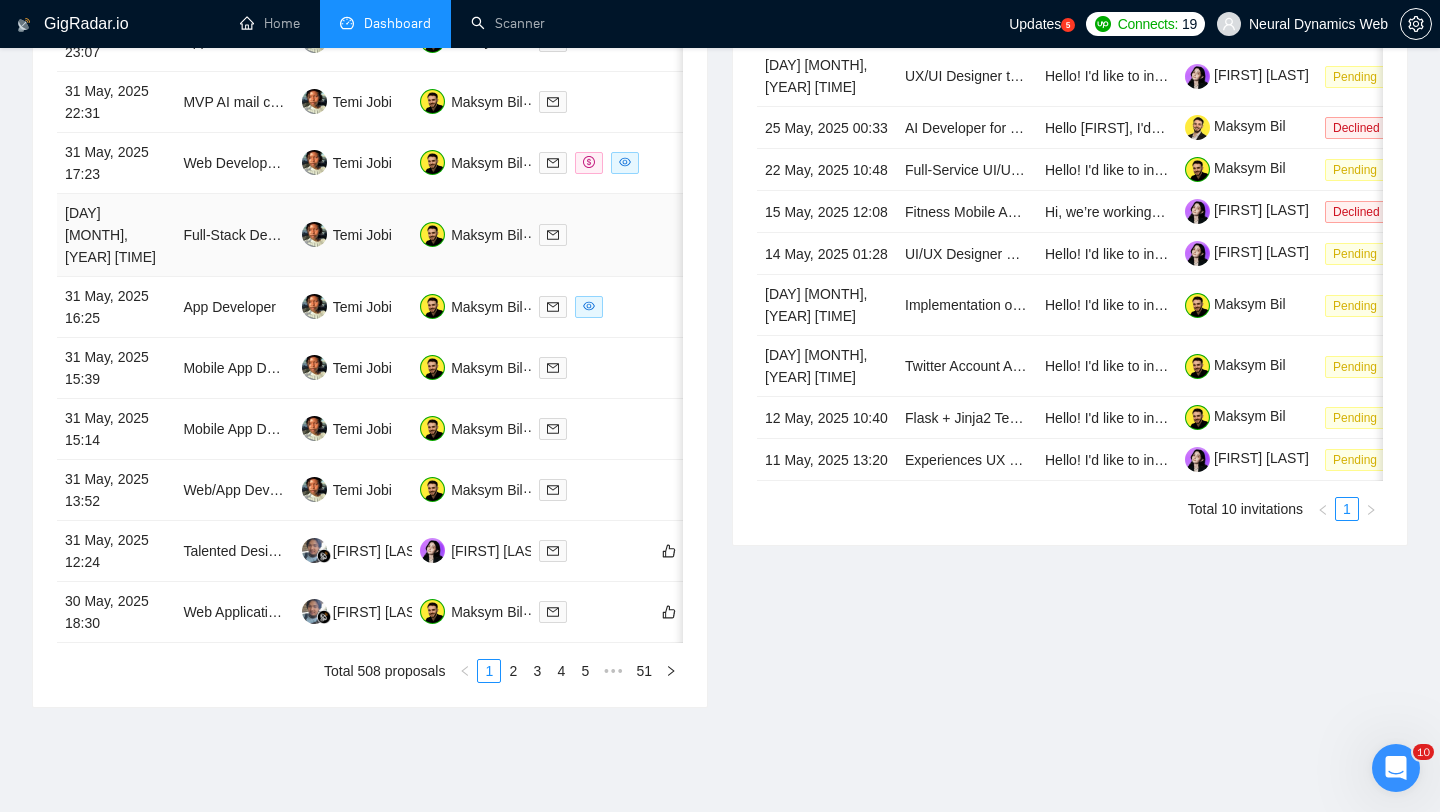 click at bounding box center [590, 234] 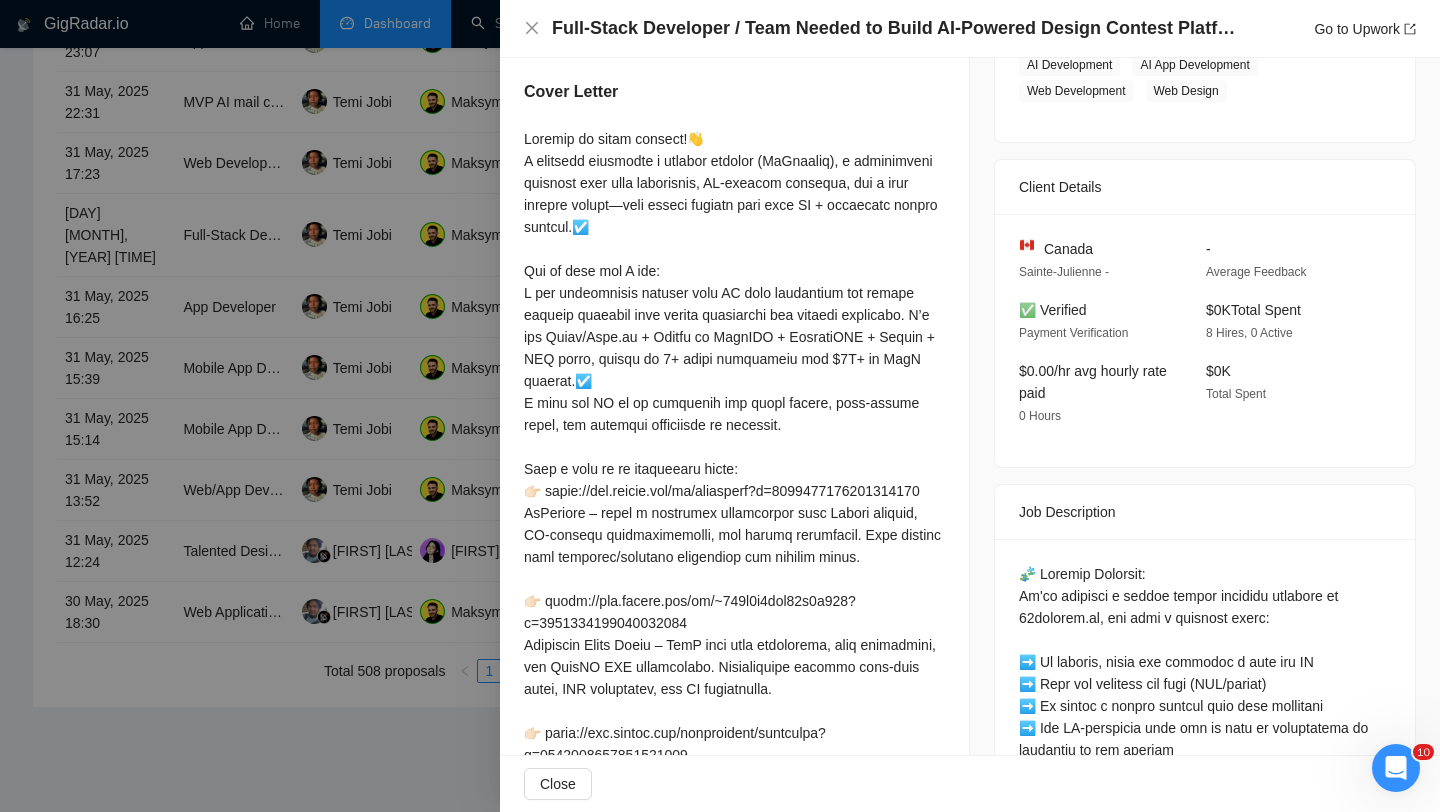 scroll, scrollTop: 403, scrollLeft: 0, axis: vertical 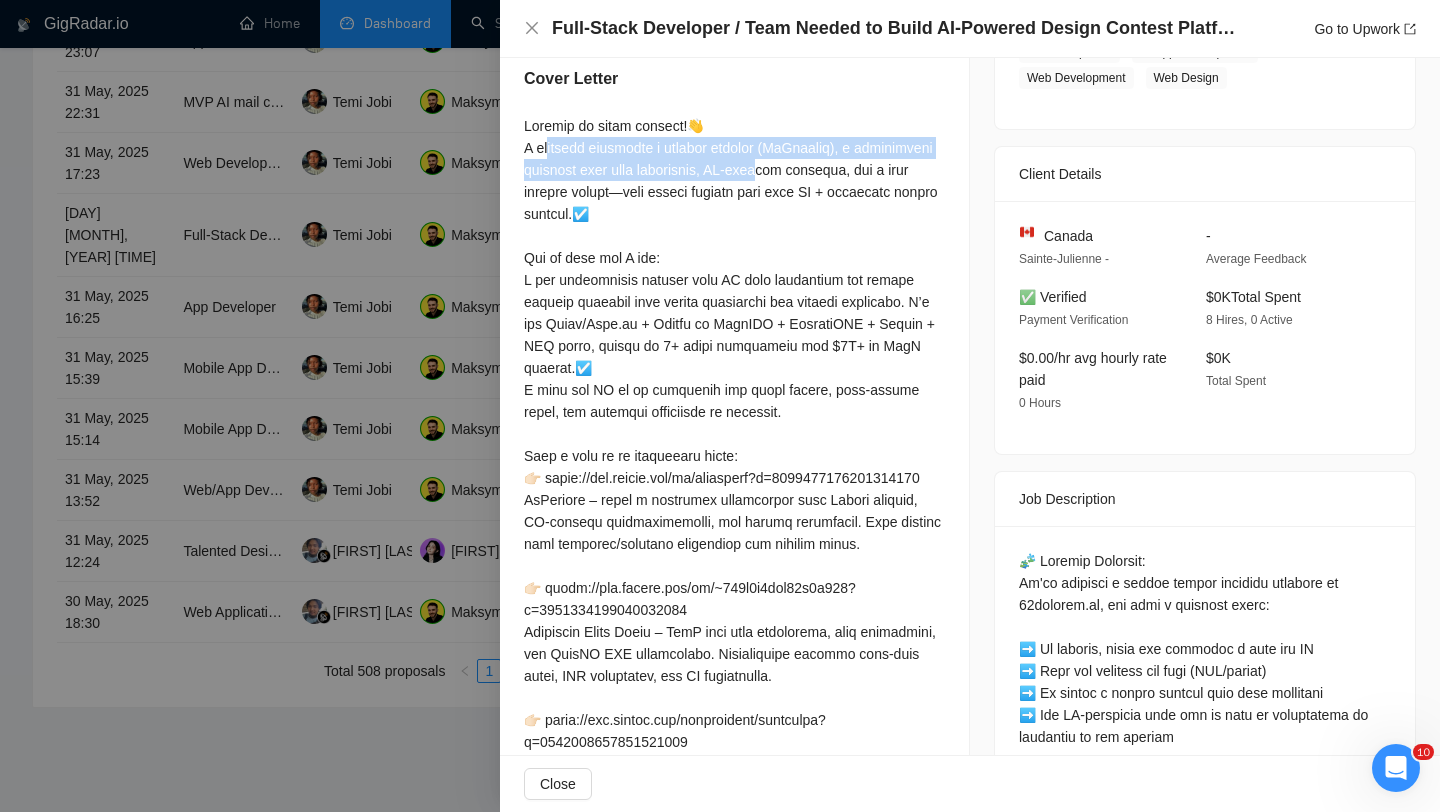 drag, startPoint x: 535, startPoint y: 145, endPoint x: 856, endPoint y: 159, distance: 321.30515 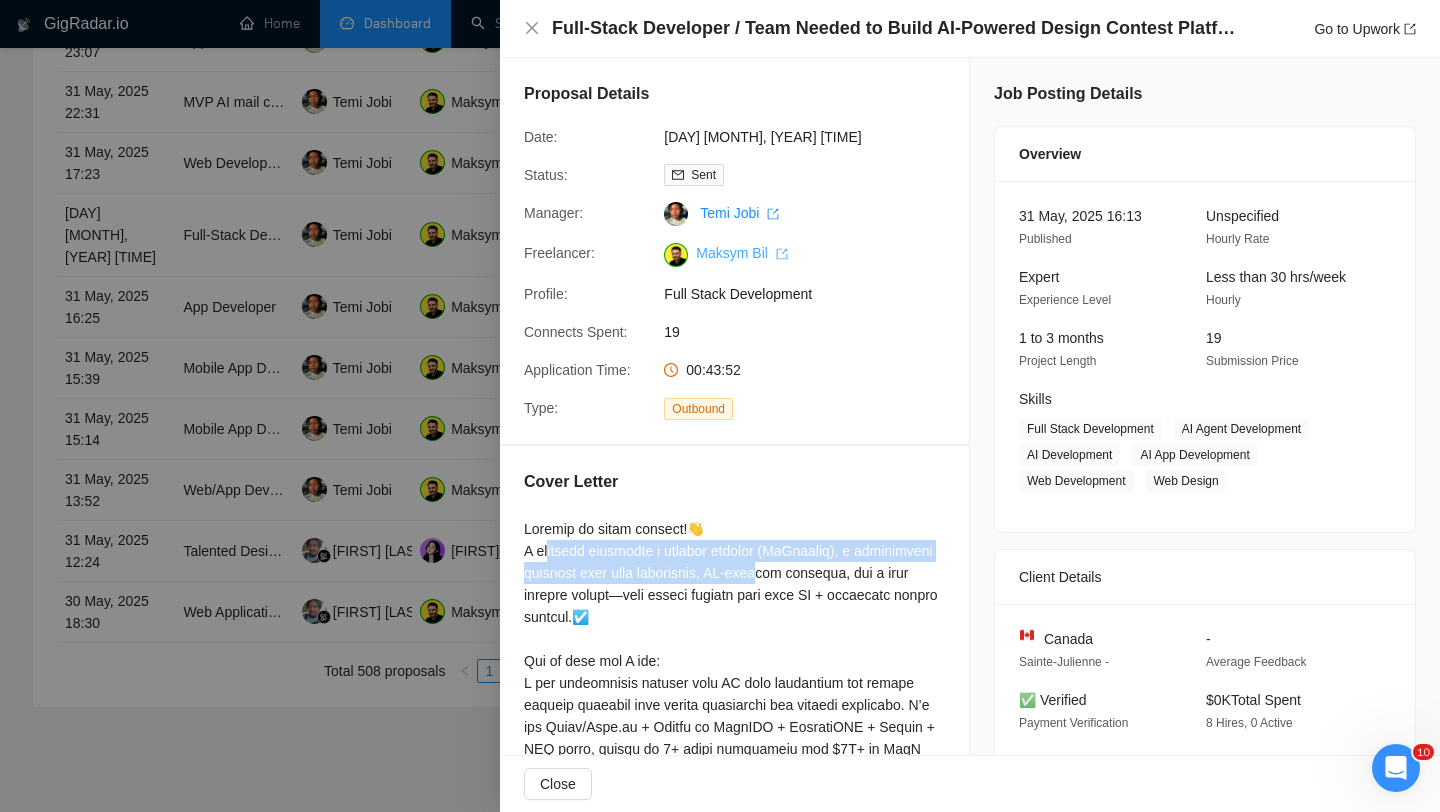 click on "Maksym Bil" at bounding box center [741, 253] 